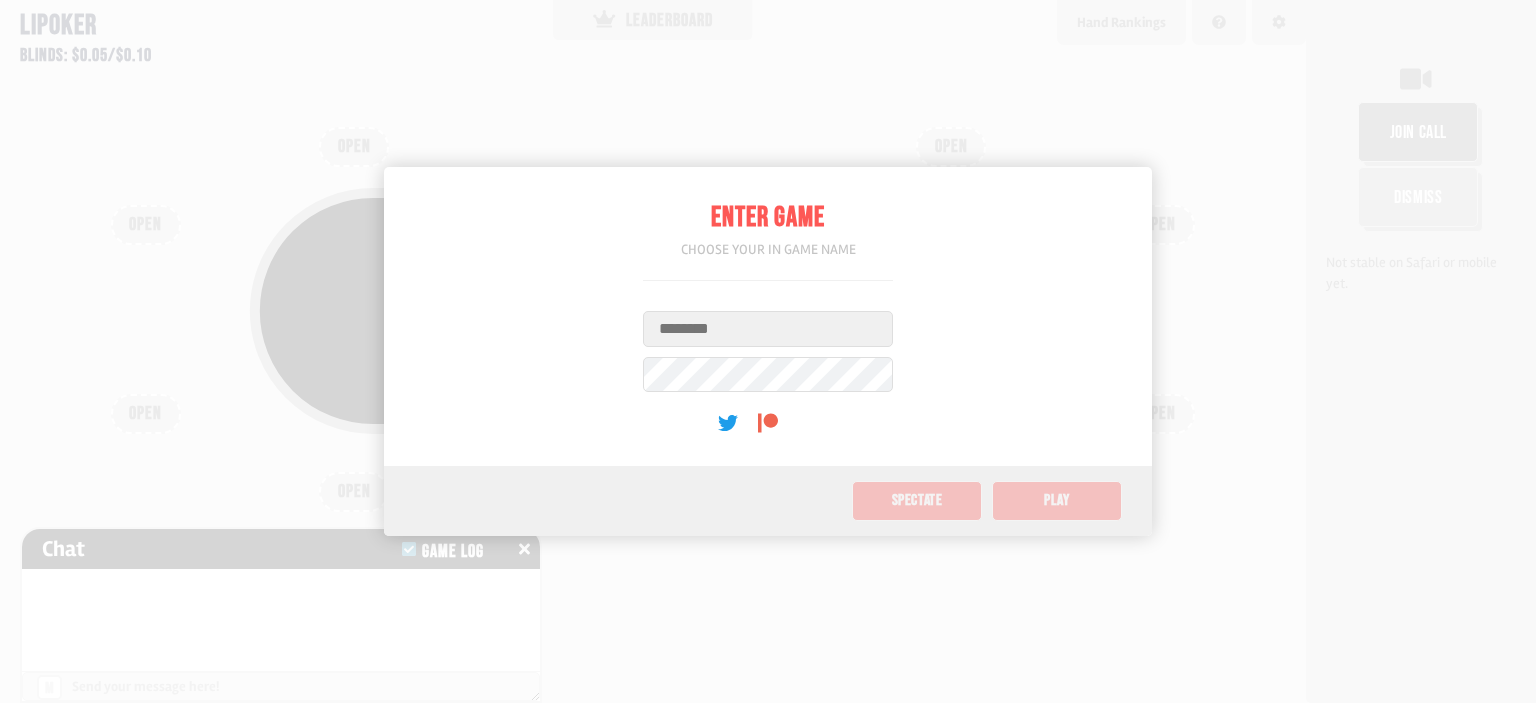 scroll, scrollTop: 0, scrollLeft: 0, axis: both 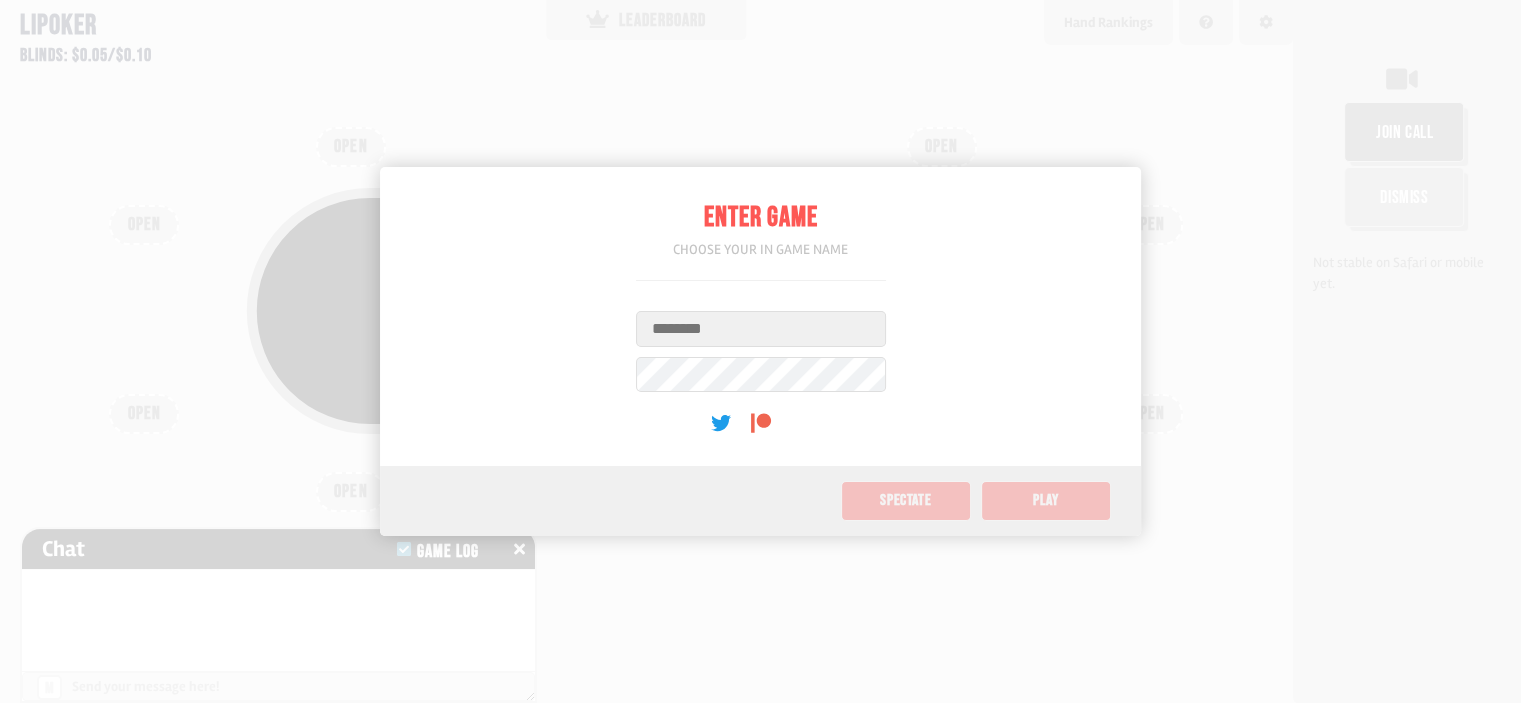 click on "Username" at bounding box center [761, 329] 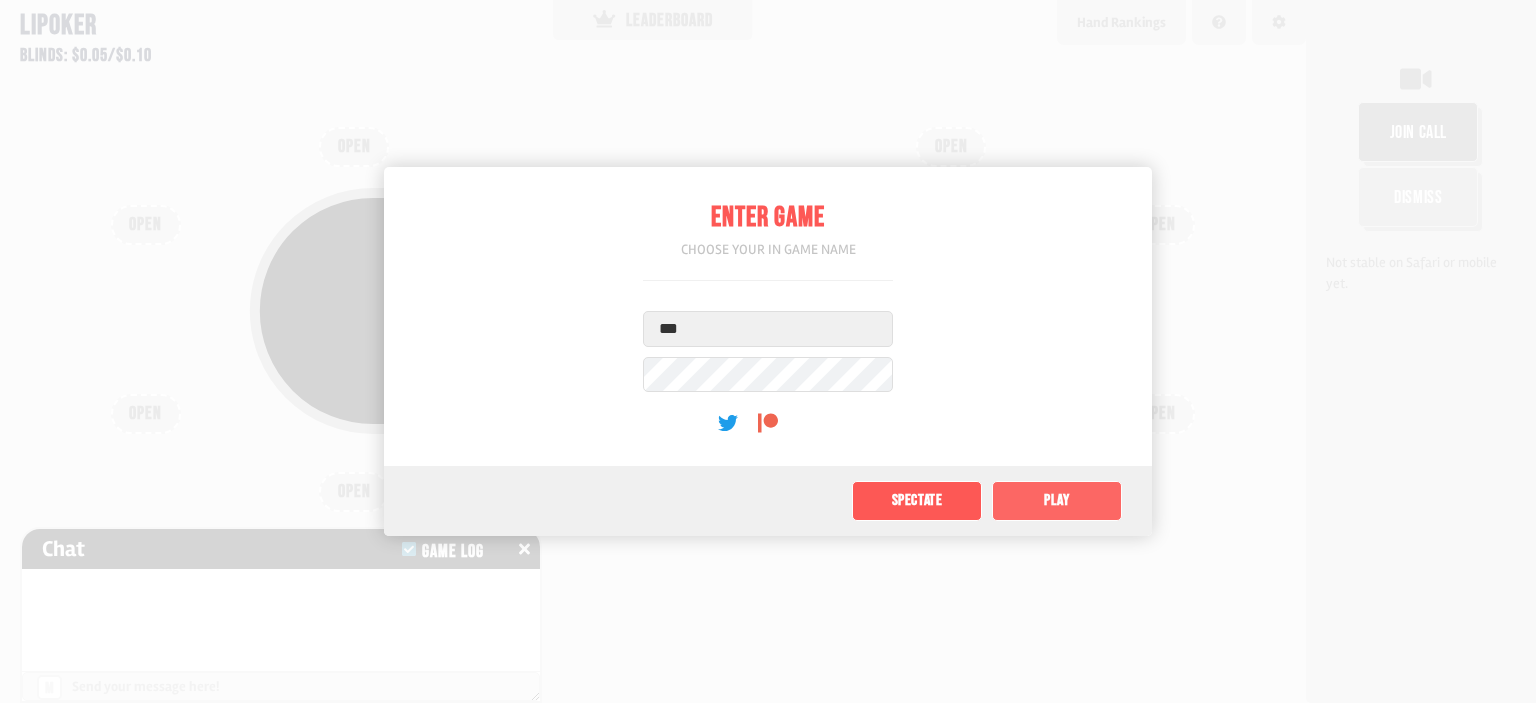 type on "***" 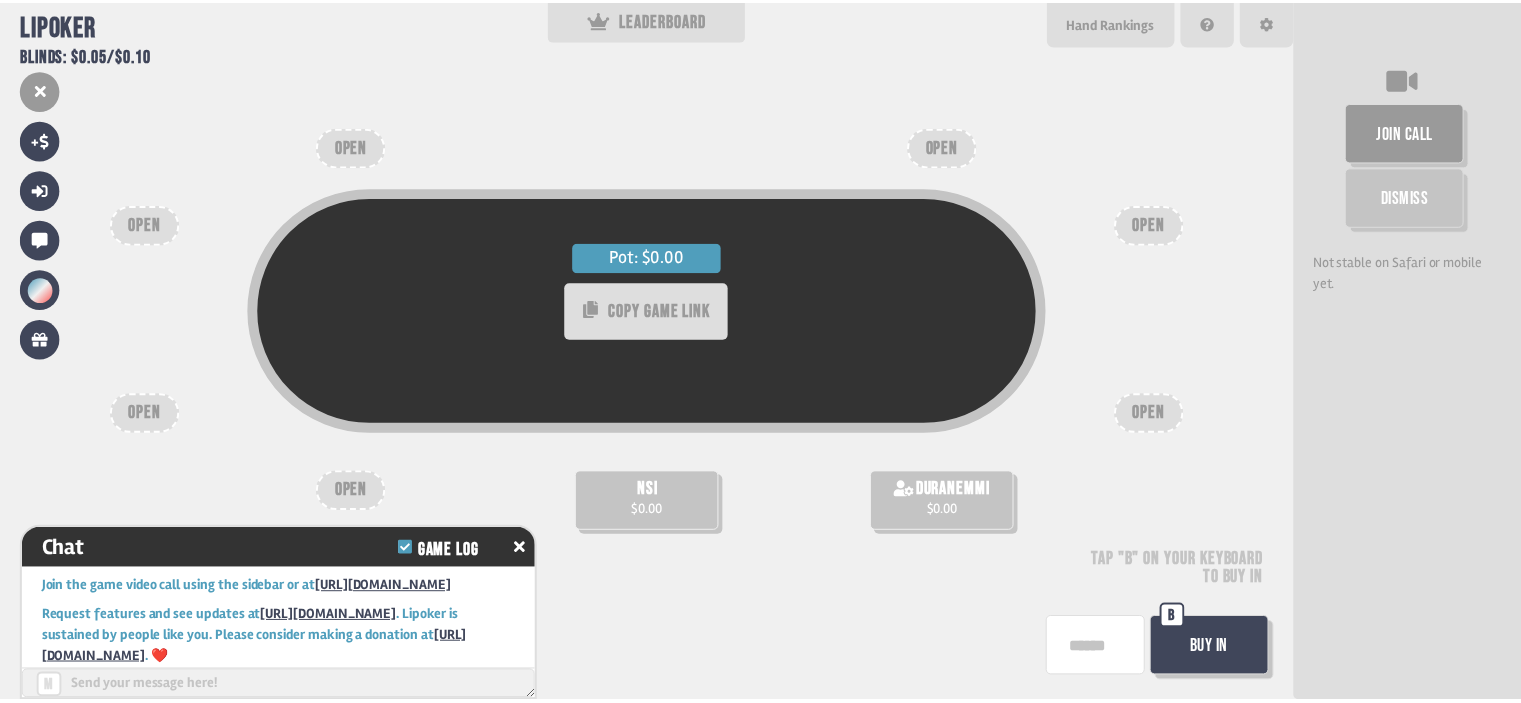 scroll, scrollTop: 31, scrollLeft: 0, axis: vertical 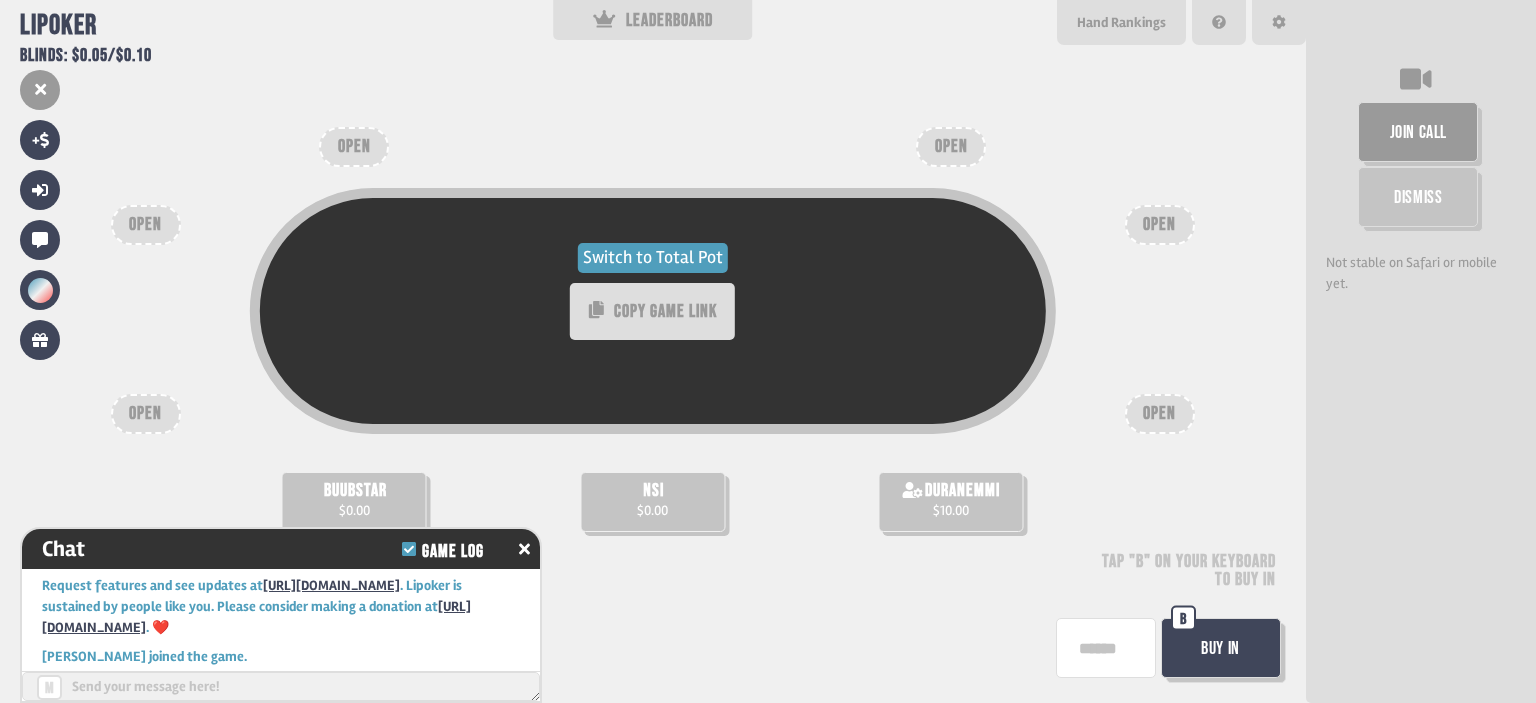 click on "Switch to Total Pot" at bounding box center [653, 258] 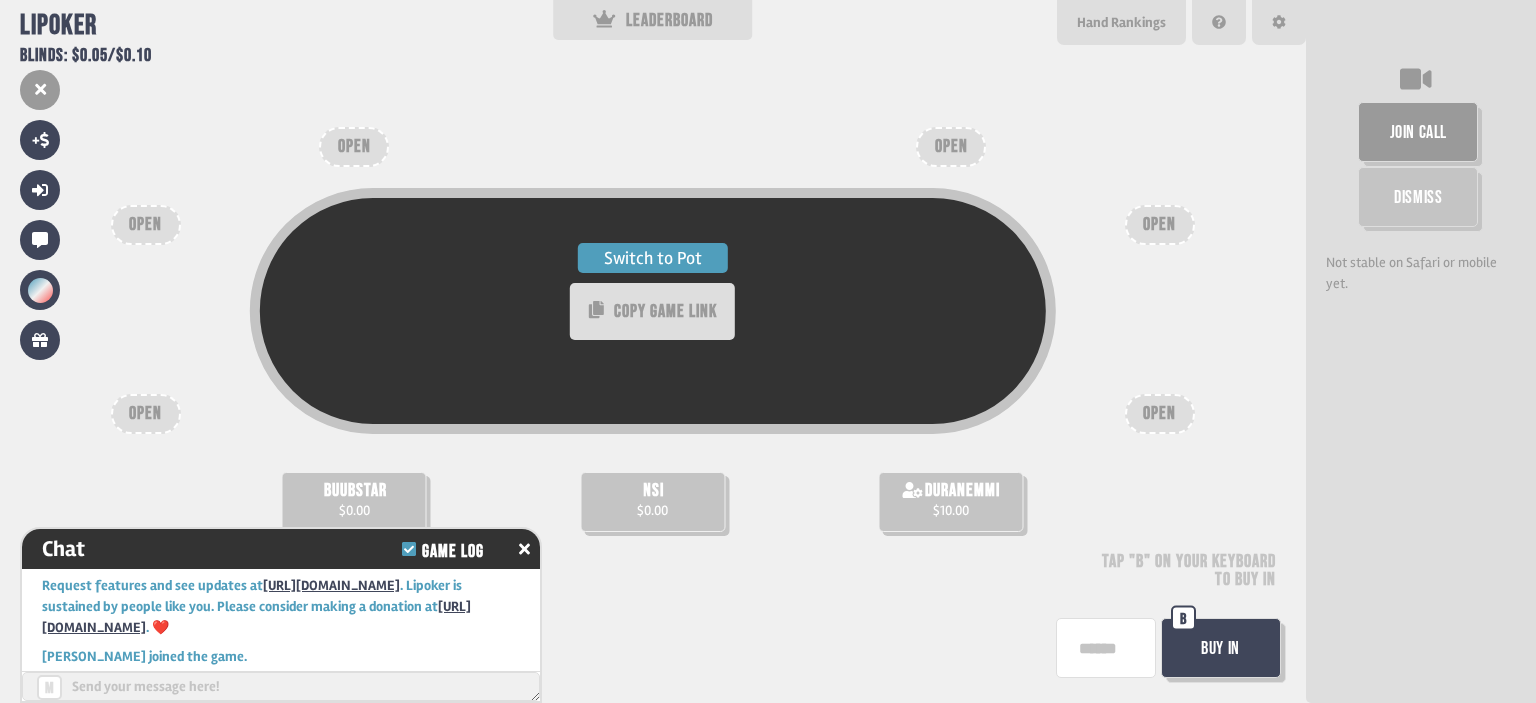 click on "Switch to Pot" at bounding box center (653, 258) 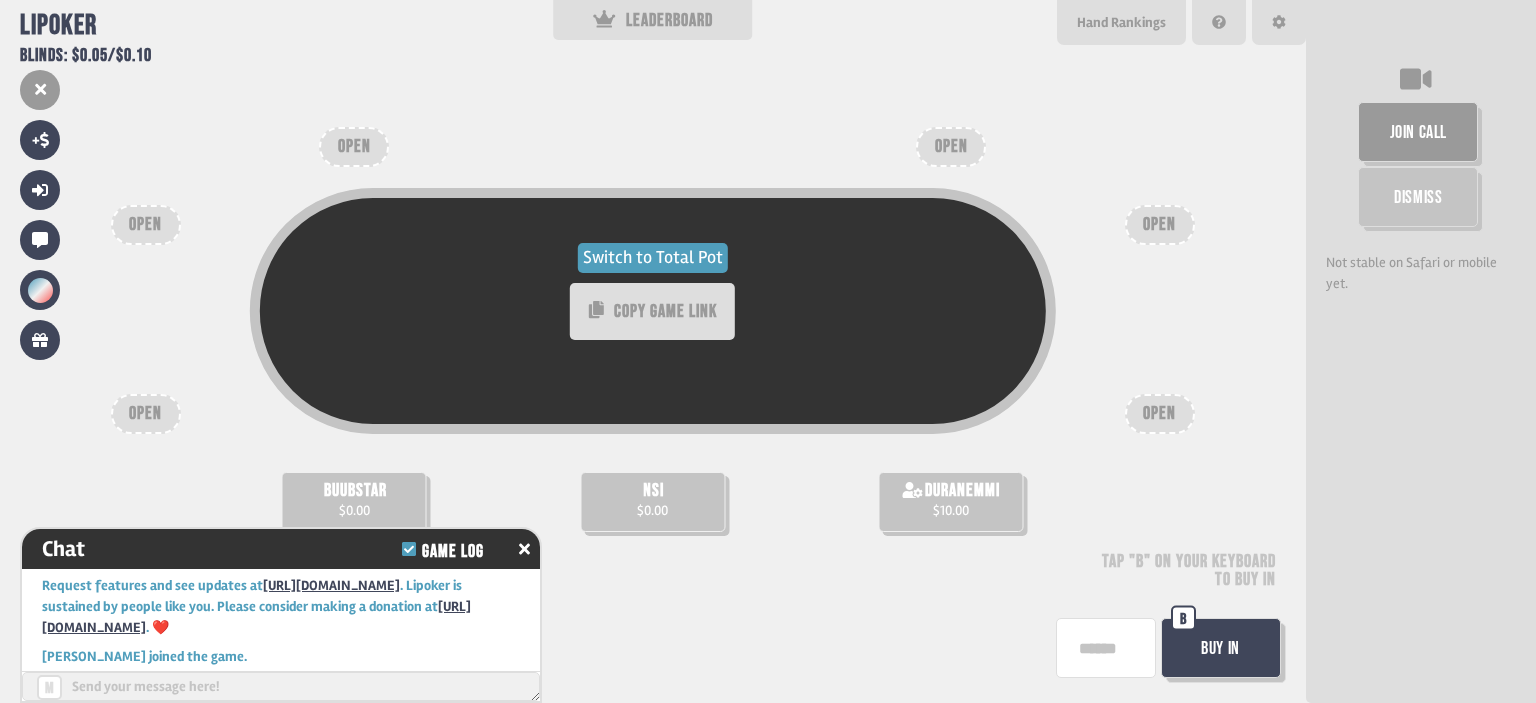 click on "Switch to Total Pot" at bounding box center [653, 258] 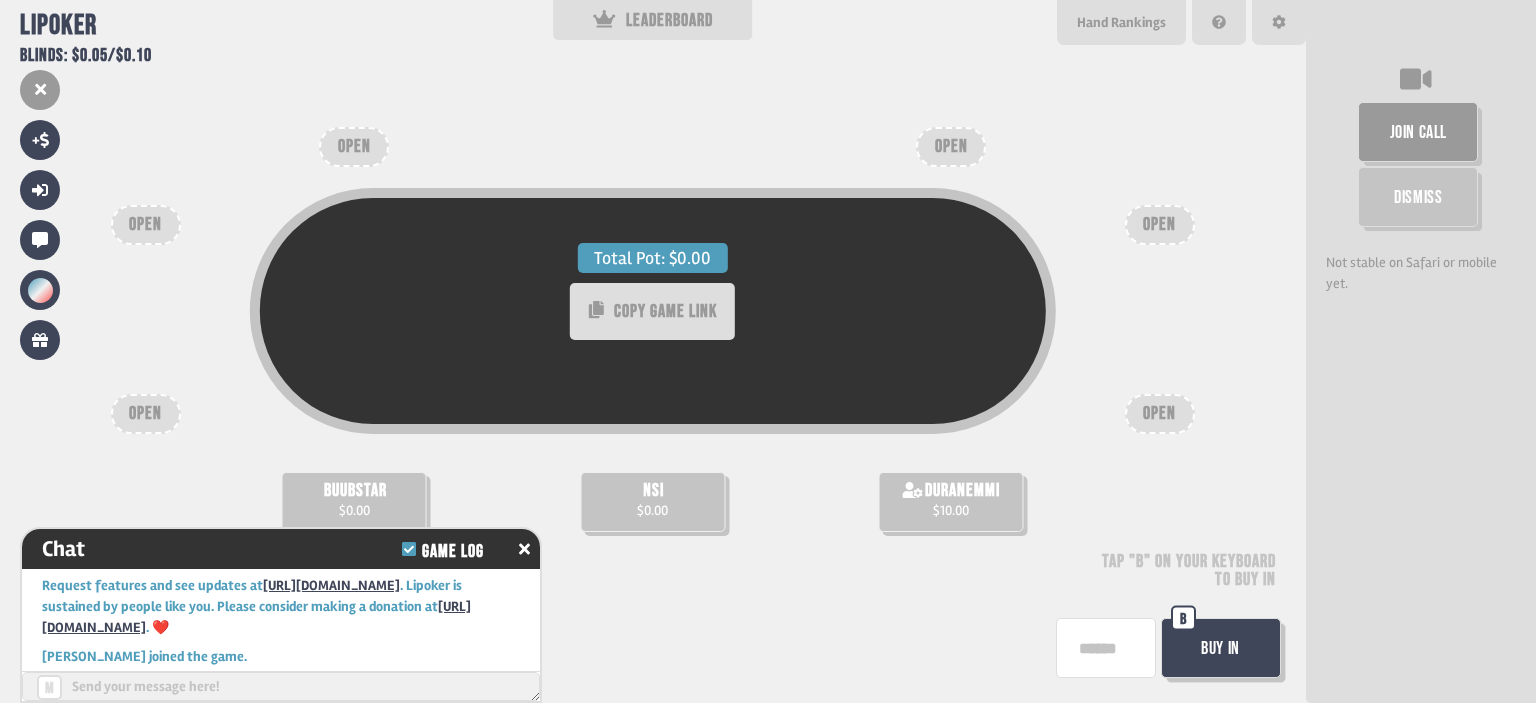 click on "Buy In" at bounding box center [1221, 648] 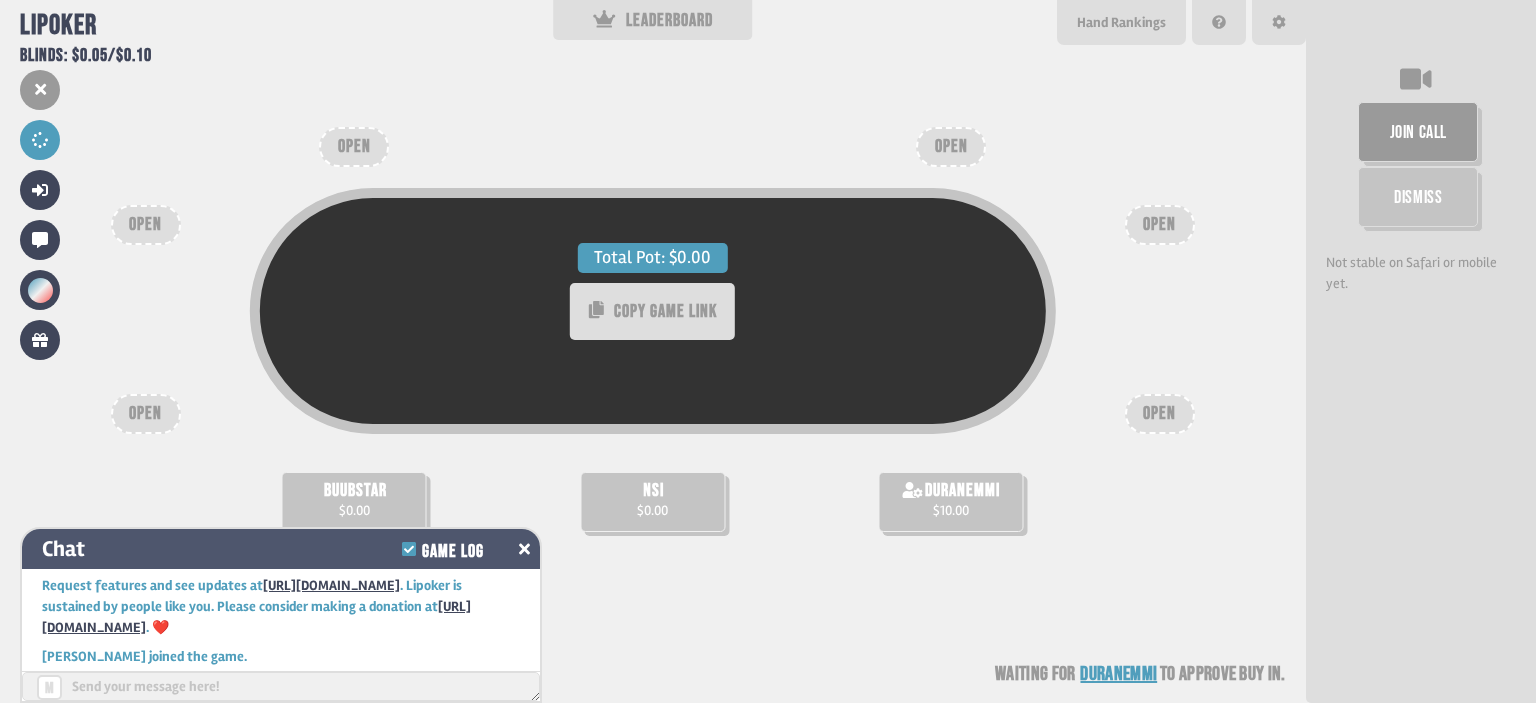 click 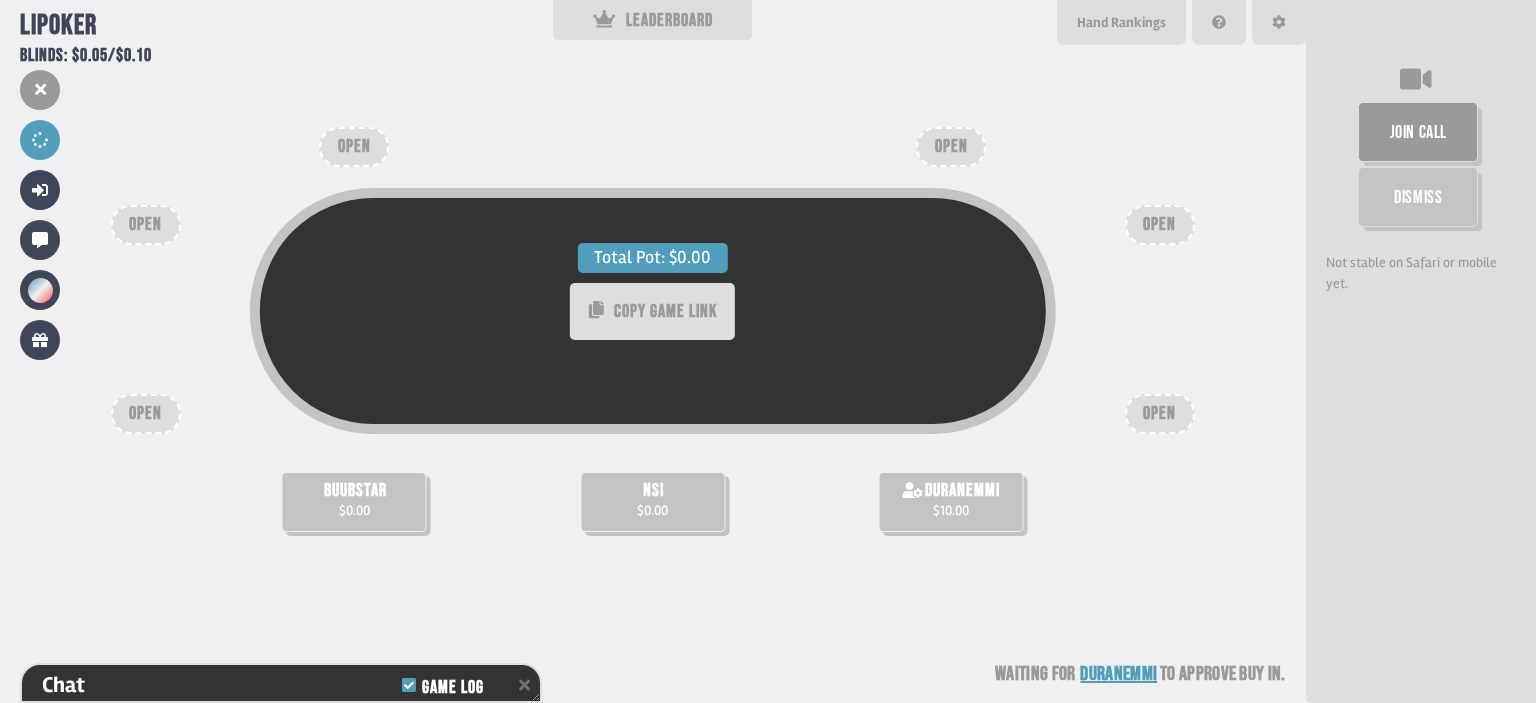 click on "join call" at bounding box center (1418, 132) 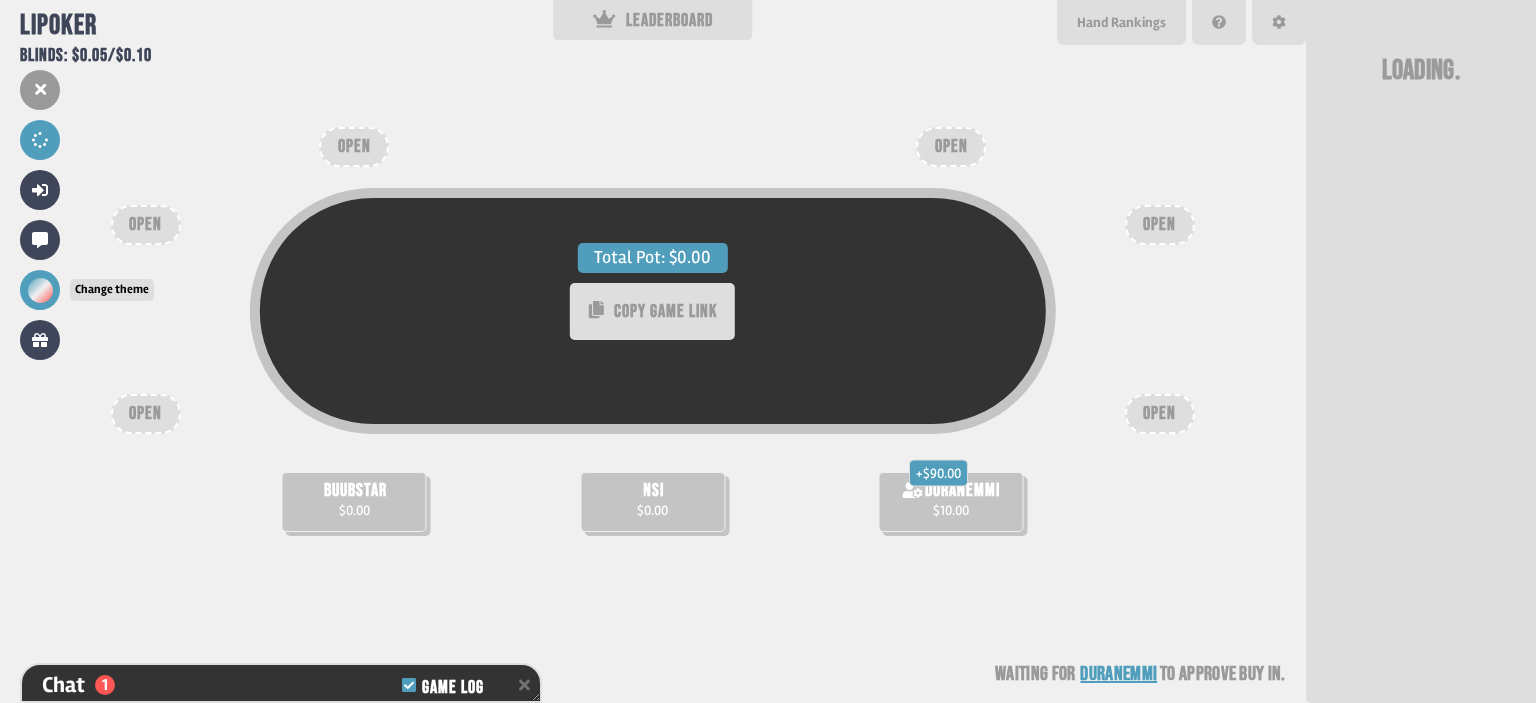 click at bounding box center (40, 290) 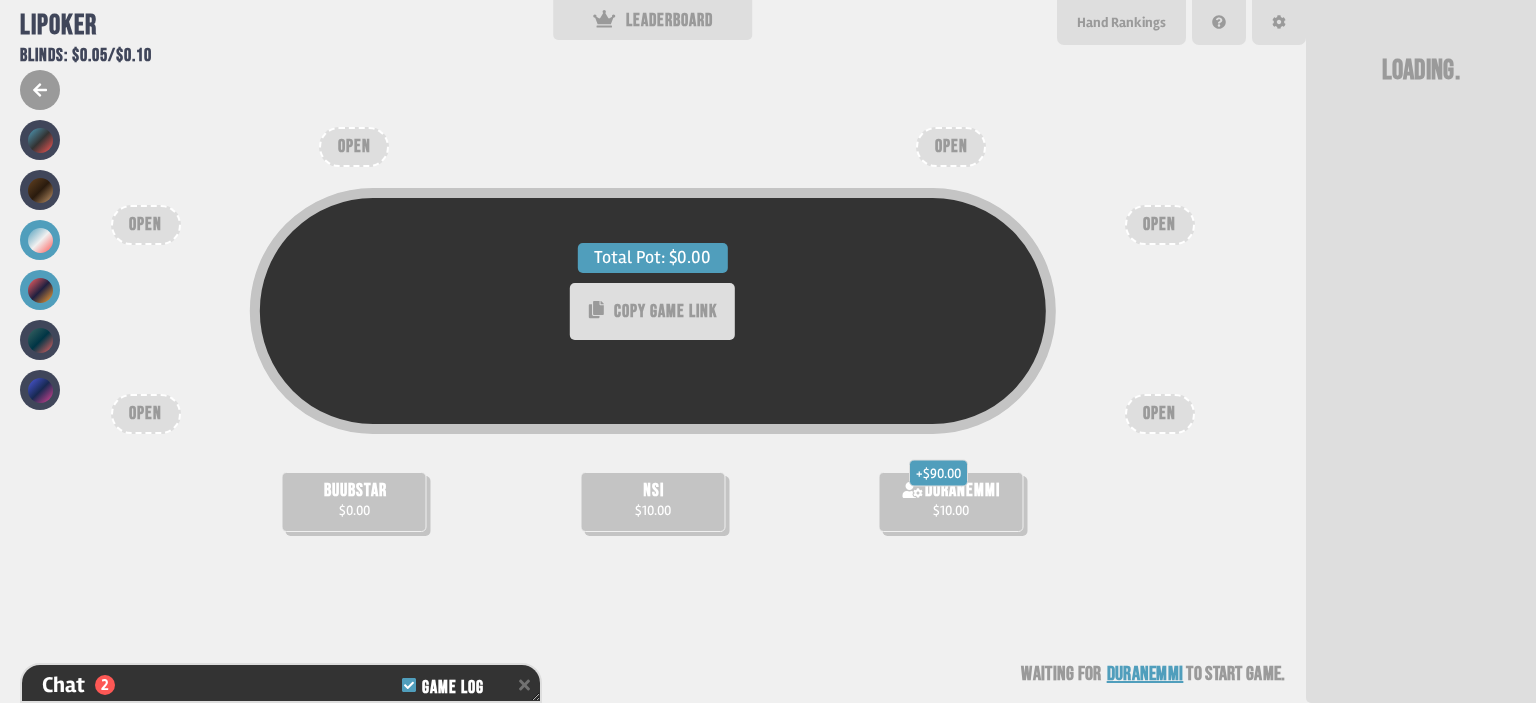 click at bounding box center [40, 290] 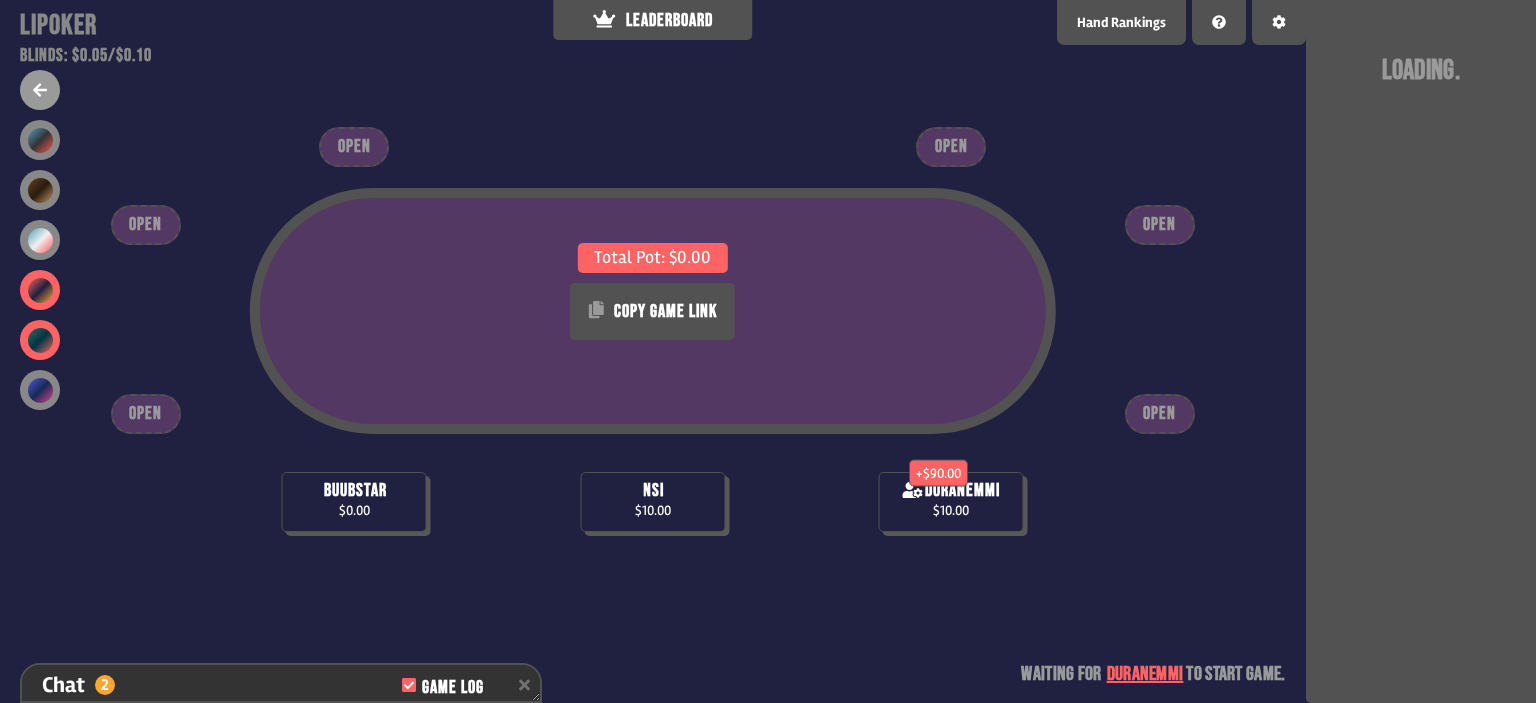 click at bounding box center [40, 340] 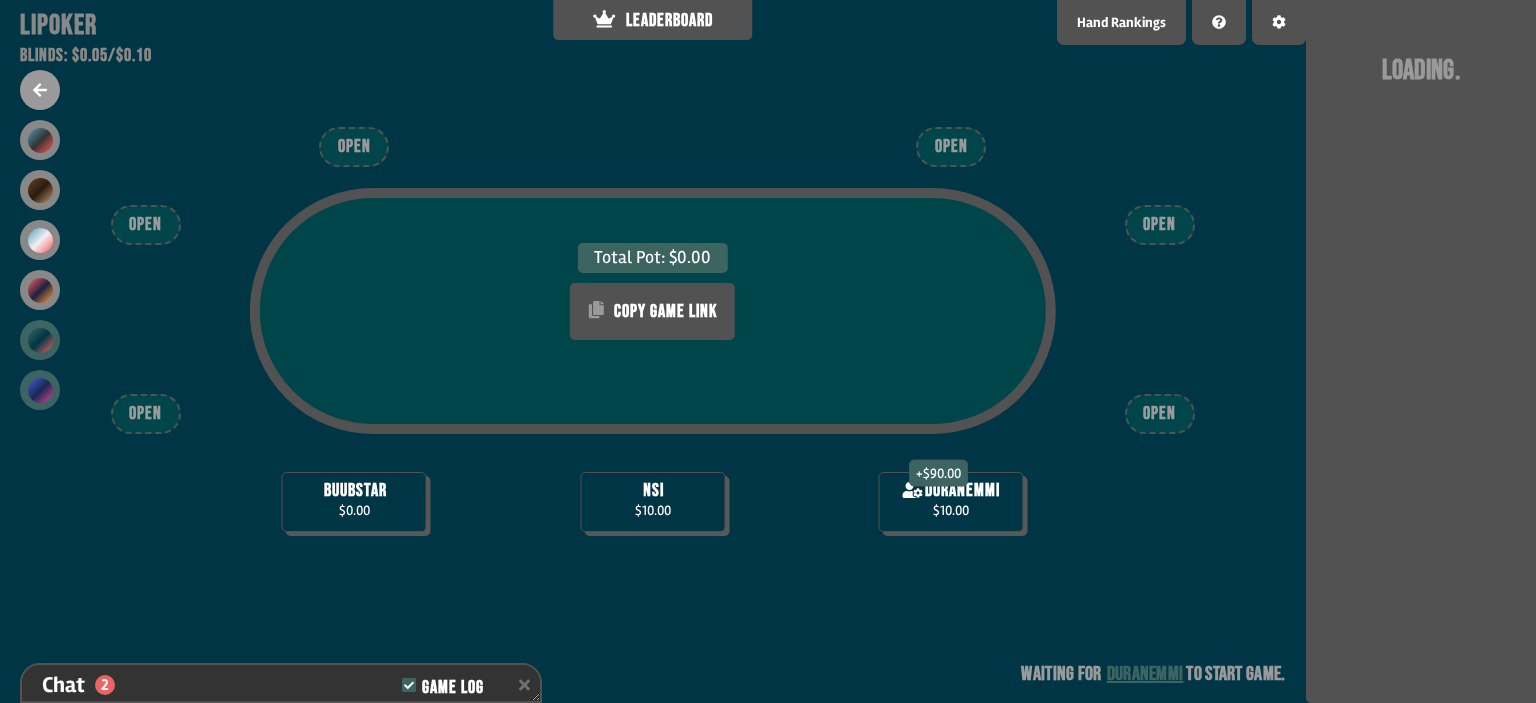 click at bounding box center [40, 390] 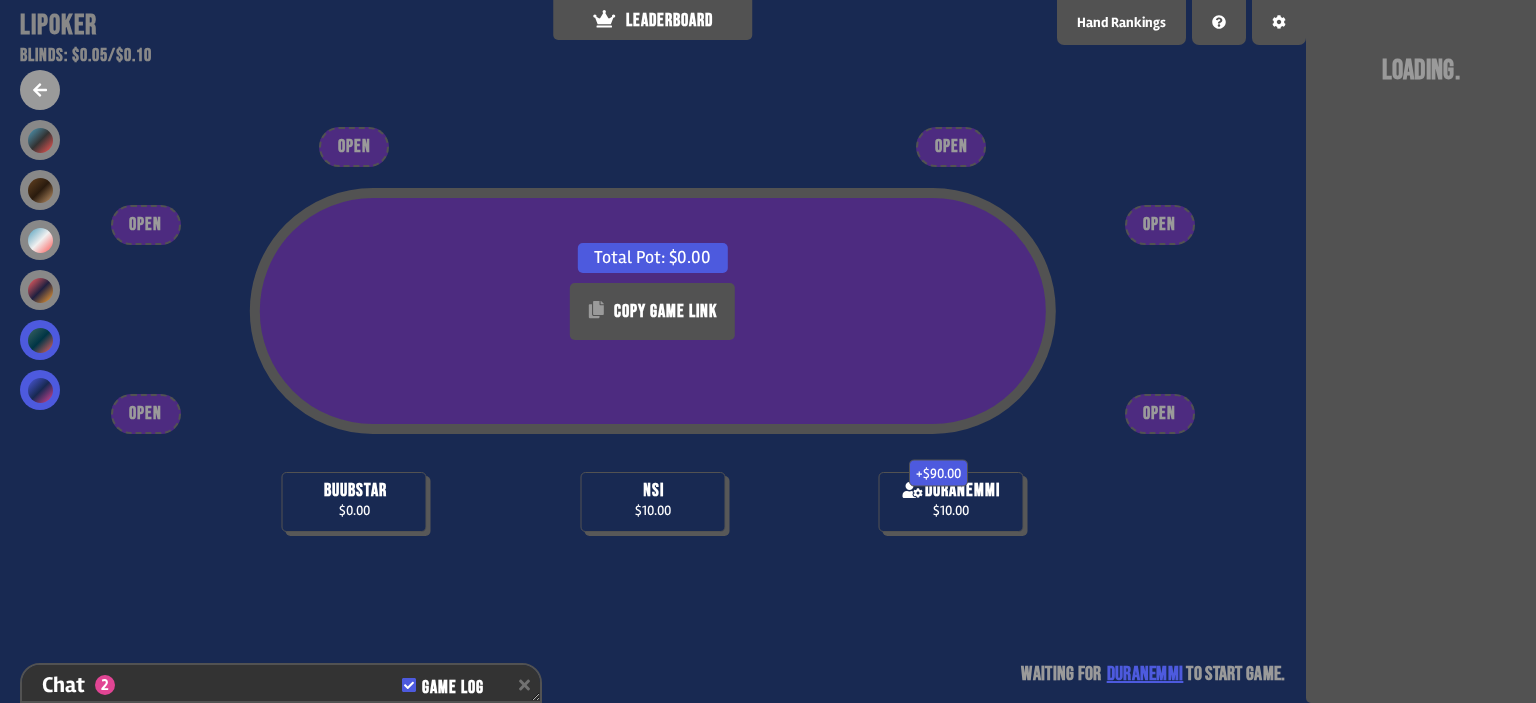 click at bounding box center [40, 340] 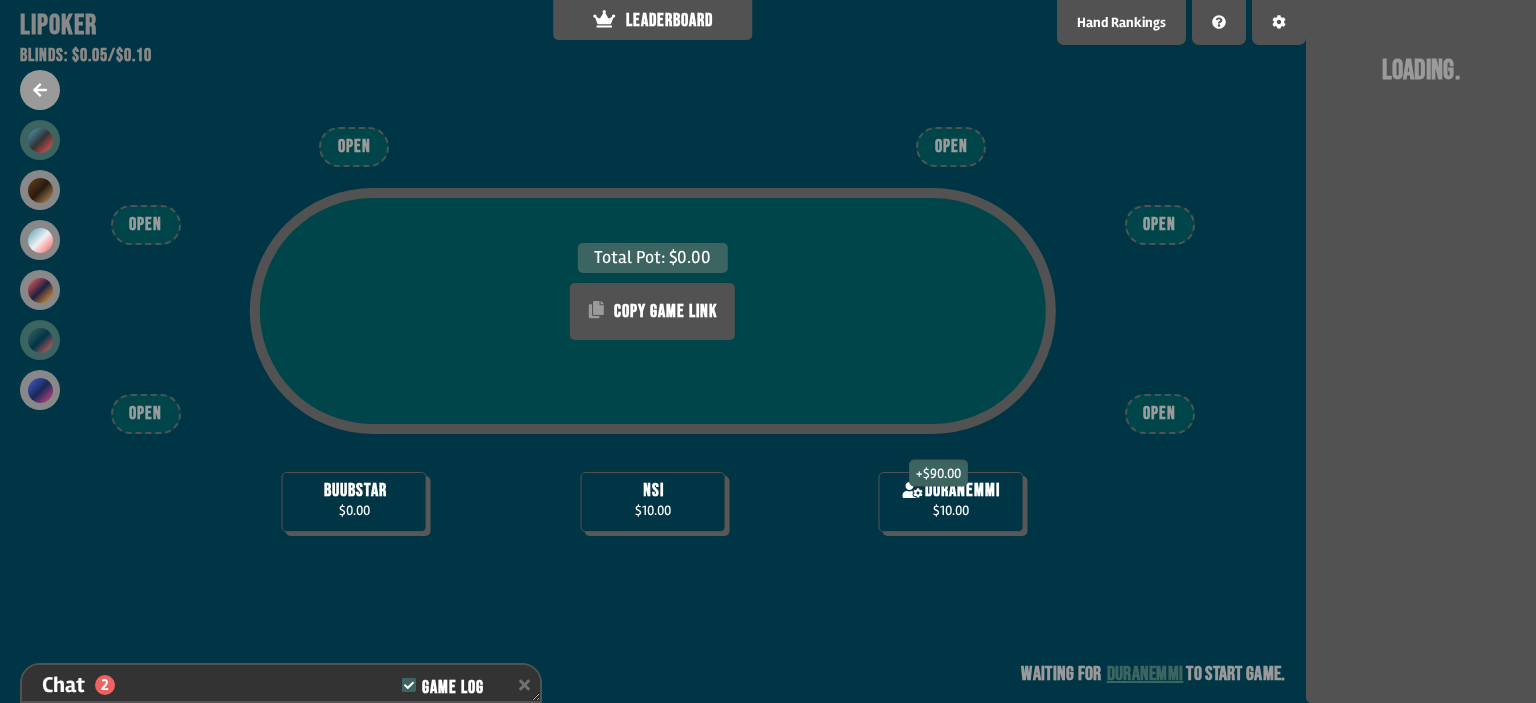 click at bounding box center [40, 140] 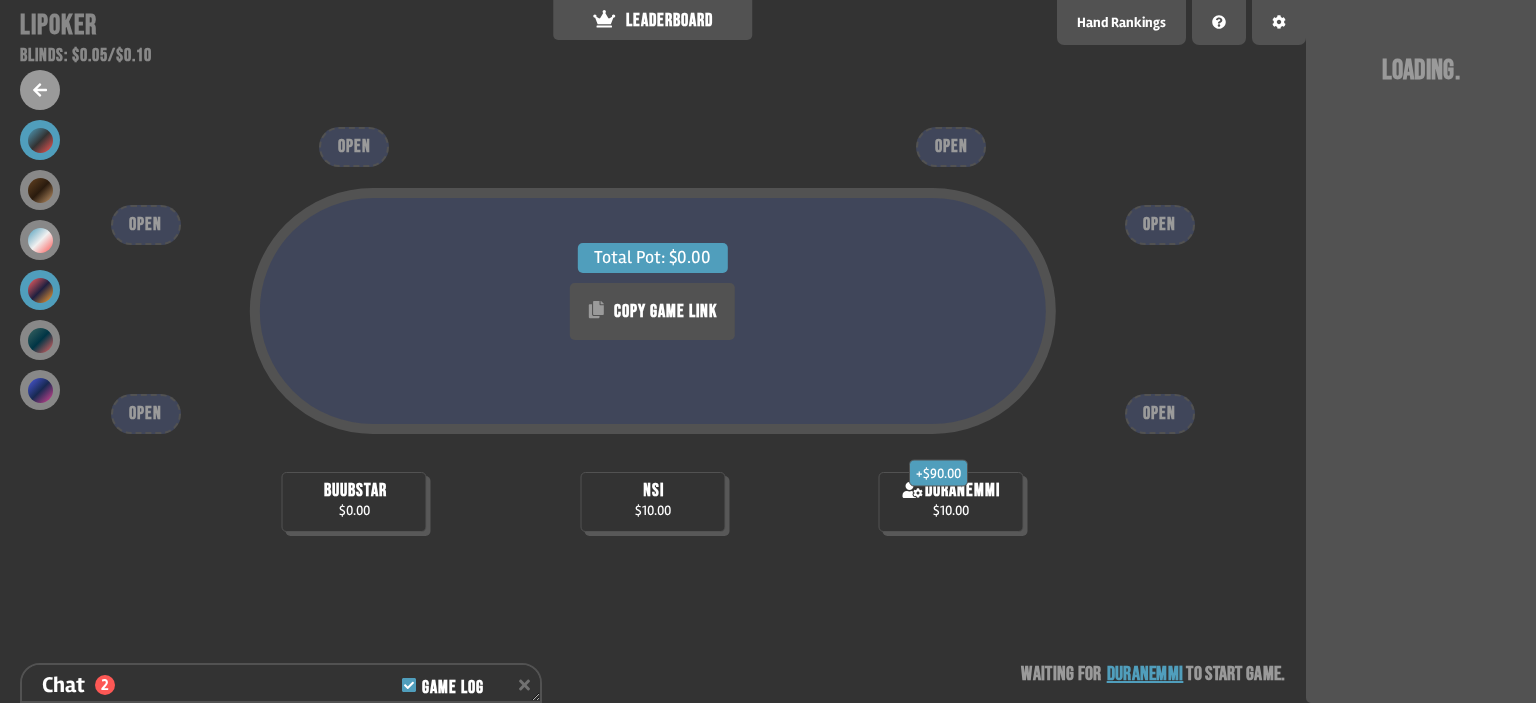 click at bounding box center (40, 290) 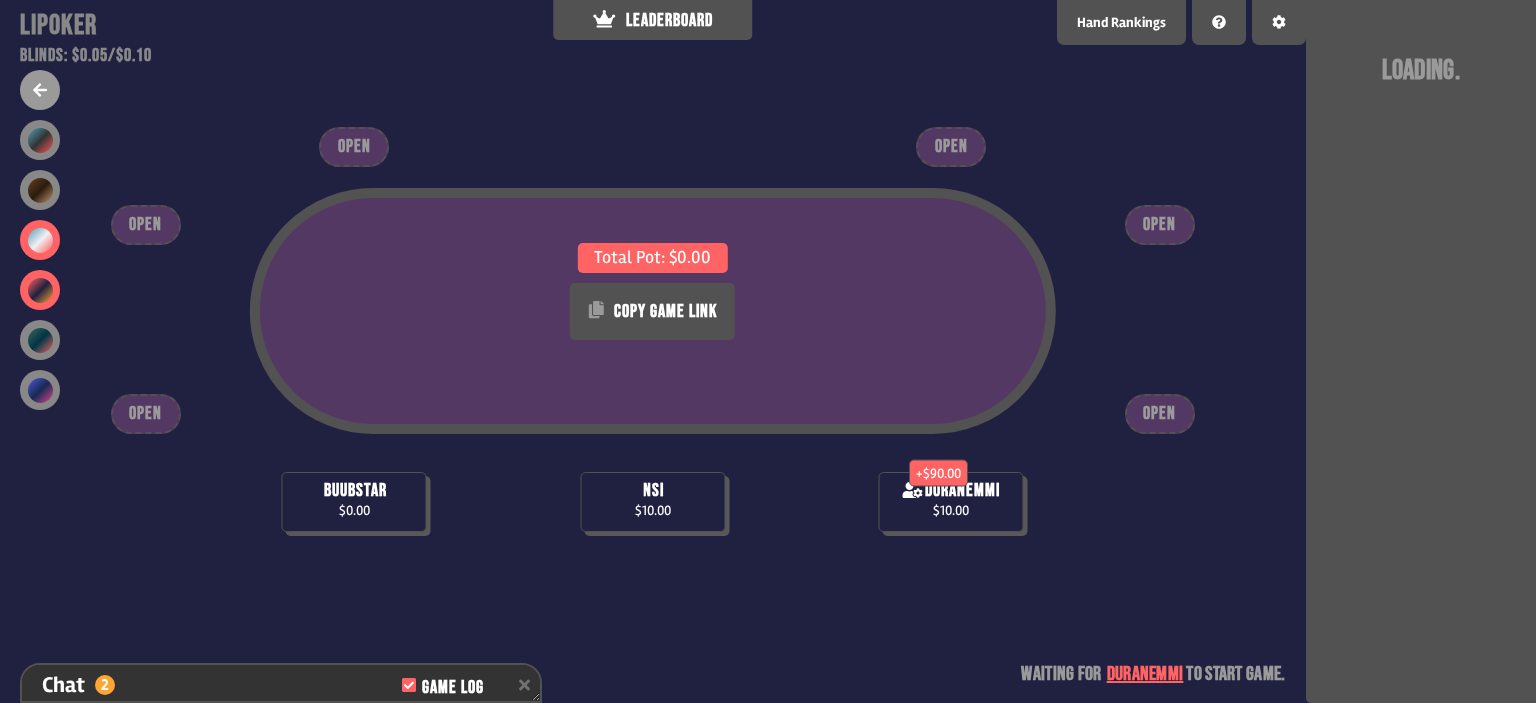 click at bounding box center [40, 240] 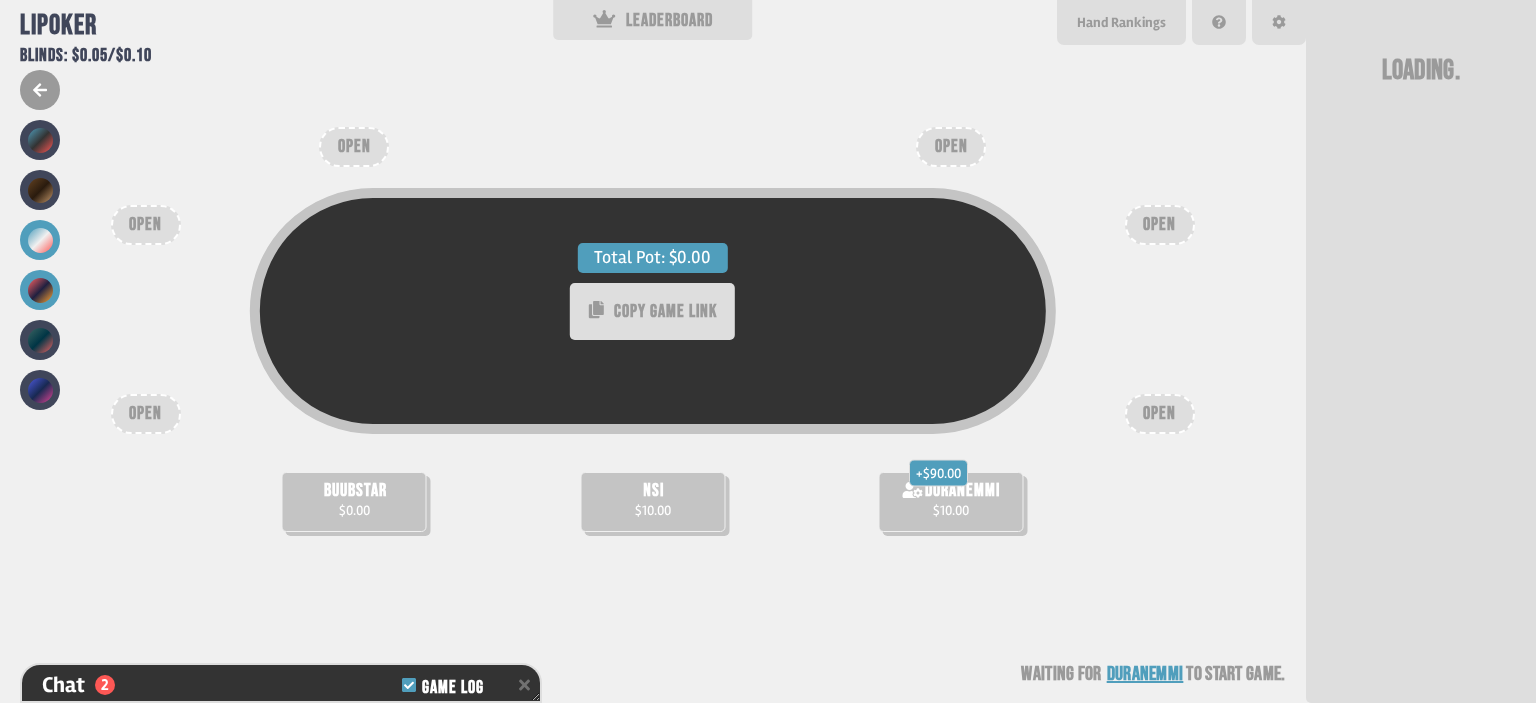 click at bounding box center [40, 290] 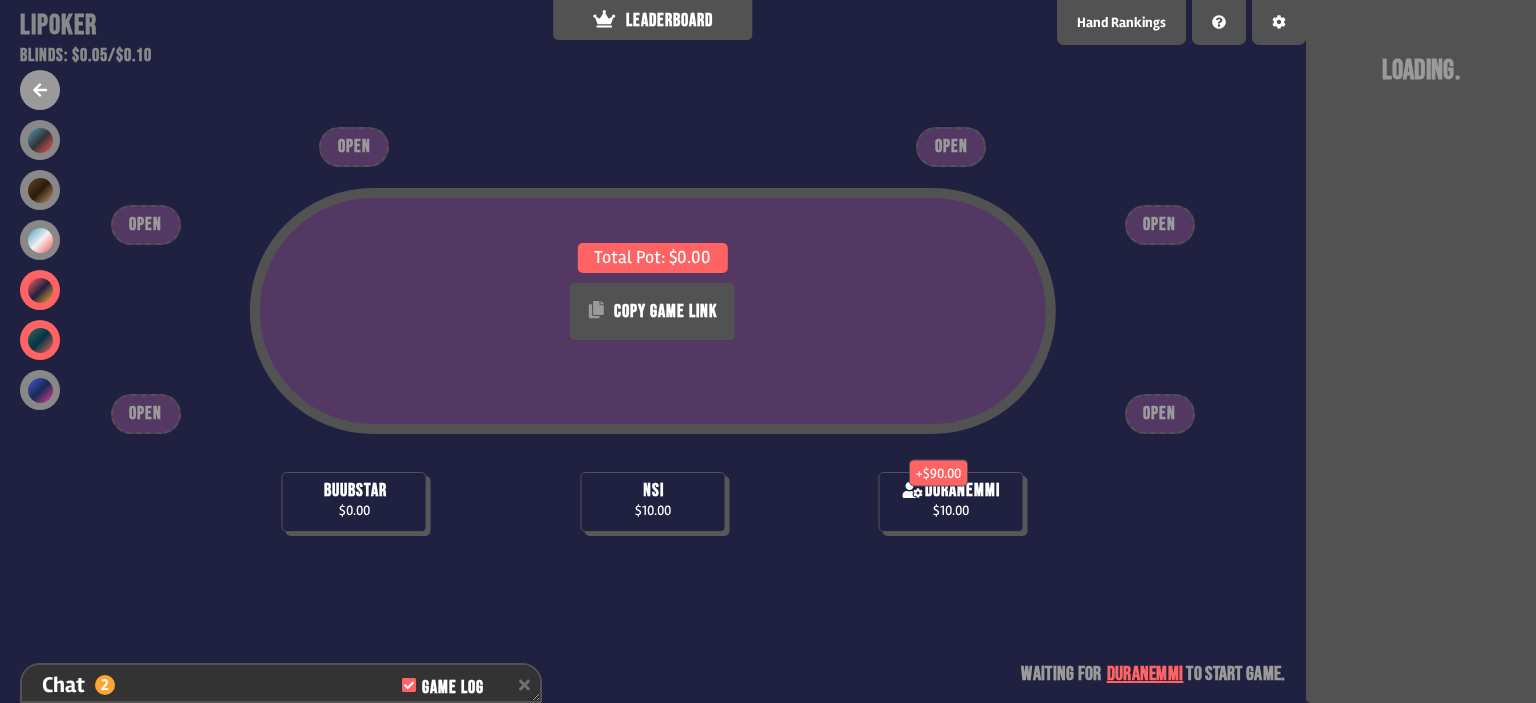 click at bounding box center [40, 340] 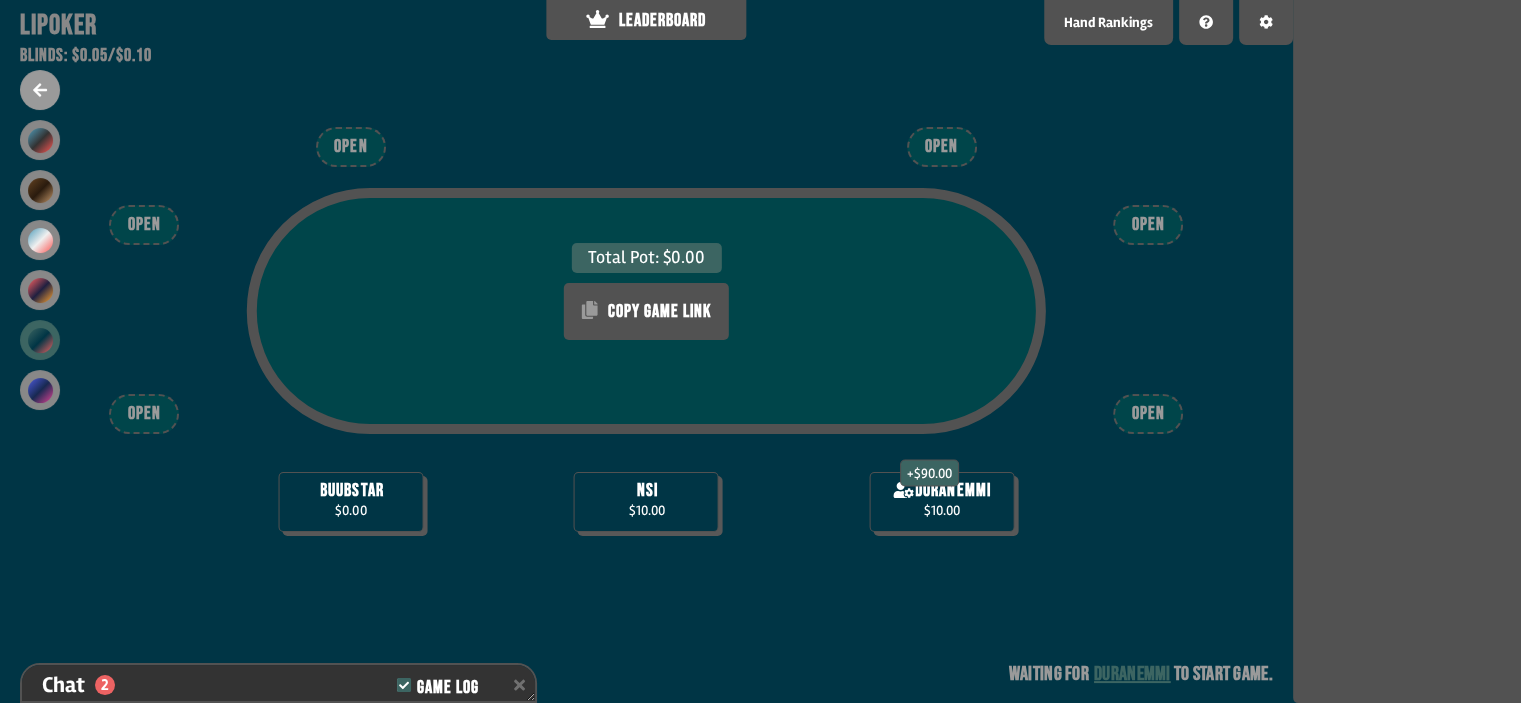 click on "$10.00" at bounding box center (646, 510) 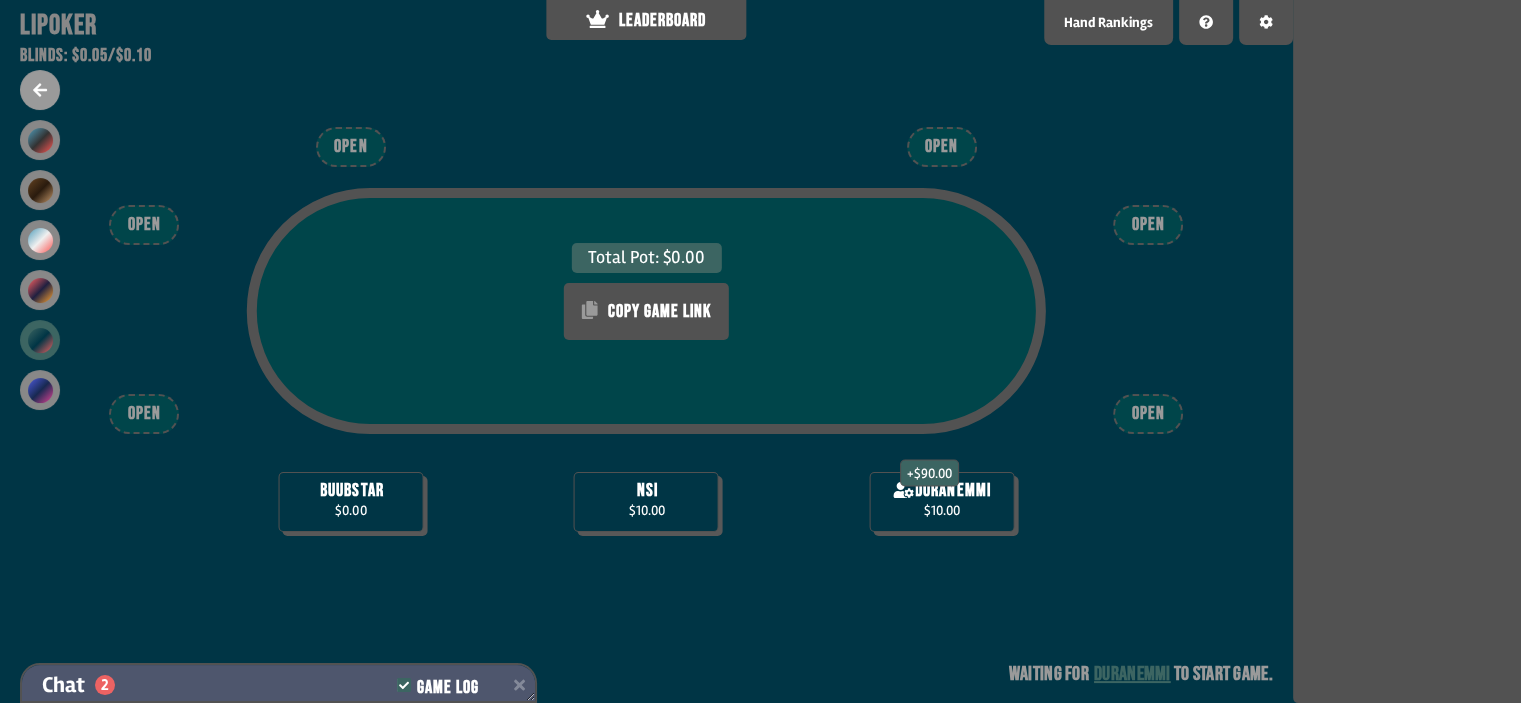 click on "Game Log" at bounding box center [447, 688] 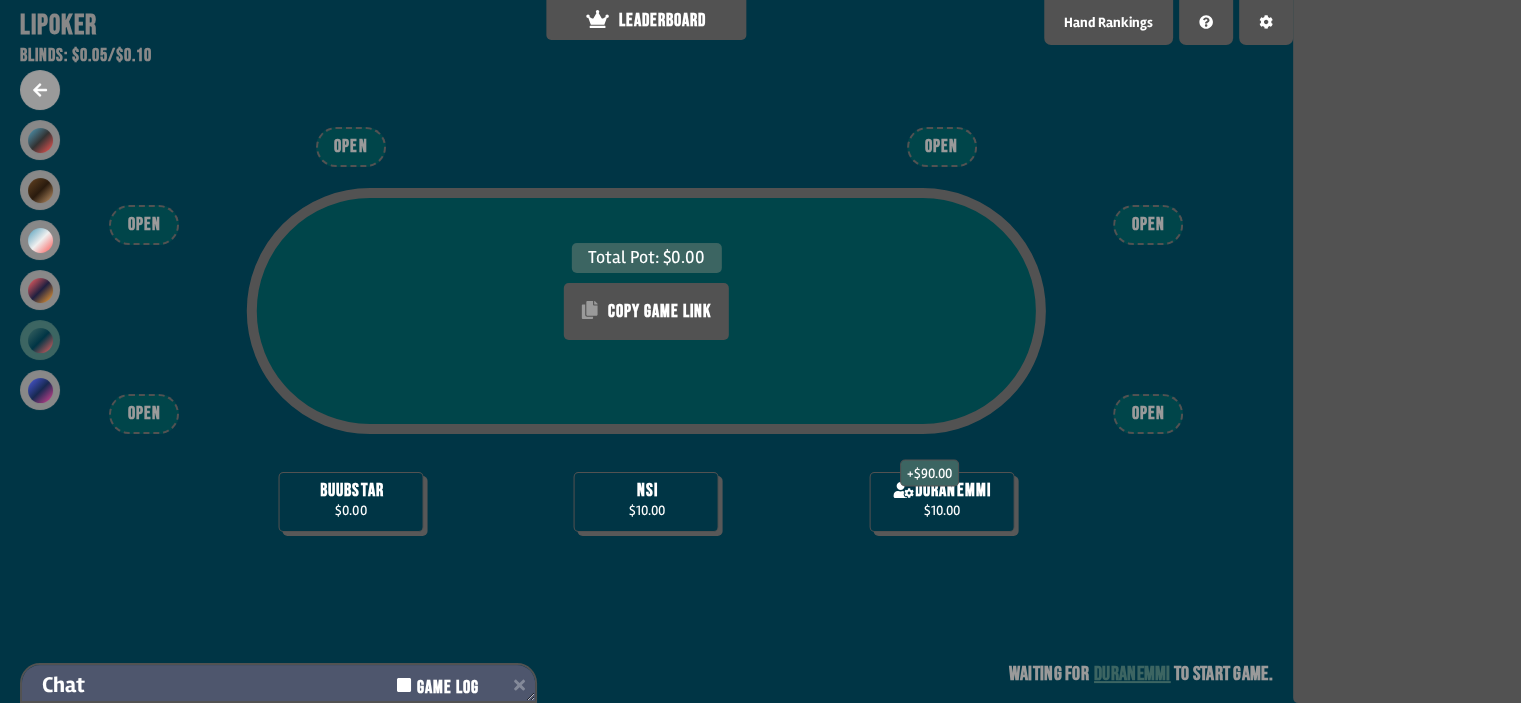 click 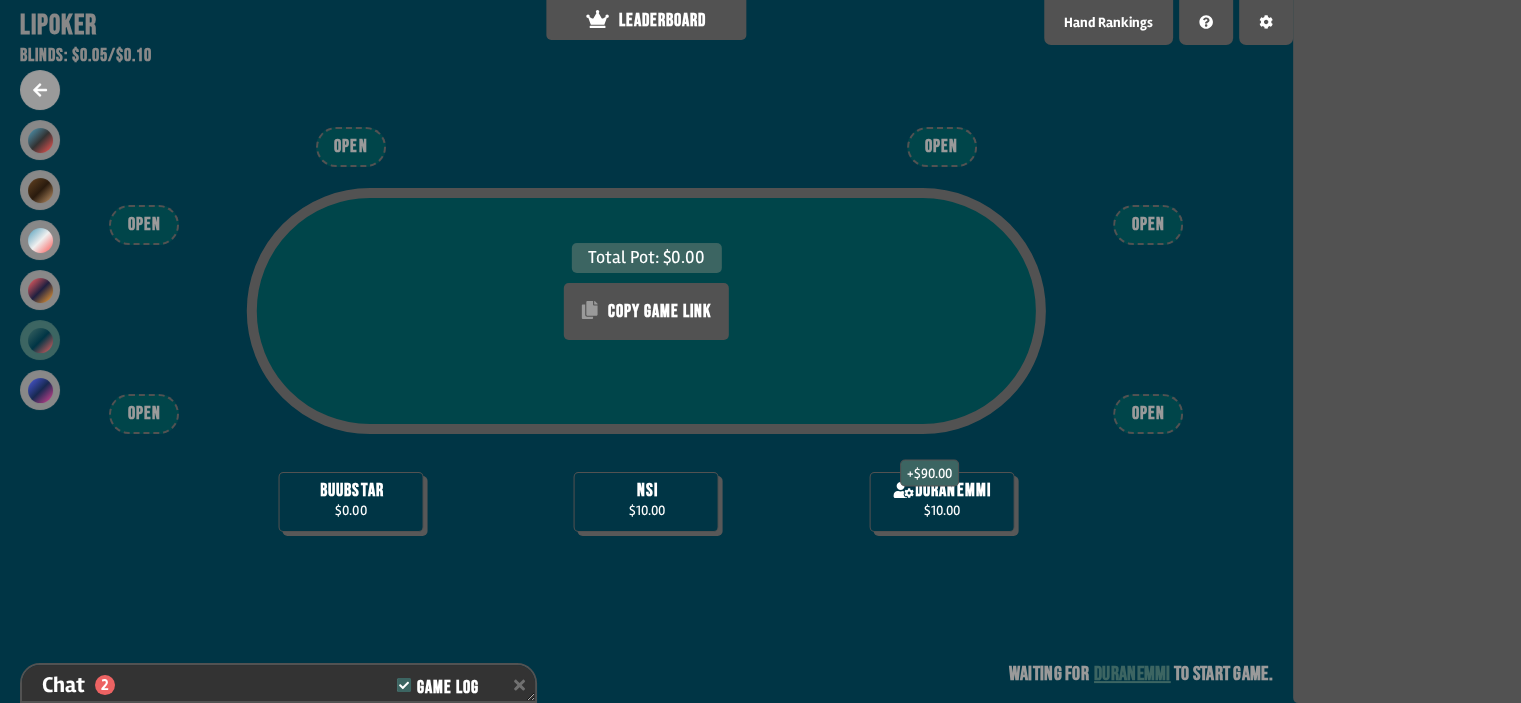 click on "duranemmi" at bounding box center (1132, 674) 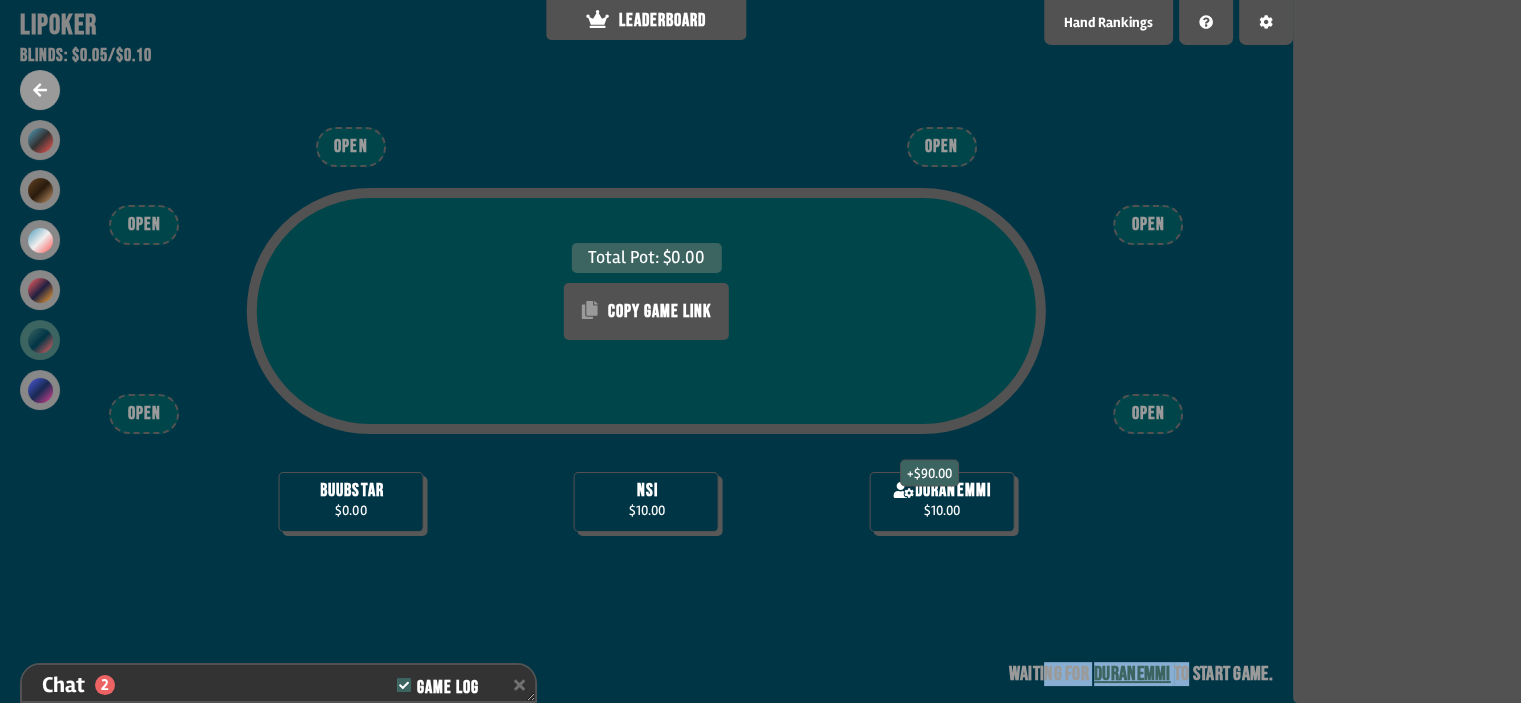 drag, startPoint x: 1042, startPoint y: 680, endPoint x: 1201, endPoint y: 679, distance: 159.00314 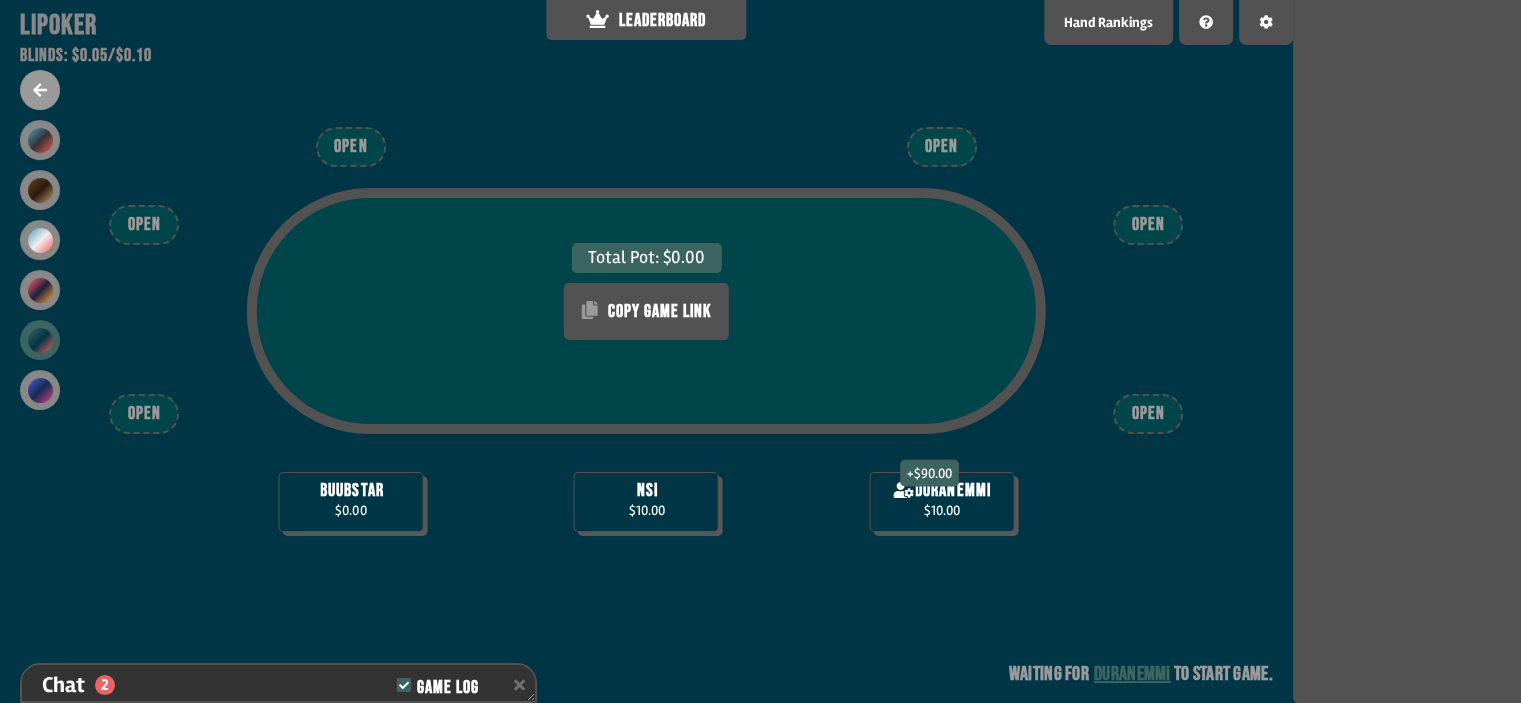 click on "Waiting for  duranemmi  to   start game" at bounding box center (1141, 674) 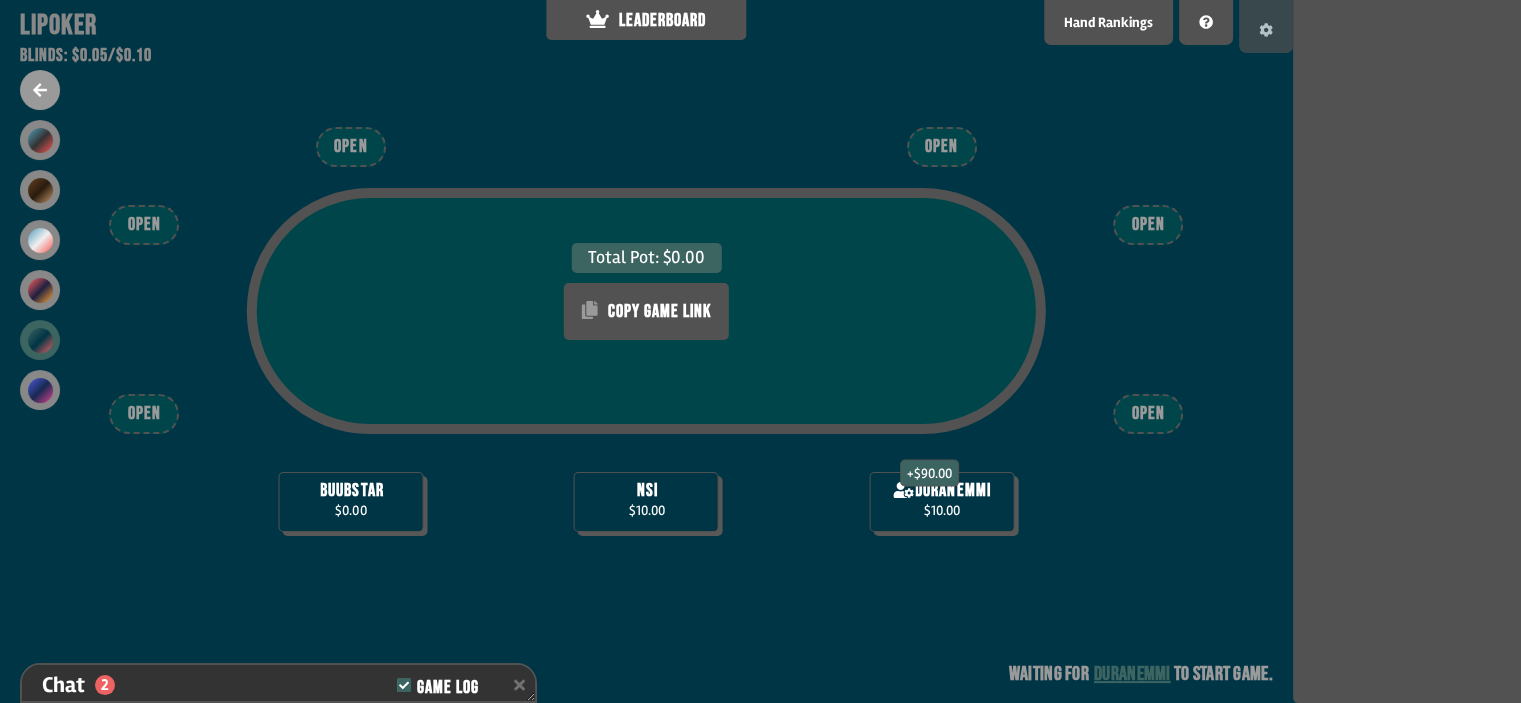 click at bounding box center (1266, 26) 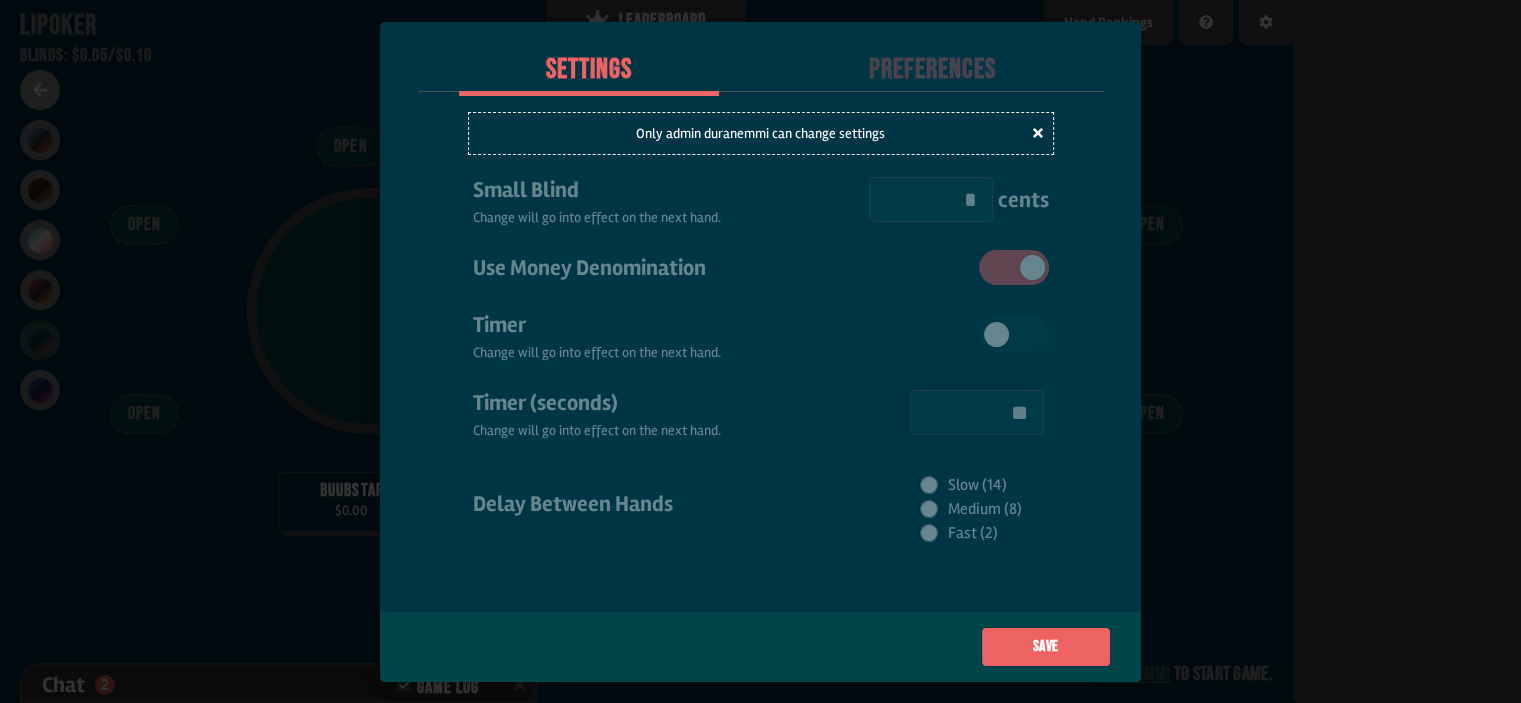click at bounding box center (760, 351) 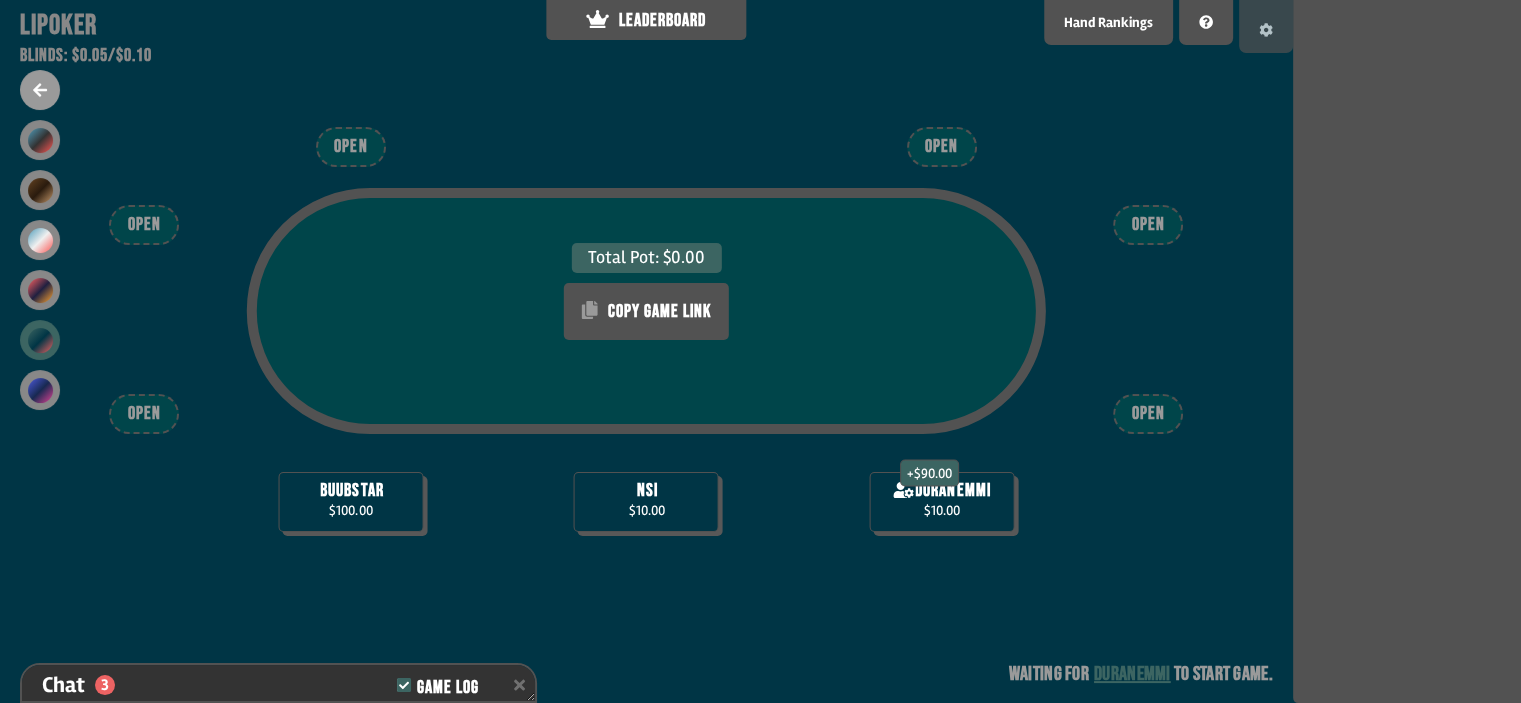 click at bounding box center (1266, 26) 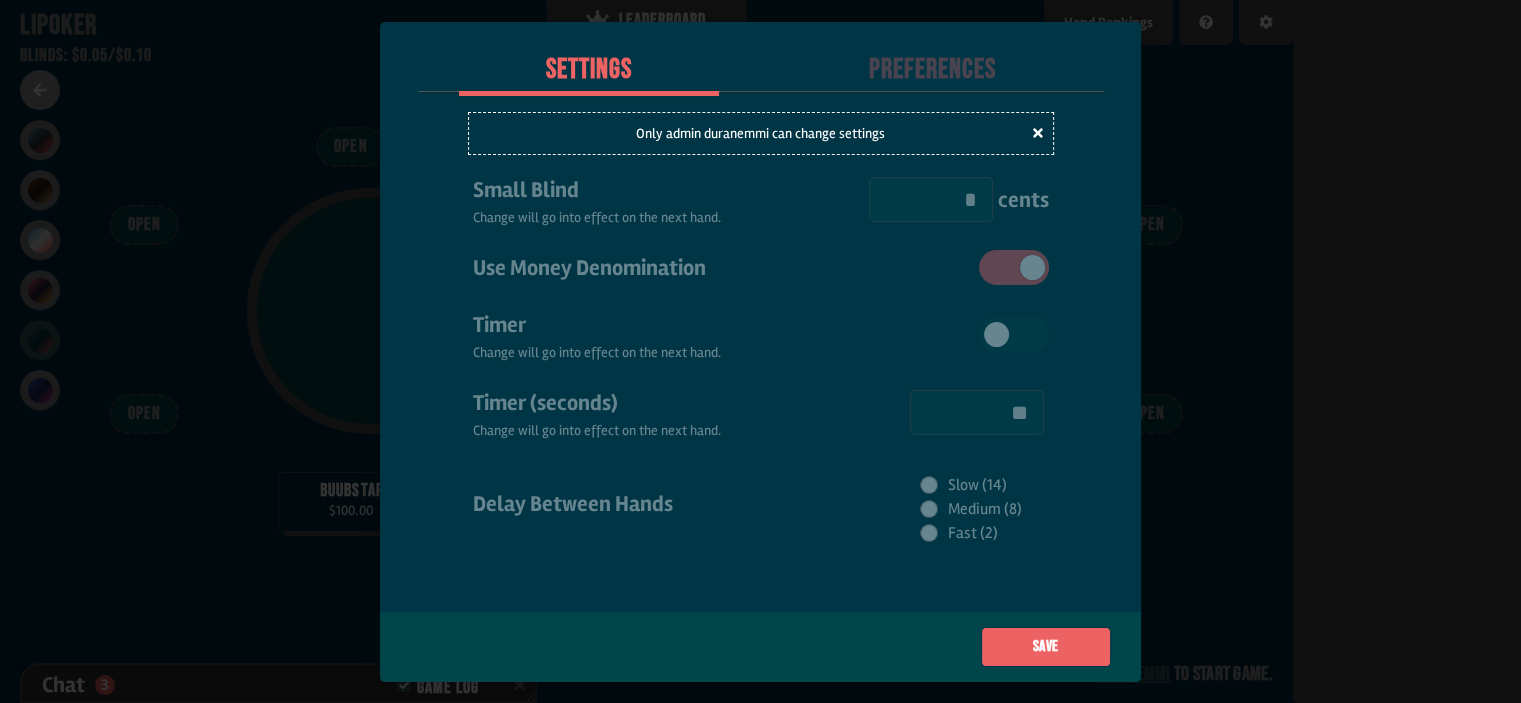 click at bounding box center [760, 351] 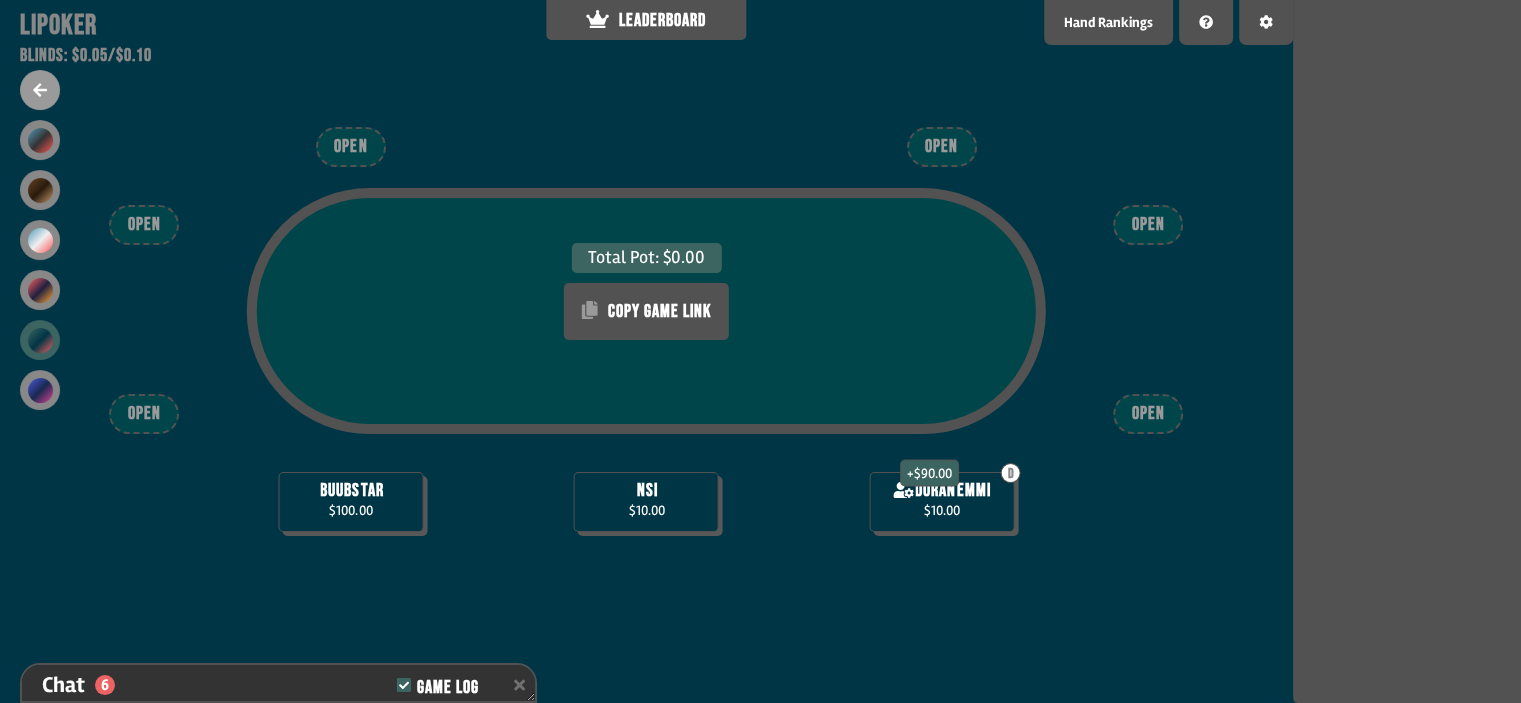 scroll, scrollTop: 98, scrollLeft: 0, axis: vertical 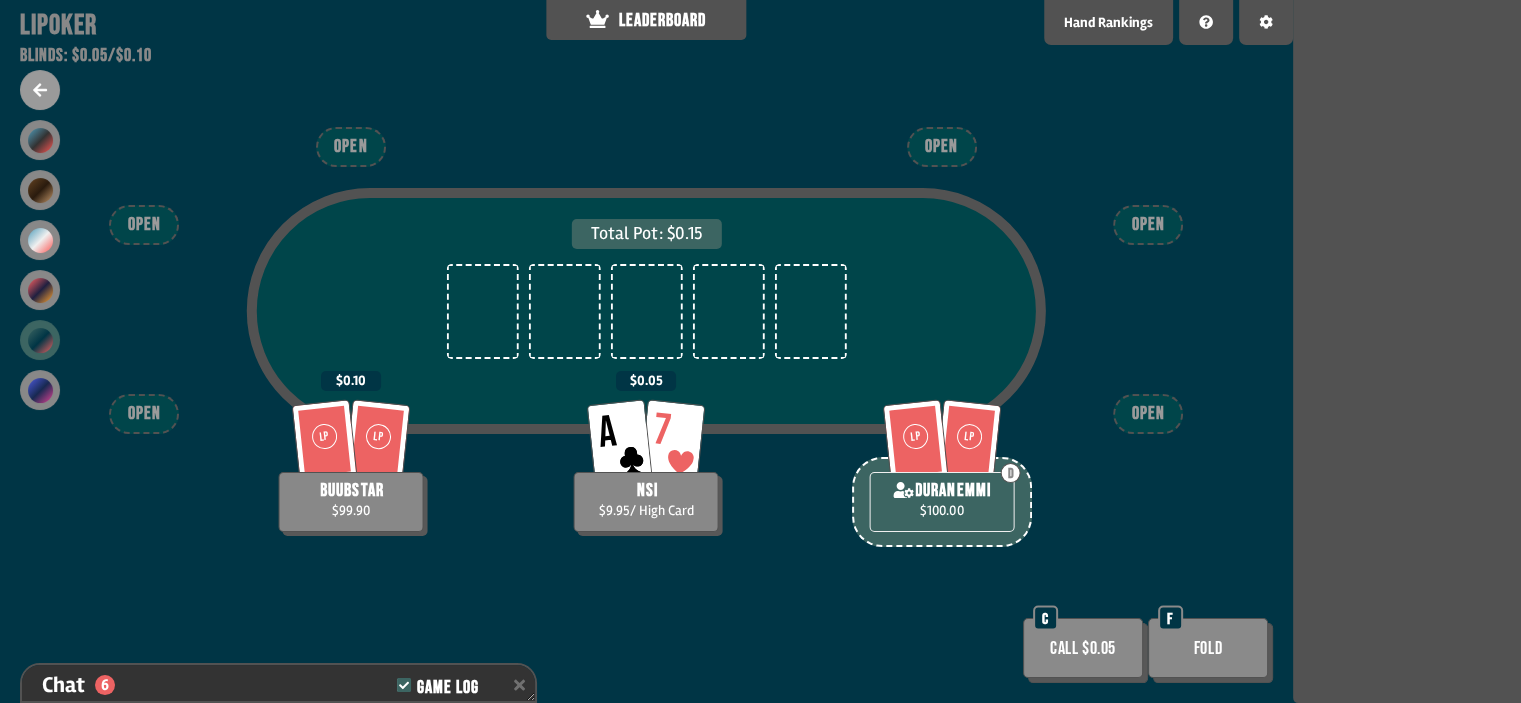 click at bounding box center (40, 90) 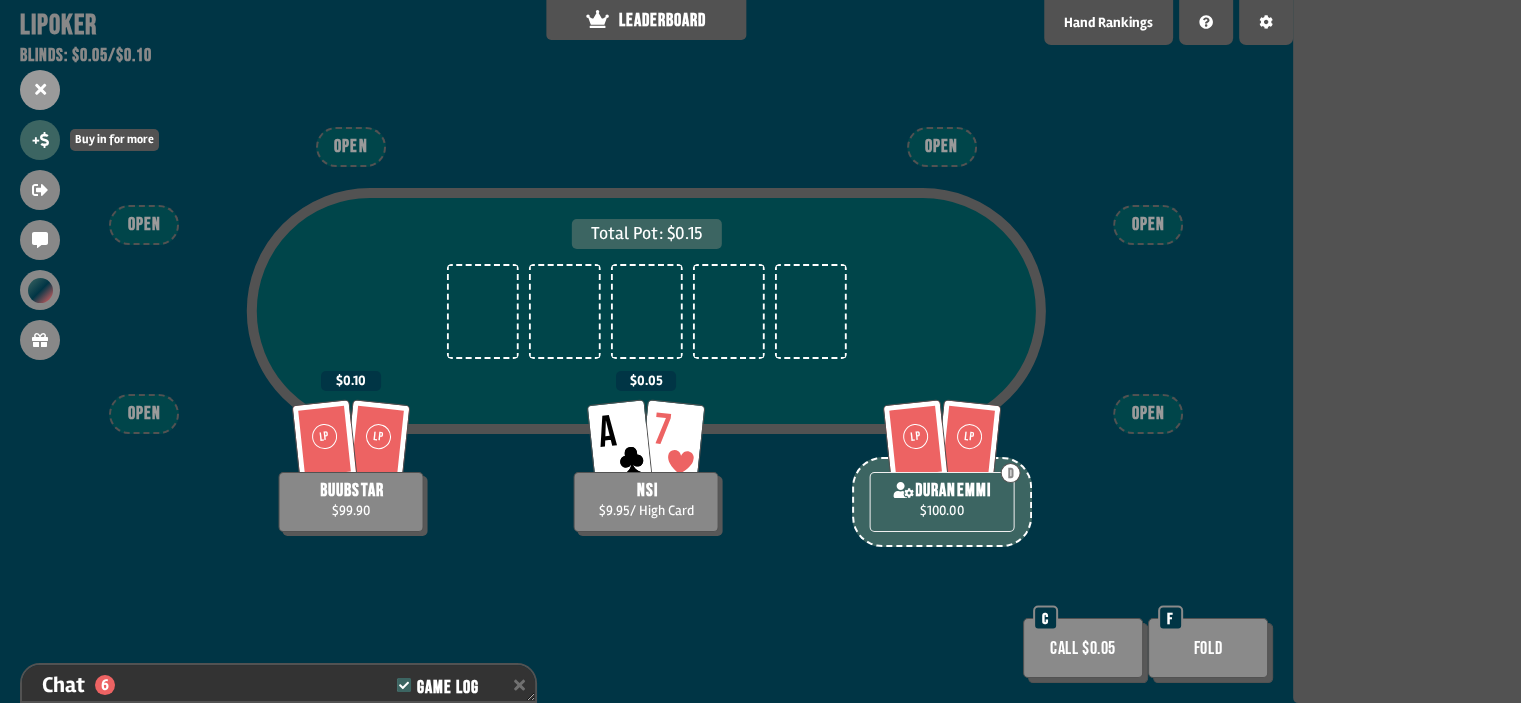 click on "+" at bounding box center (40, 140) 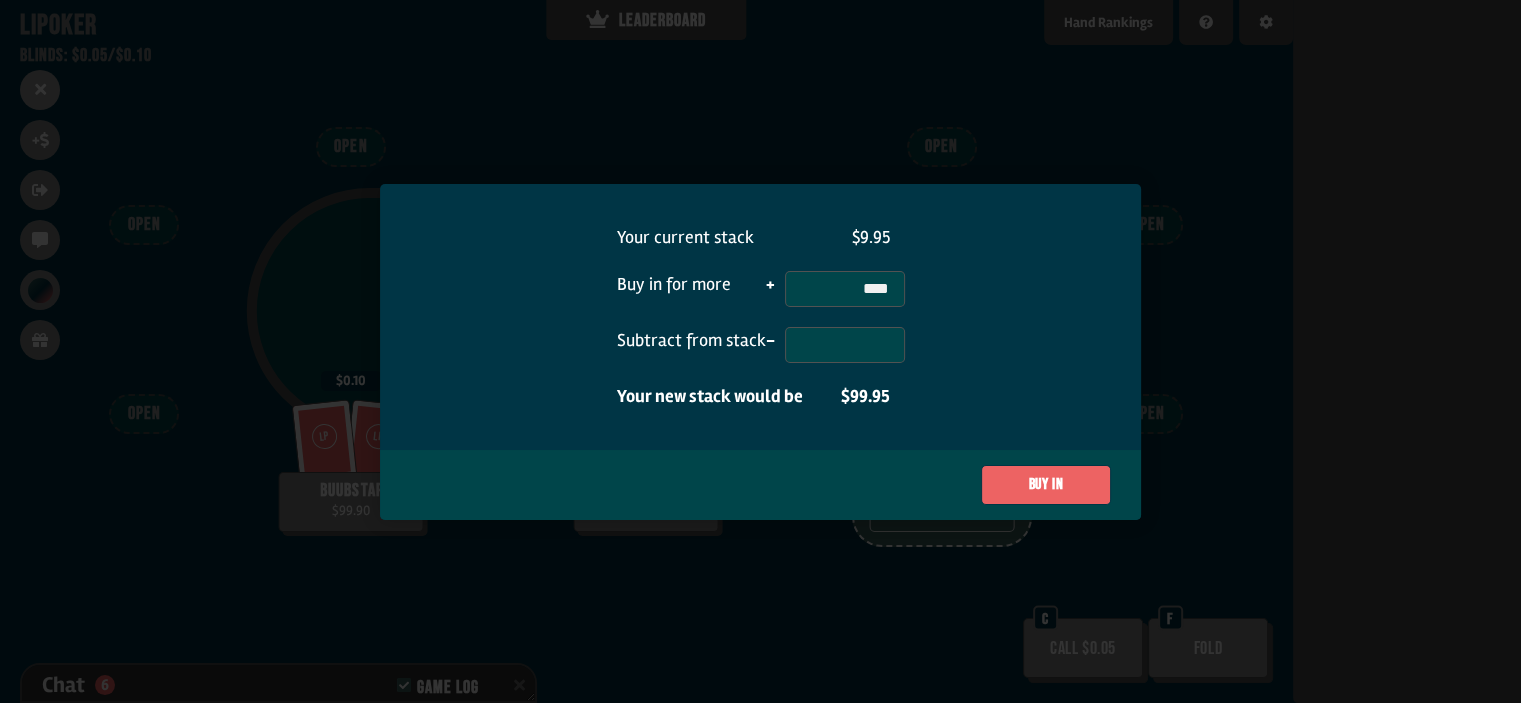 type on "*****" 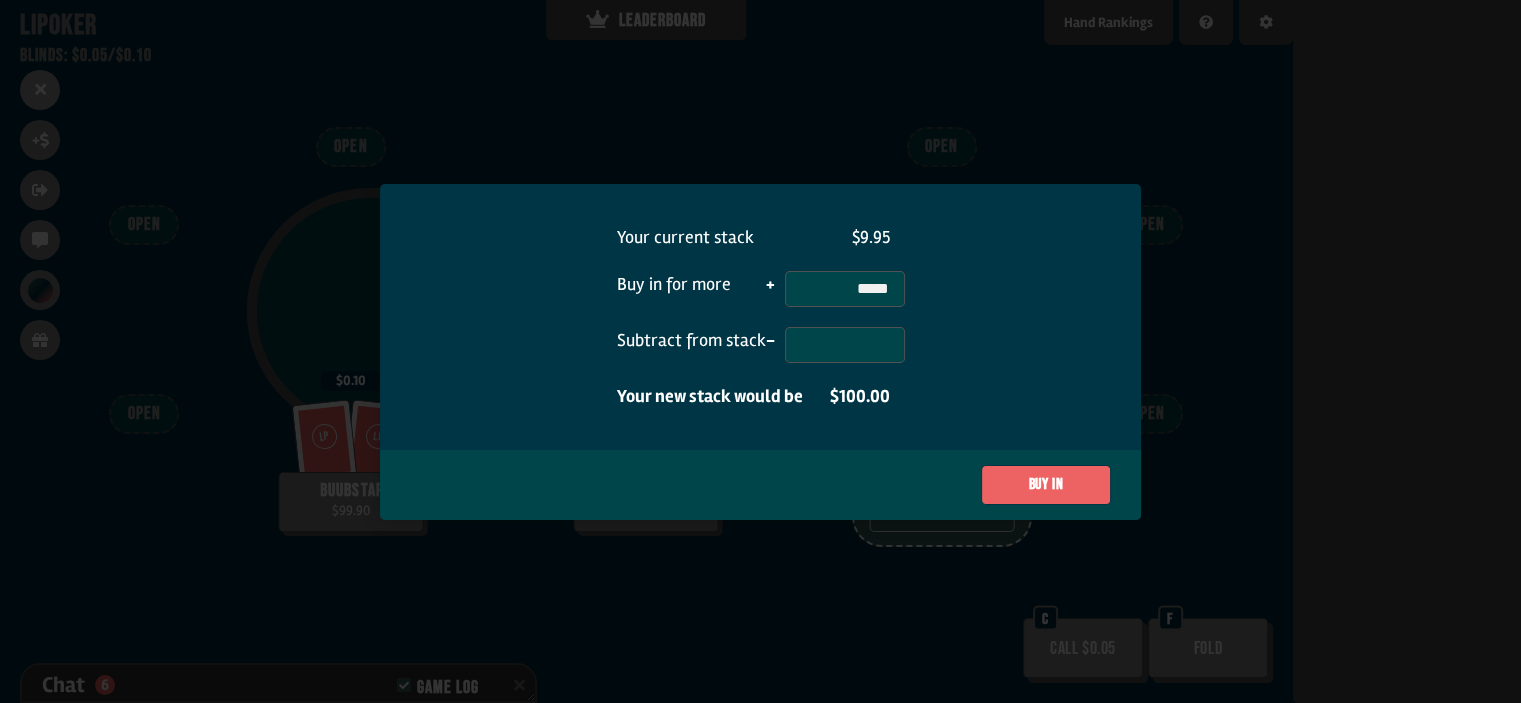 type 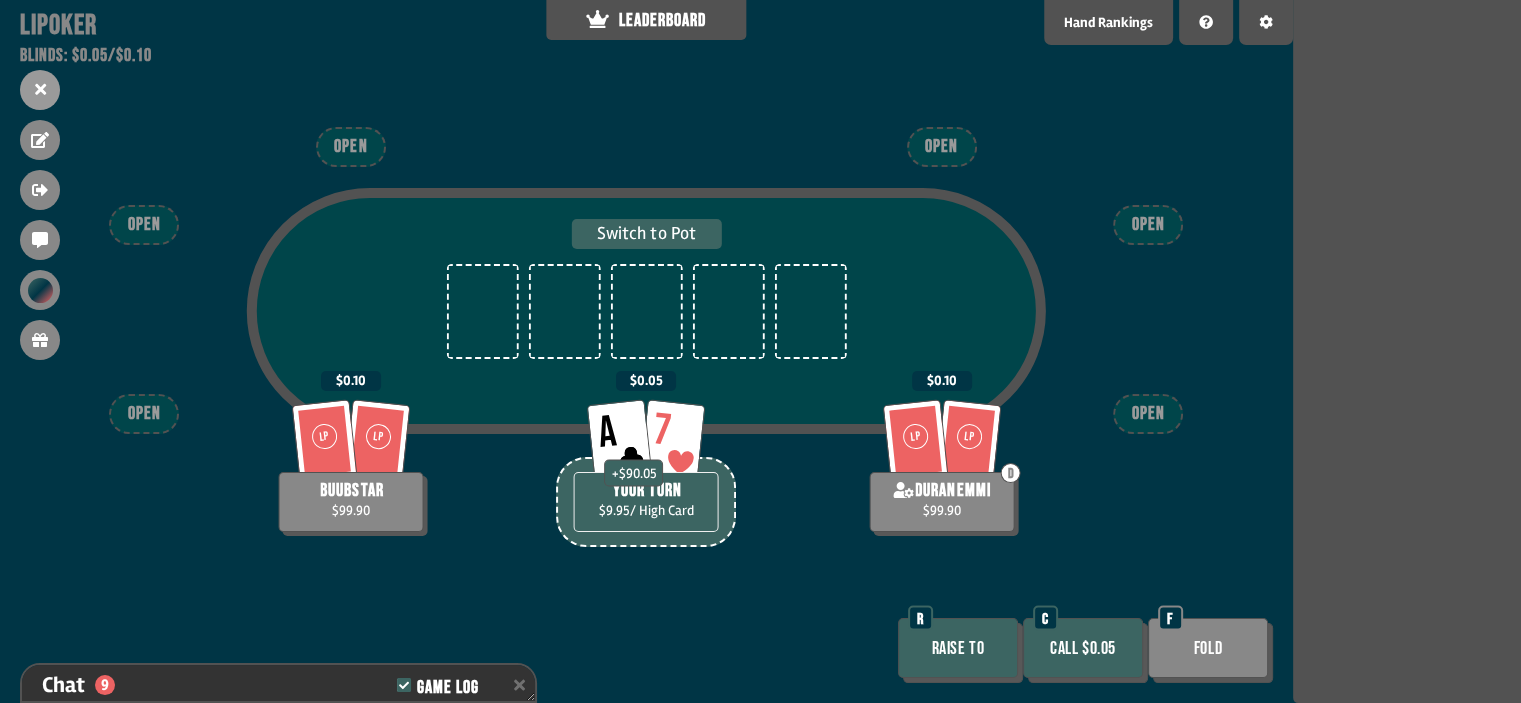 click on "Switch to Pot" at bounding box center (646, 234) 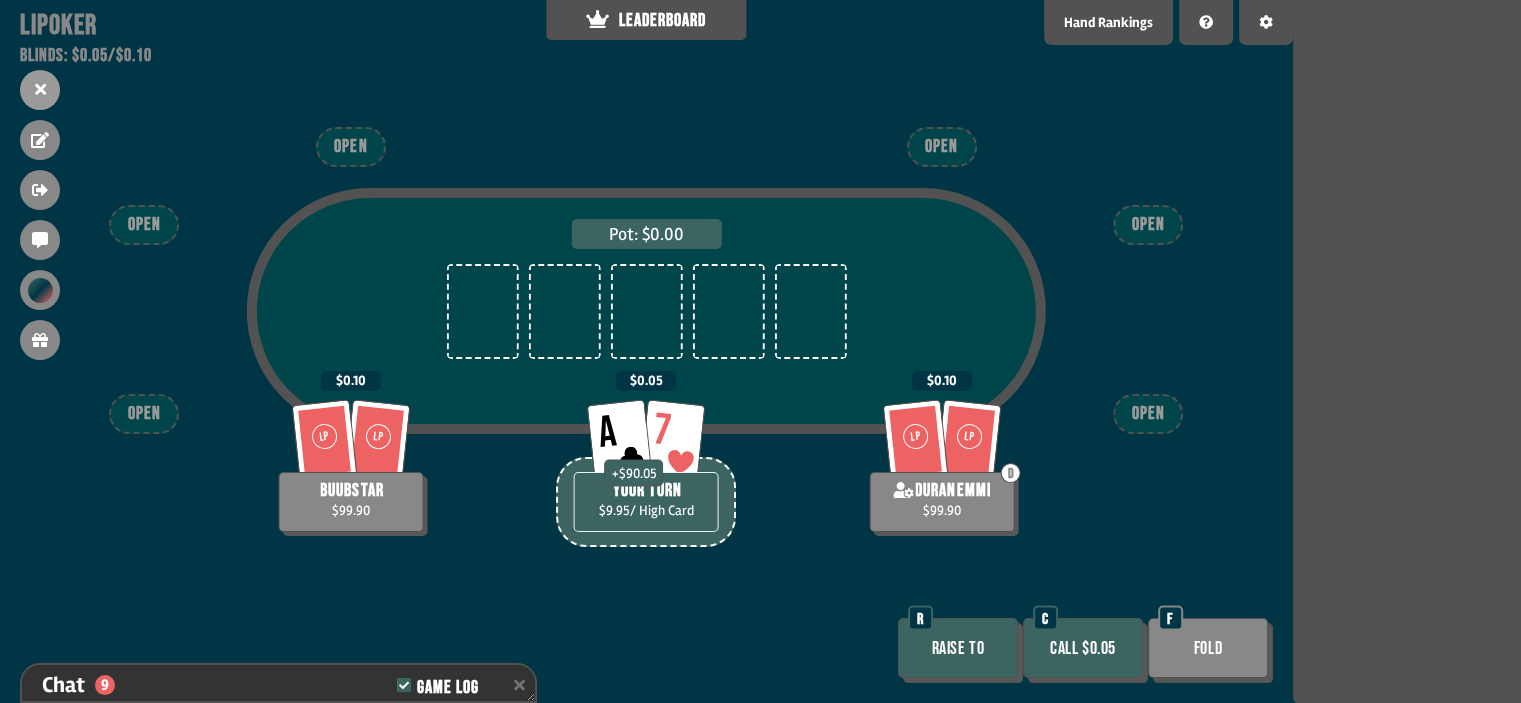 click on "Call $0.05" at bounding box center [1083, 648] 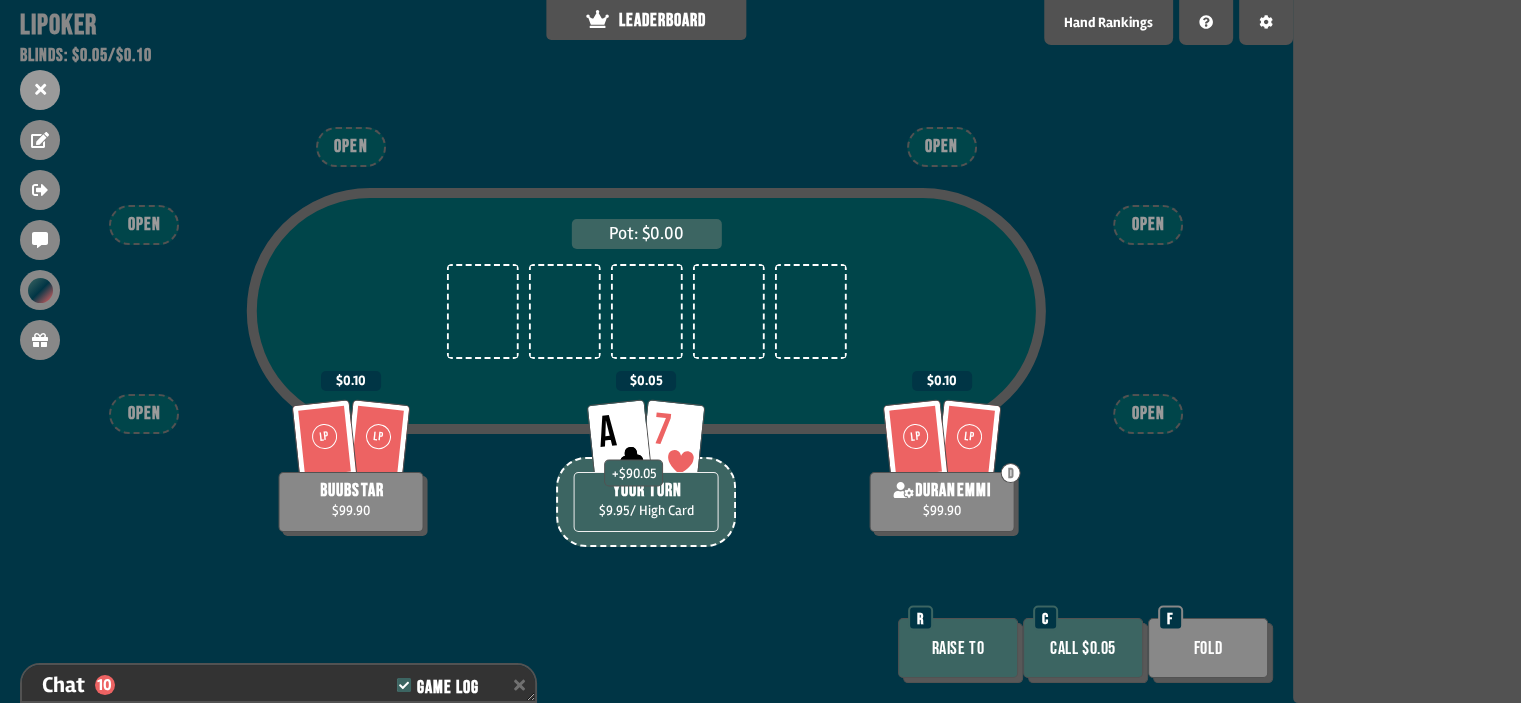 click on "Call $0.05" at bounding box center (1083, 648) 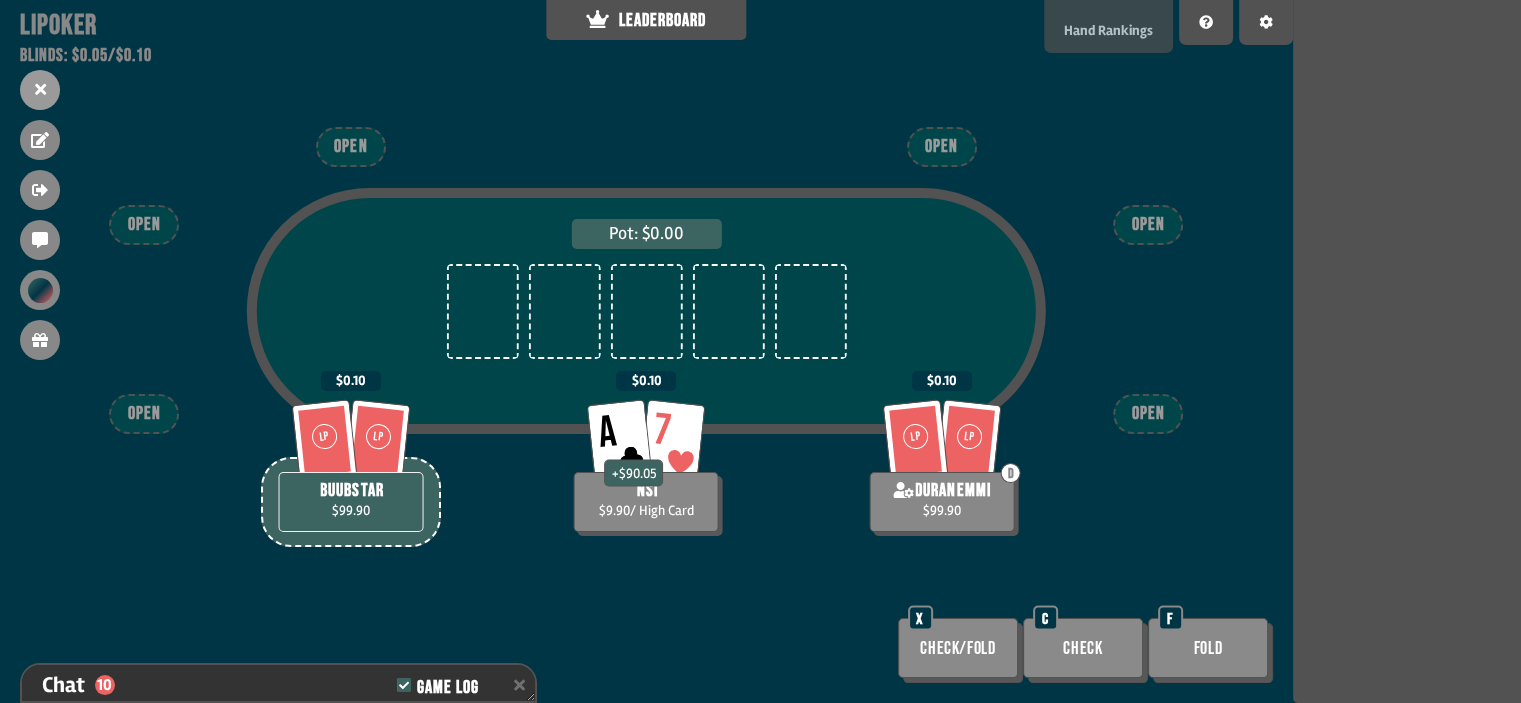 click on "Hand Rankings" at bounding box center [1108, 30] 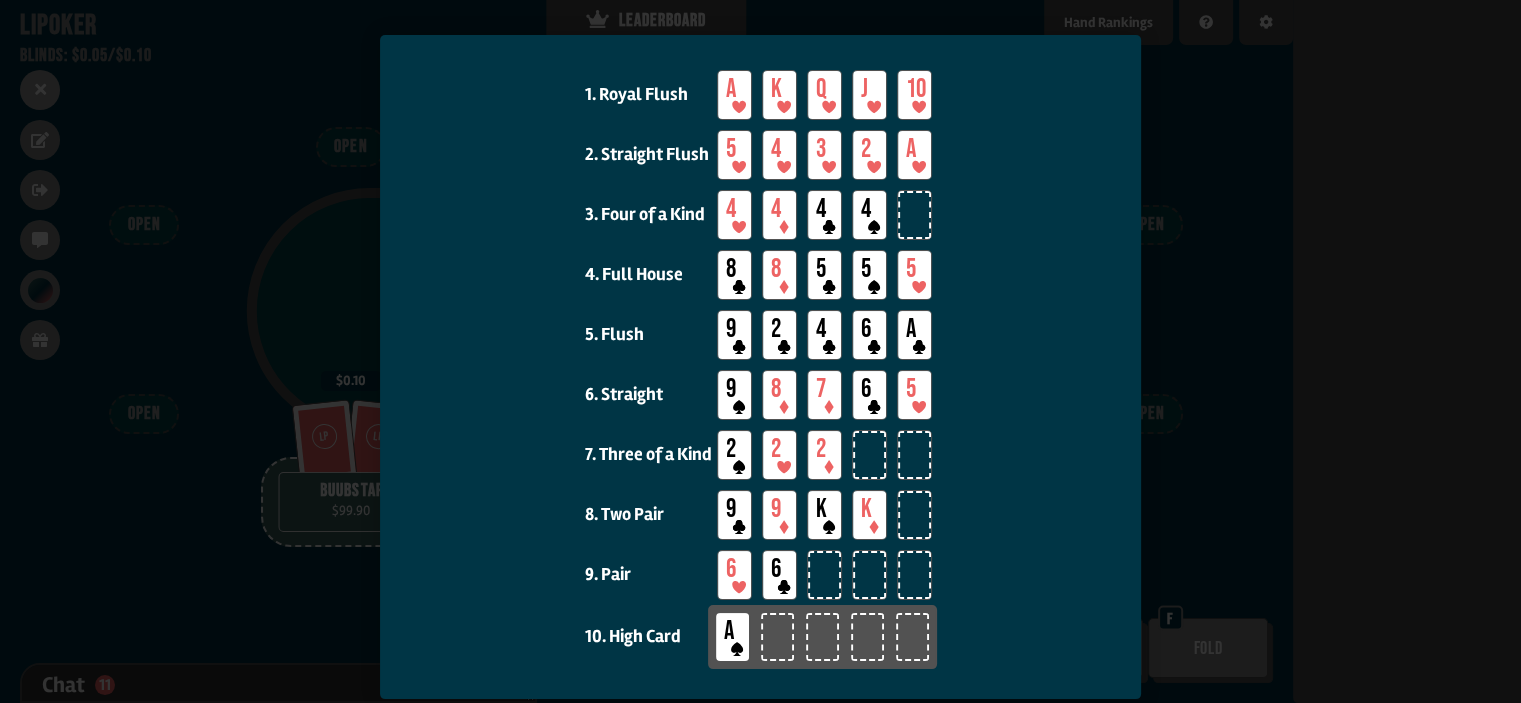 scroll, scrollTop: 0, scrollLeft: 0, axis: both 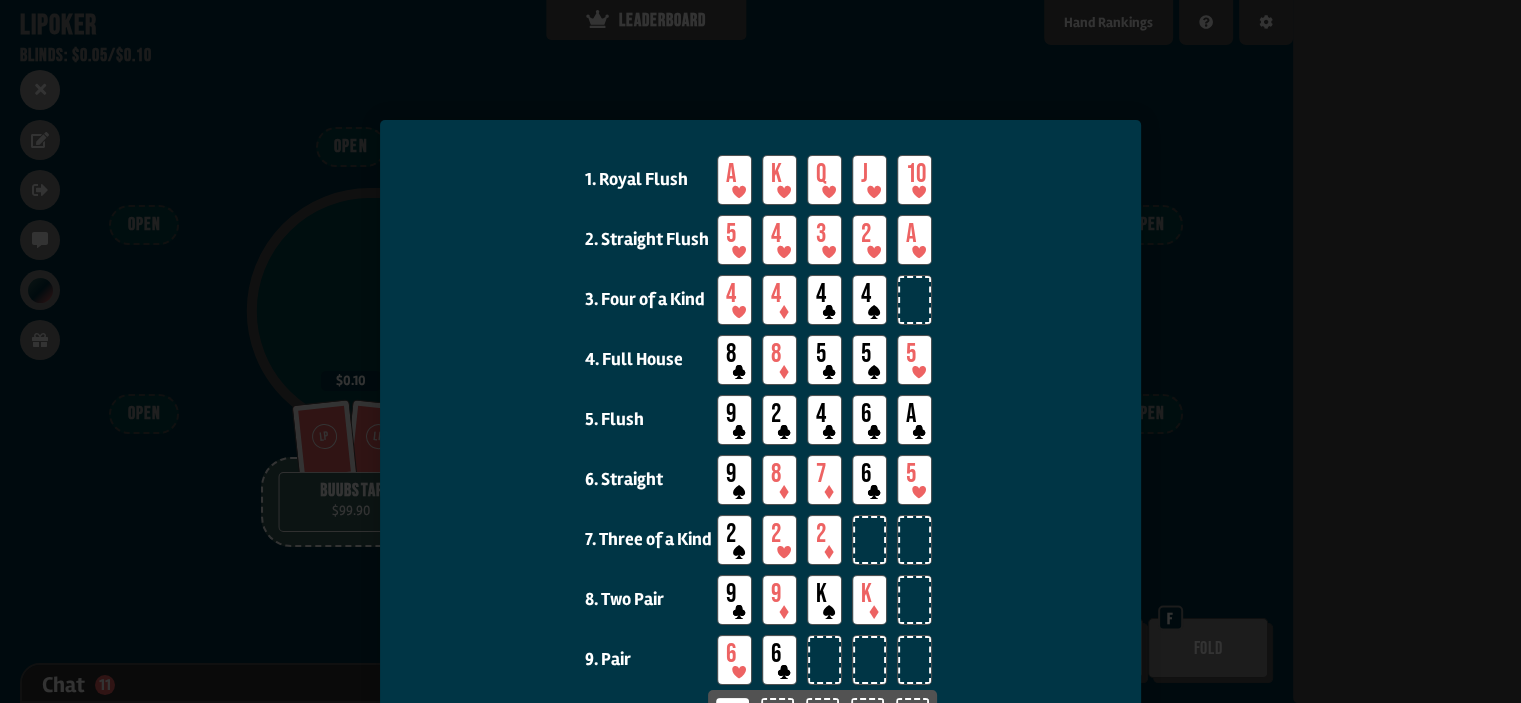 click at bounding box center (760, 351) 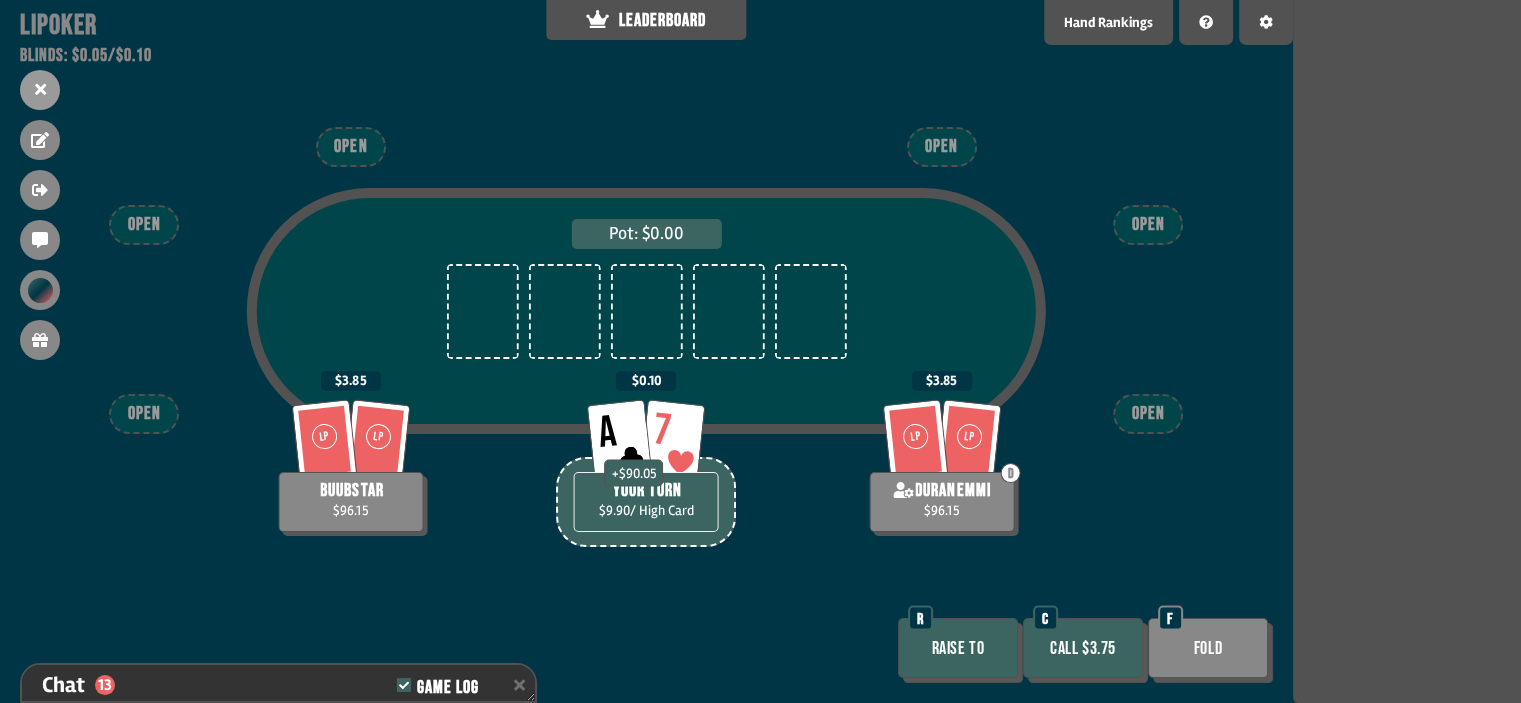 click on "Call $3.75" at bounding box center (1083, 648) 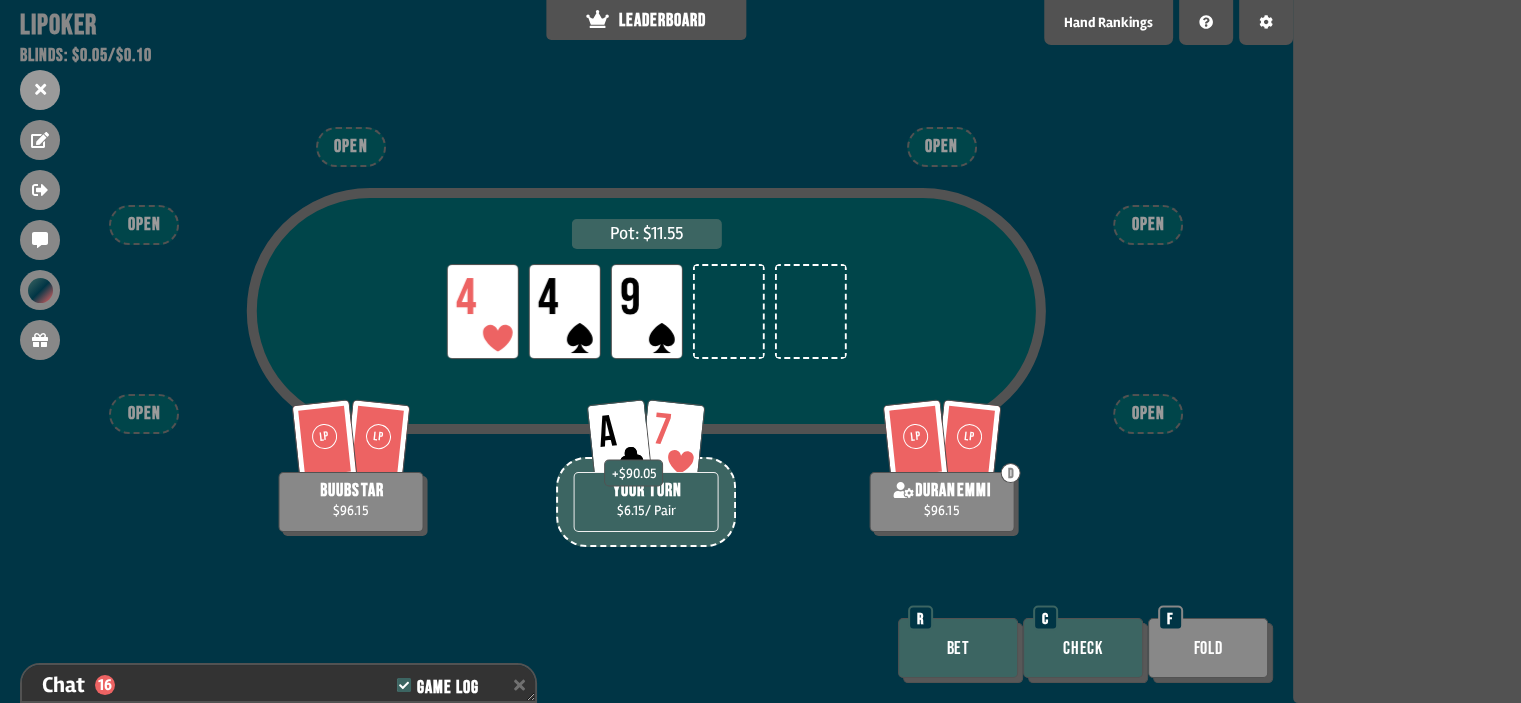 click on "Check" at bounding box center [1083, 648] 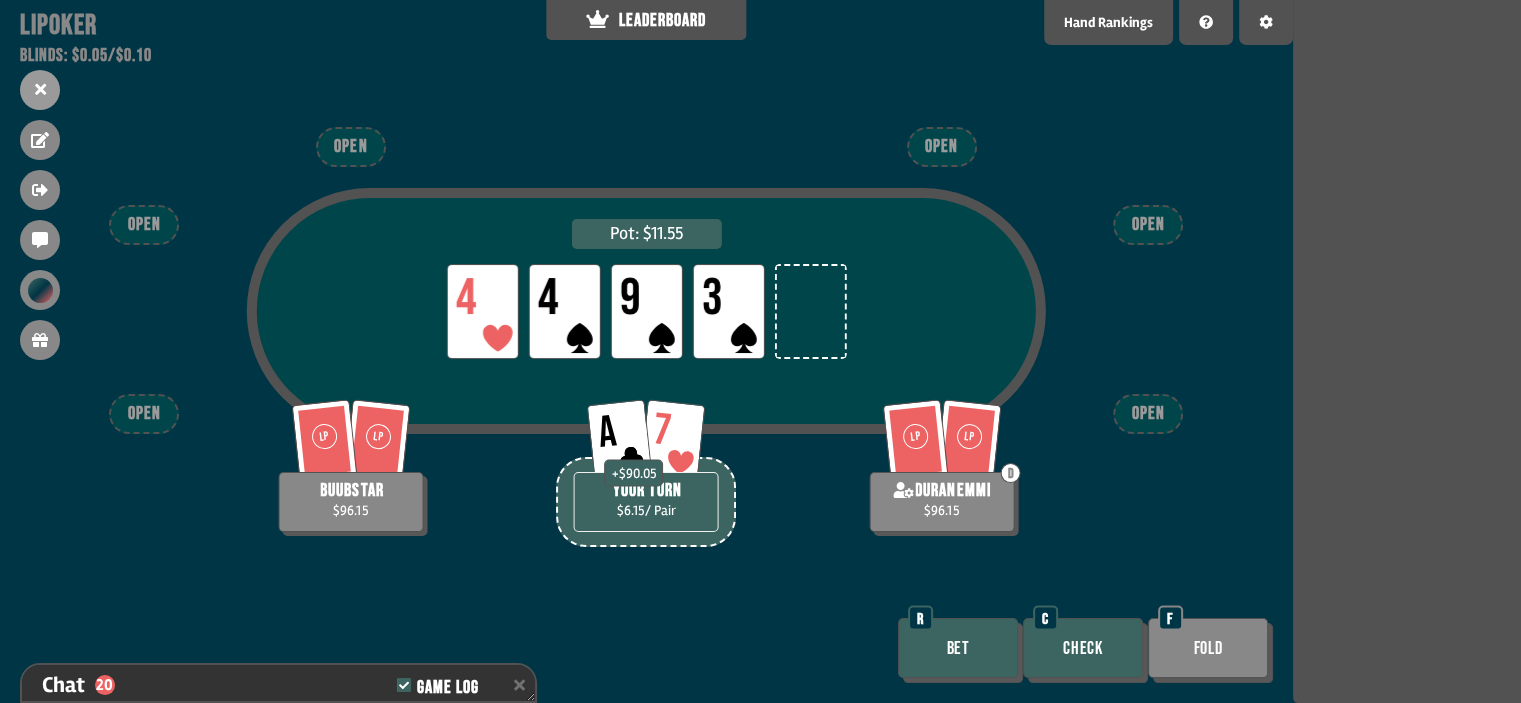 click on "Bet" at bounding box center (958, 648) 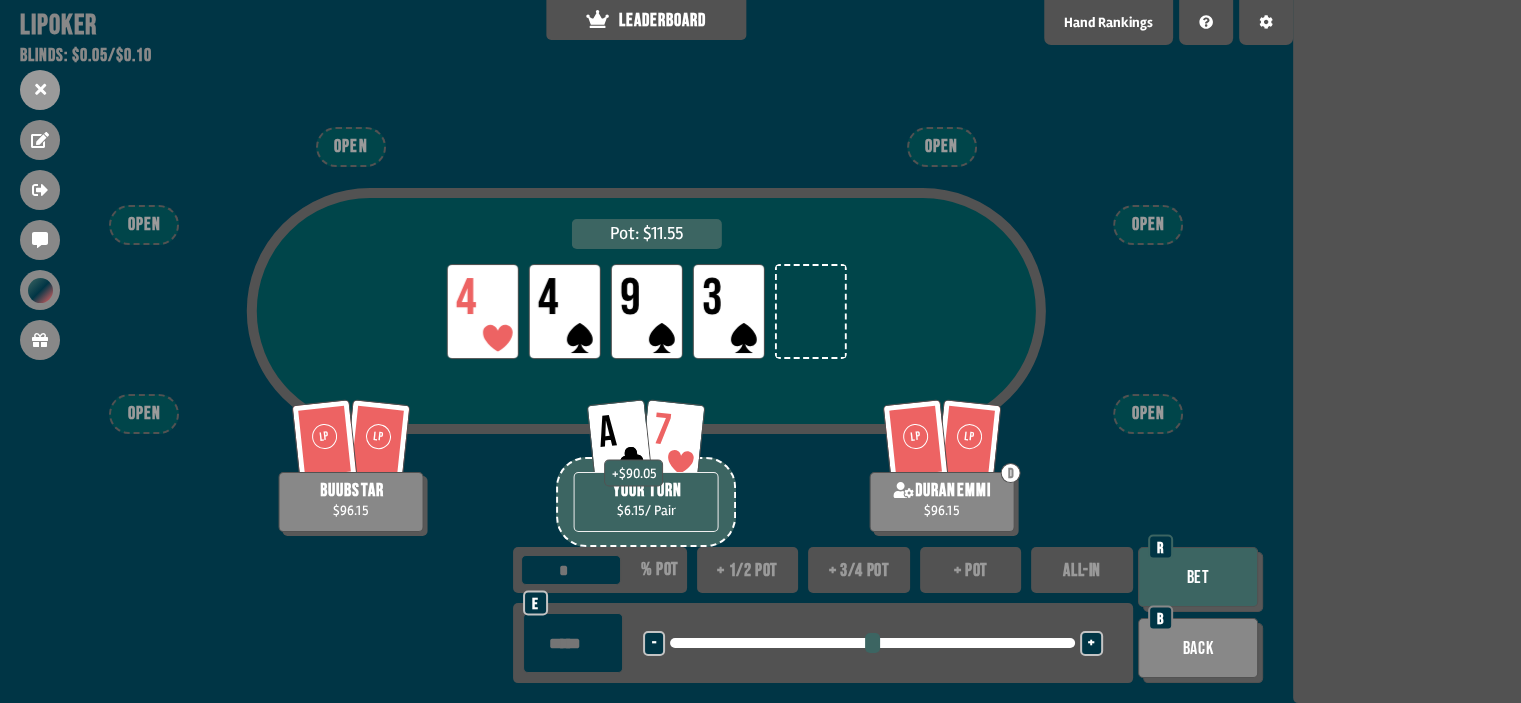 type on "*" 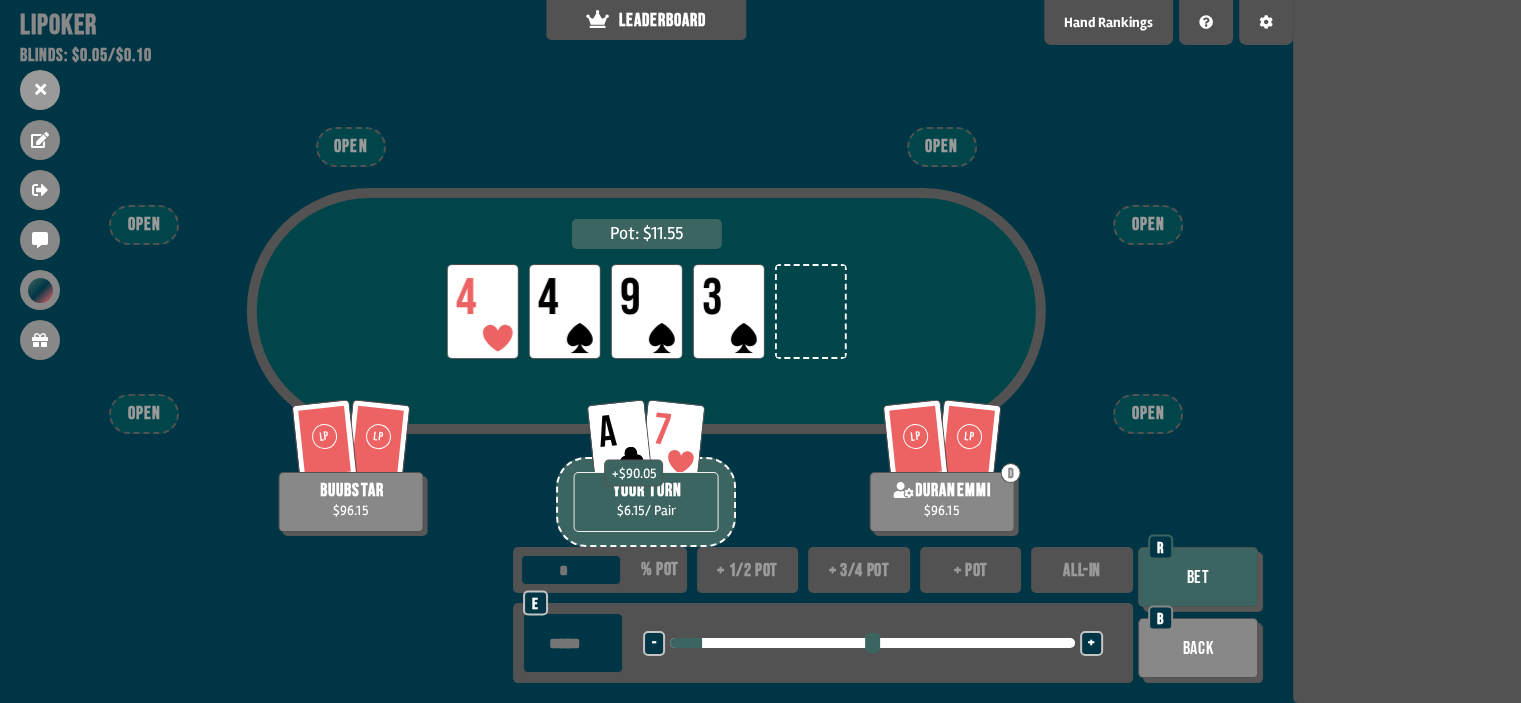type on "****" 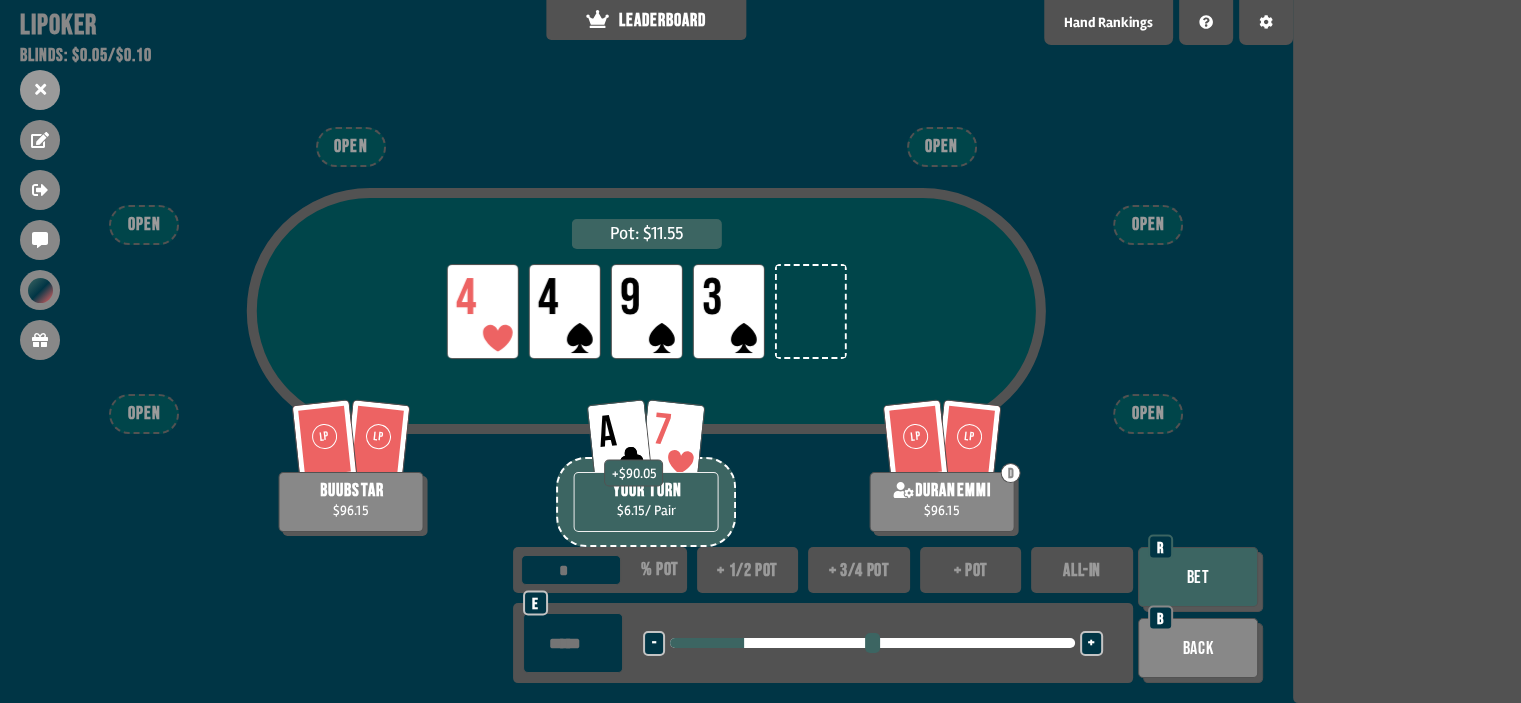 type on "****" 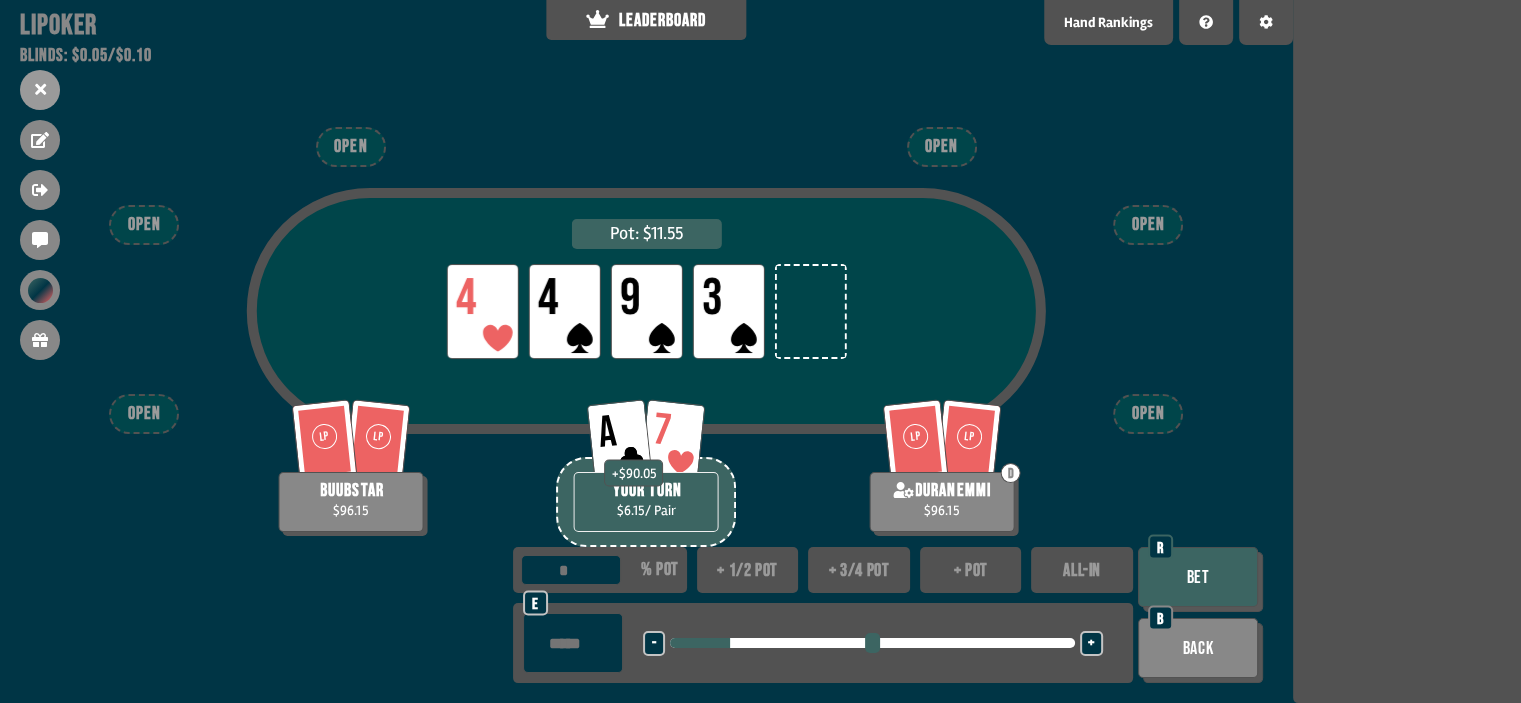 type on "*" 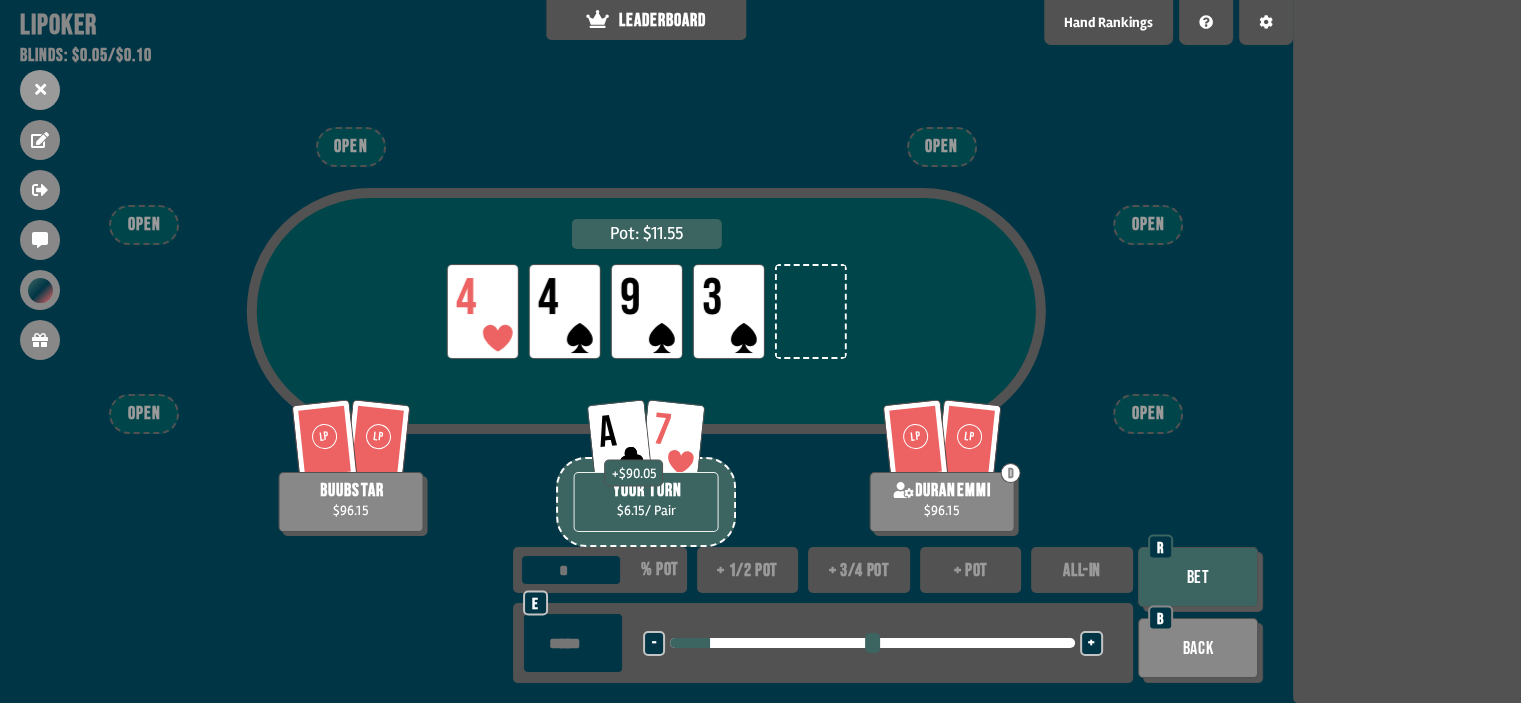 type on "****" 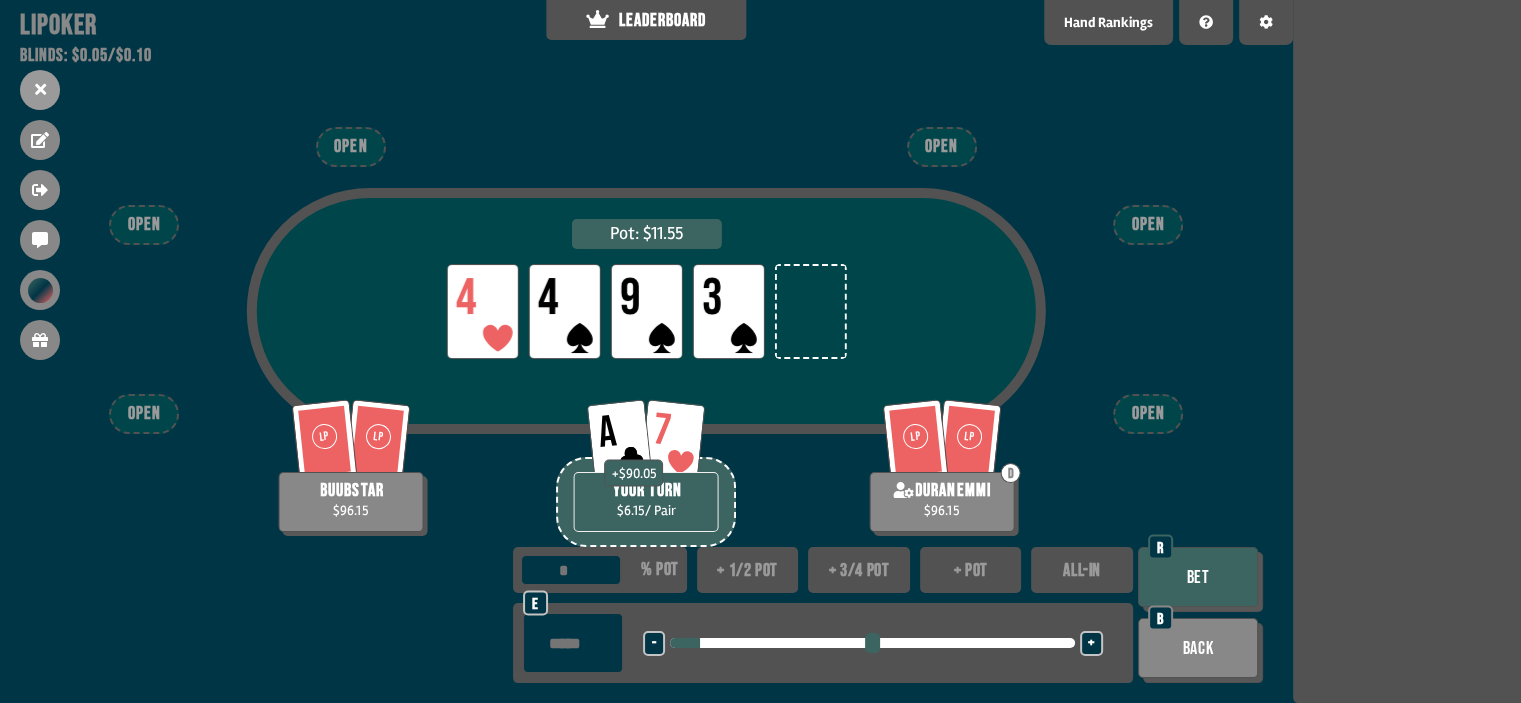 type on "****" 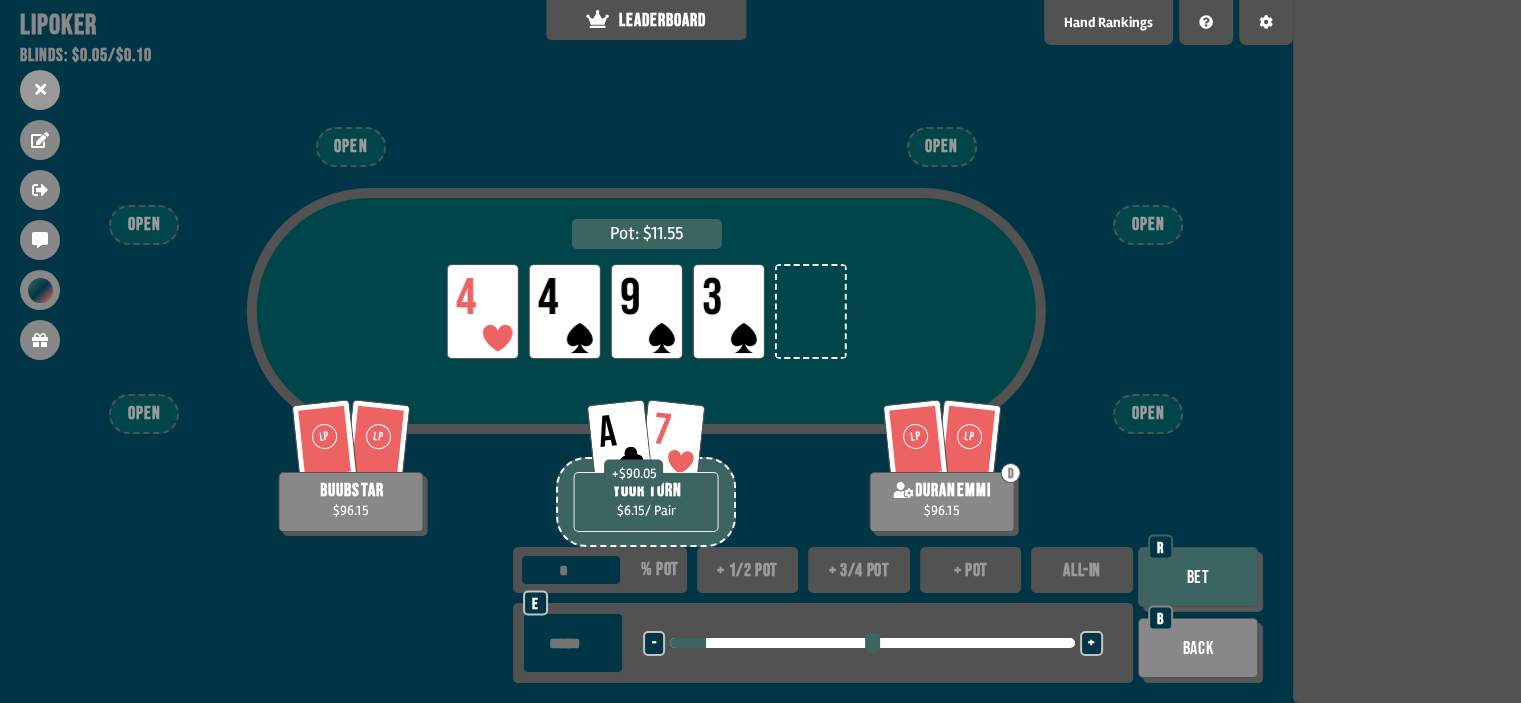 type on "****" 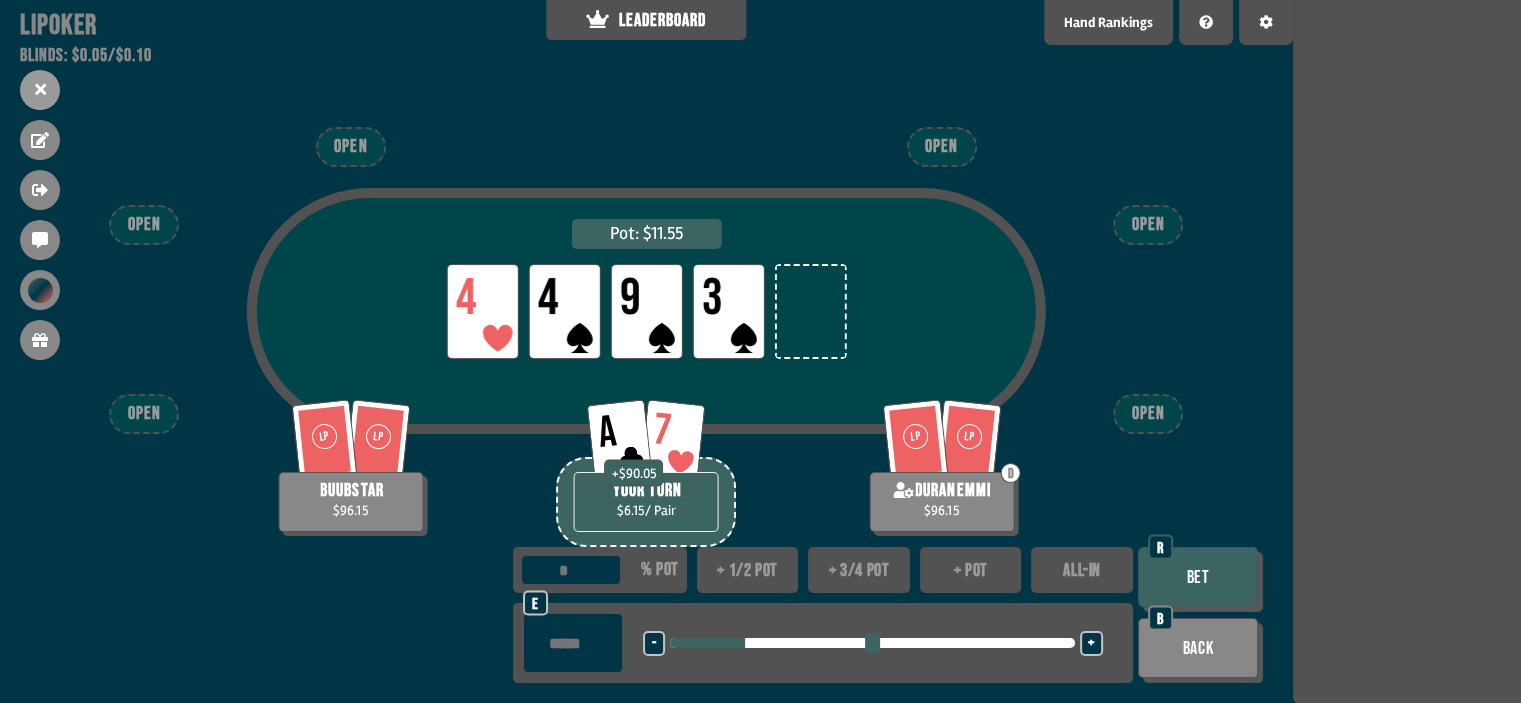 type on "****" 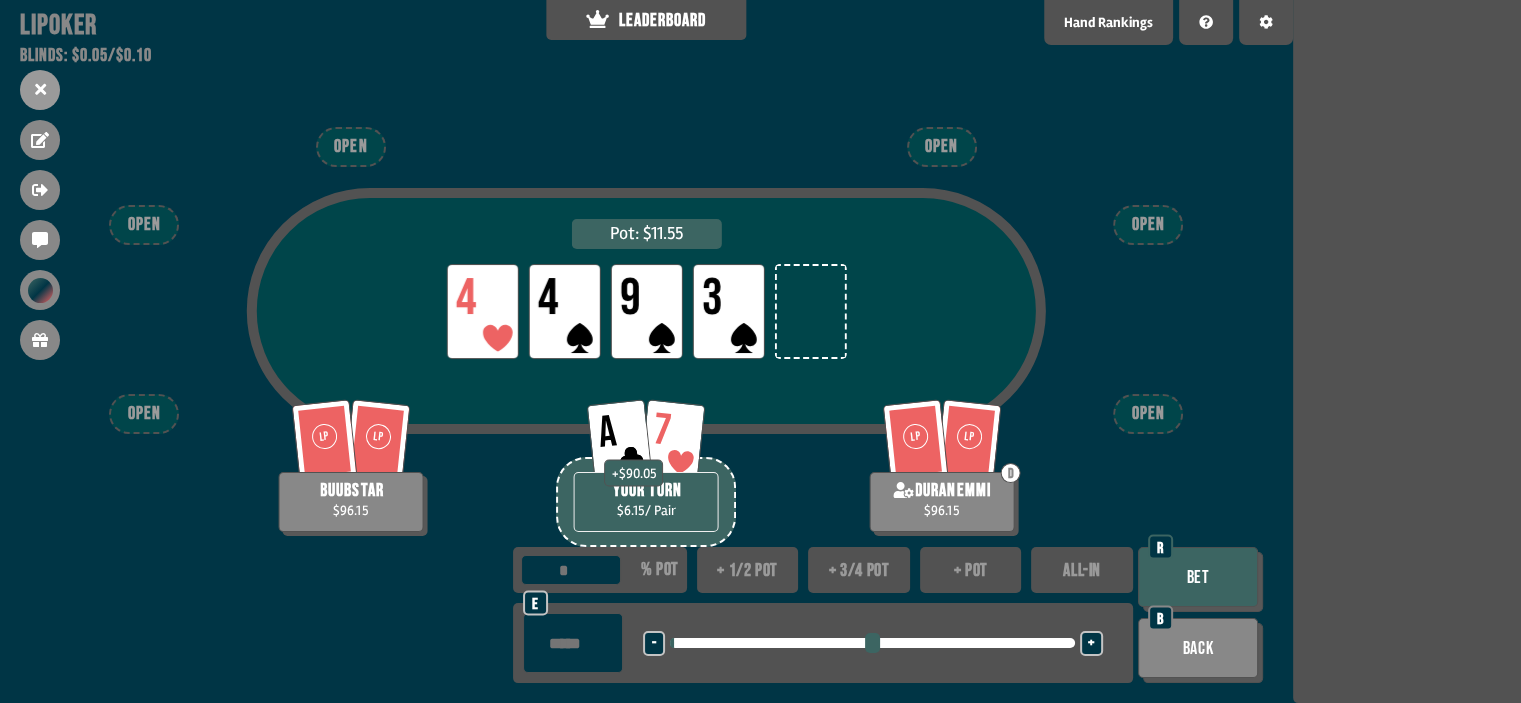 type on "****" 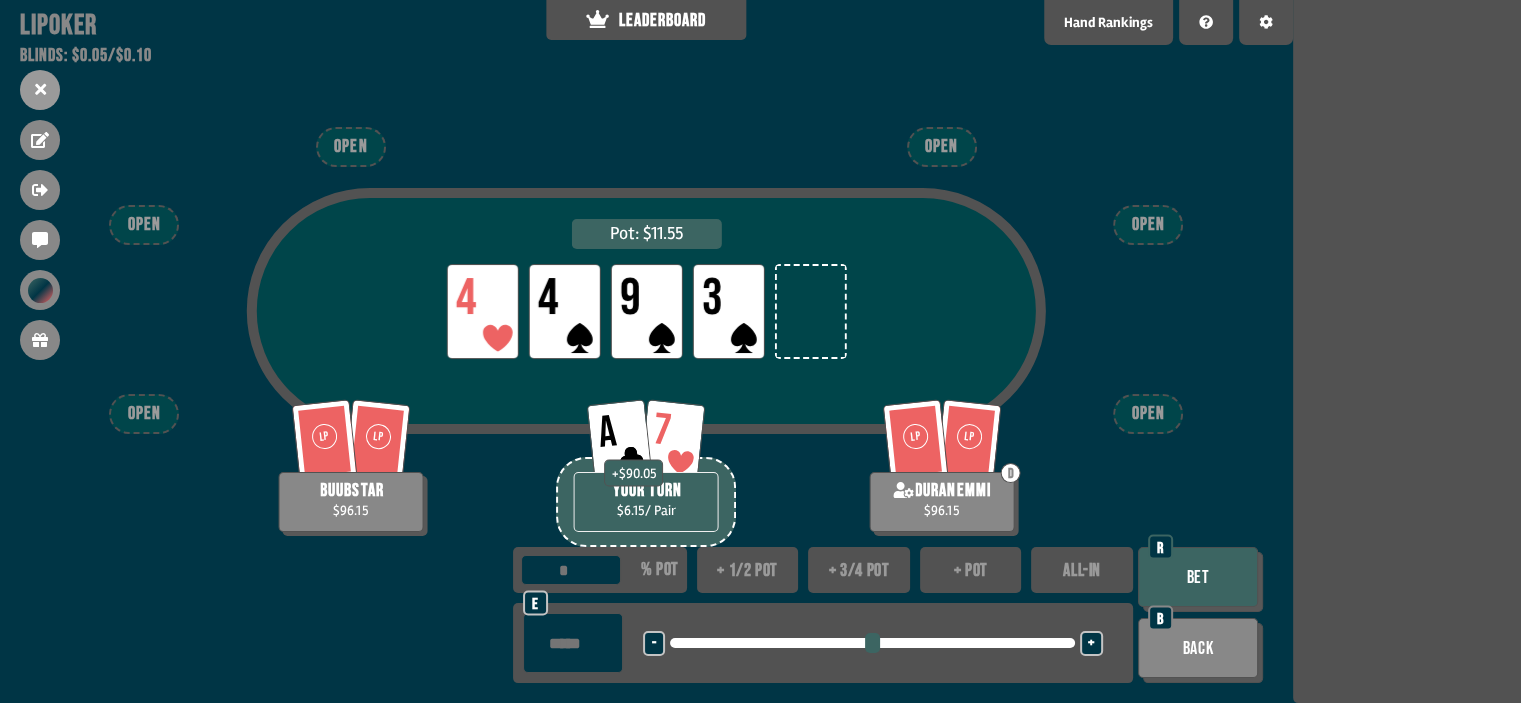 drag, startPoint x: 683, startPoint y: 646, endPoint x: 656, endPoint y: 645, distance: 27.018513 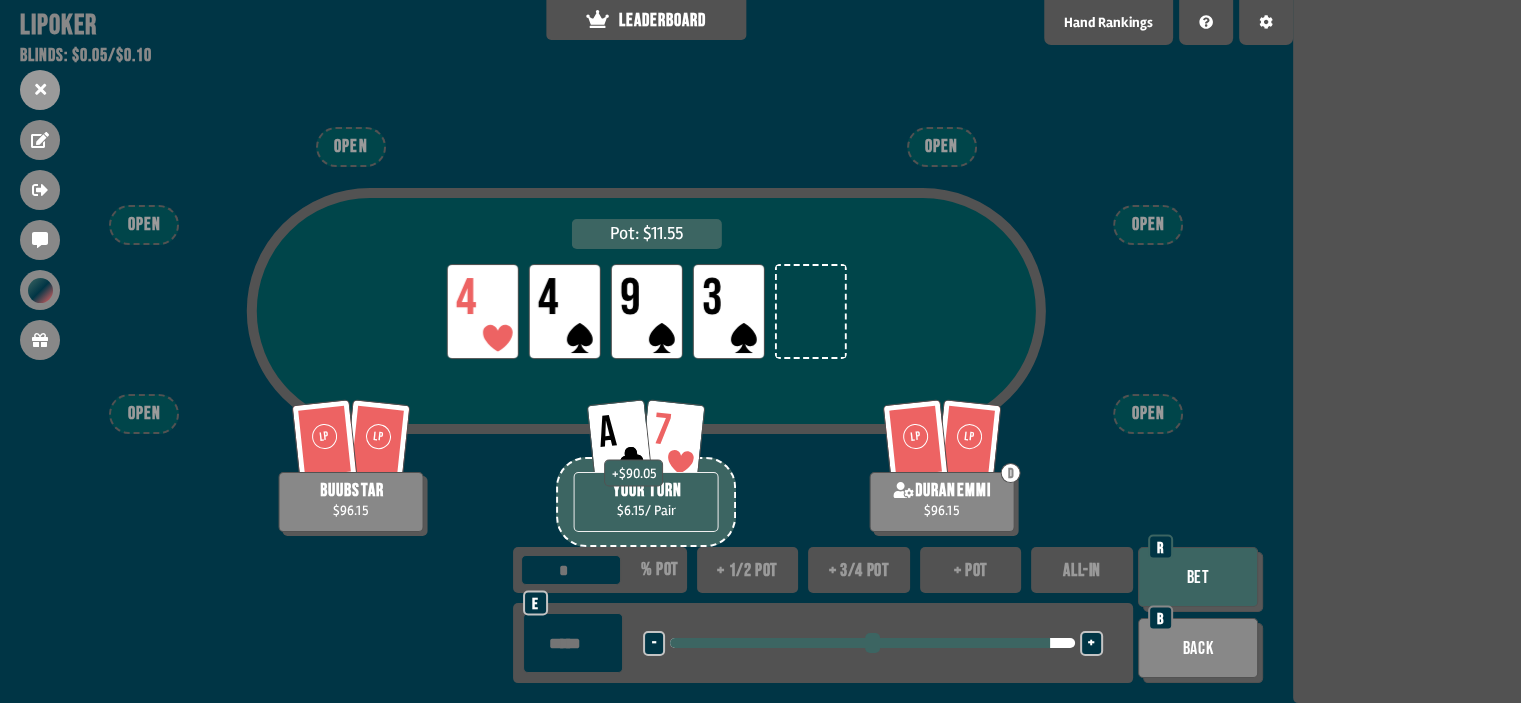 click on "Bet" at bounding box center (1198, 577) 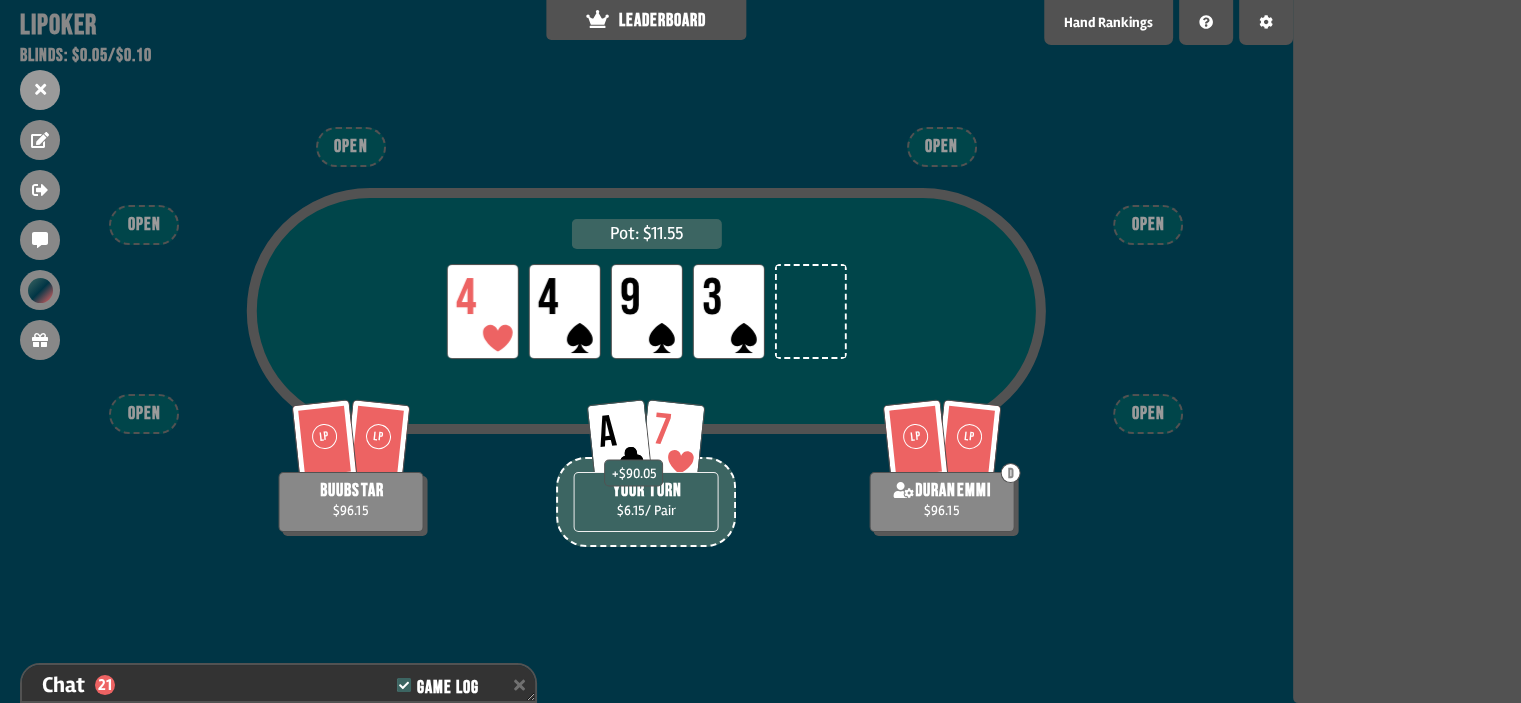 scroll, scrollTop: 824, scrollLeft: 0, axis: vertical 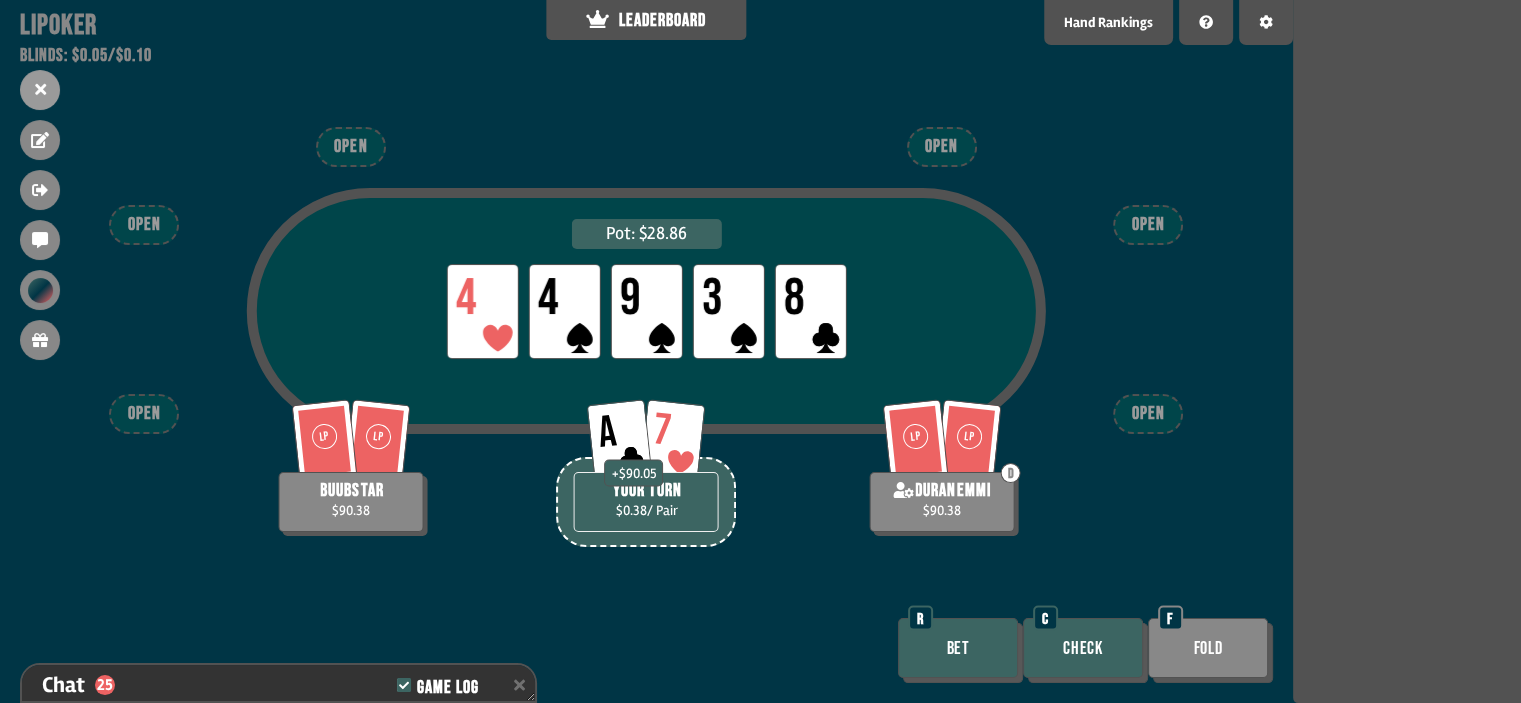 click on "Bet" at bounding box center [958, 648] 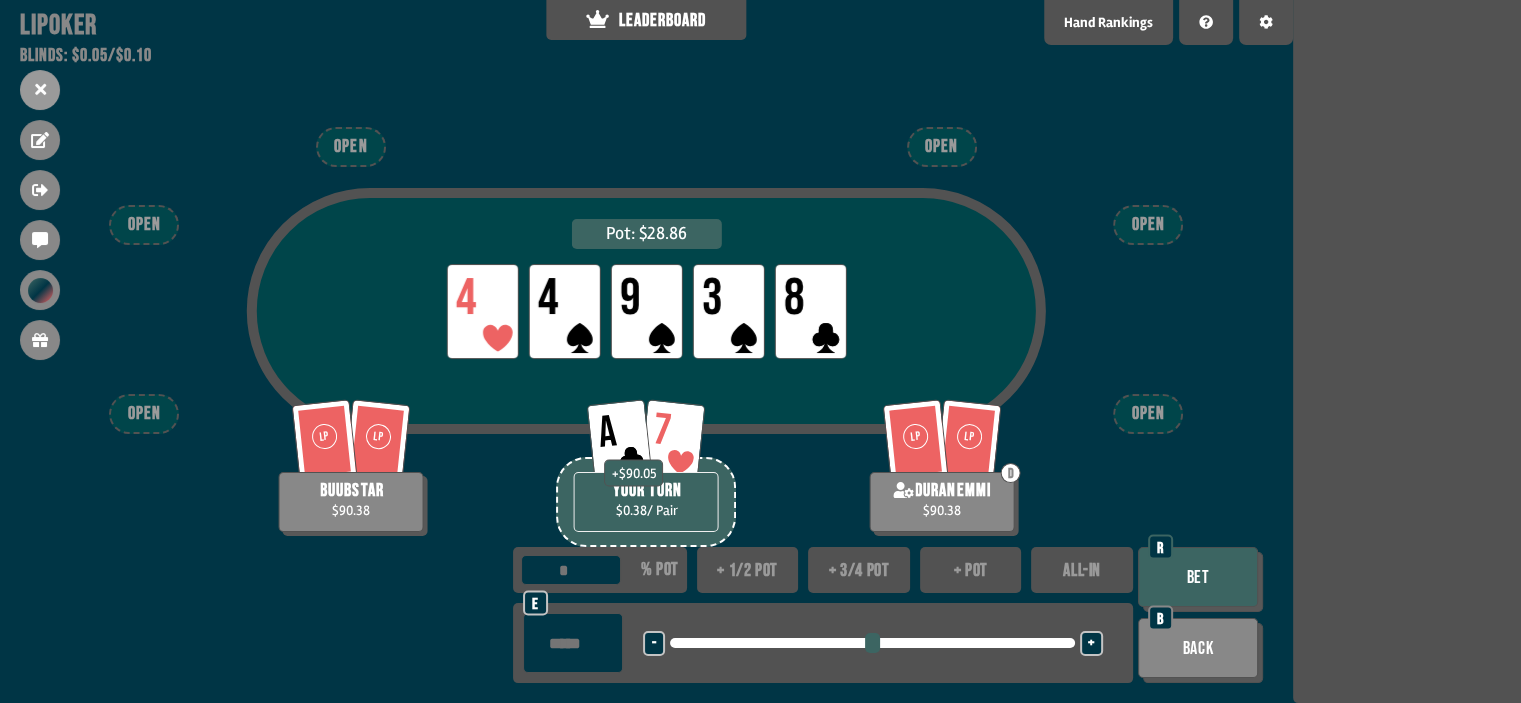 click on "ALL-IN" at bounding box center (1082, 570) 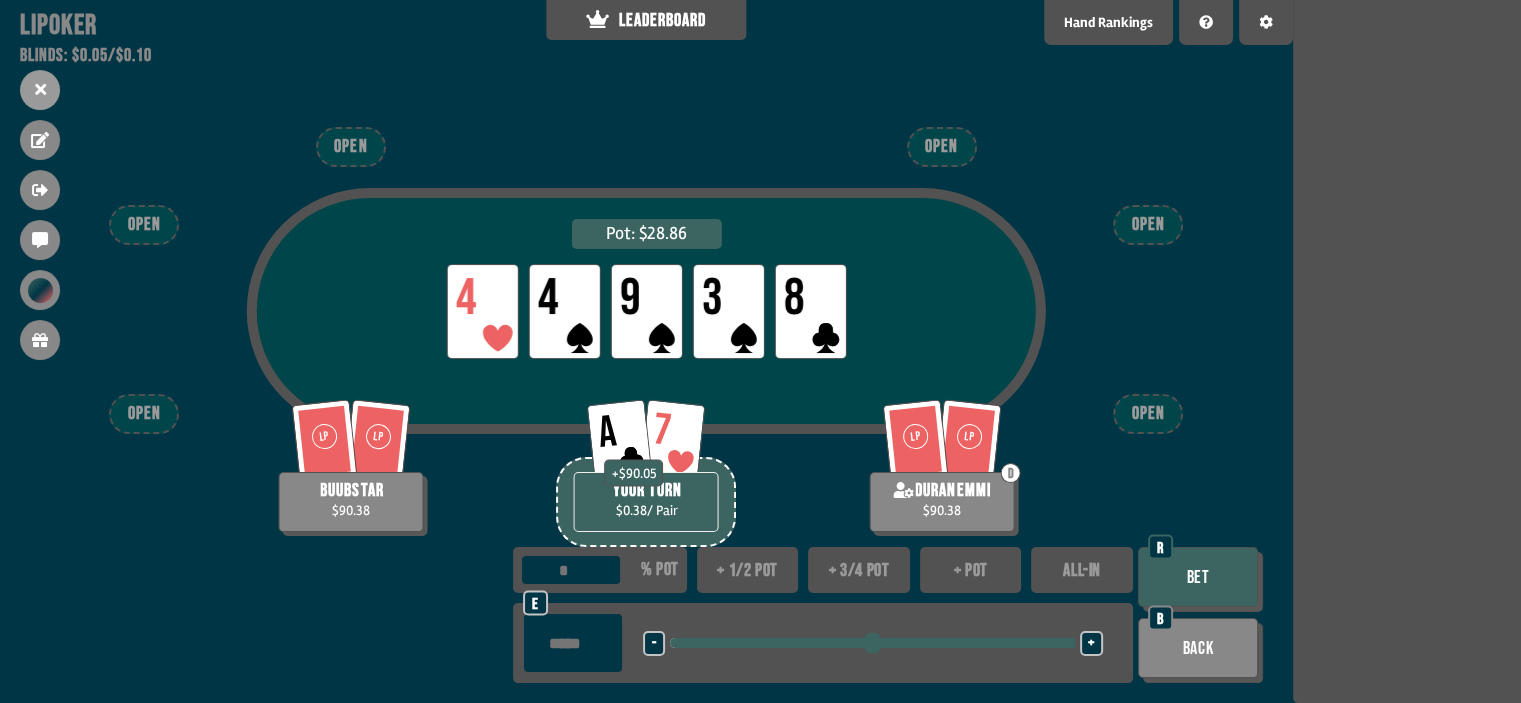 click on "Bet" at bounding box center [1198, 577] 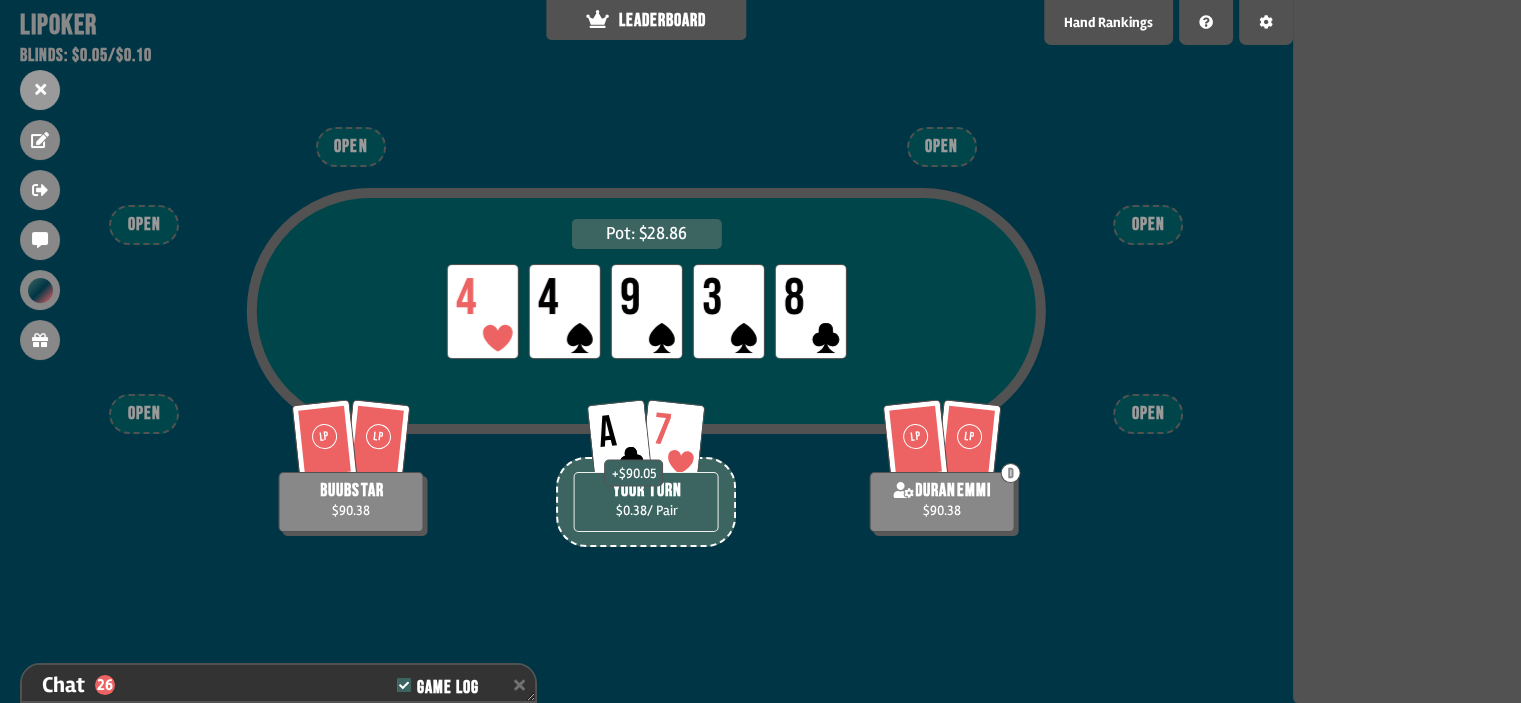scroll, scrollTop: 970, scrollLeft: 0, axis: vertical 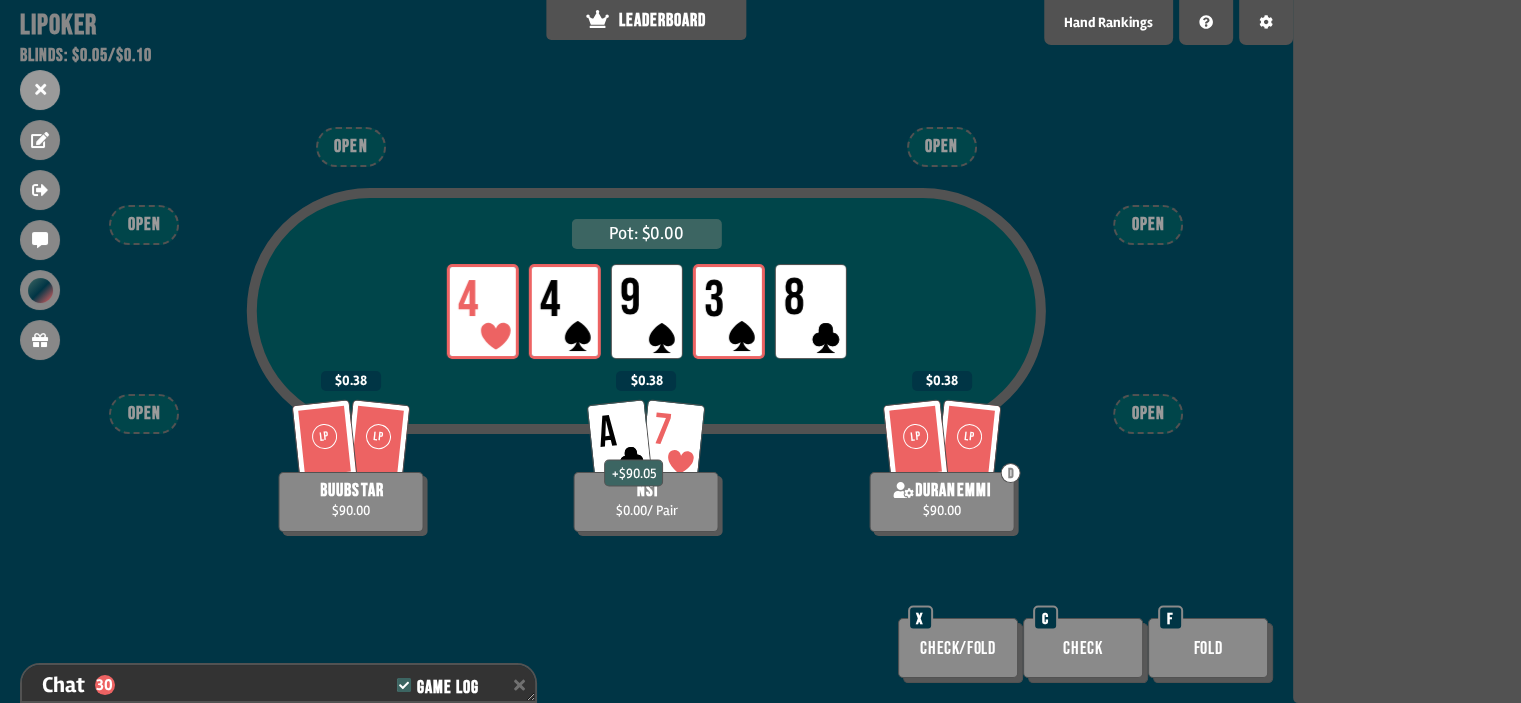 click on "Check" at bounding box center (1083, 648) 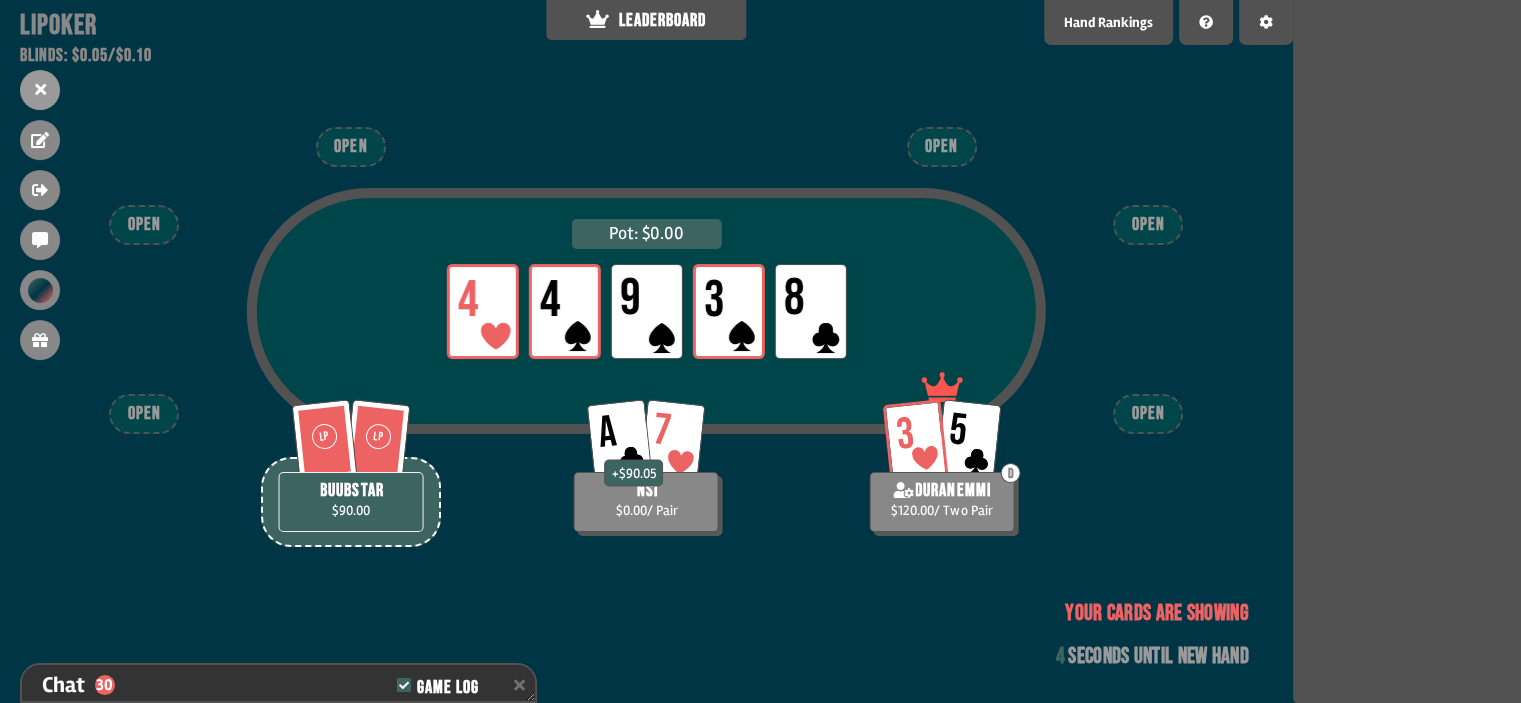 click on "Your cards are showing" at bounding box center (1157, 613) 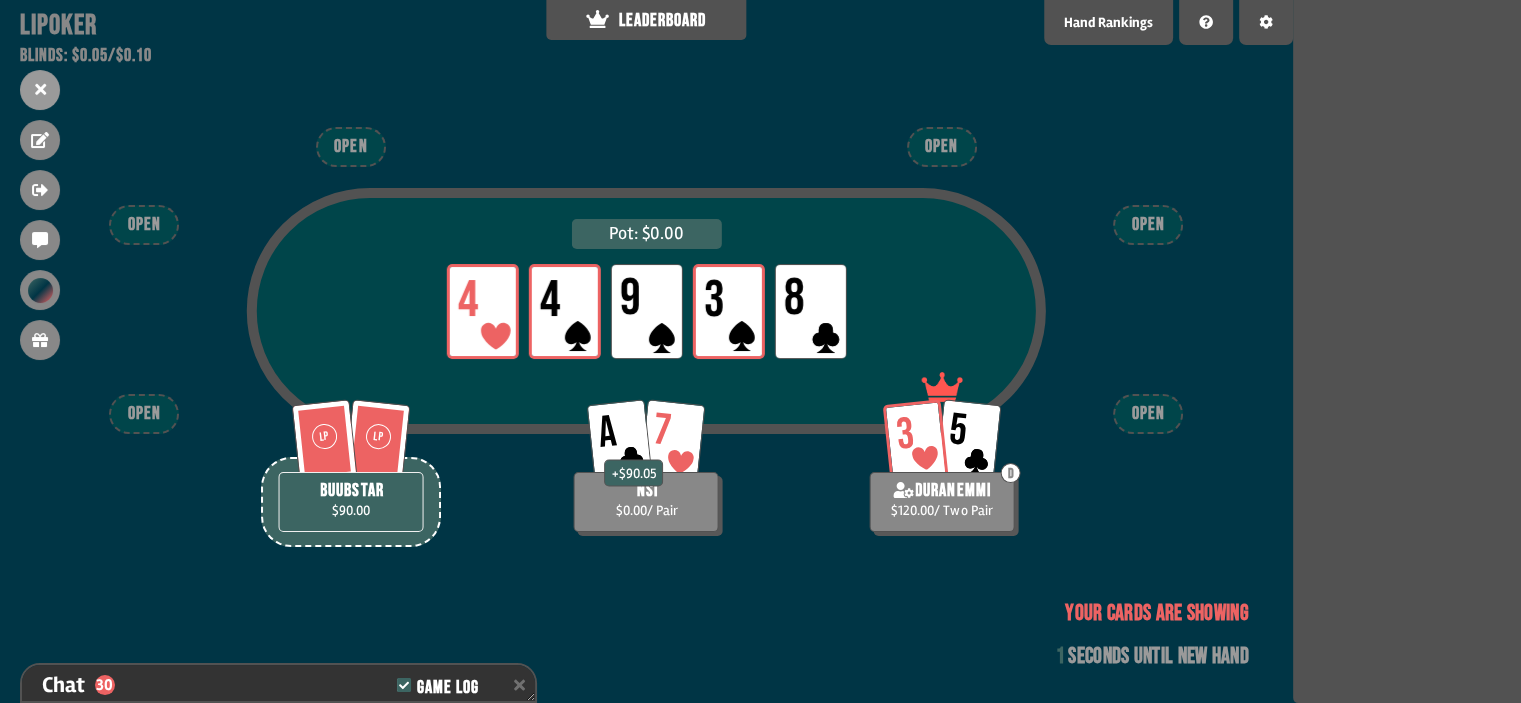 click on "7" at bounding box center (662, 431) 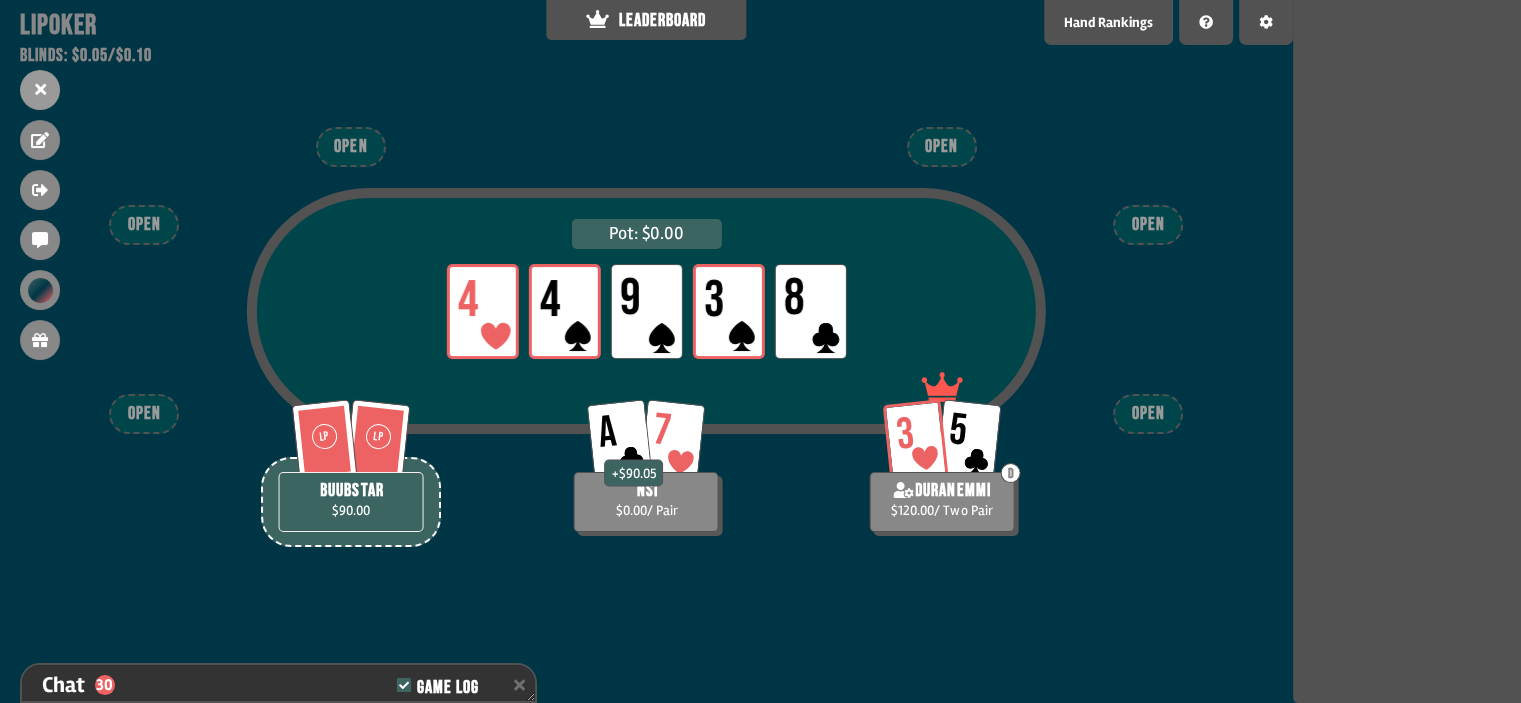 click on "Pot: $0.00   LP 4 LP 4 LP 9 LP 3 LP 8 3 5 D duranemmi $120.00   / Two Pair LP LP buubstar $90.00  A 7 + $90.05 nsi $0.00   / Pair OPEN OPEN OPEN OPEN OPEN OPEN" at bounding box center [646, 351] 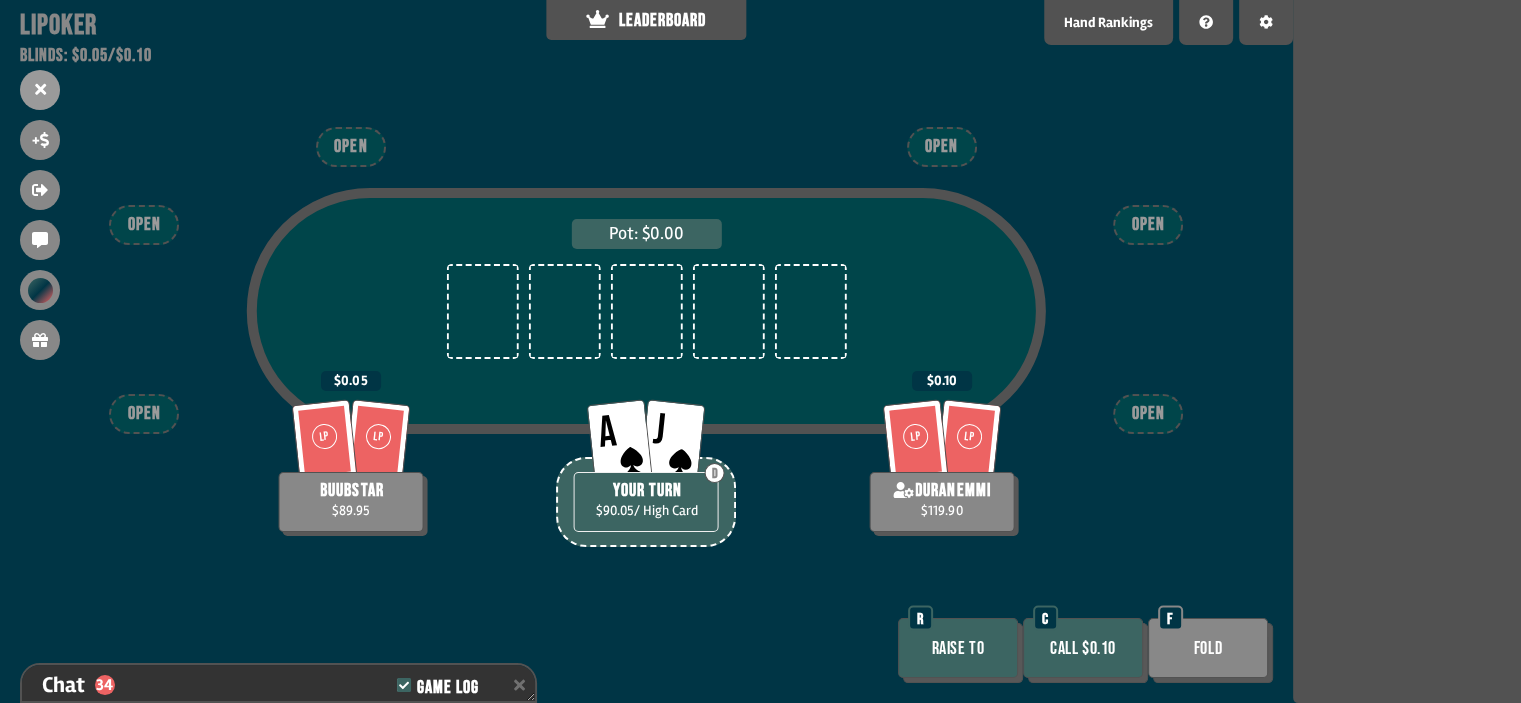 click on "Call $0.10" at bounding box center [1083, 648] 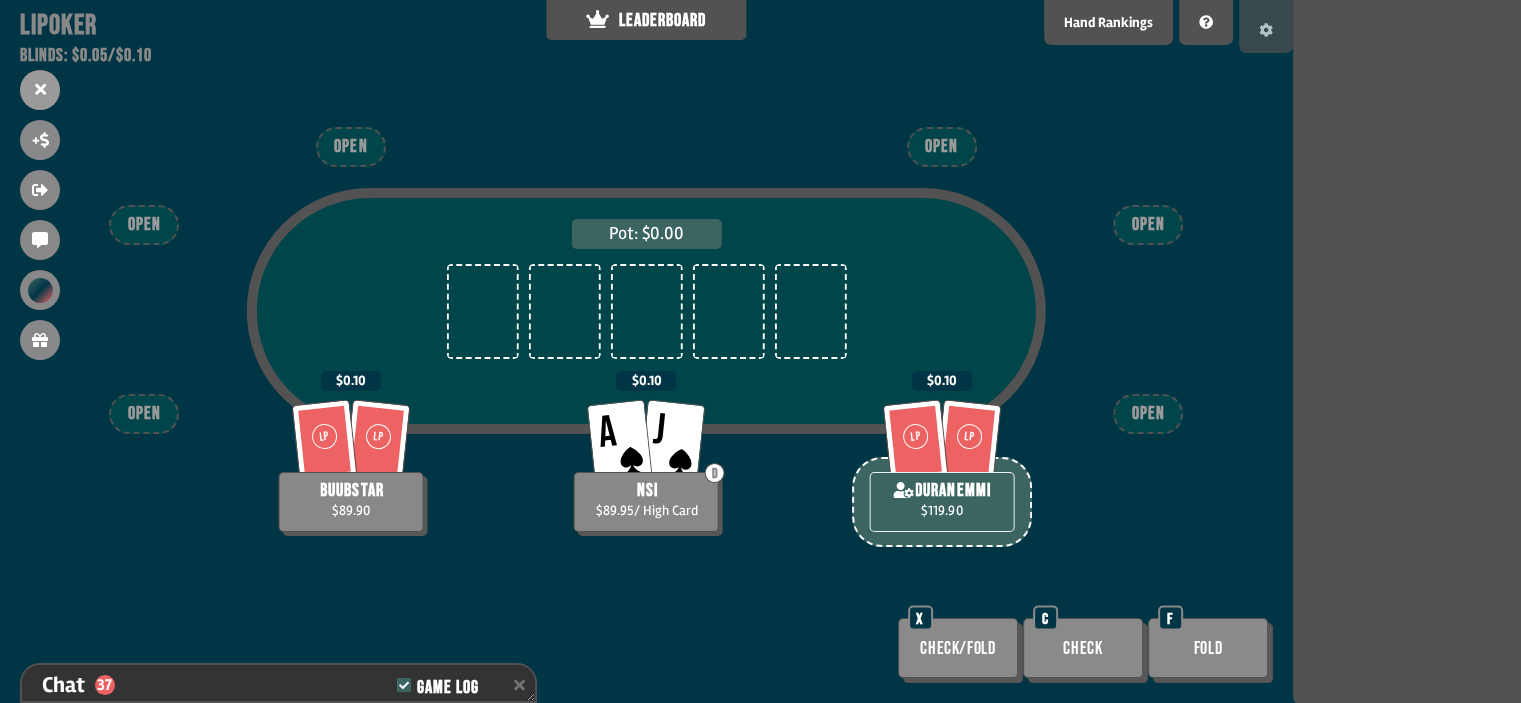 click at bounding box center [1266, 26] 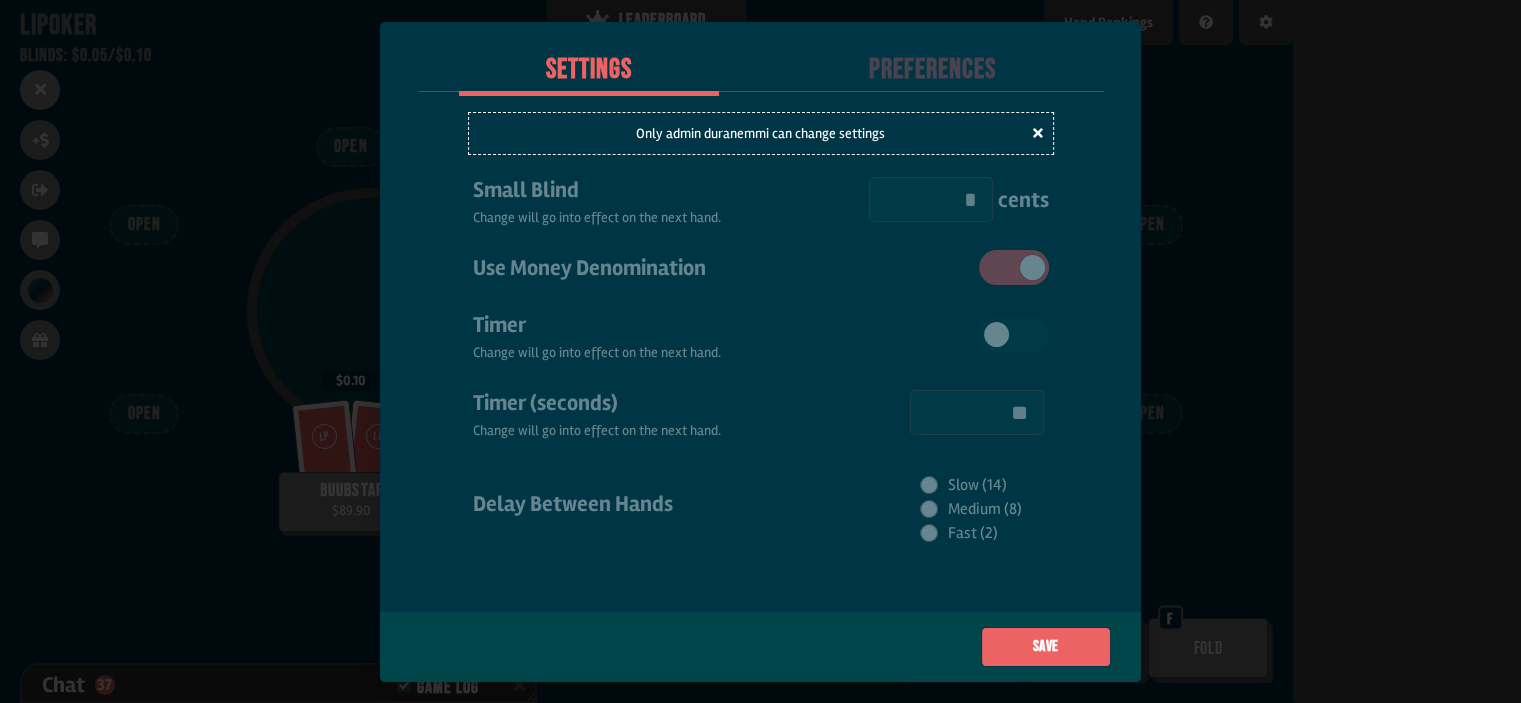 click at bounding box center (760, 351) 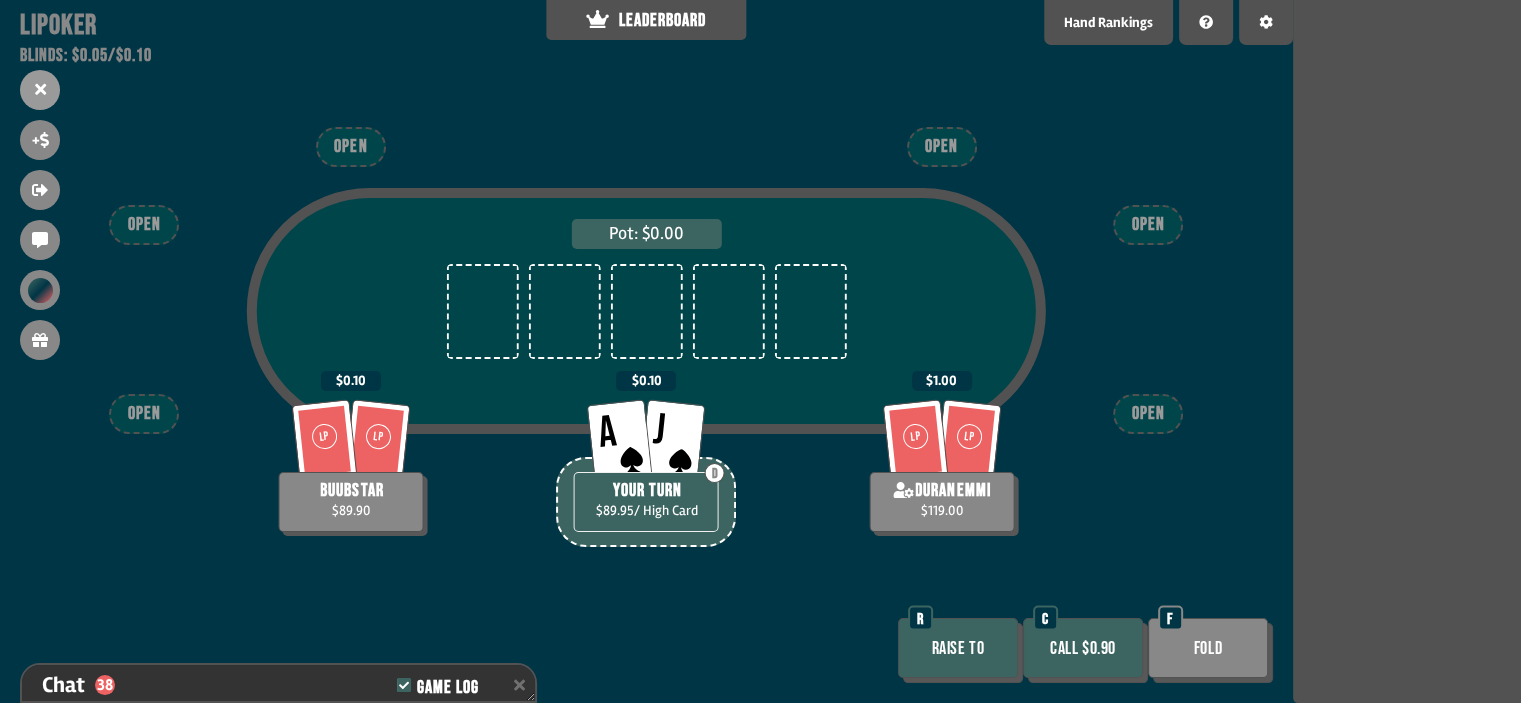 click on "Call $0.90" at bounding box center [1083, 648] 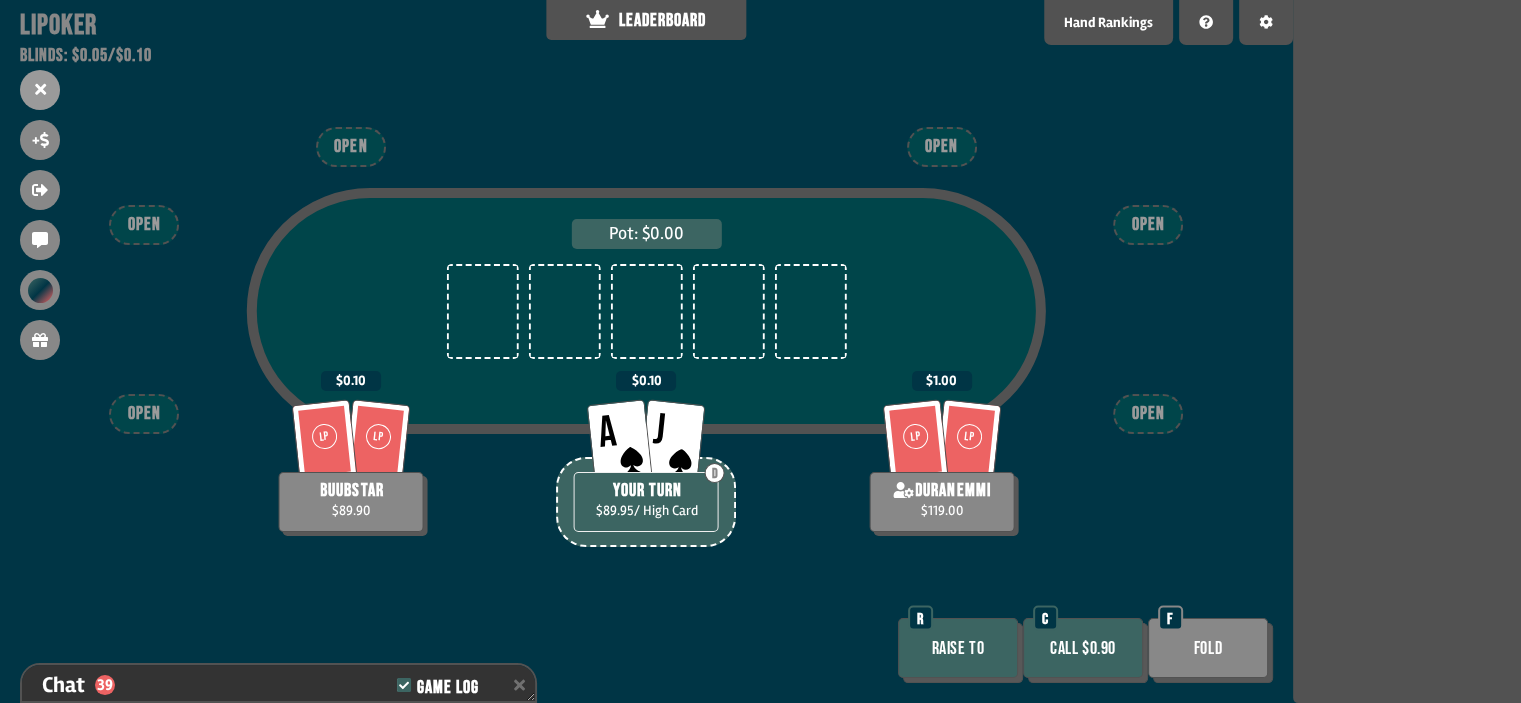click on "Raise to" at bounding box center (958, 648) 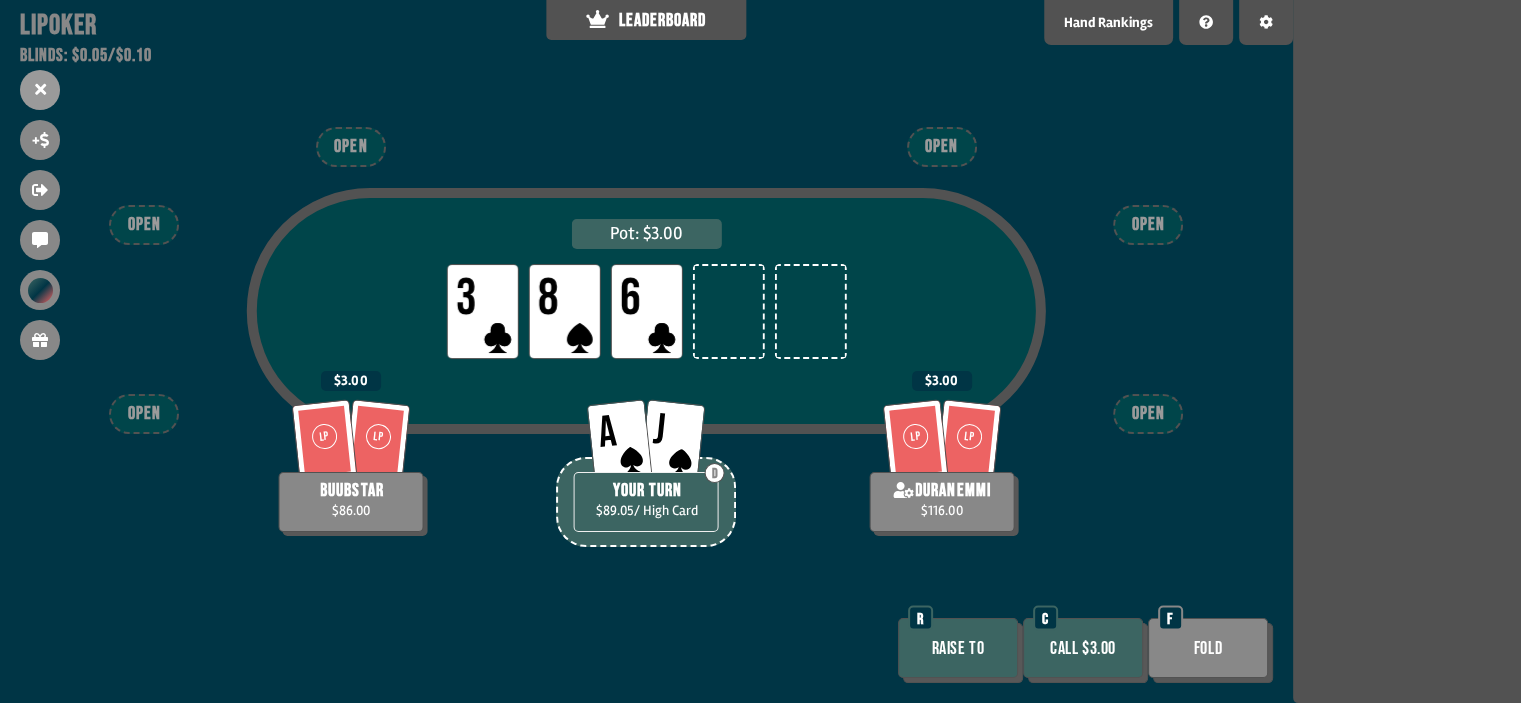 click on "Raise to" at bounding box center [958, 648] 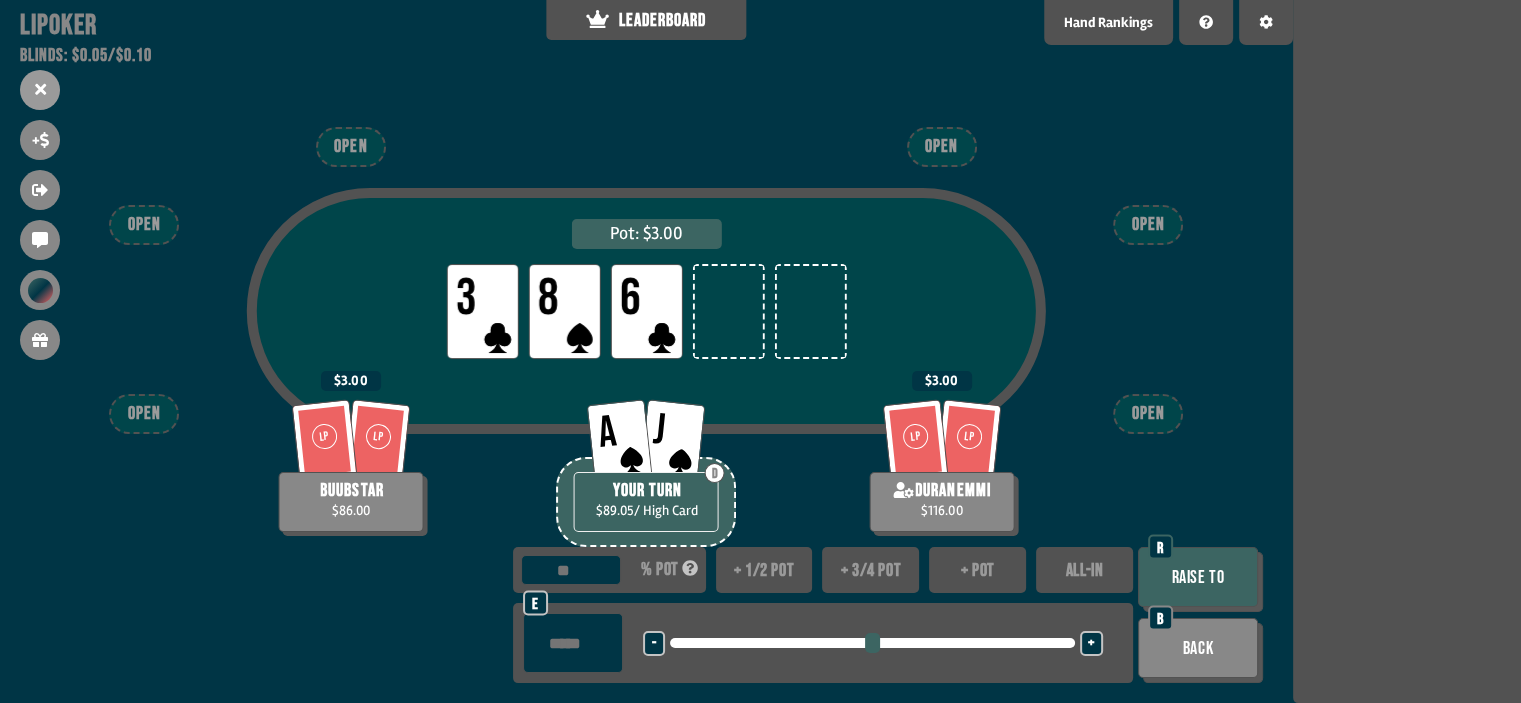 click on "+ 1/2 pot" at bounding box center (764, 570) 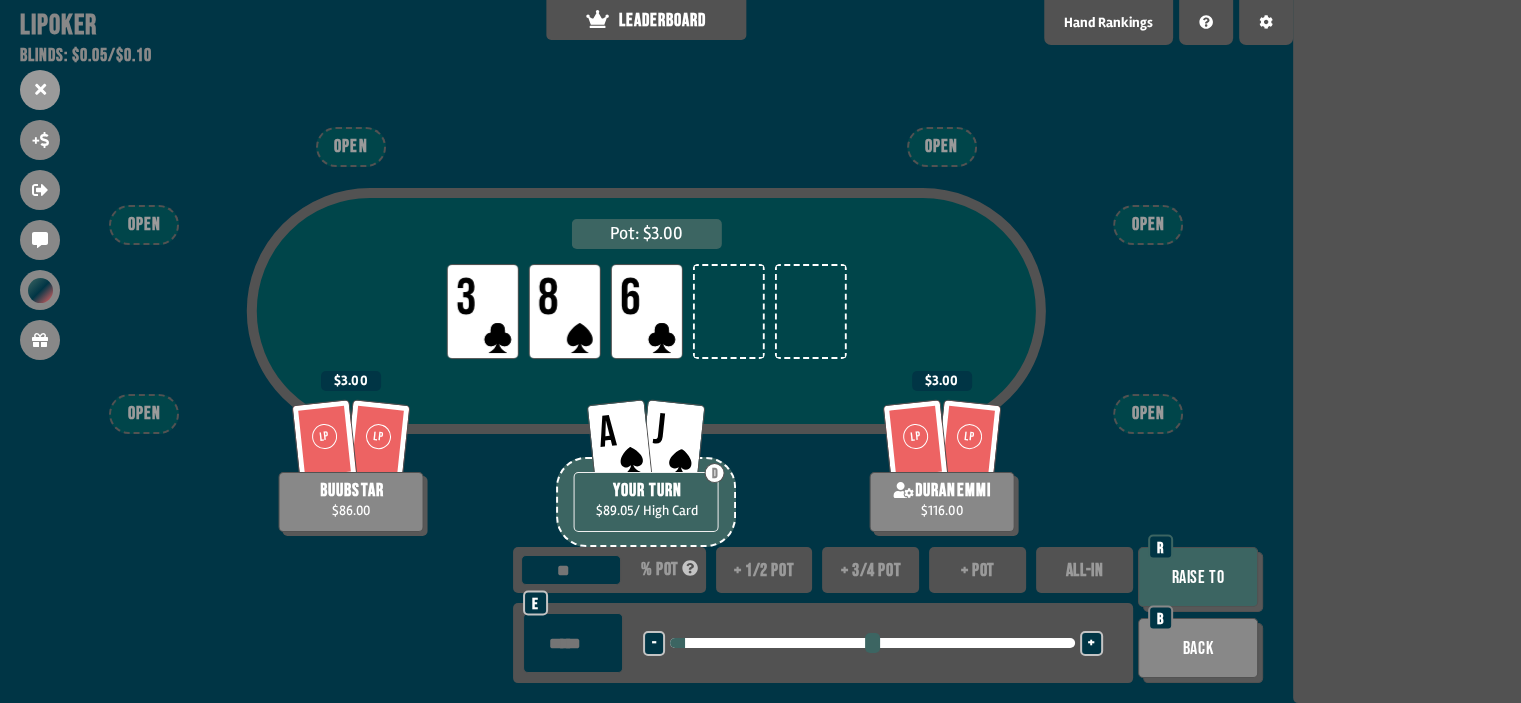click on "+ 3/4 pot" at bounding box center (870, 570) 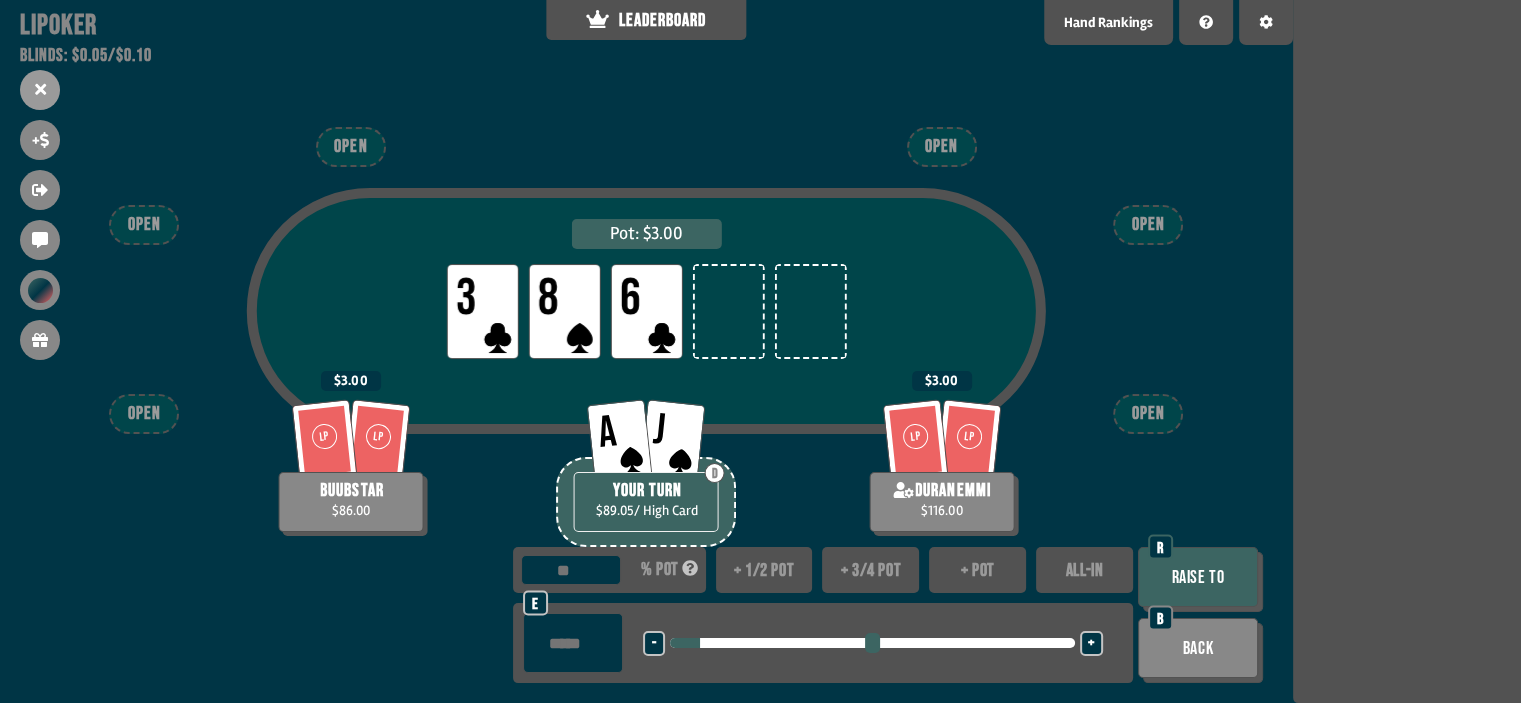 click on "+ 1/2 pot" at bounding box center [764, 570] 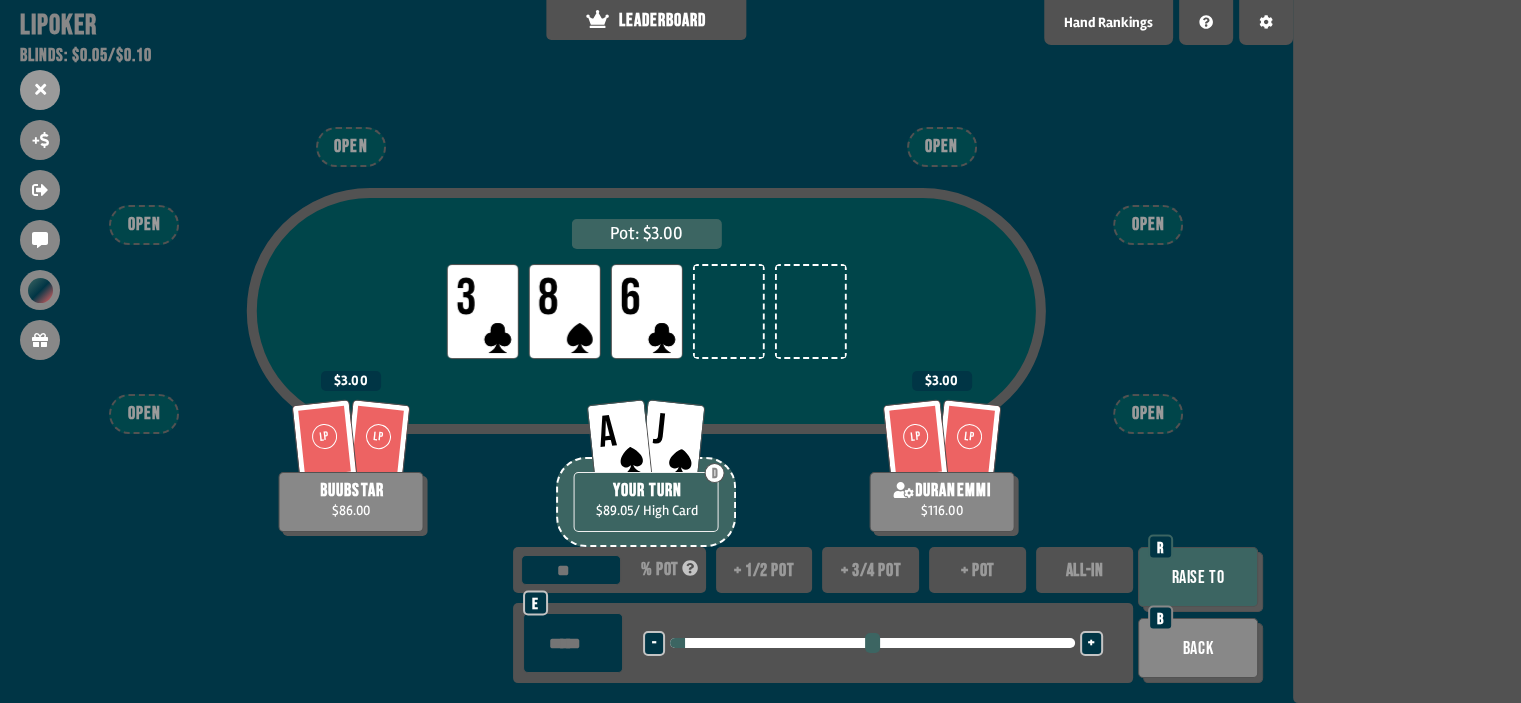 click on "+ 3/4 pot" at bounding box center (870, 570) 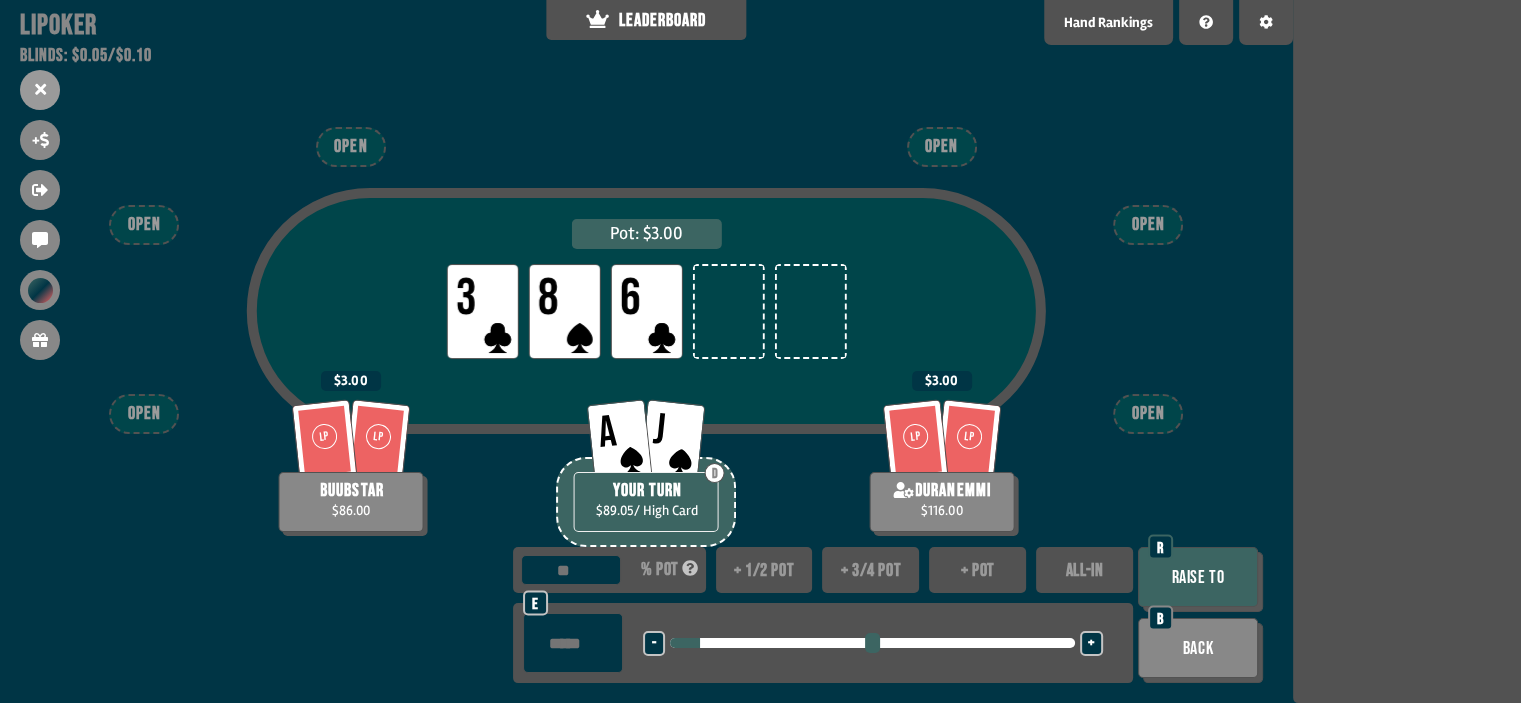 click on "+ pot" at bounding box center [977, 570] 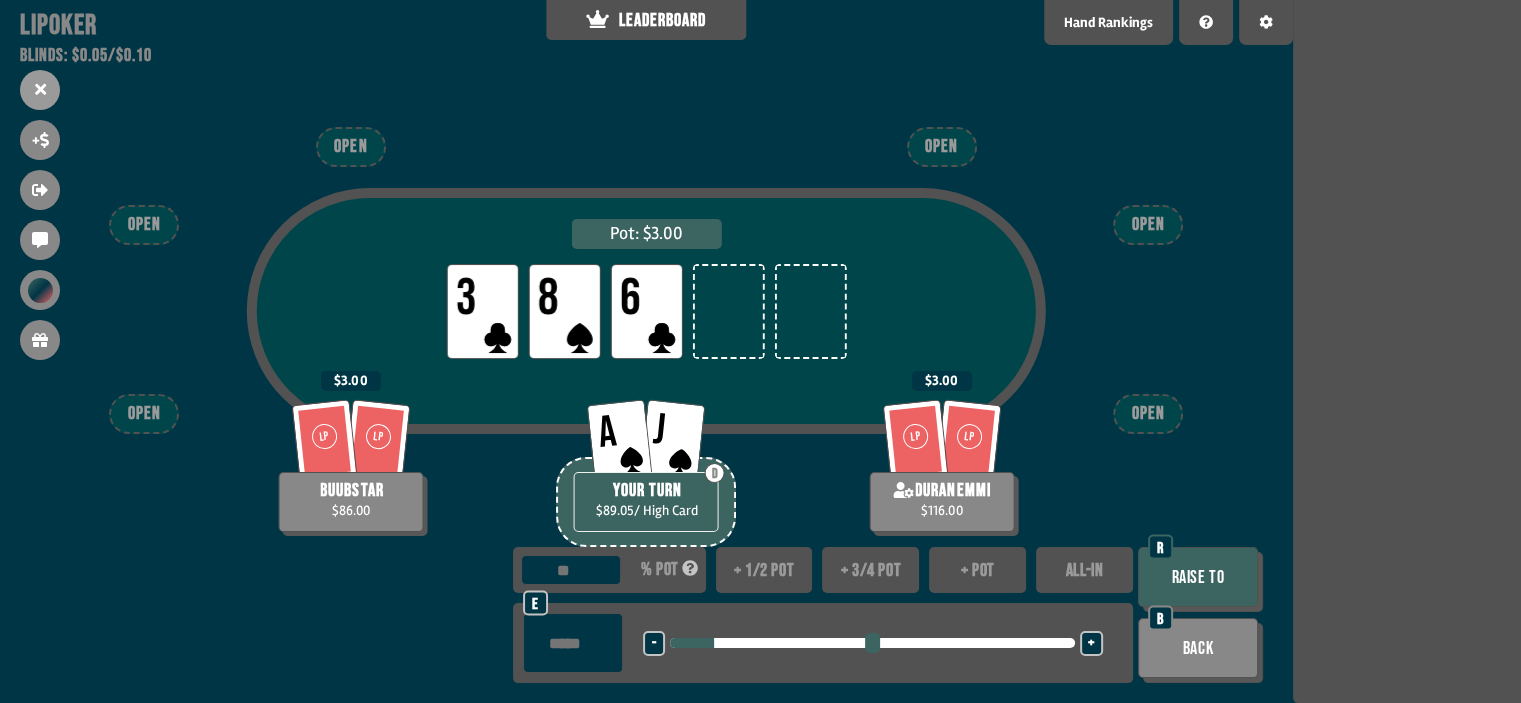 click on "Raise to" at bounding box center [1198, 577] 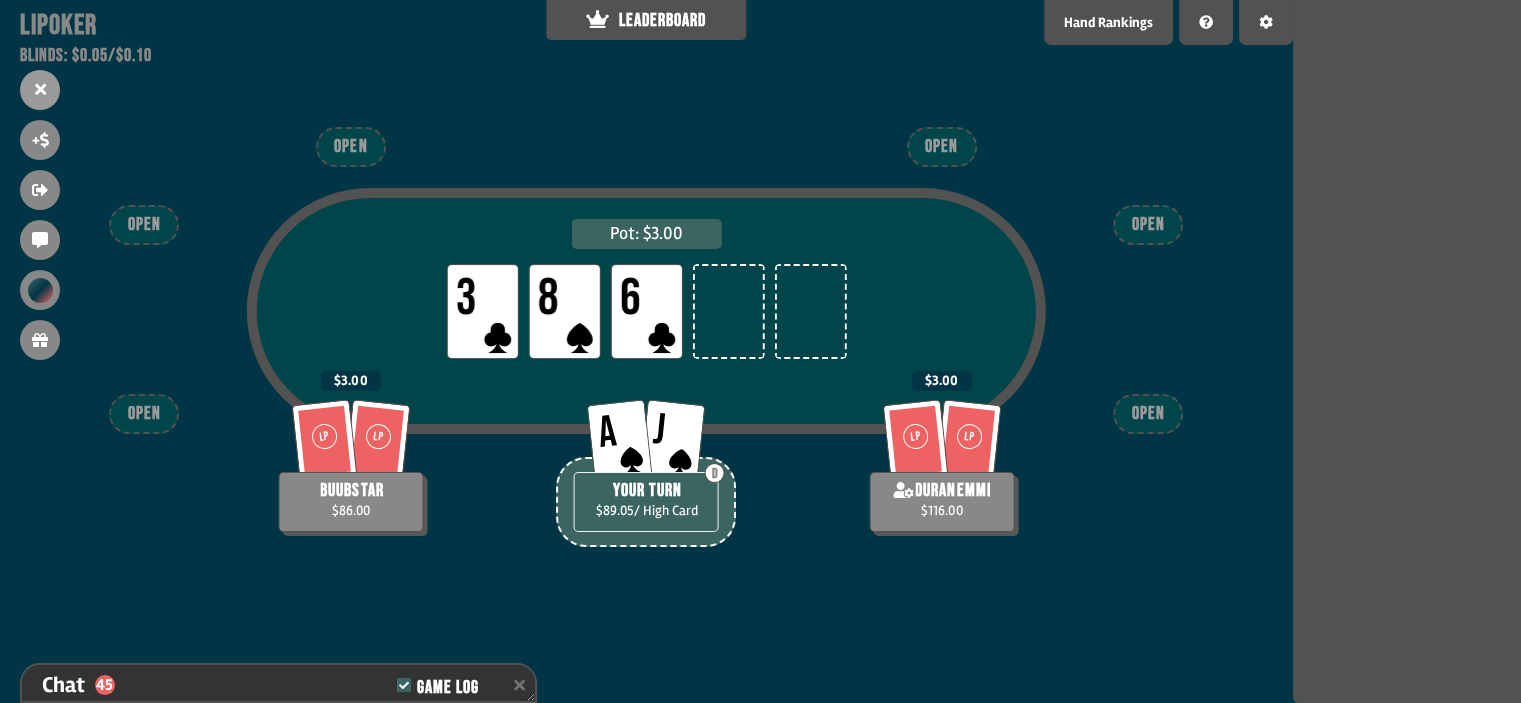 scroll, scrollTop: 1520, scrollLeft: 0, axis: vertical 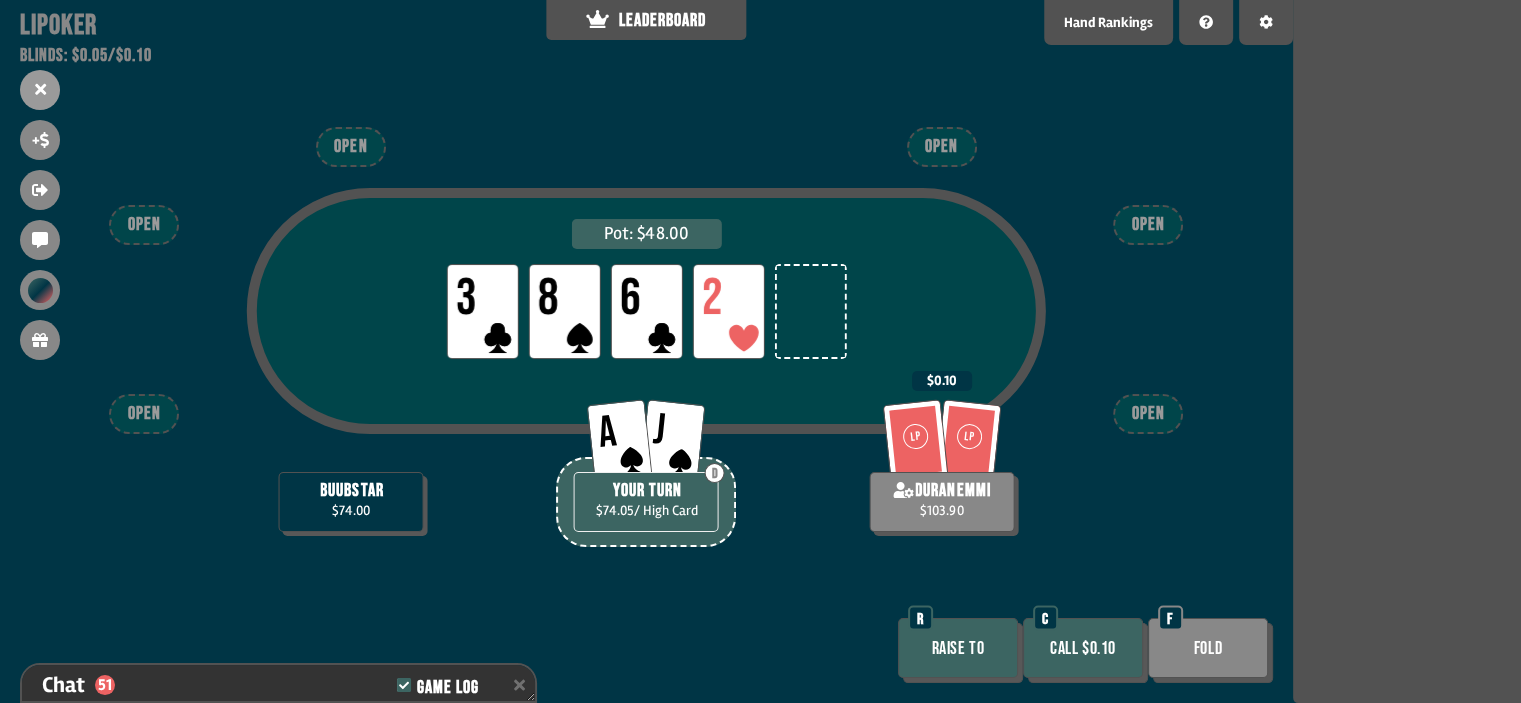 click on "Raise to" at bounding box center (958, 648) 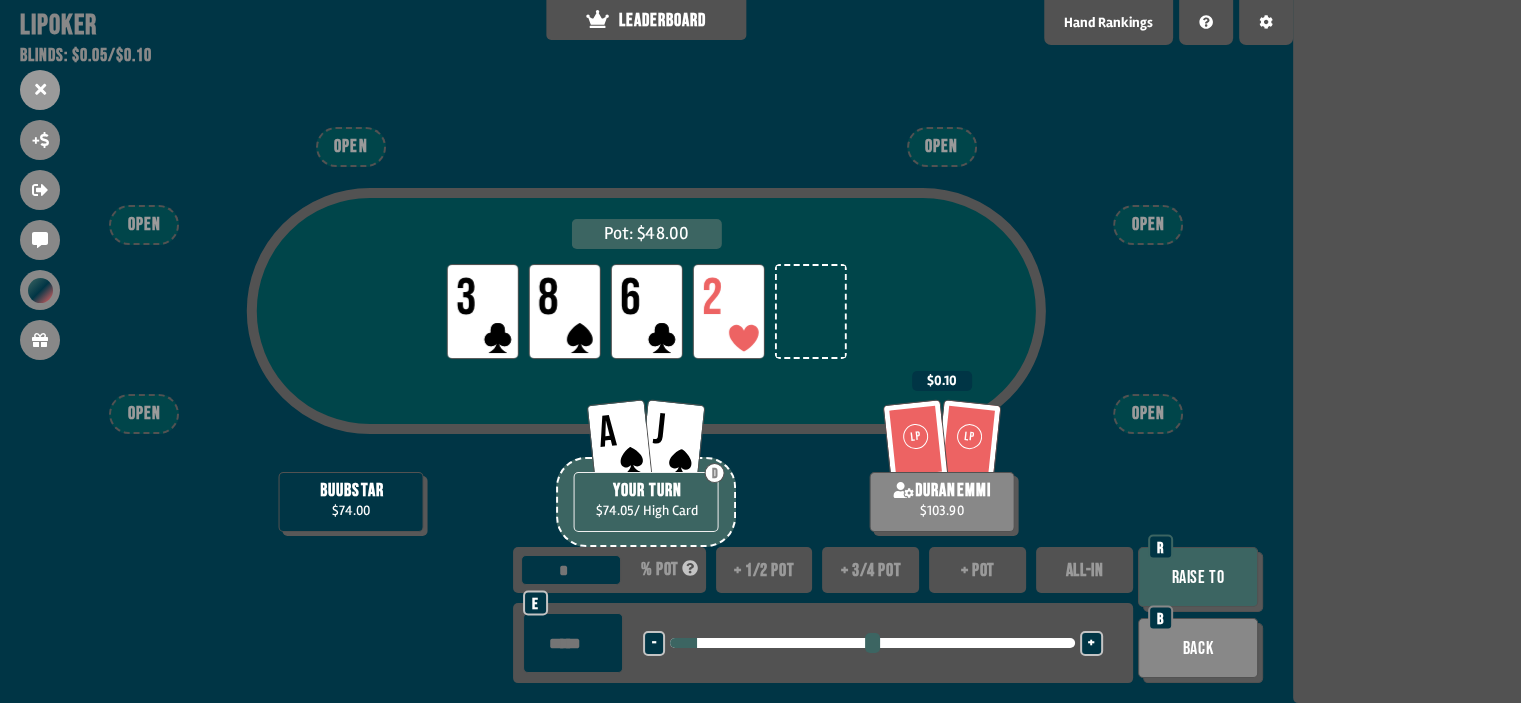 drag, startPoint x: 675, startPoint y: 643, endPoint x: 703, endPoint y: 643, distance: 28 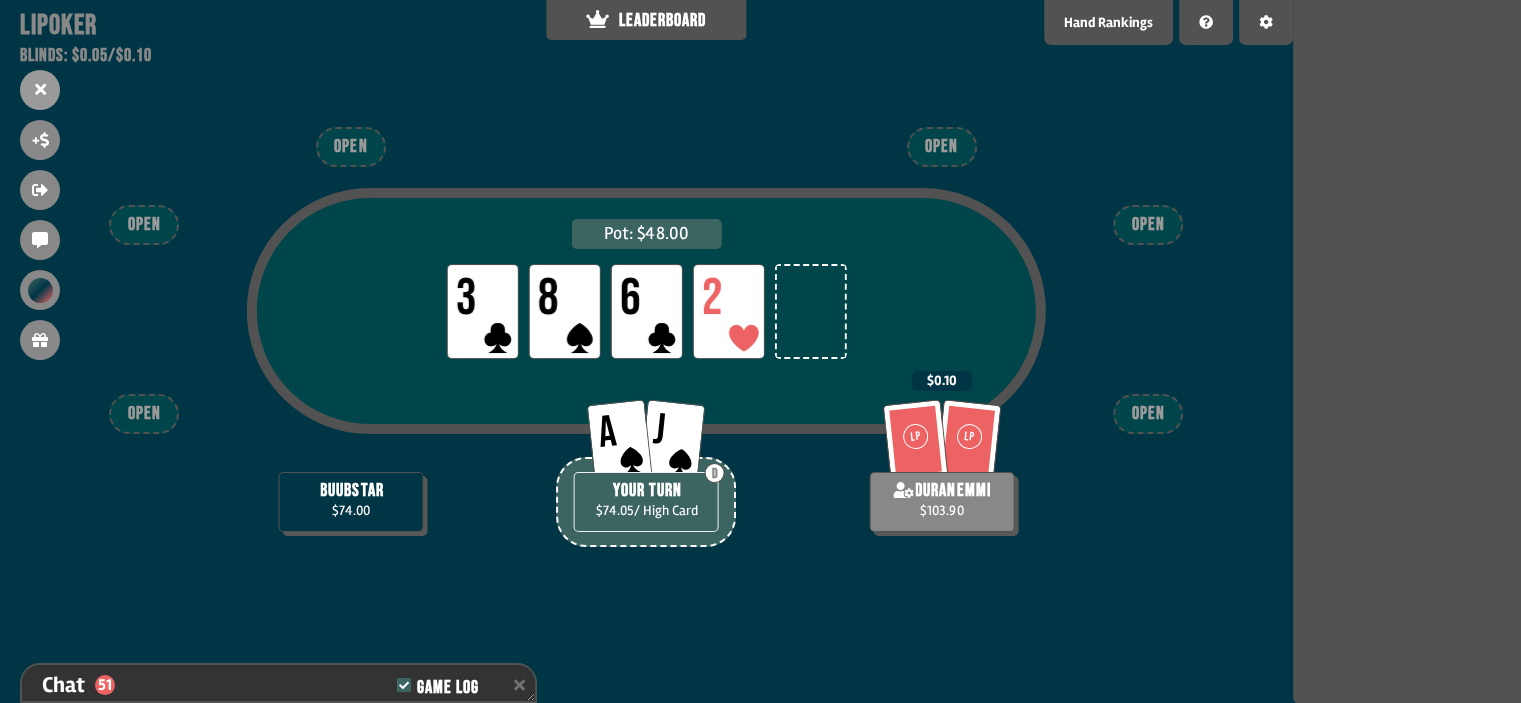 scroll, scrollTop: 1695, scrollLeft: 0, axis: vertical 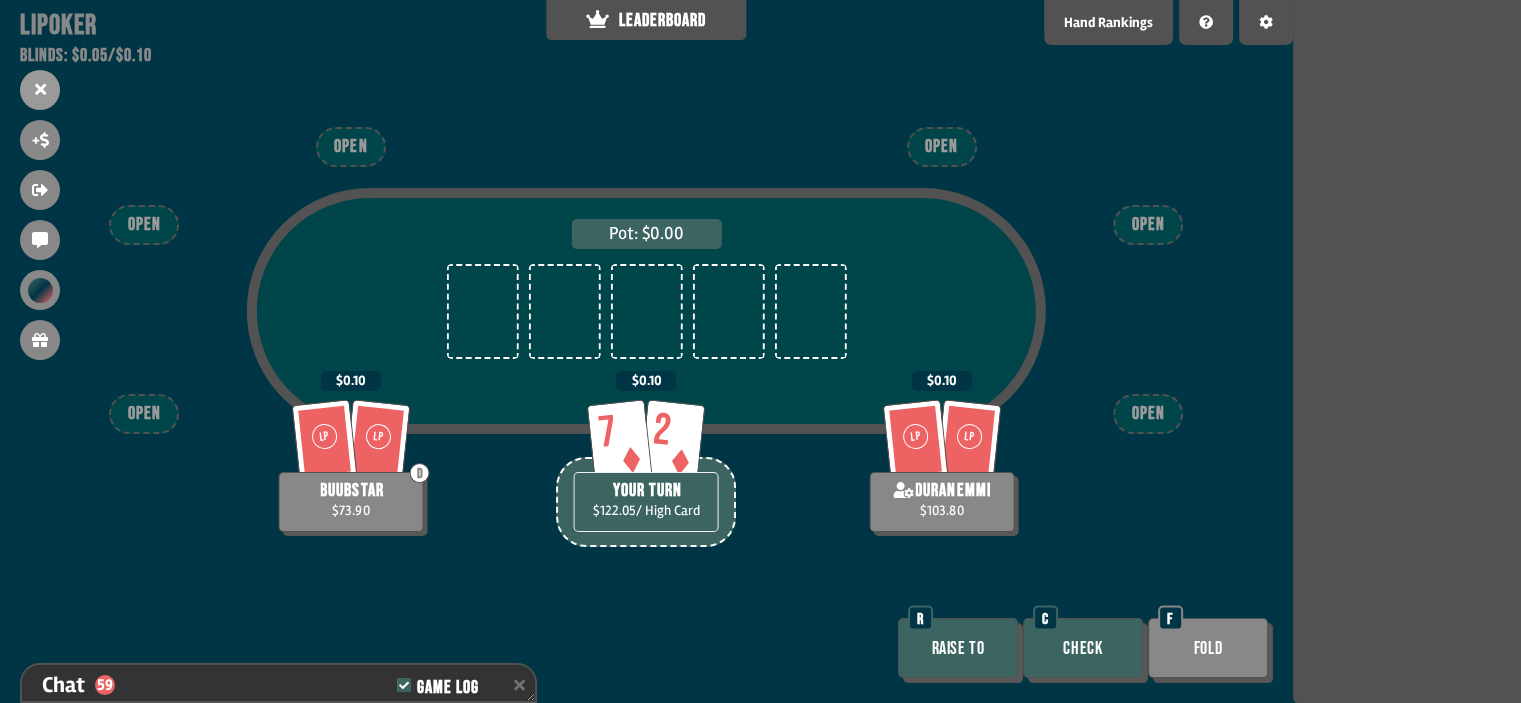 click on "Check" at bounding box center (1083, 648) 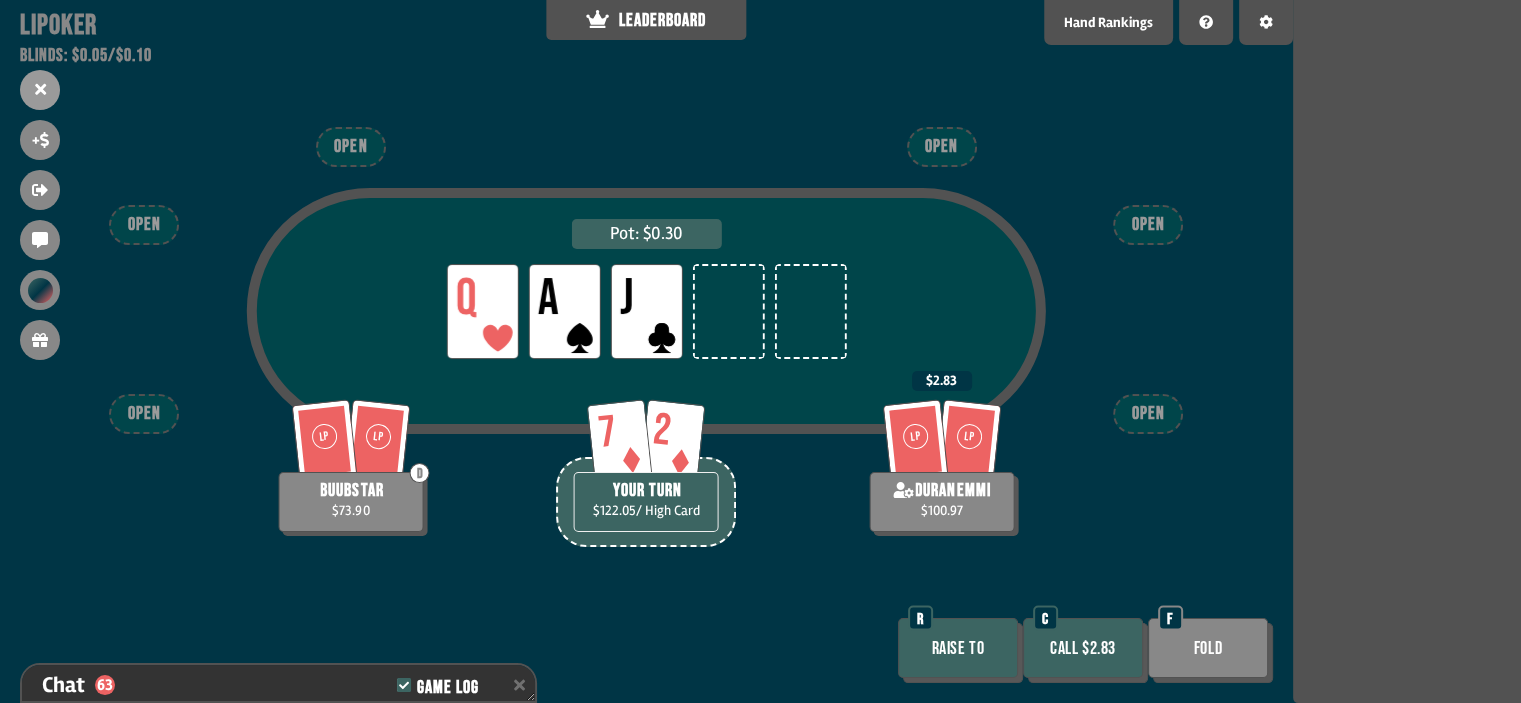 click on "Fold" at bounding box center (1208, 648) 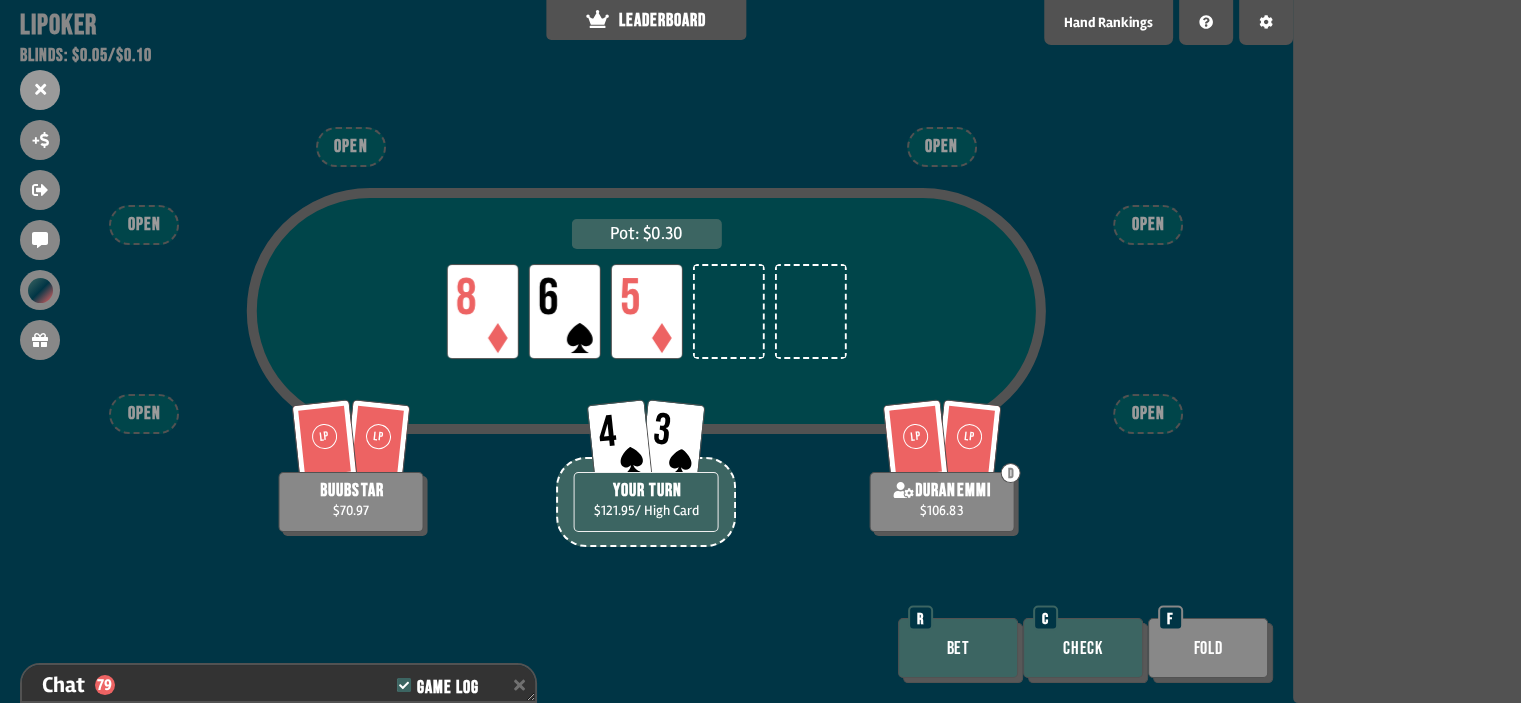 click on "Bet" at bounding box center [958, 648] 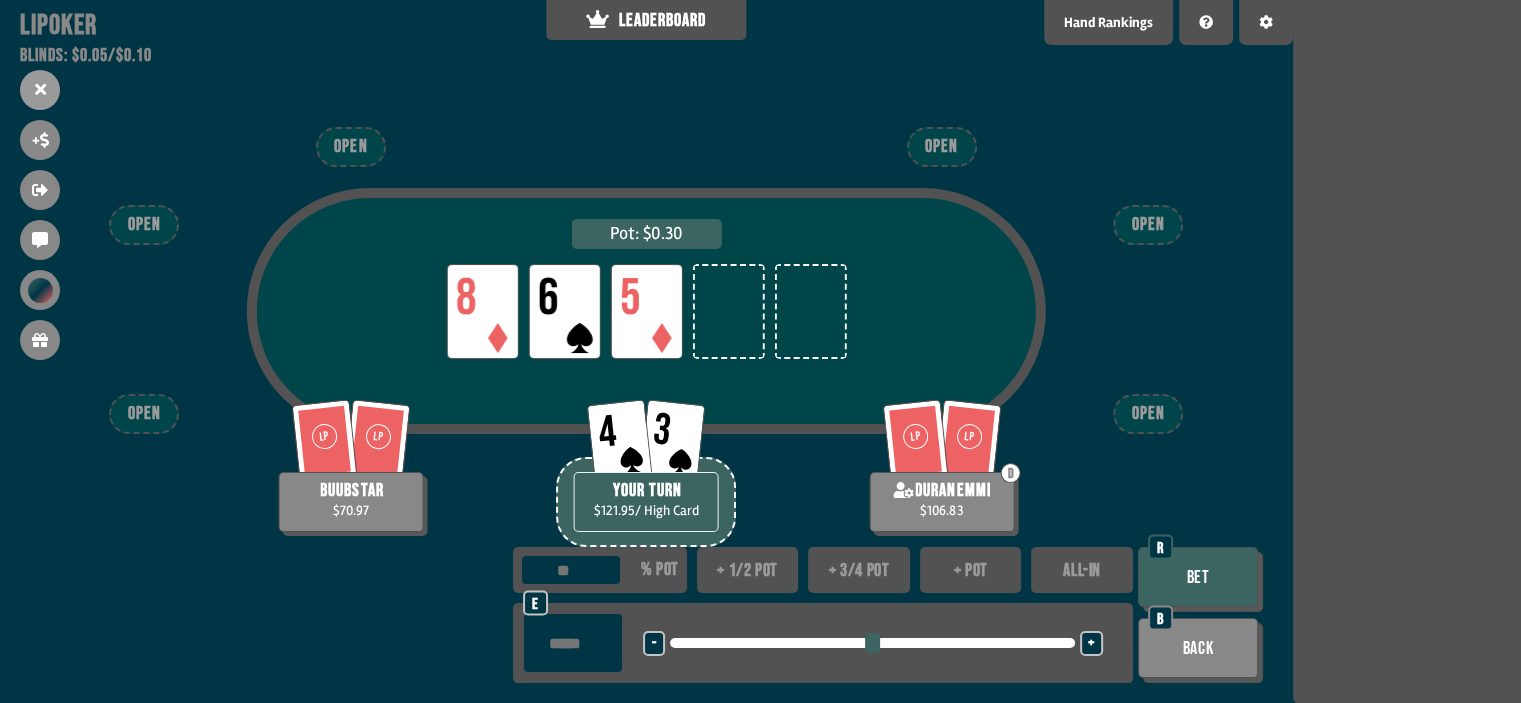 click at bounding box center (573, 643) 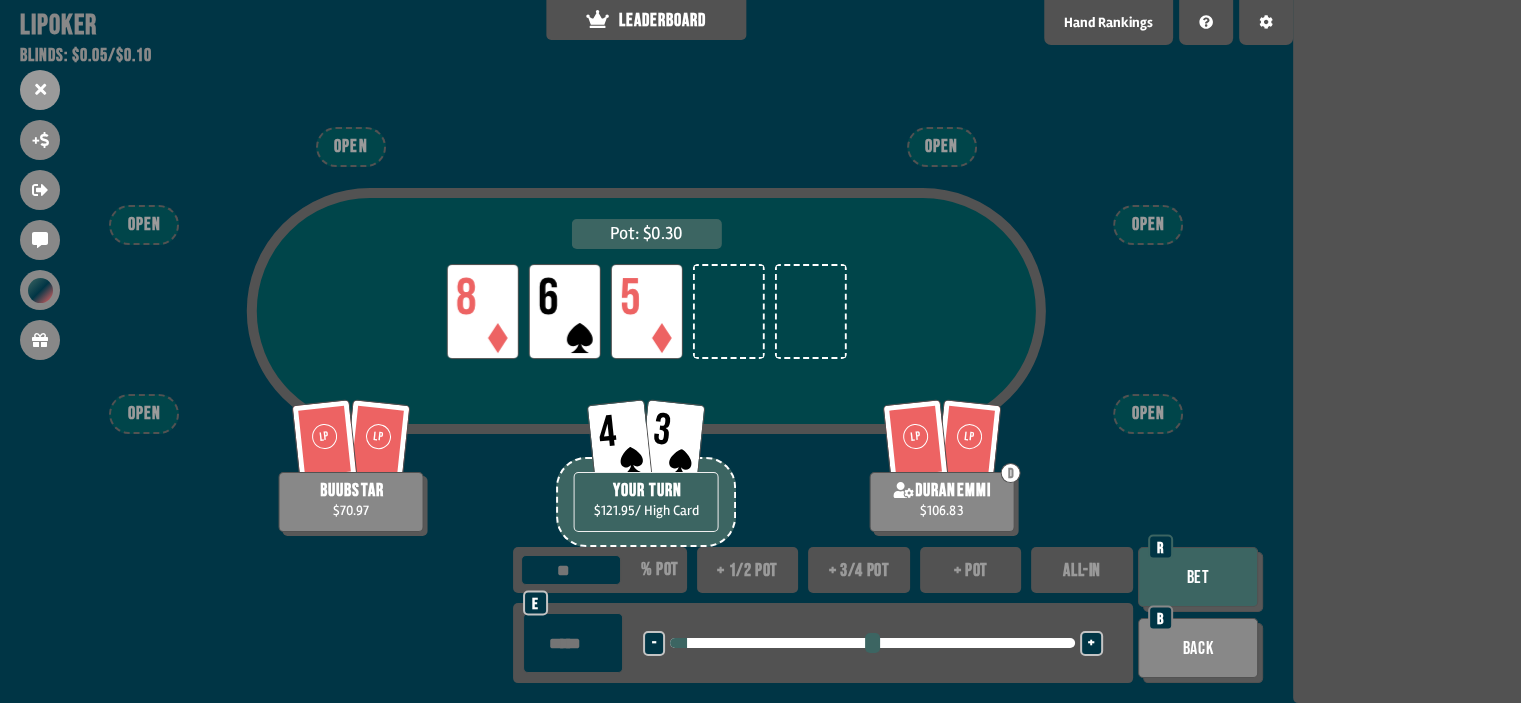 click on "Bet" at bounding box center [1198, 577] 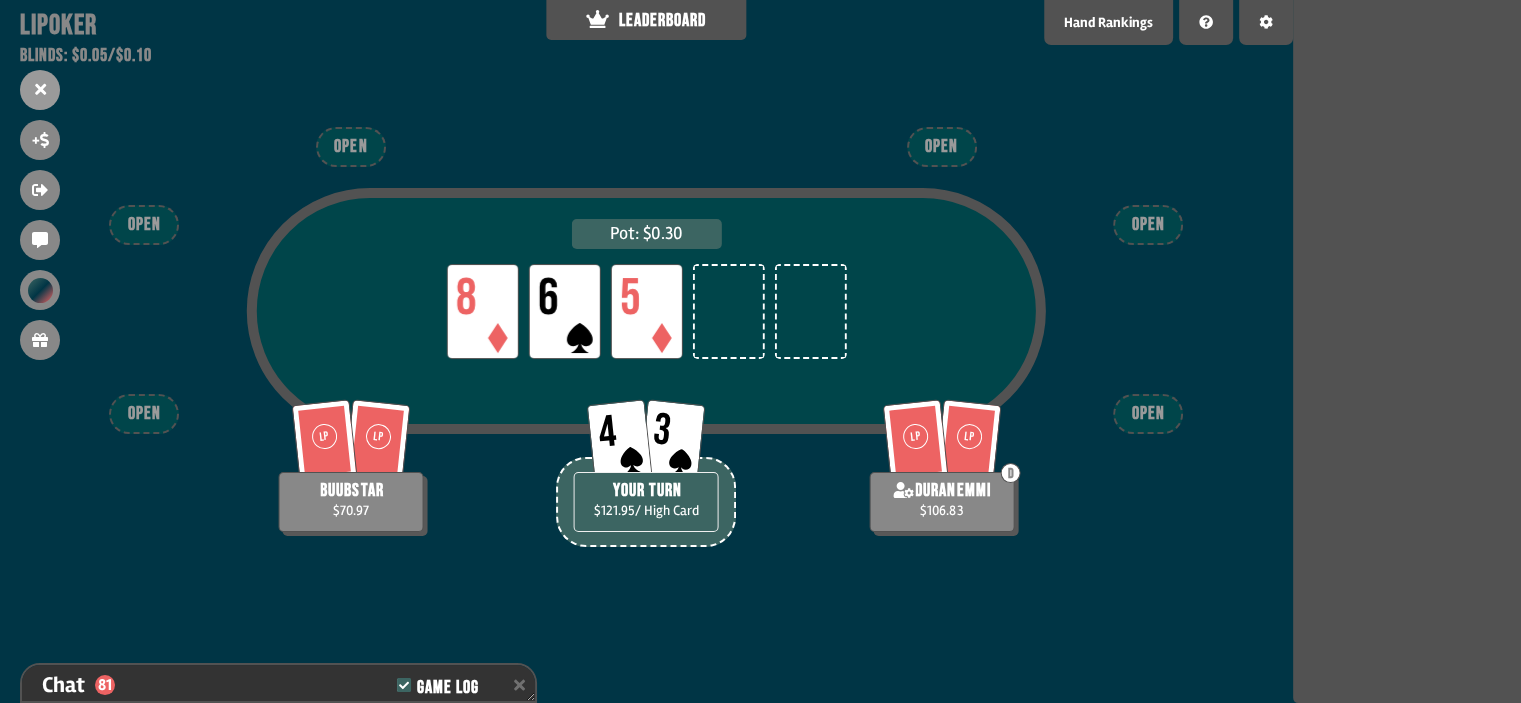 scroll, scrollTop: 2564, scrollLeft: 0, axis: vertical 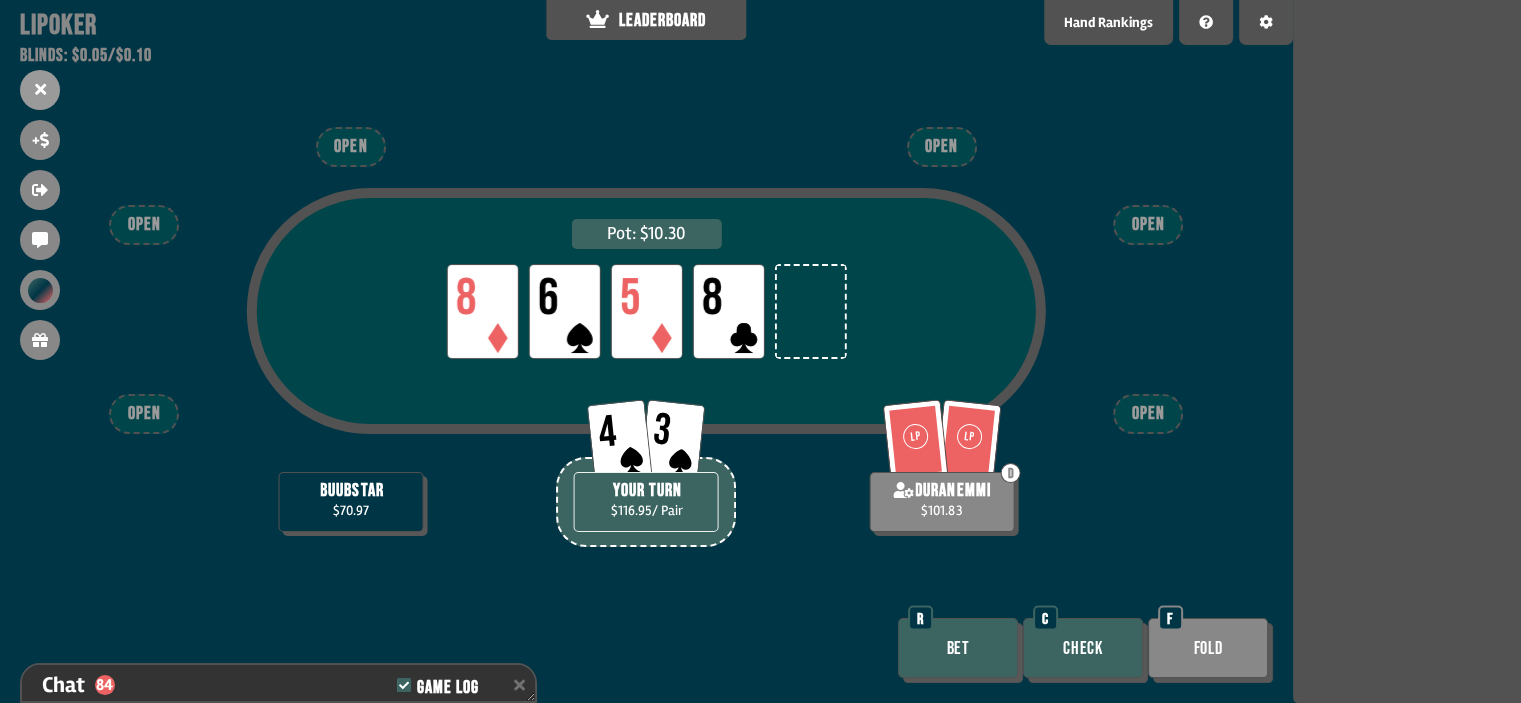 click on "Bet" at bounding box center [958, 648] 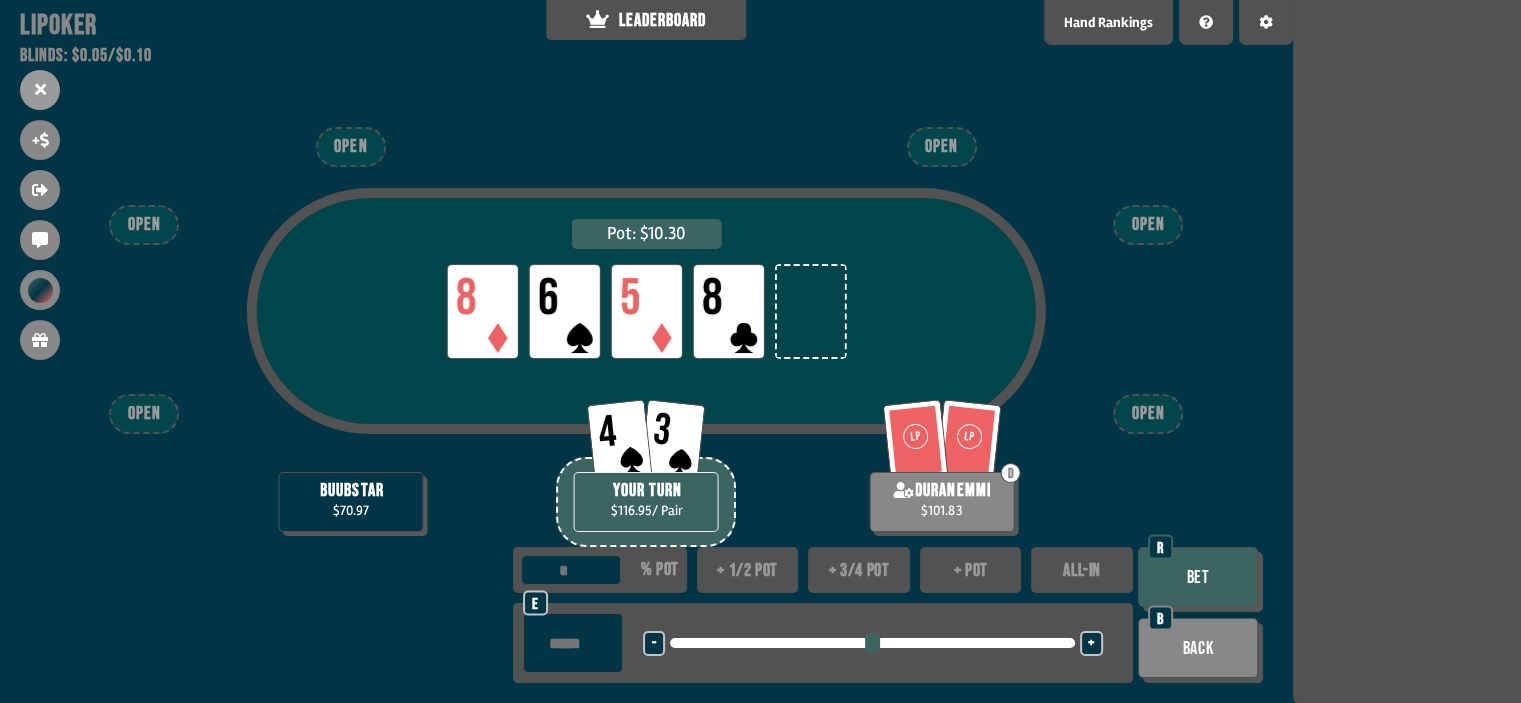 click at bounding box center [573, 643] 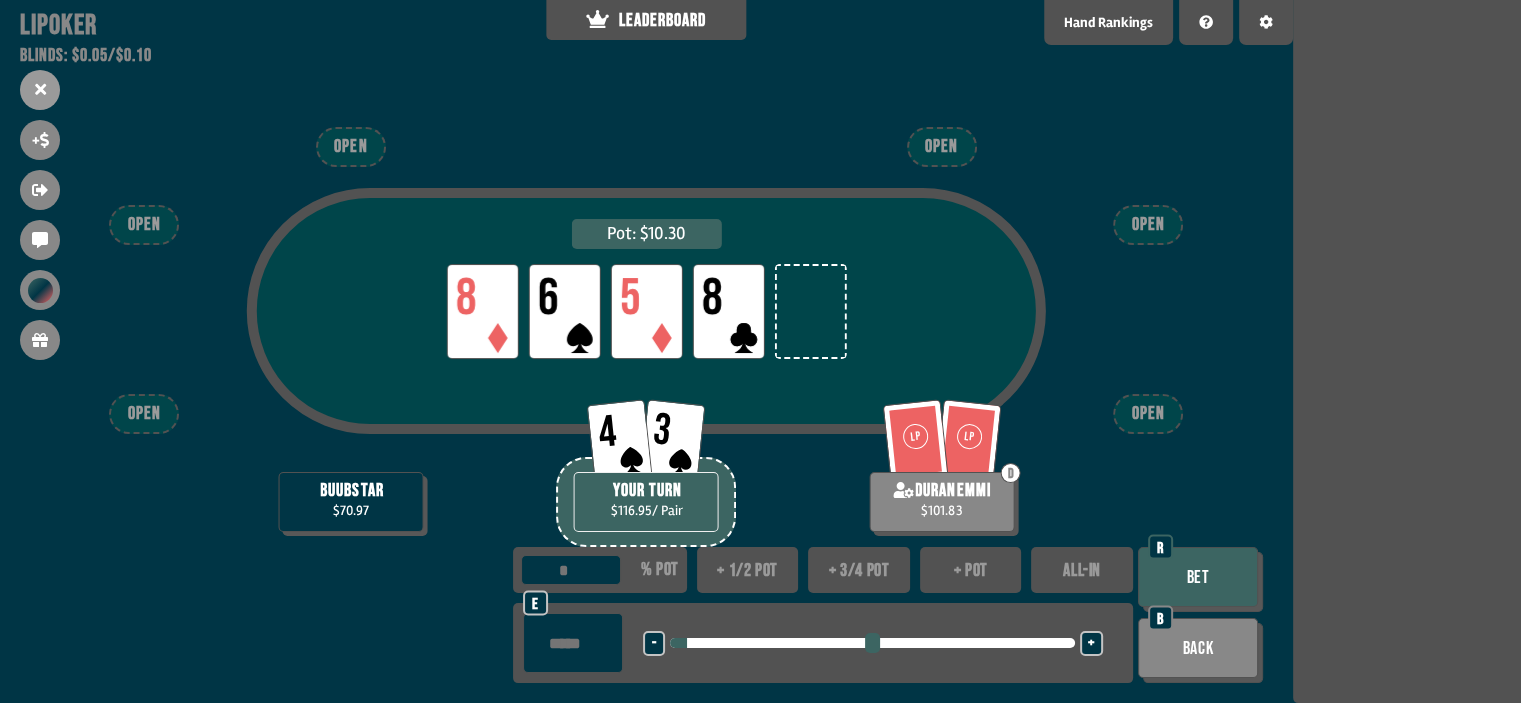 click on "Bet" at bounding box center [1198, 577] 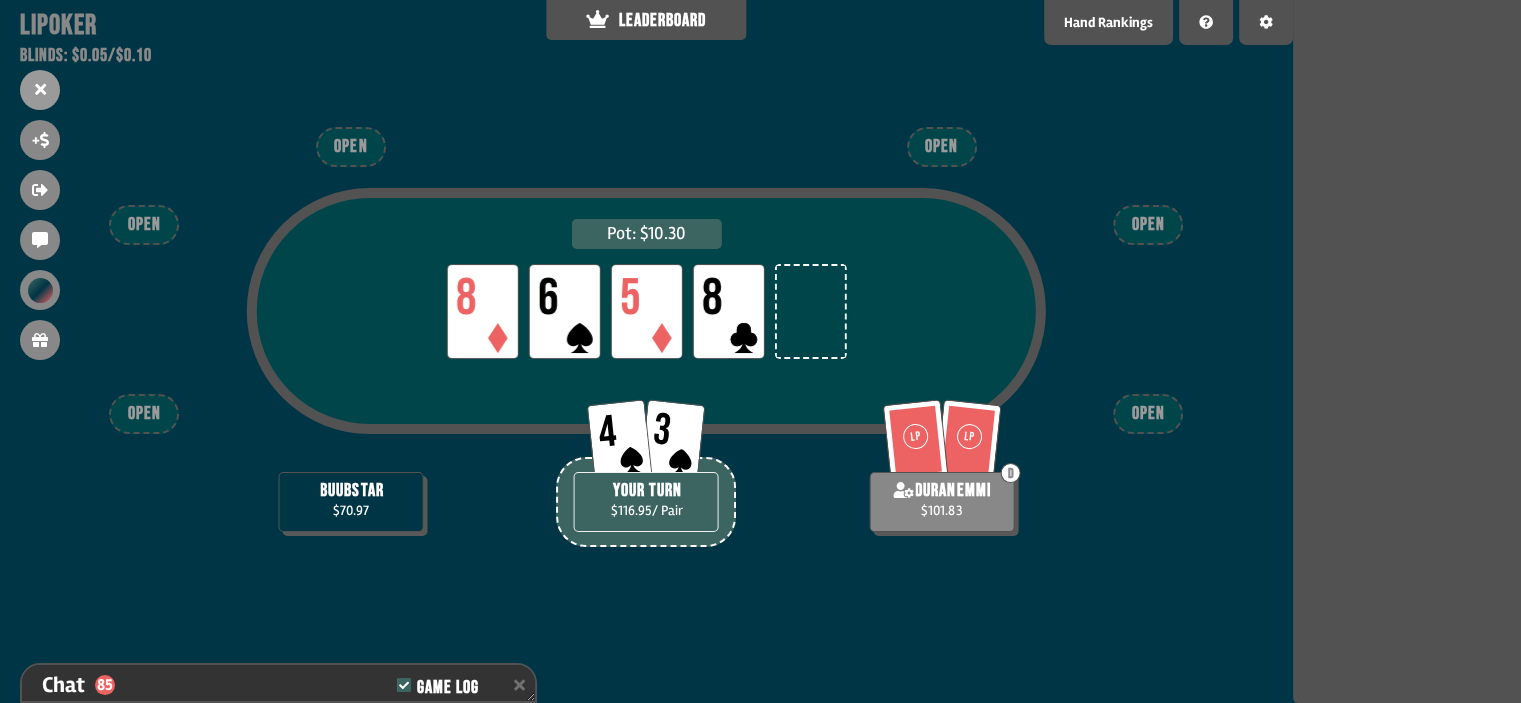 scroll, scrollTop: 2680, scrollLeft: 0, axis: vertical 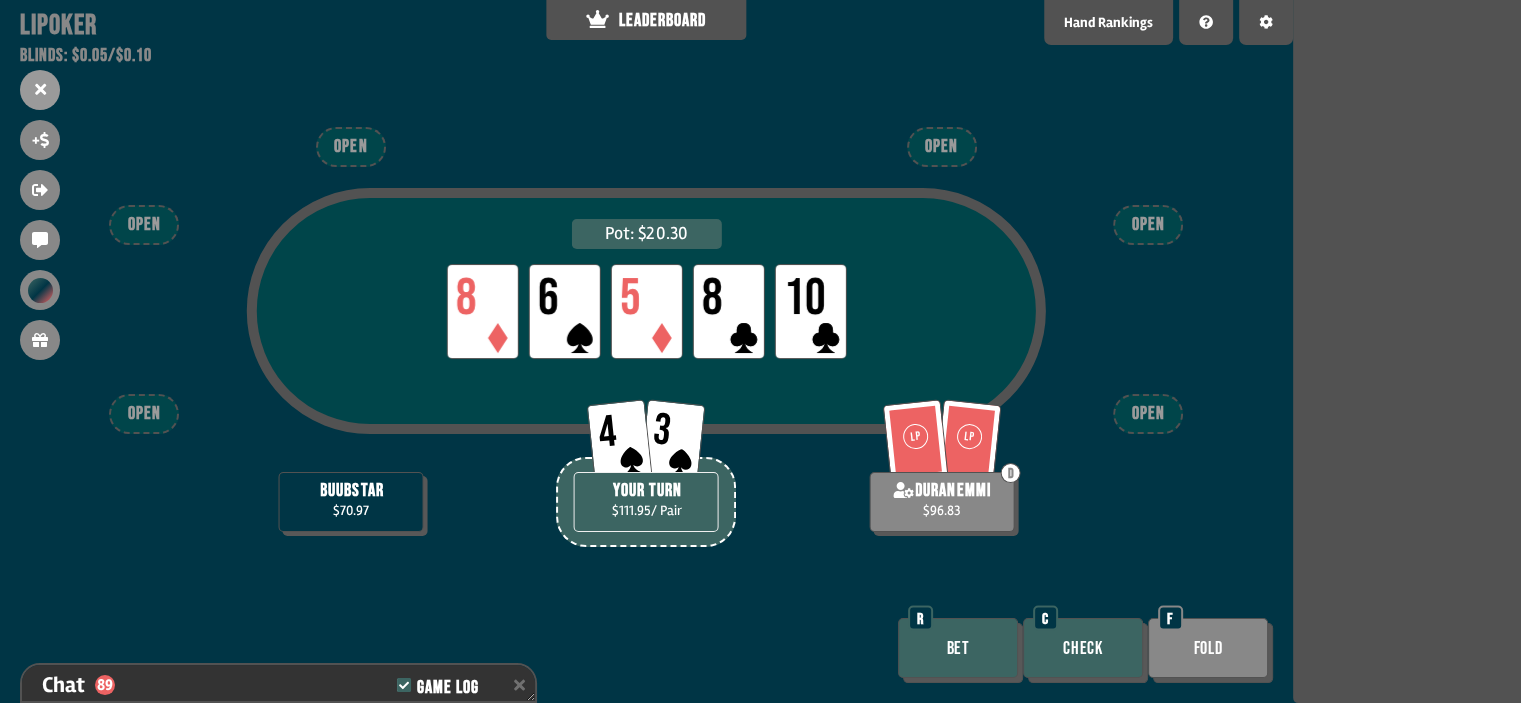 click on "Bet" at bounding box center [958, 648] 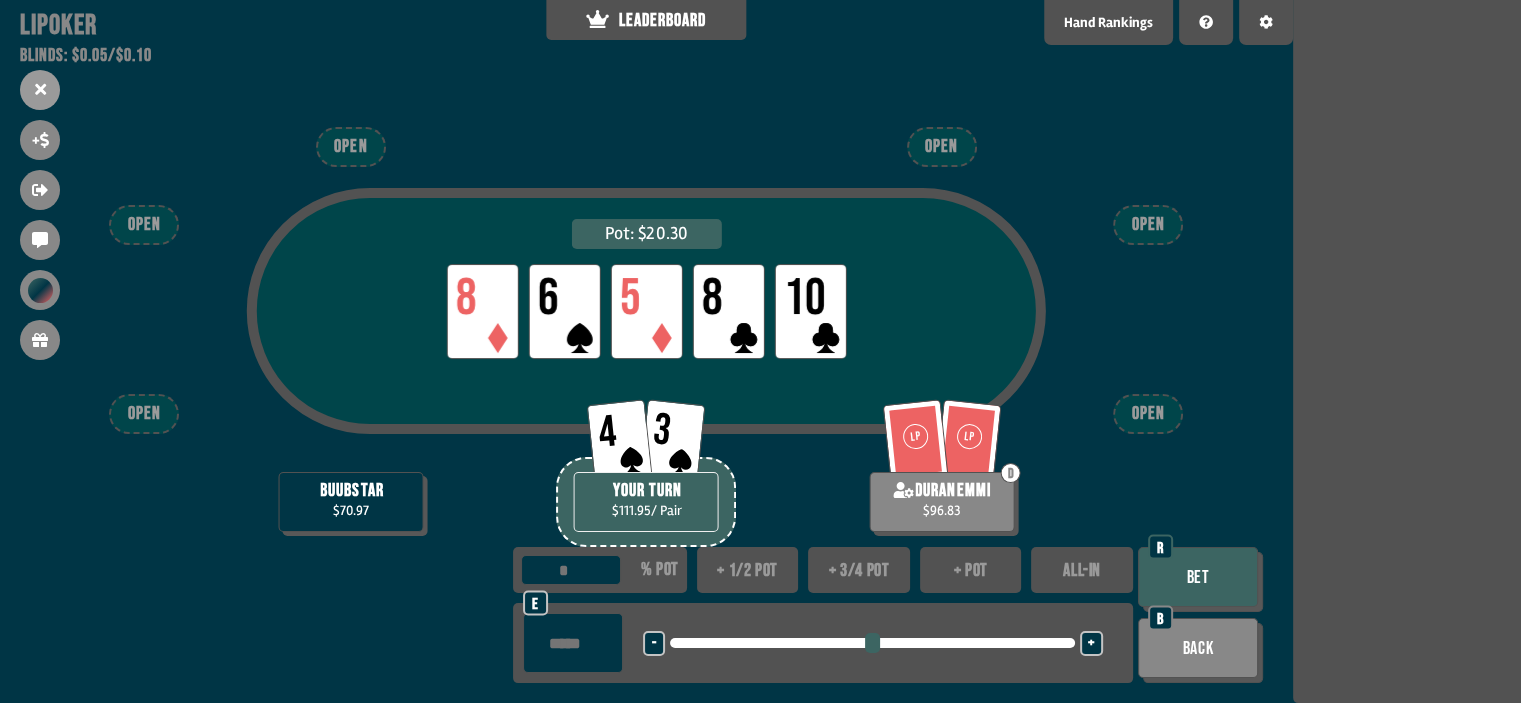 click at bounding box center (573, 643) 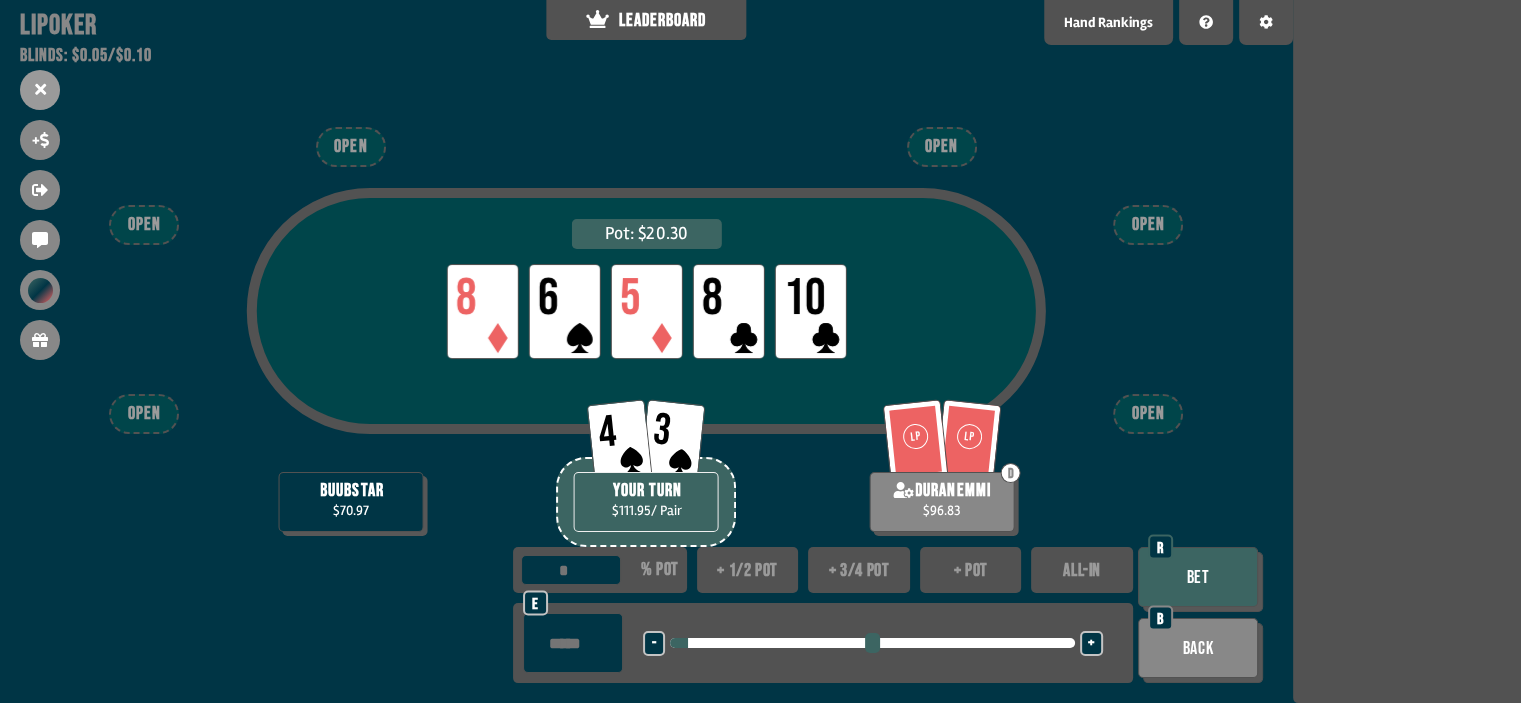 click on "Bet" at bounding box center [1198, 577] 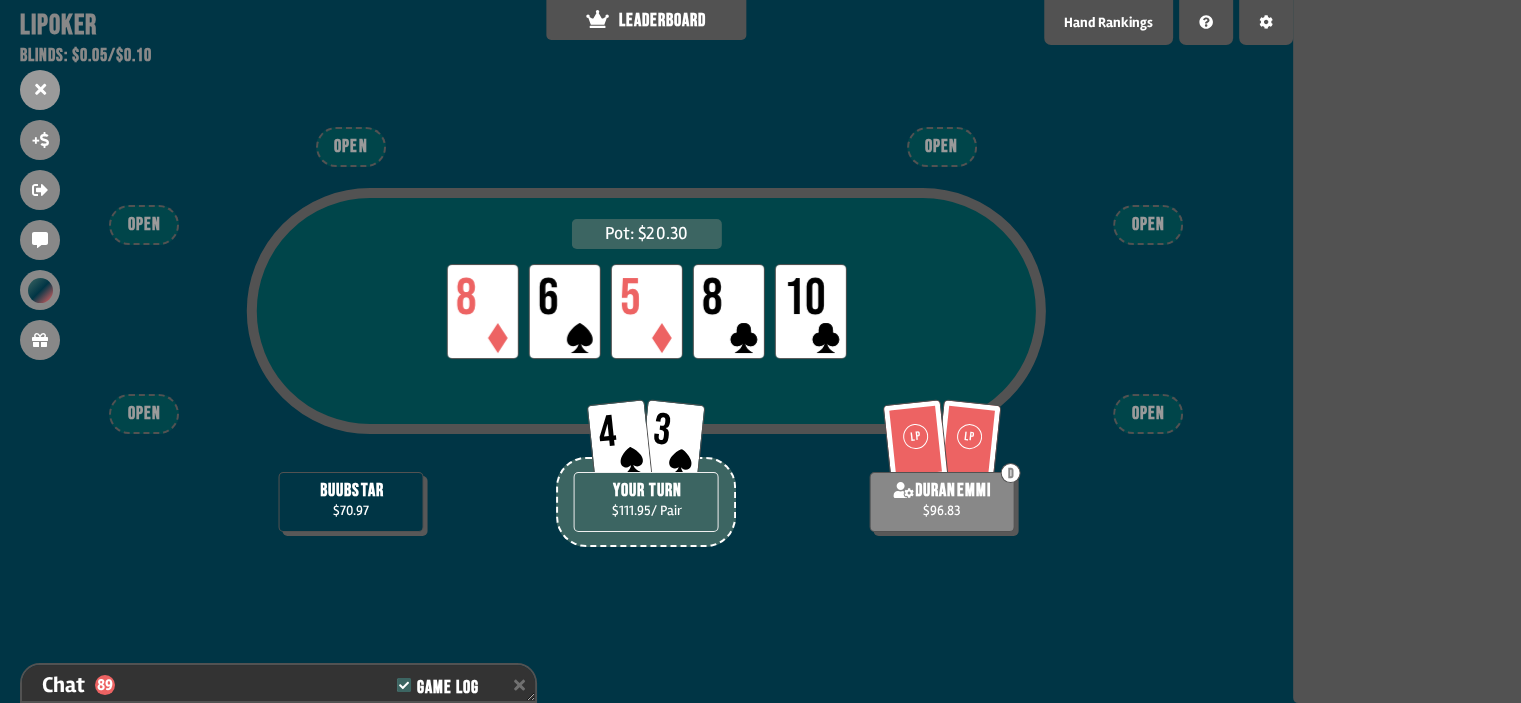 scroll, scrollTop: 2796, scrollLeft: 0, axis: vertical 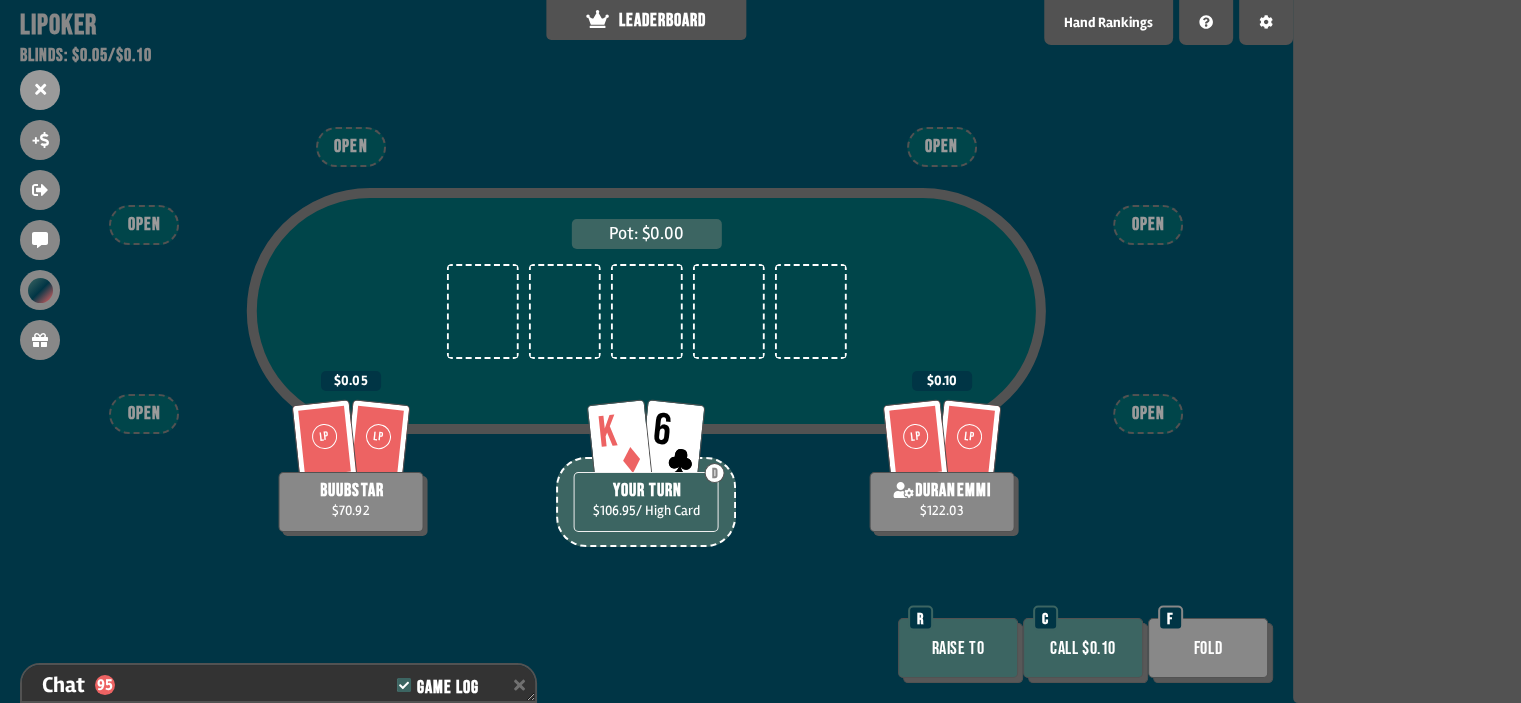 drag, startPoint x: 1088, startPoint y: 649, endPoint x: 1093, endPoint y: 663, distance: 14.866069 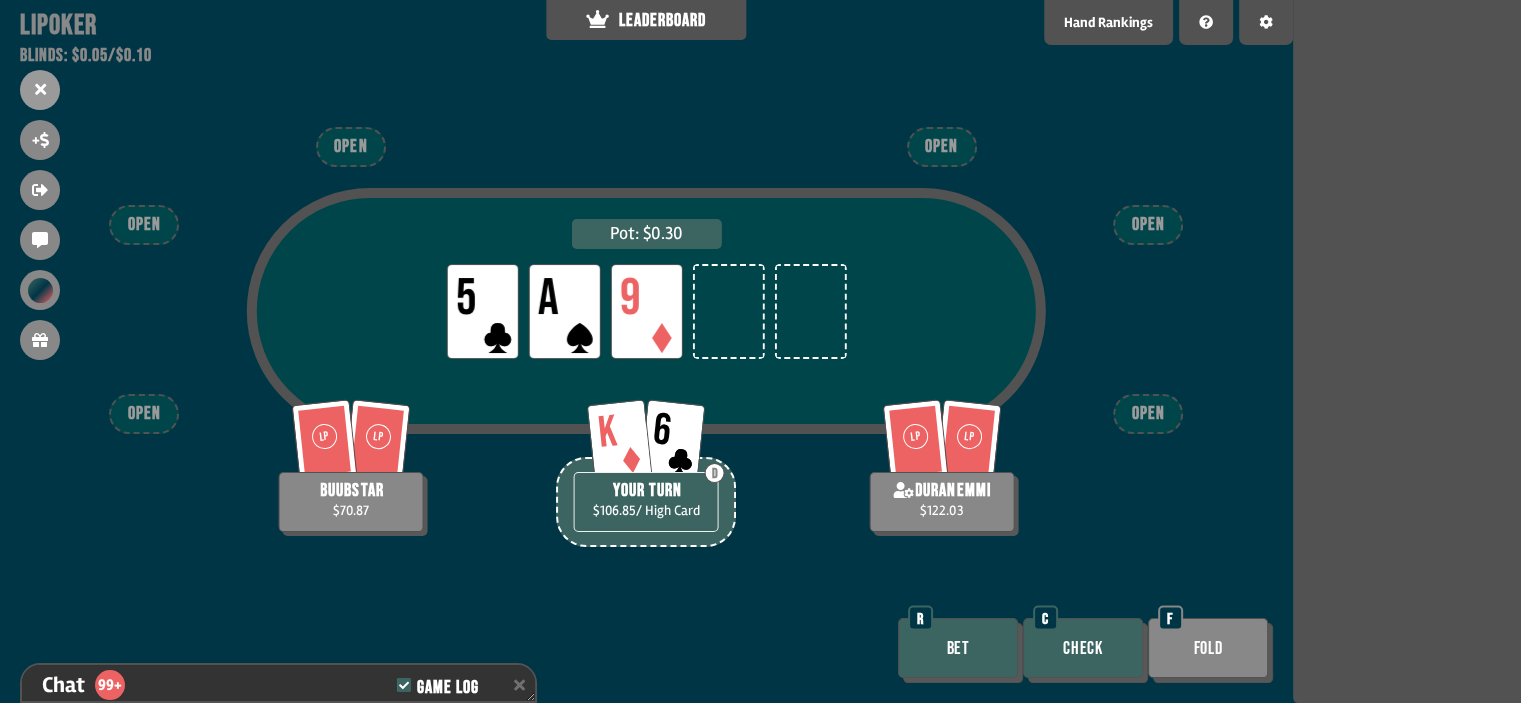 click on "Check" at bounding box center [1083, 648] 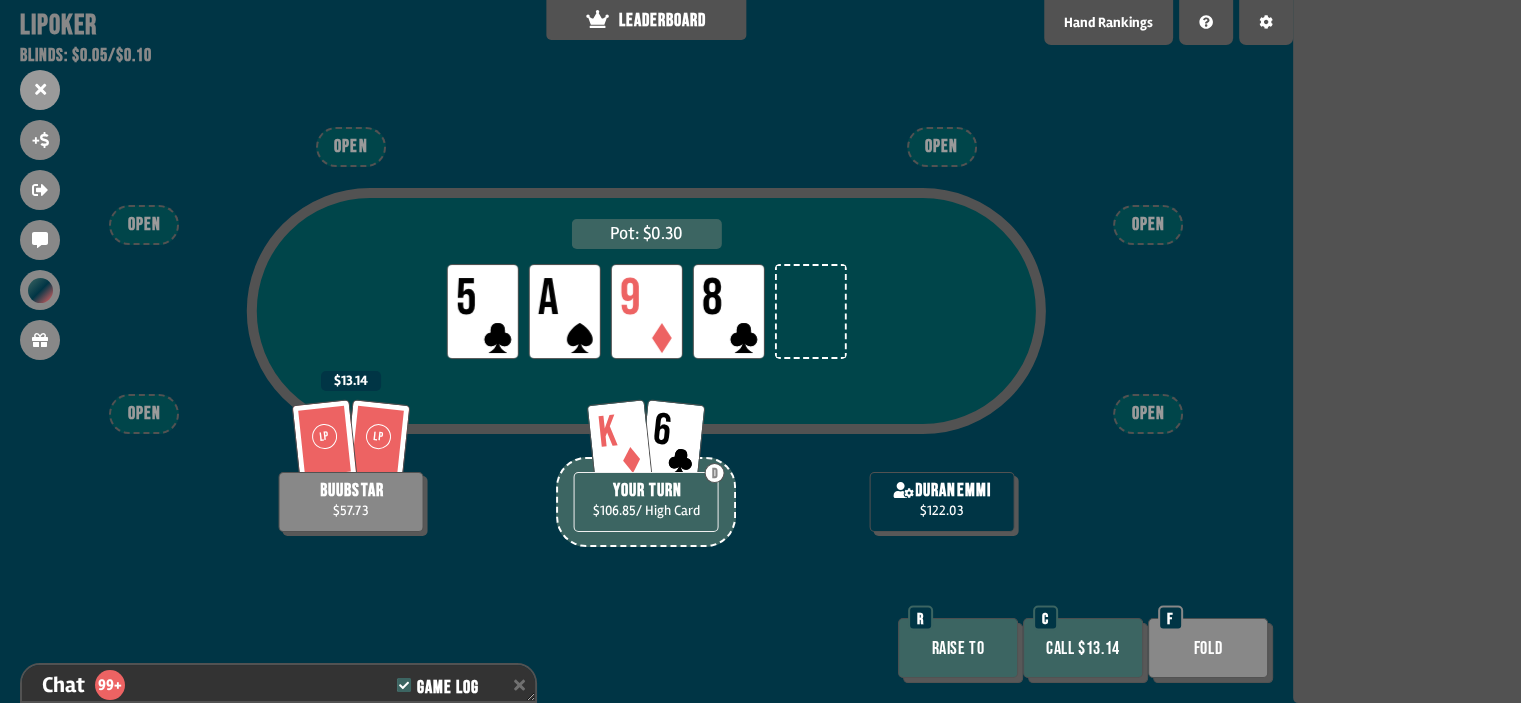 click on "Call $13.14" at bounding box center (1083, 648) 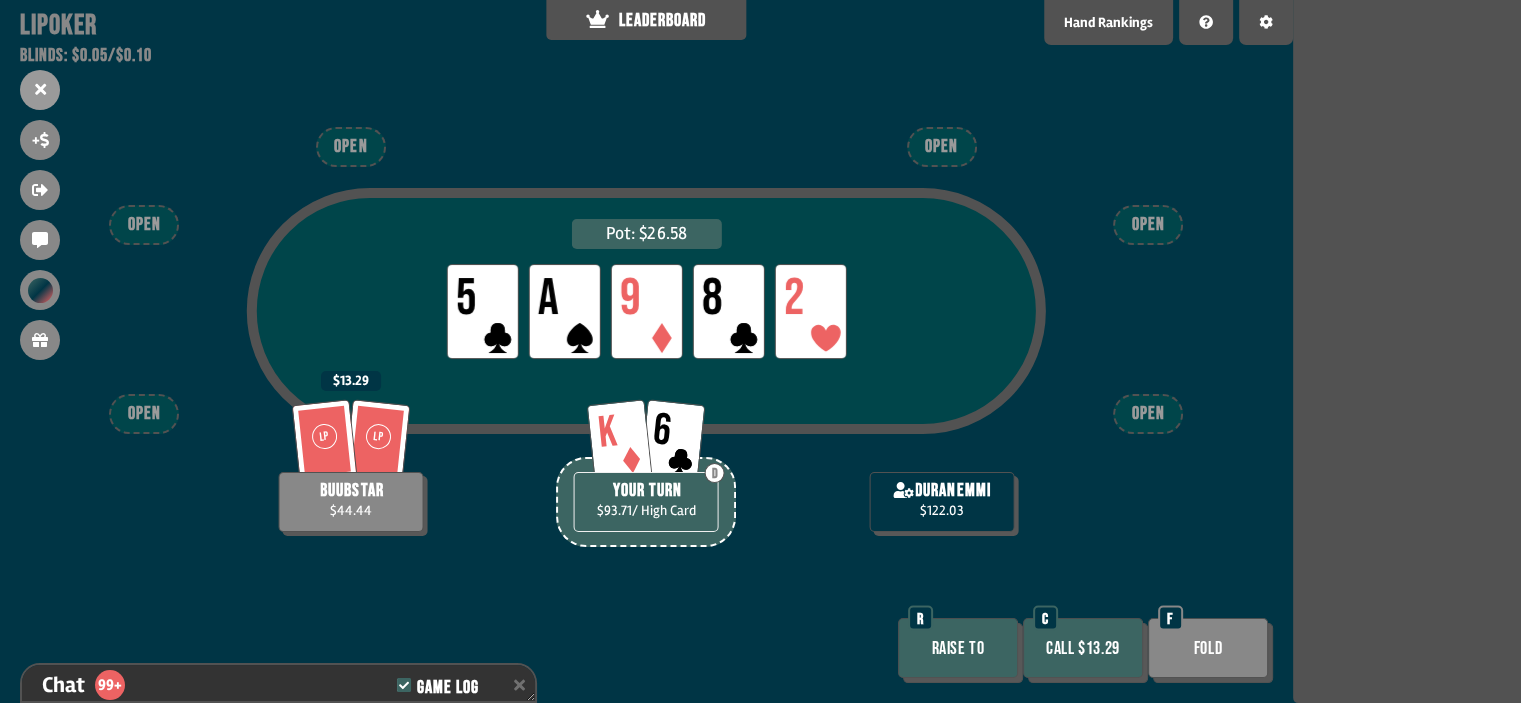 click on "Call $13.29" at bounding box center (1083, 648) 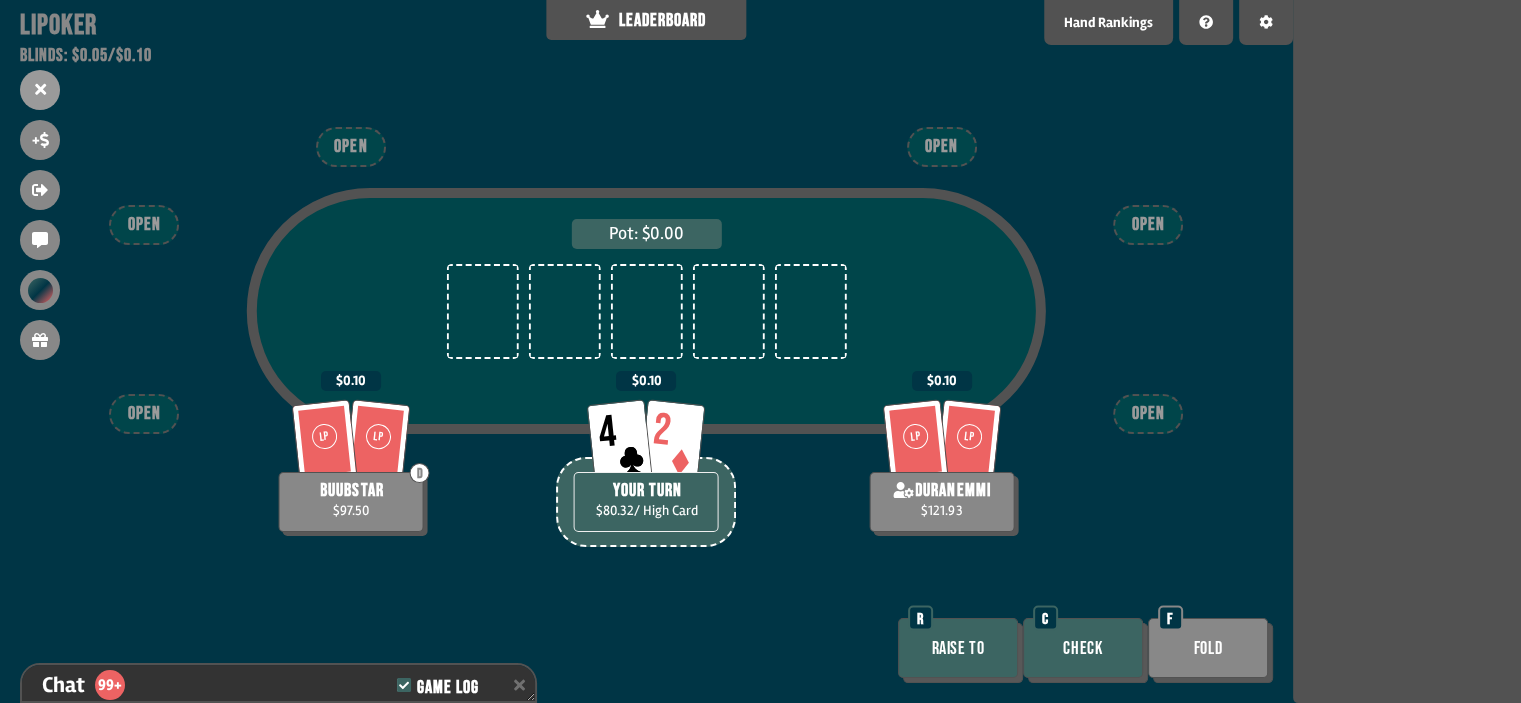 click on "Raise to" at bounding box center (958, 648) 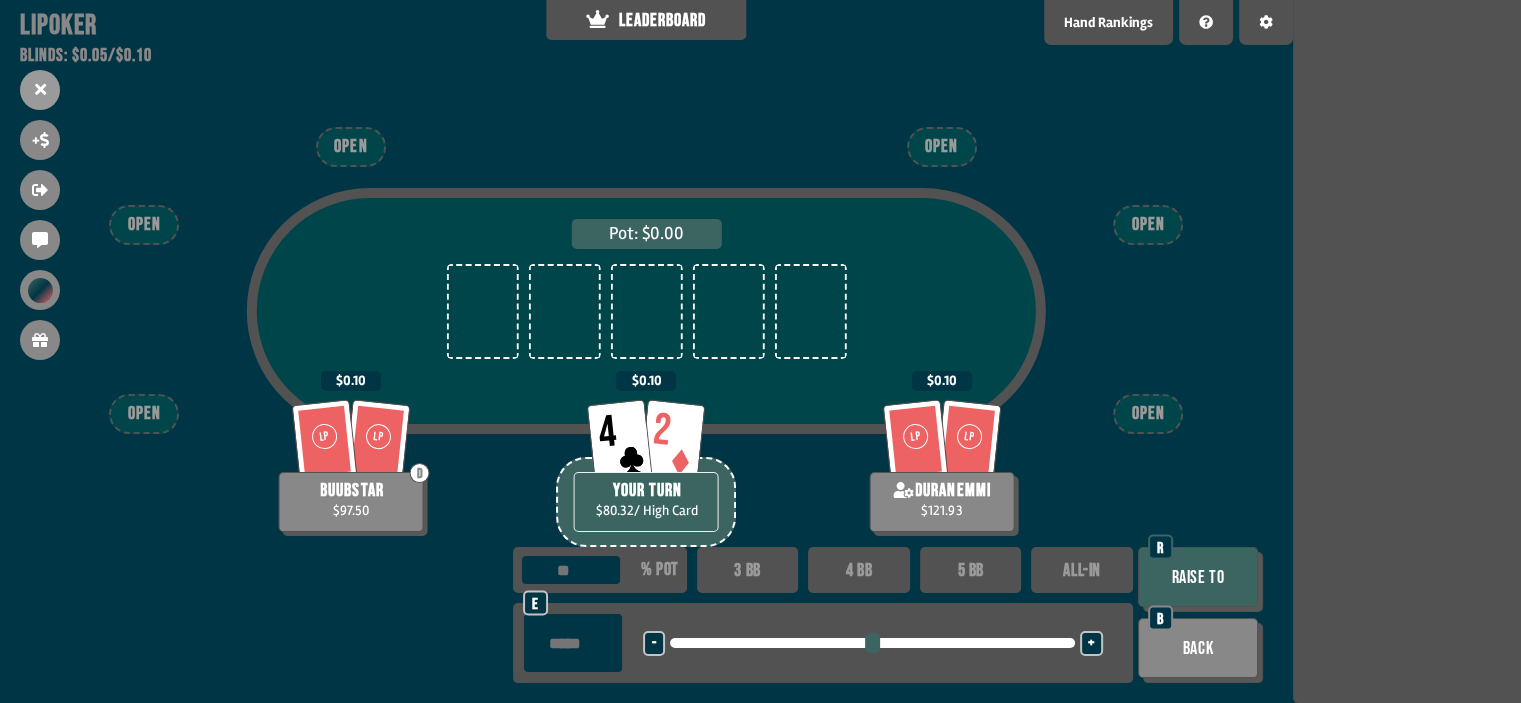 click at bounding box center [573, 643] 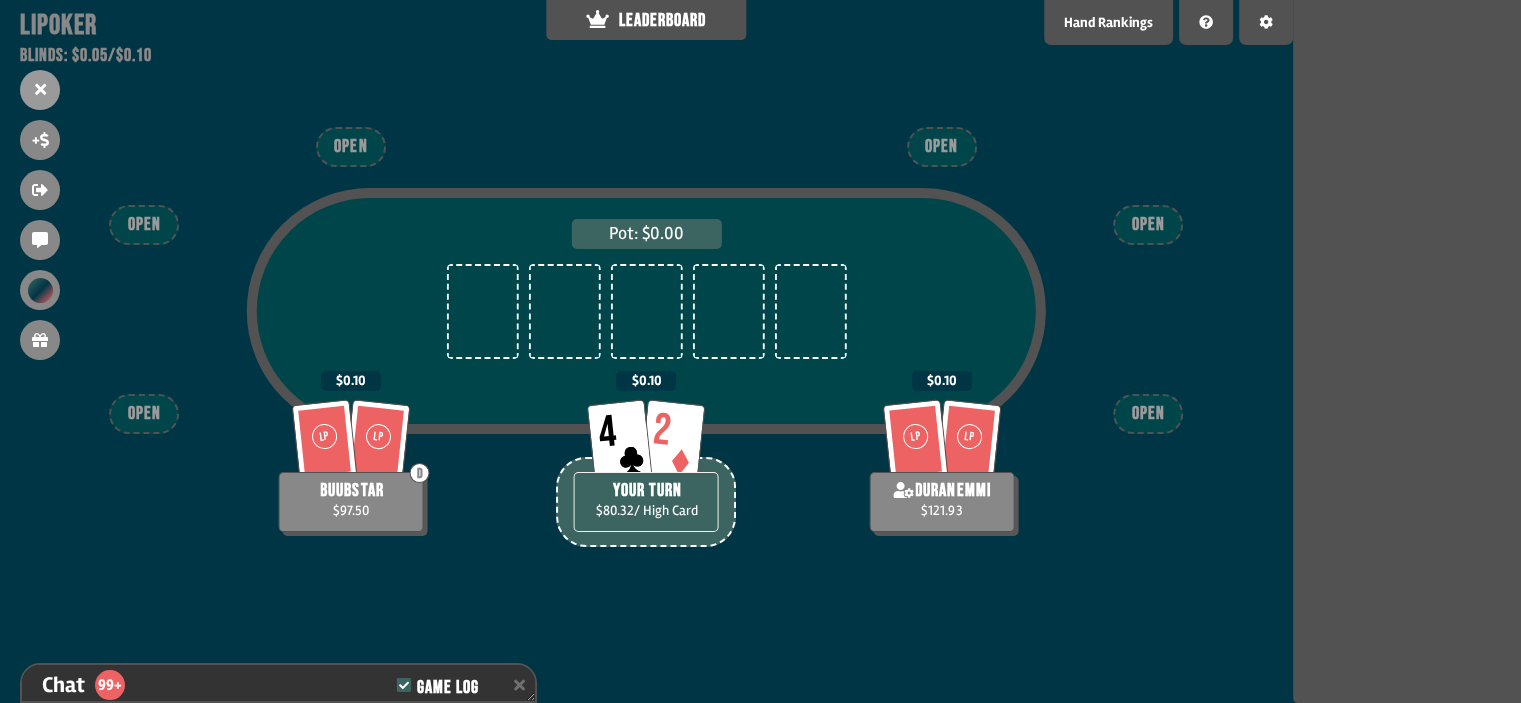 scroll, scrollTop: 3638, scrollLeft: 0, axis: vertical 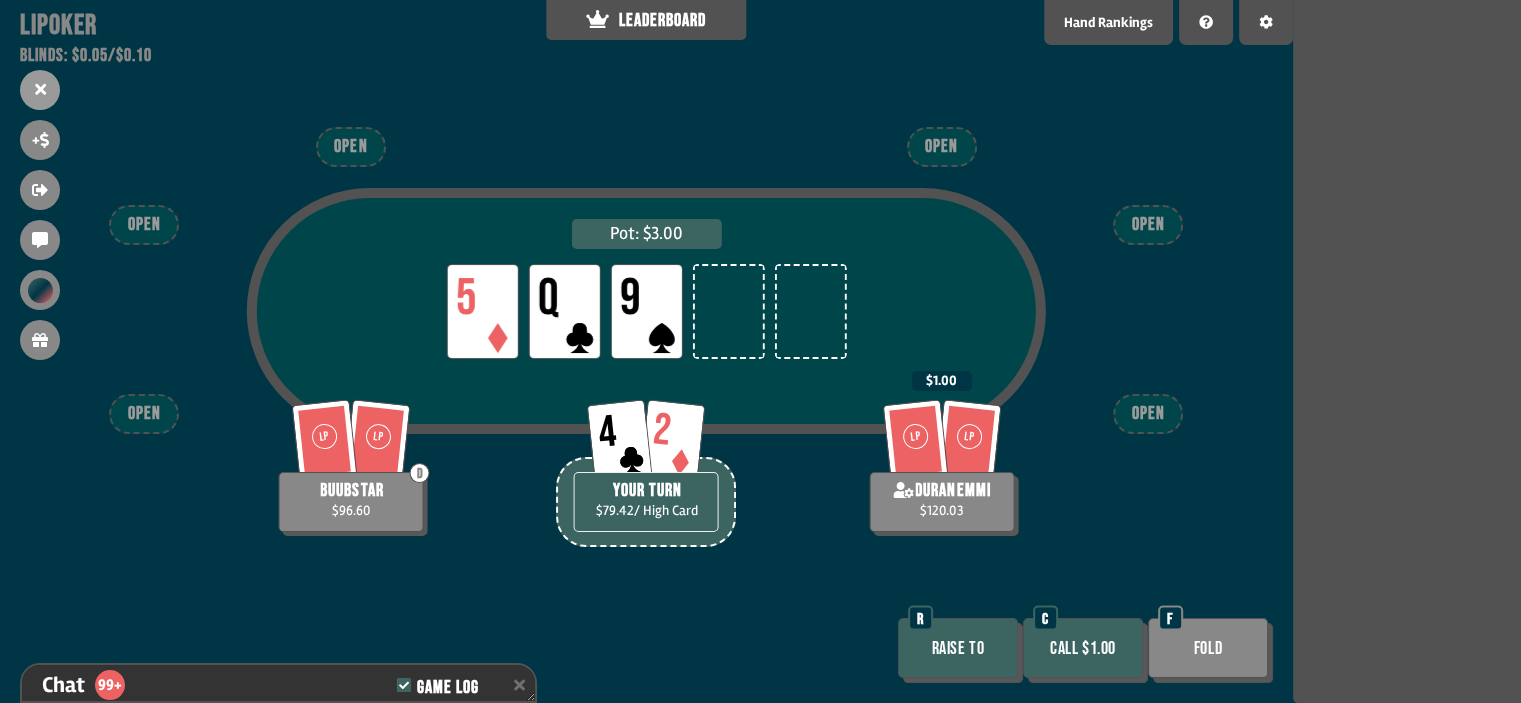 click on "Call $1.00" at bounding box center [1083, 648] 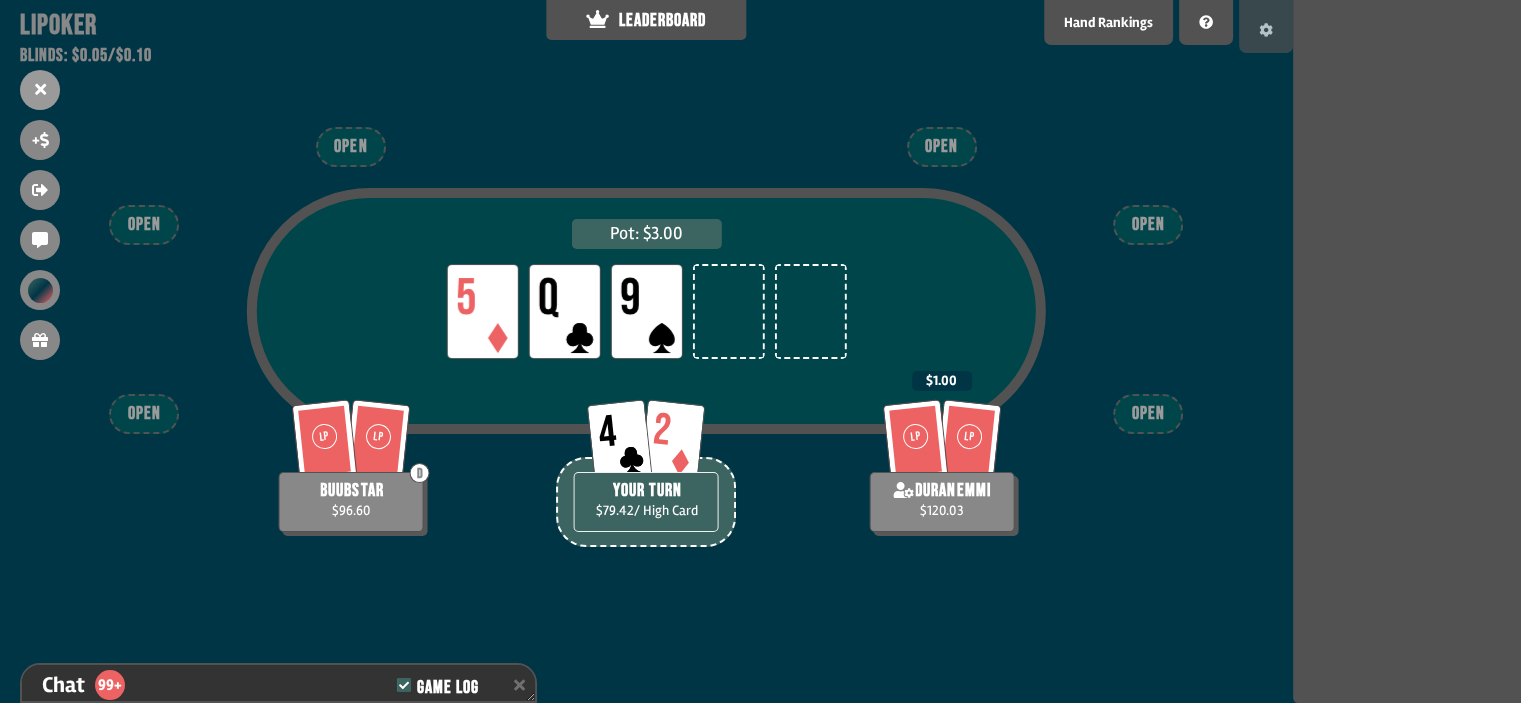 click 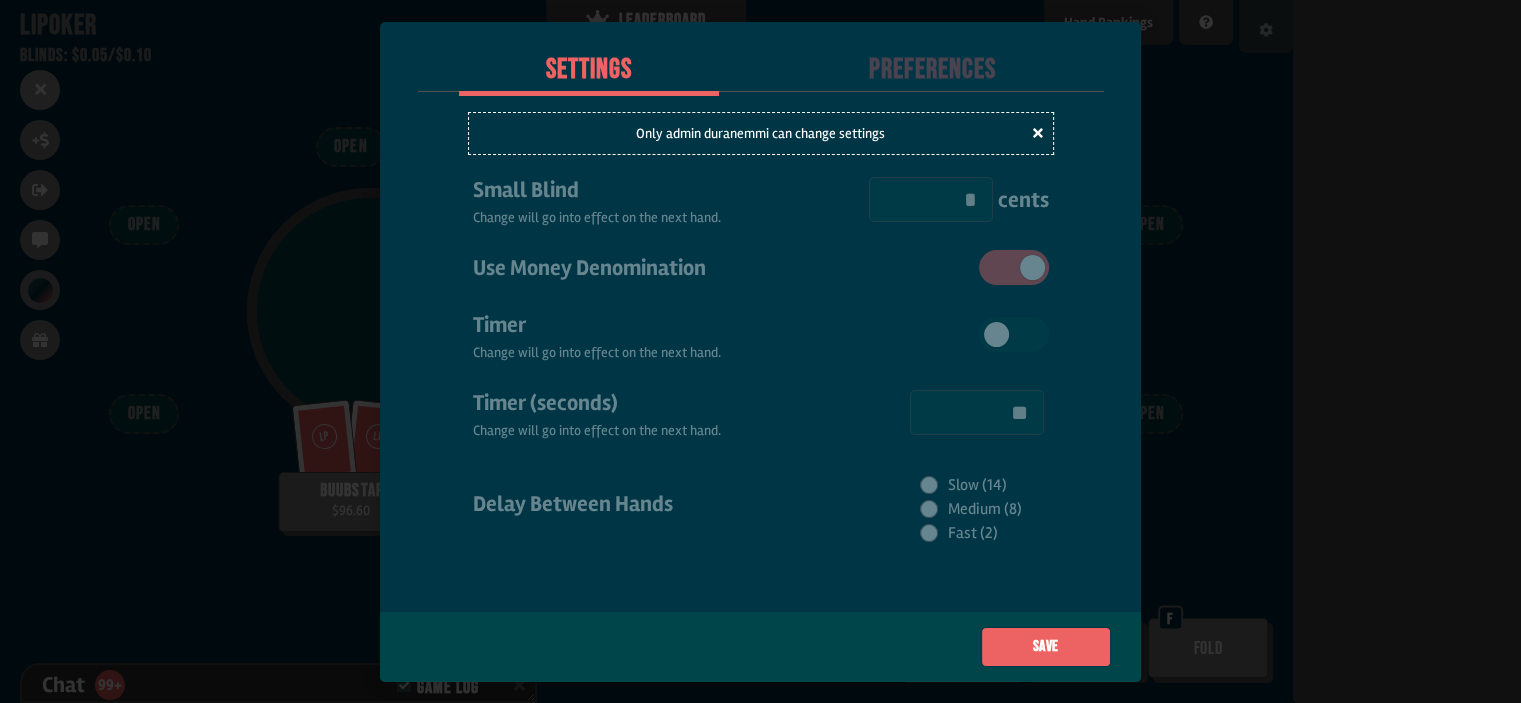 click at bounding box center (760, 351) 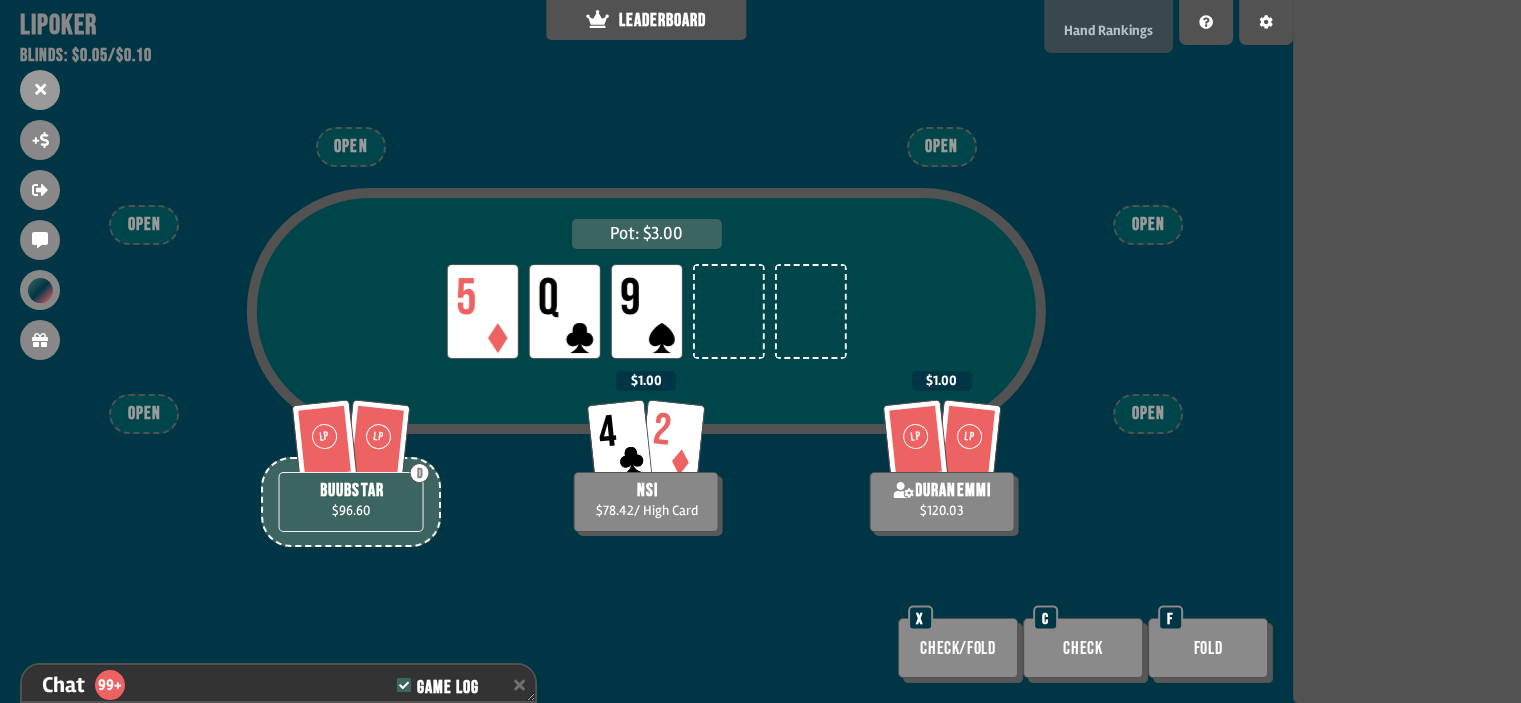 click on "Hand Rankings" at bounding box center (1108, 30) 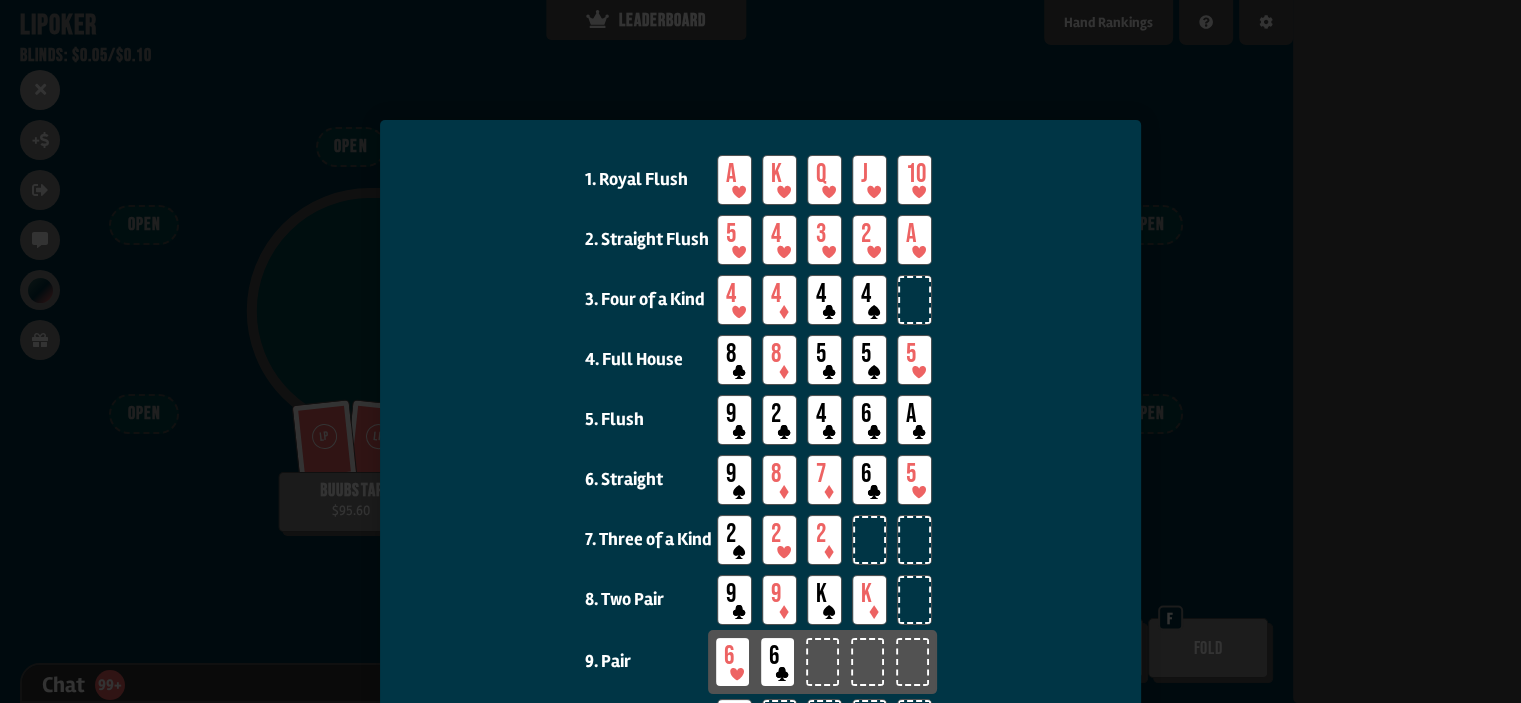scroll, scrollTop: 0, scrollLeft: 0, axis: both 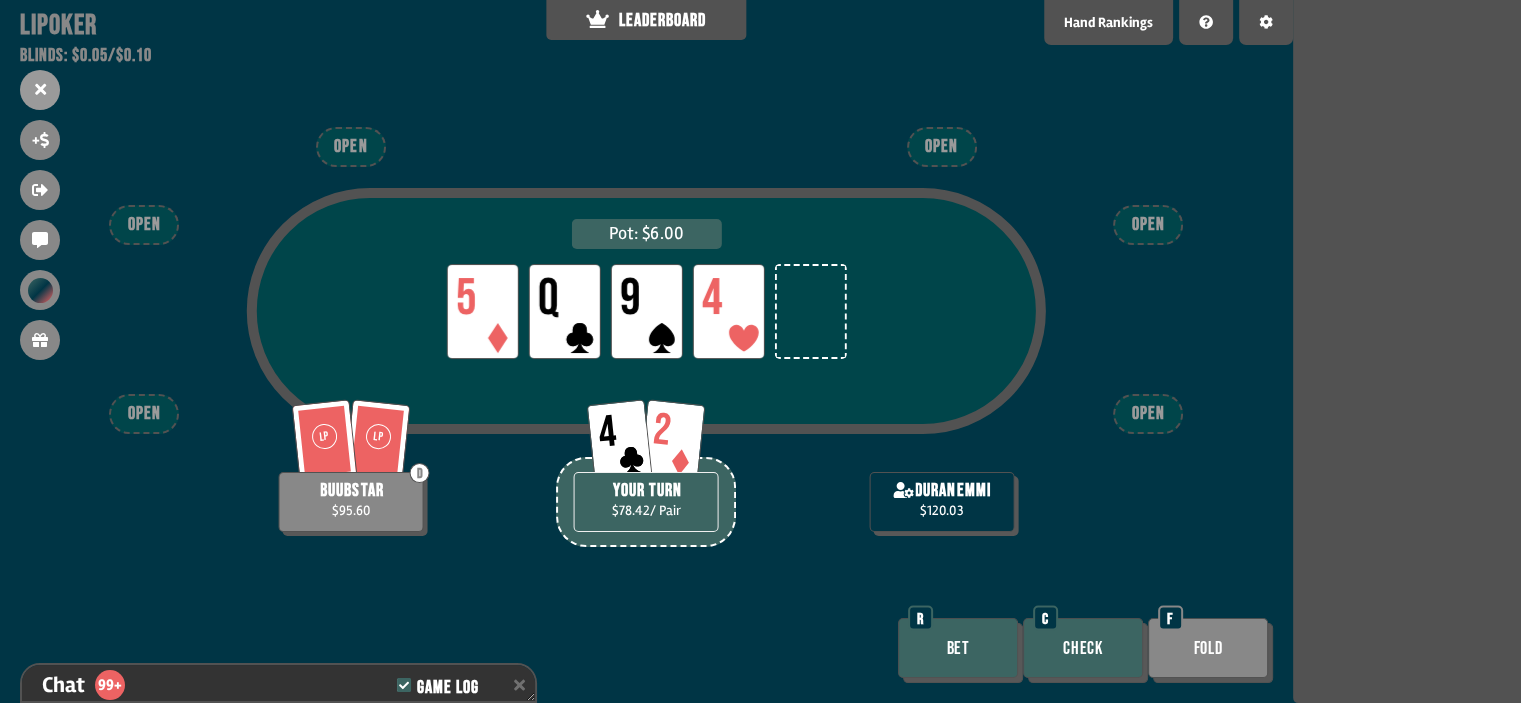 click on "Fold" at bounding box center (1208, 648) 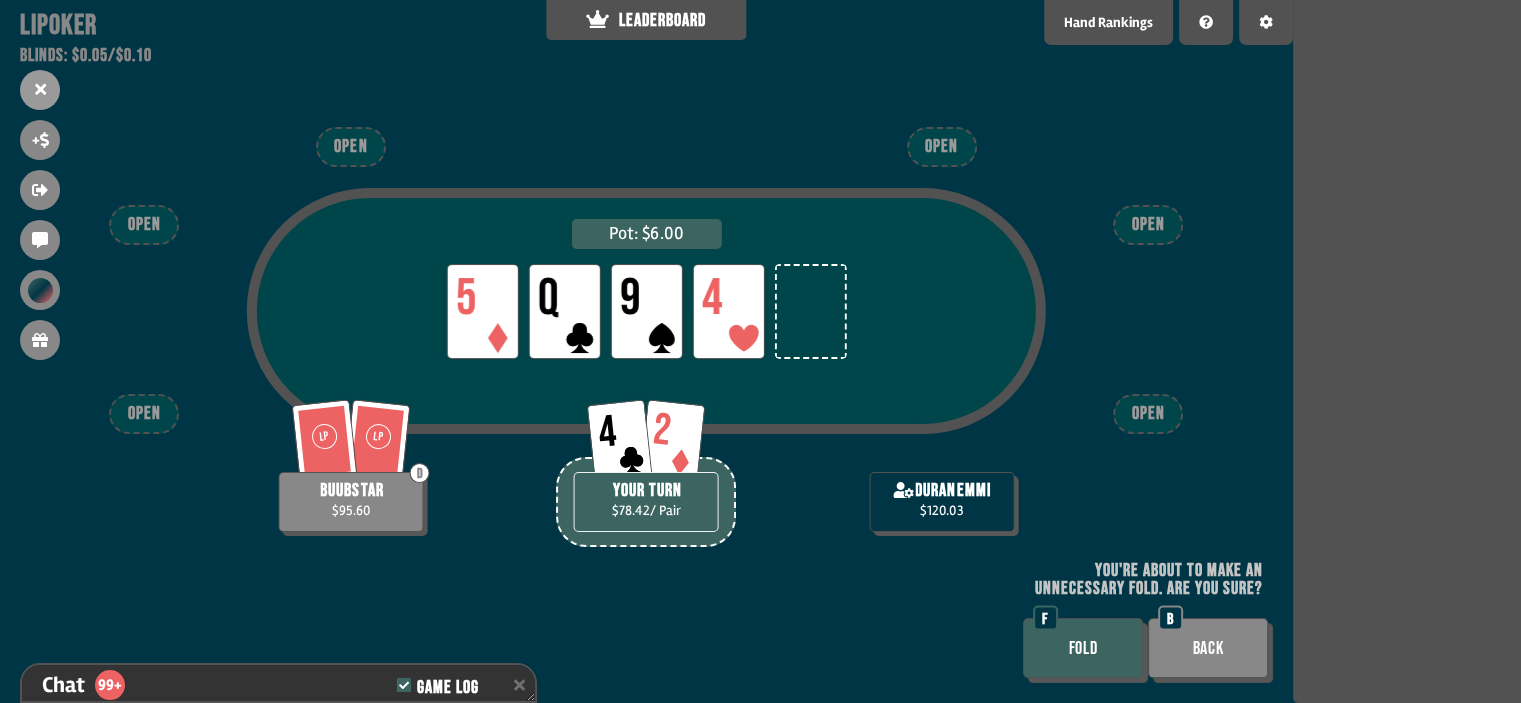 click on "Back" at bounding box center [1208, 648] 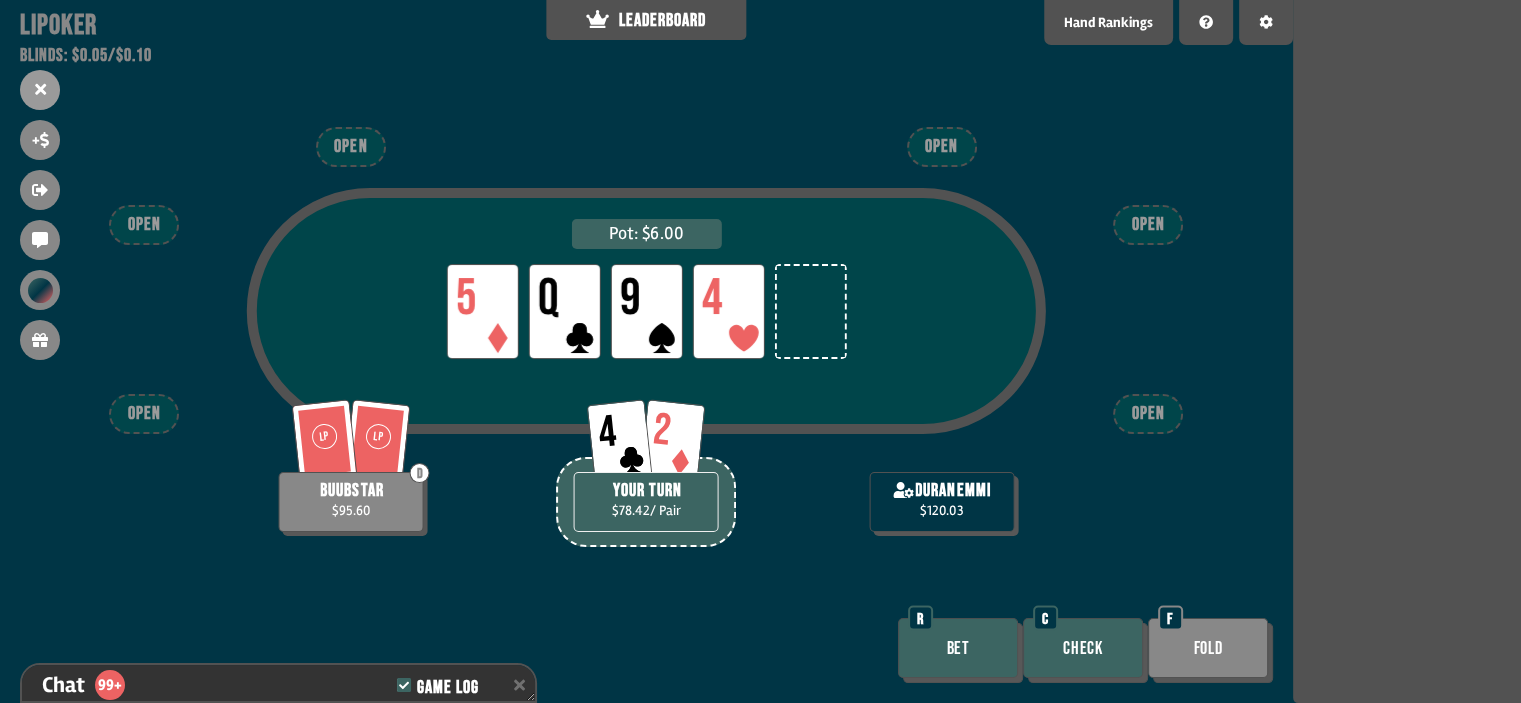 click on "Bet" at bounding box center [958, 648] 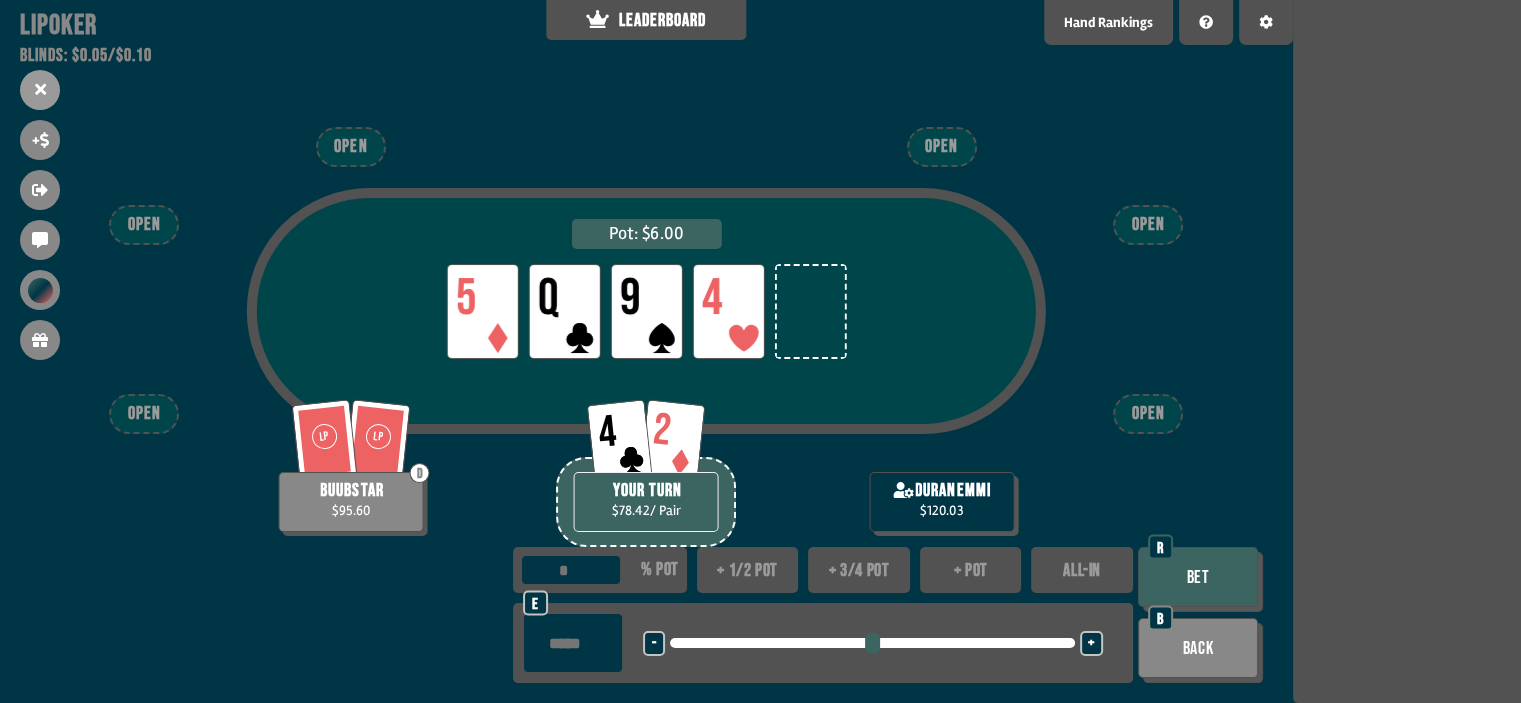 click at bounding box center (573, 643) 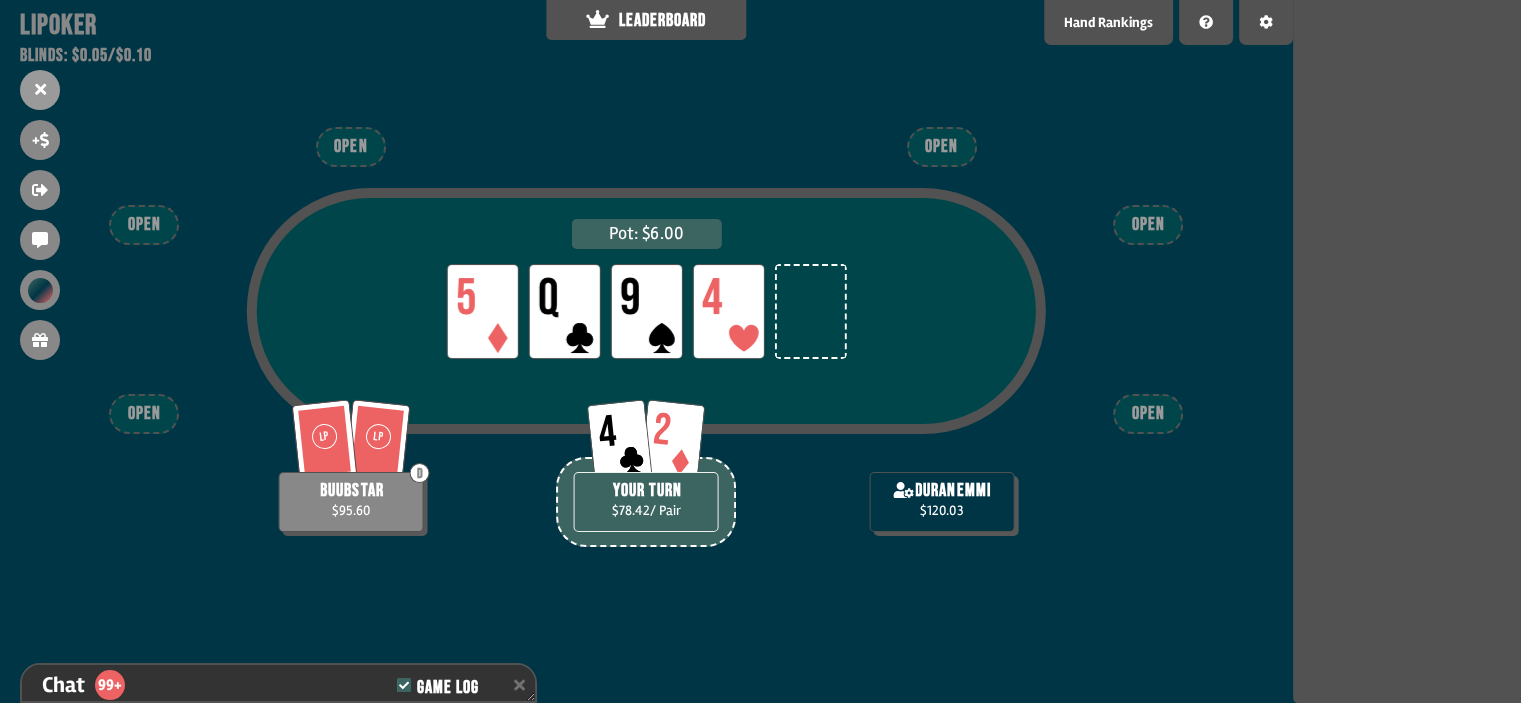 scroll, scrollTop: 3956, scrollLeft: 0, axis: vertical 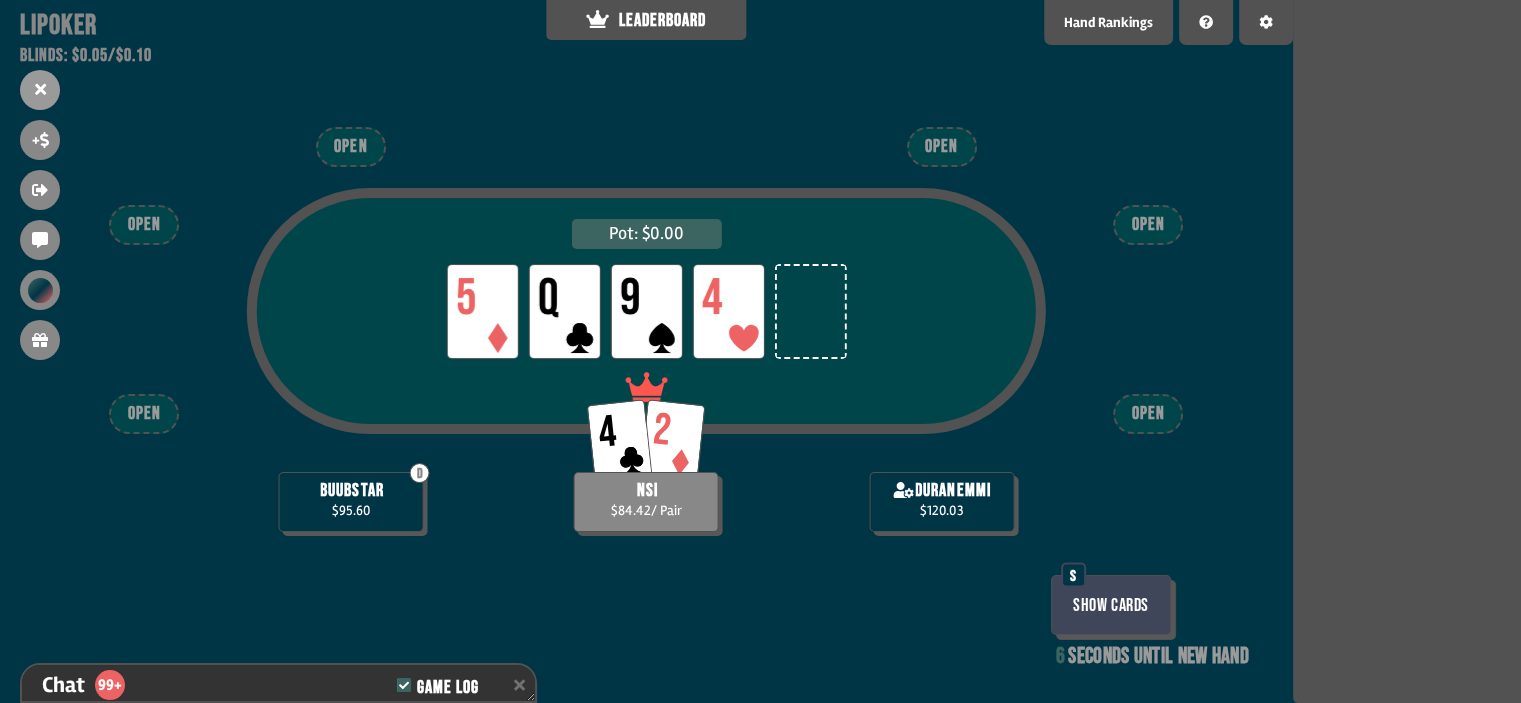 click on "Show Cards" at bounding box center (1111, 605) 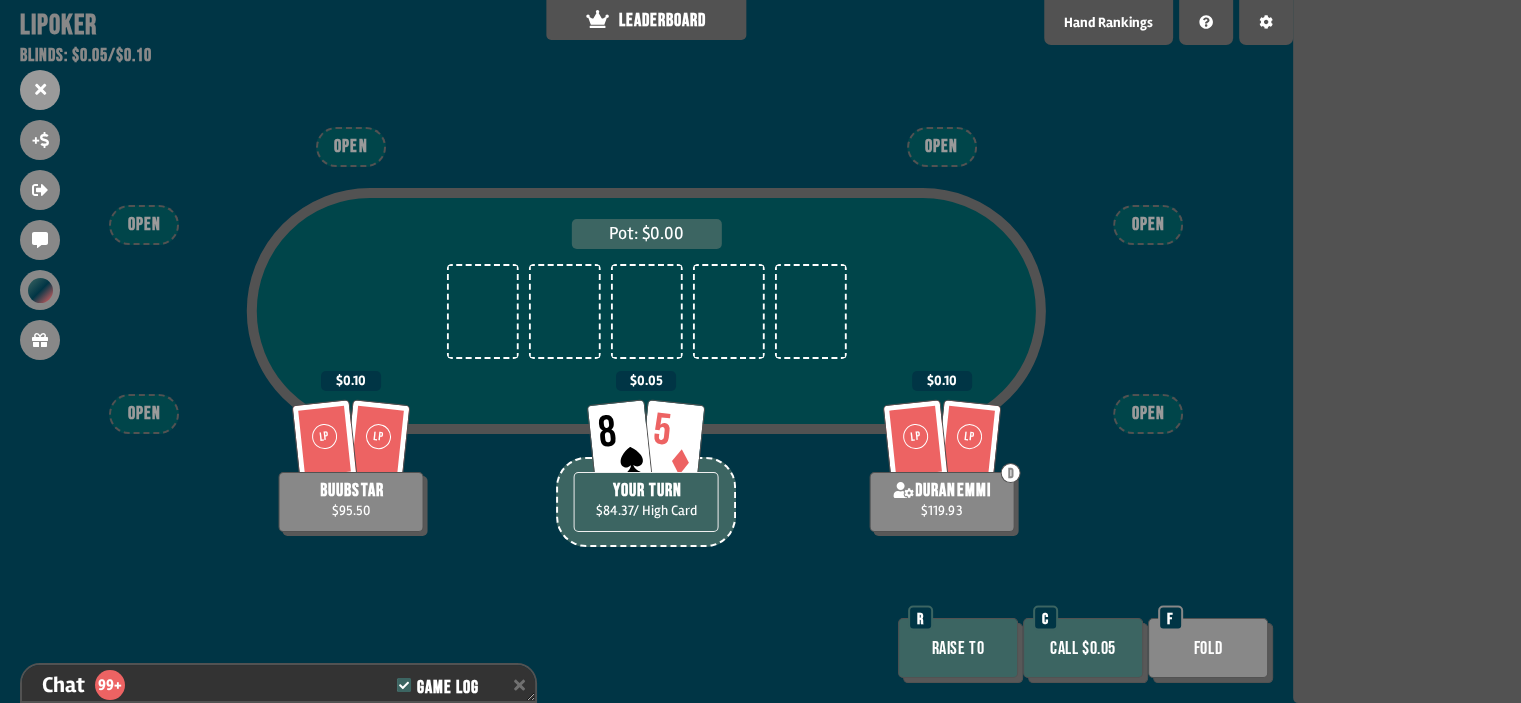 click on "Call $0.05" at bounding box center [1083, 648] 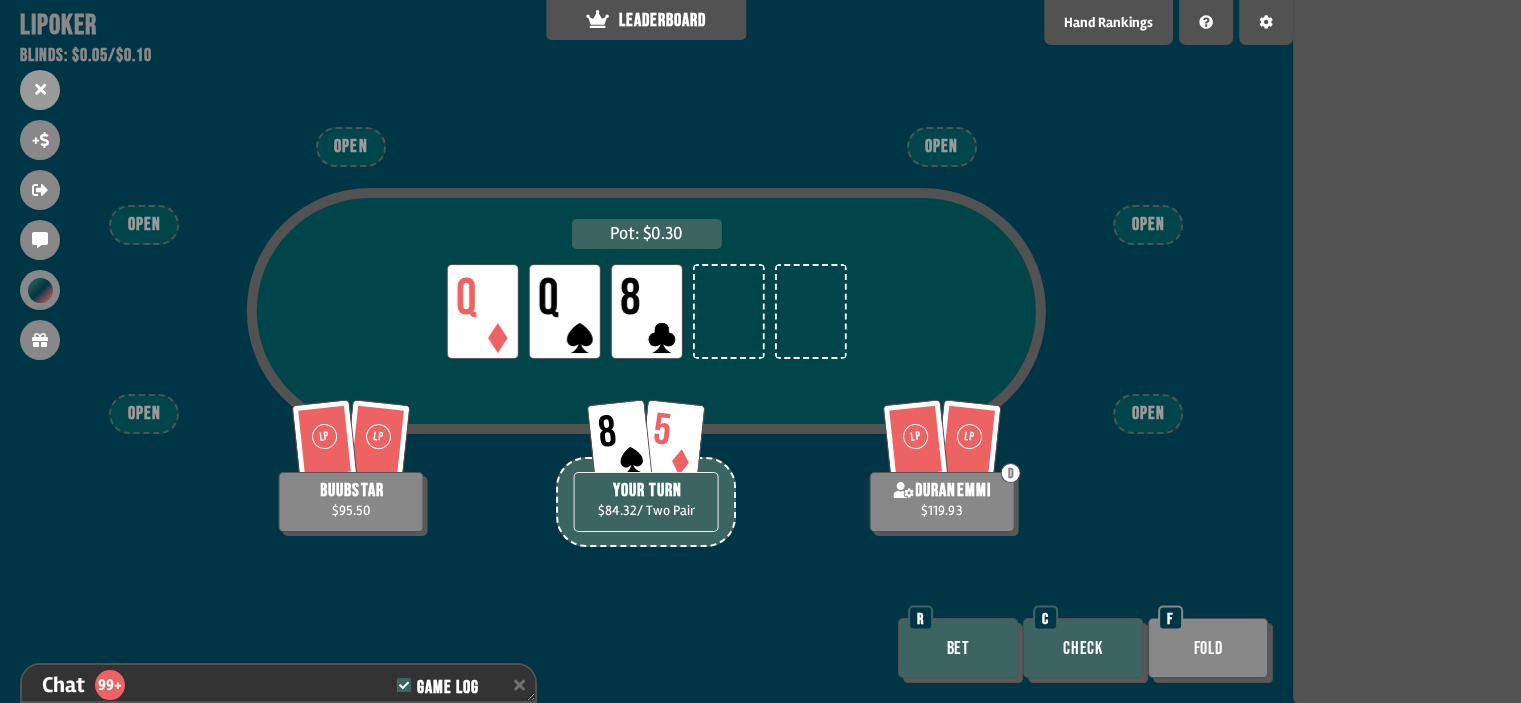 click on "Bet" at bounding box center (958, 648) 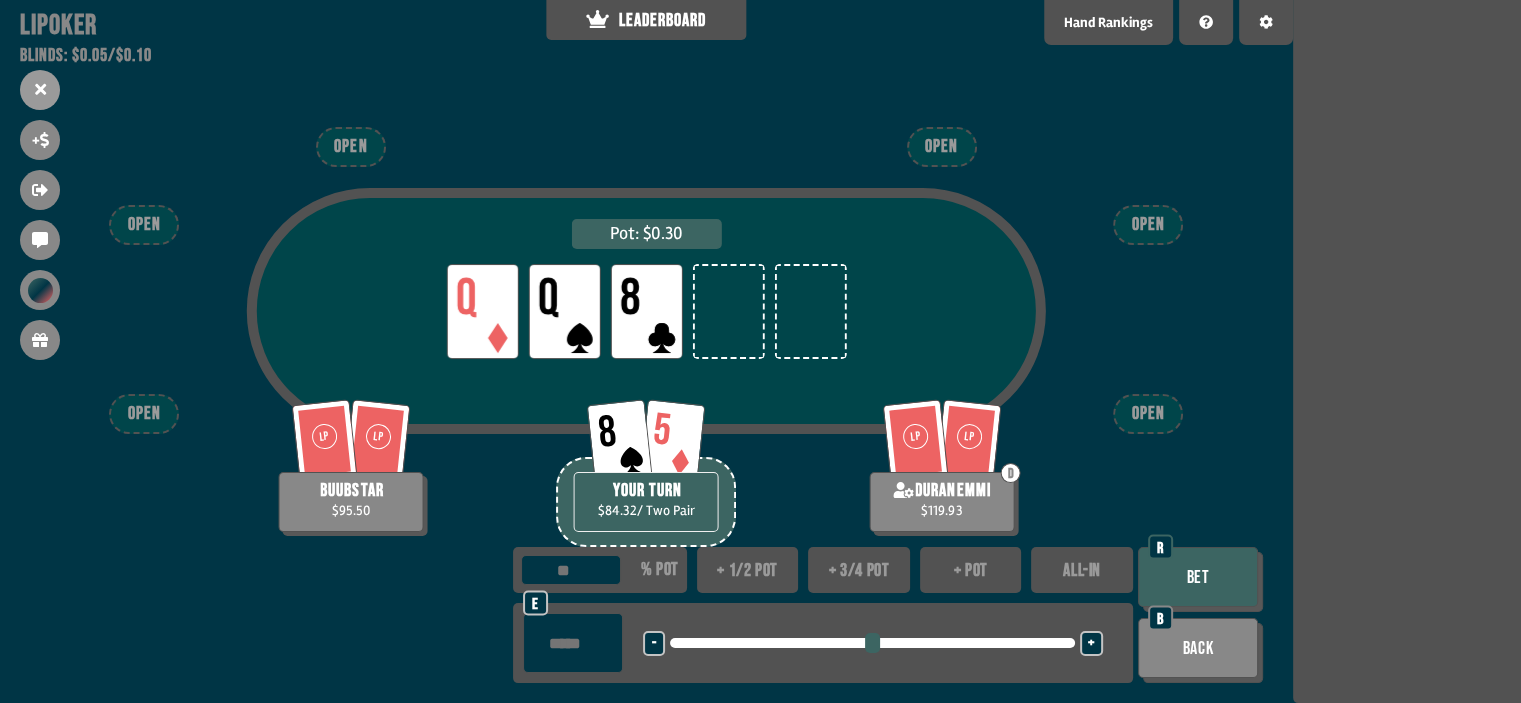 click on "*****" at bounding box center (573, 643) 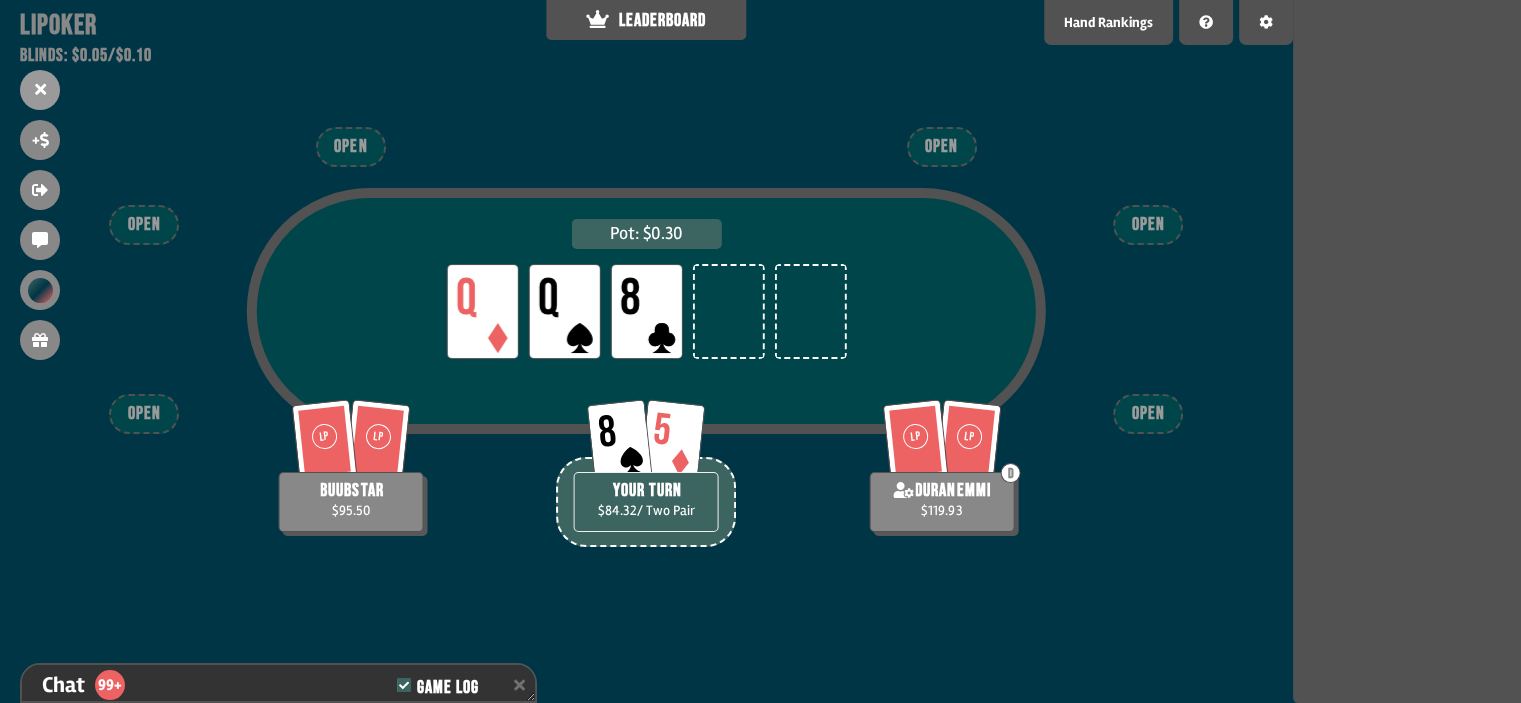scroll, scrollTop: 4304, scrollLeft: 0, axis: vertical 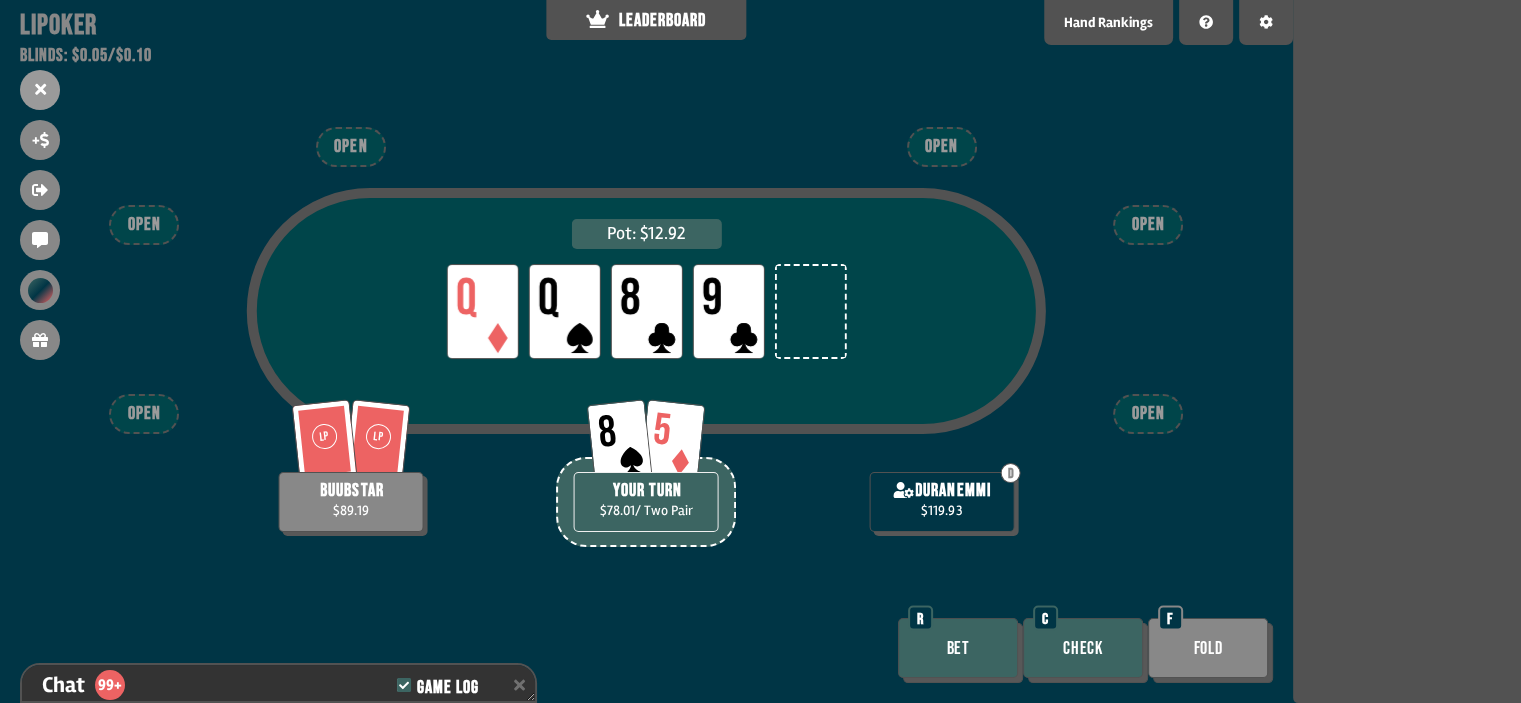 click on "Bet" at bounding box center (958, 648) 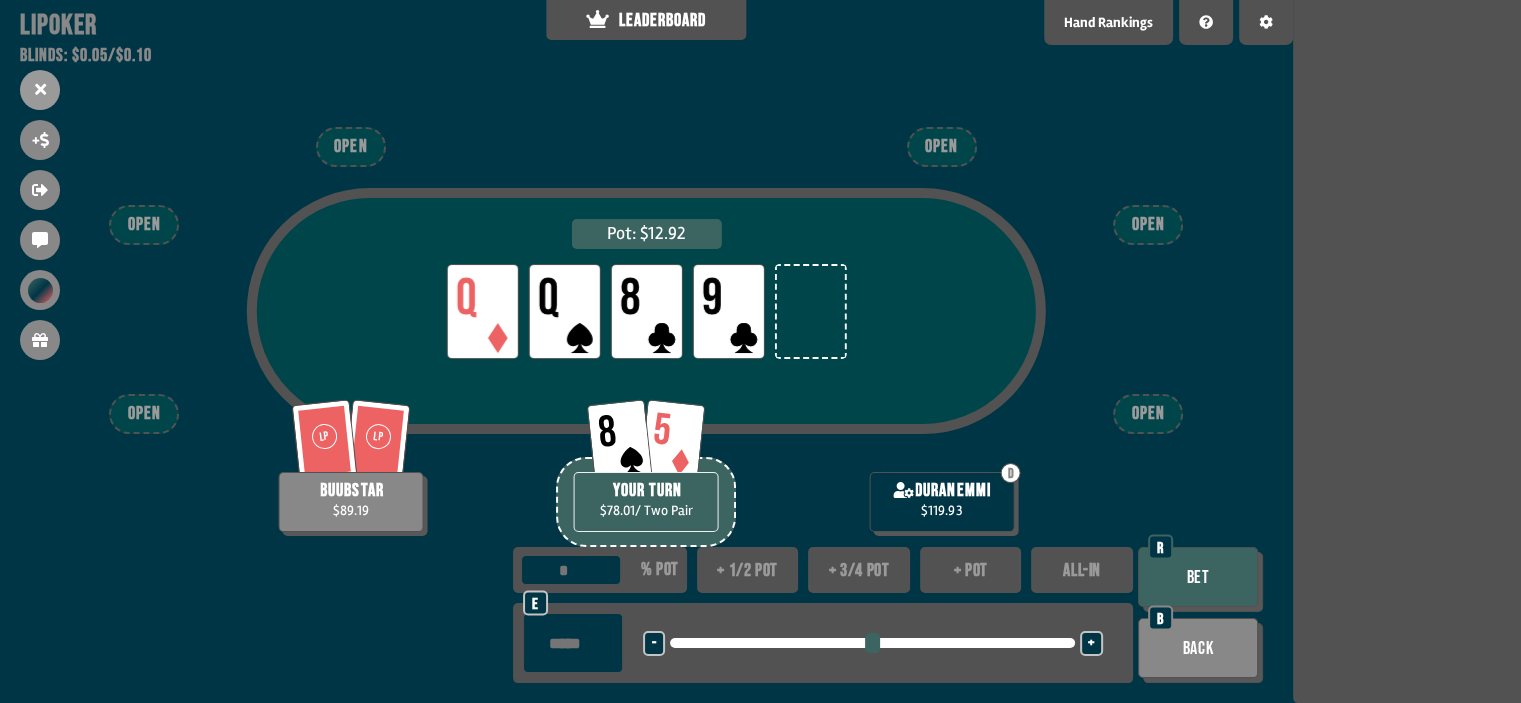 click at bounding box center [573, 643] 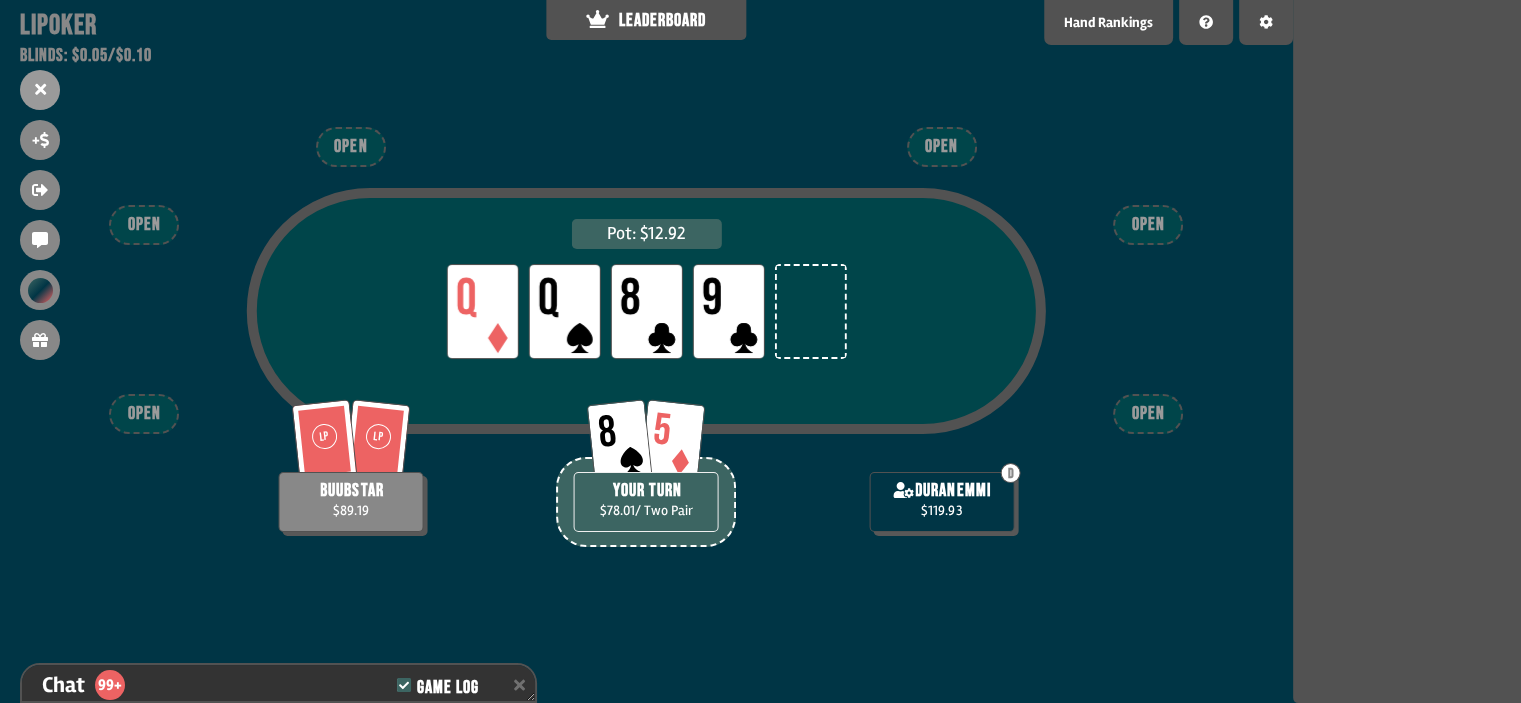scroll, scrollTop: 4420, scrollLeft: 0, axis: vertical 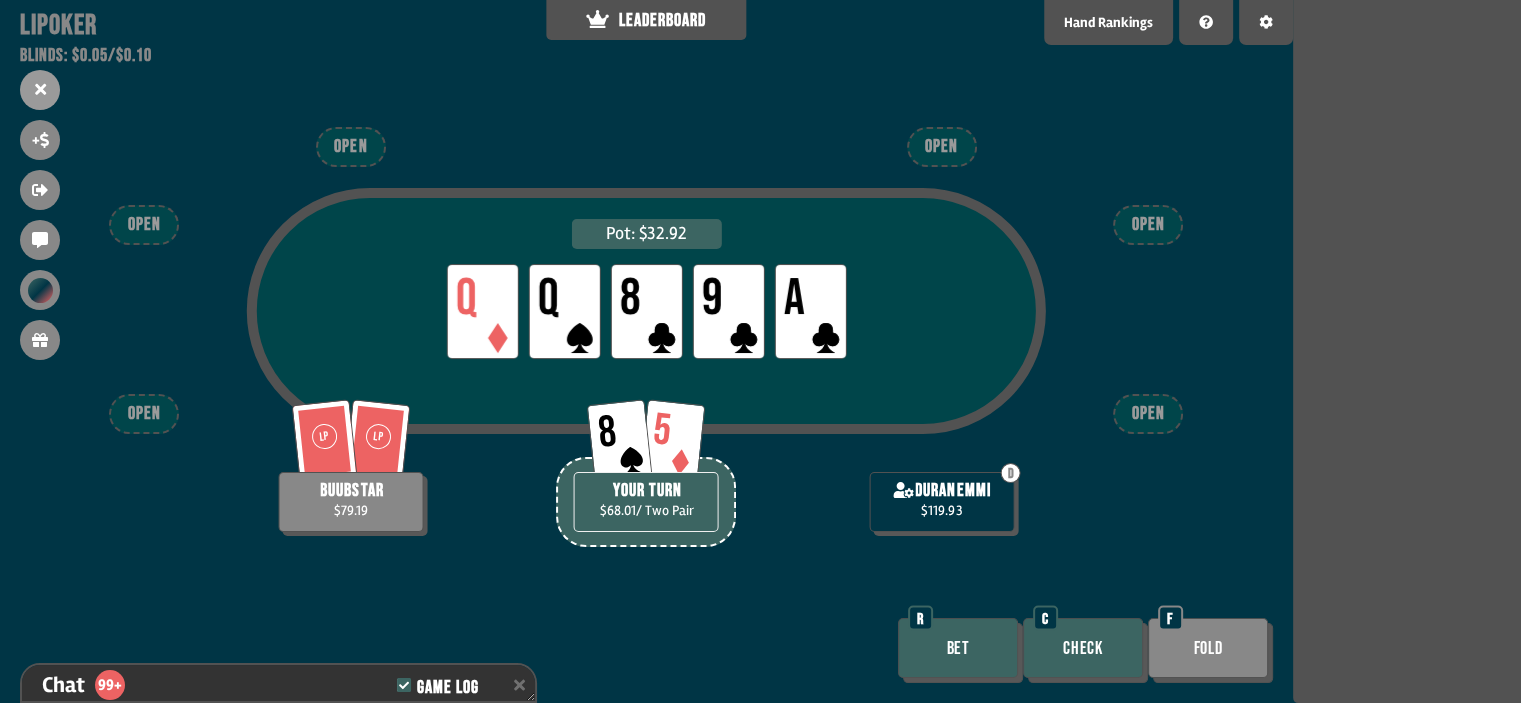 click on "Bet" at bounding box center [958, 648] 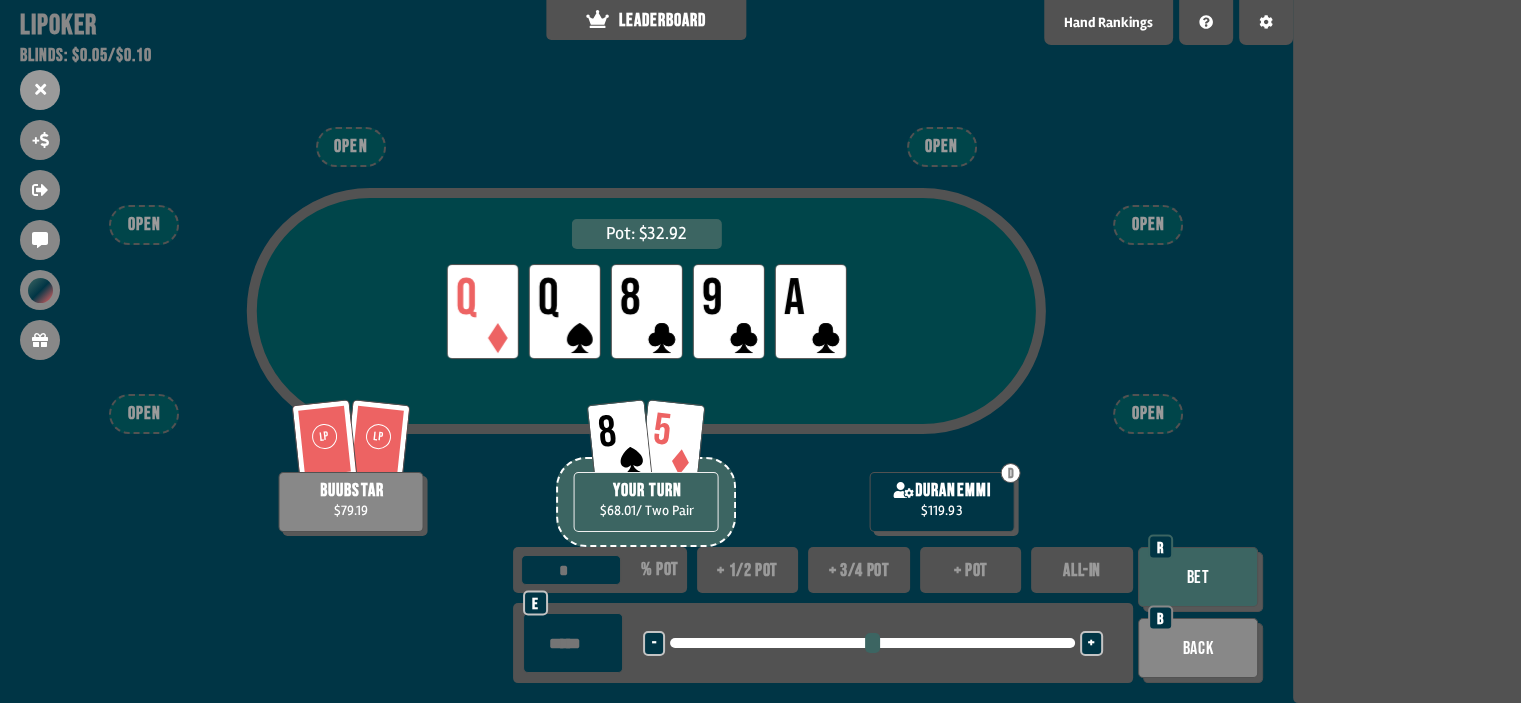 click at bounding box center (573, 643) 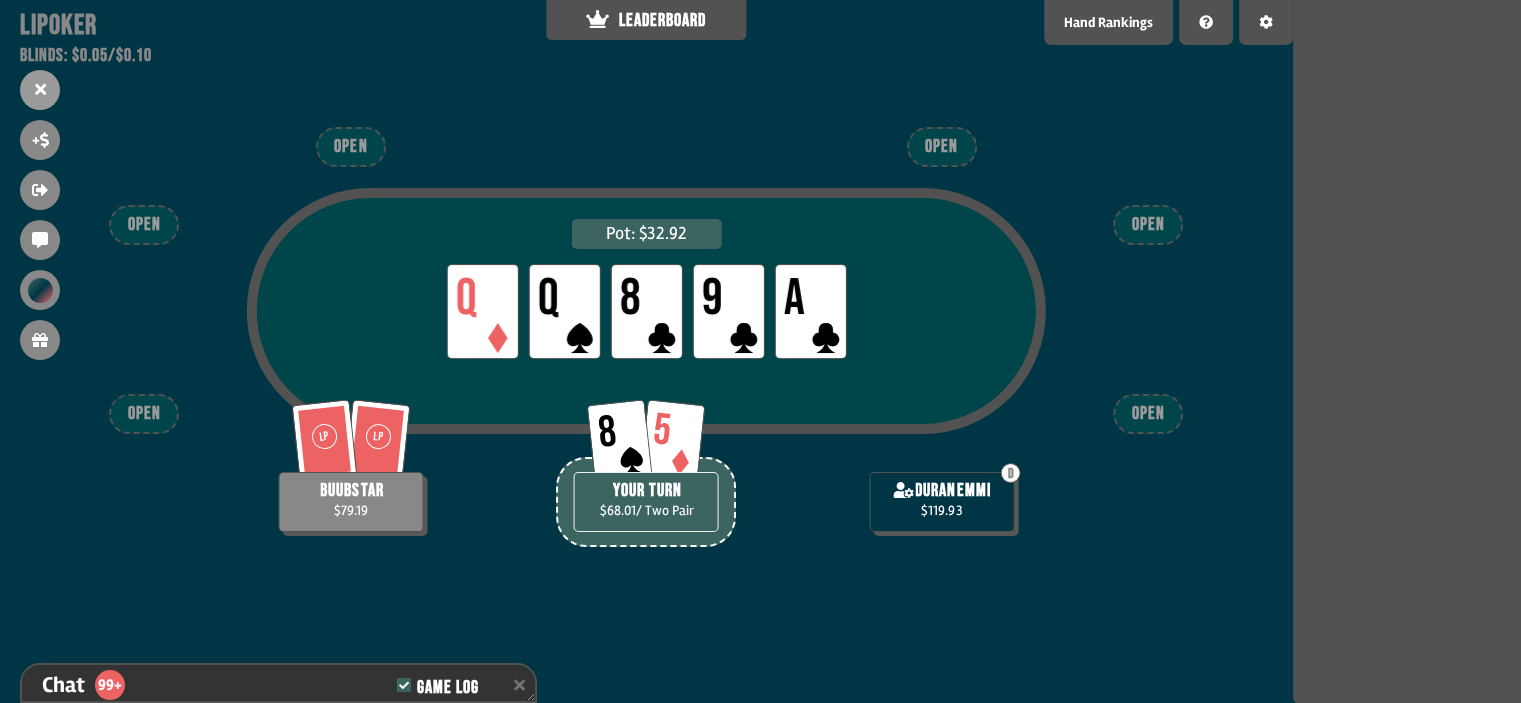 scroll, scrollTop: 4536, scrollLeft: 0, axis: vertical 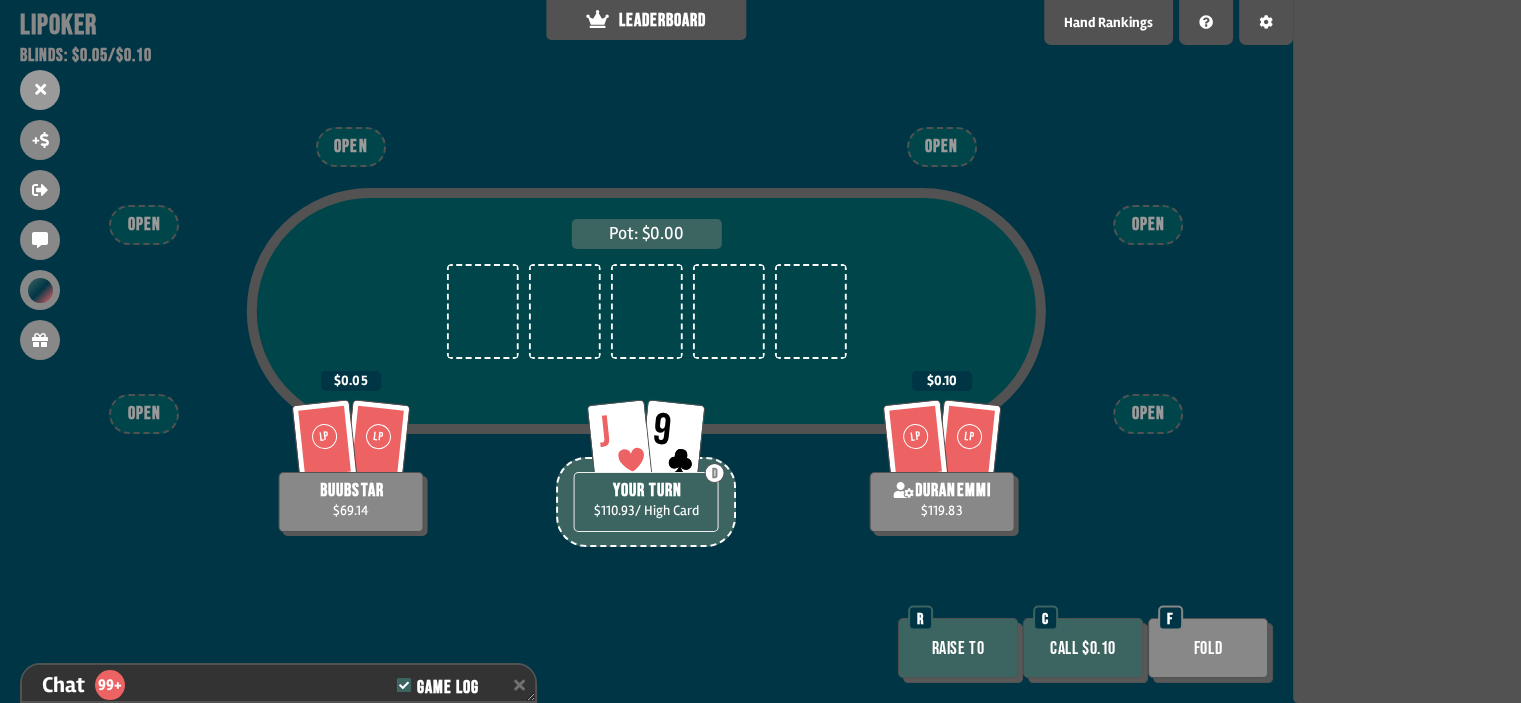 click on "Raise to" at bounding box center [958, 648] 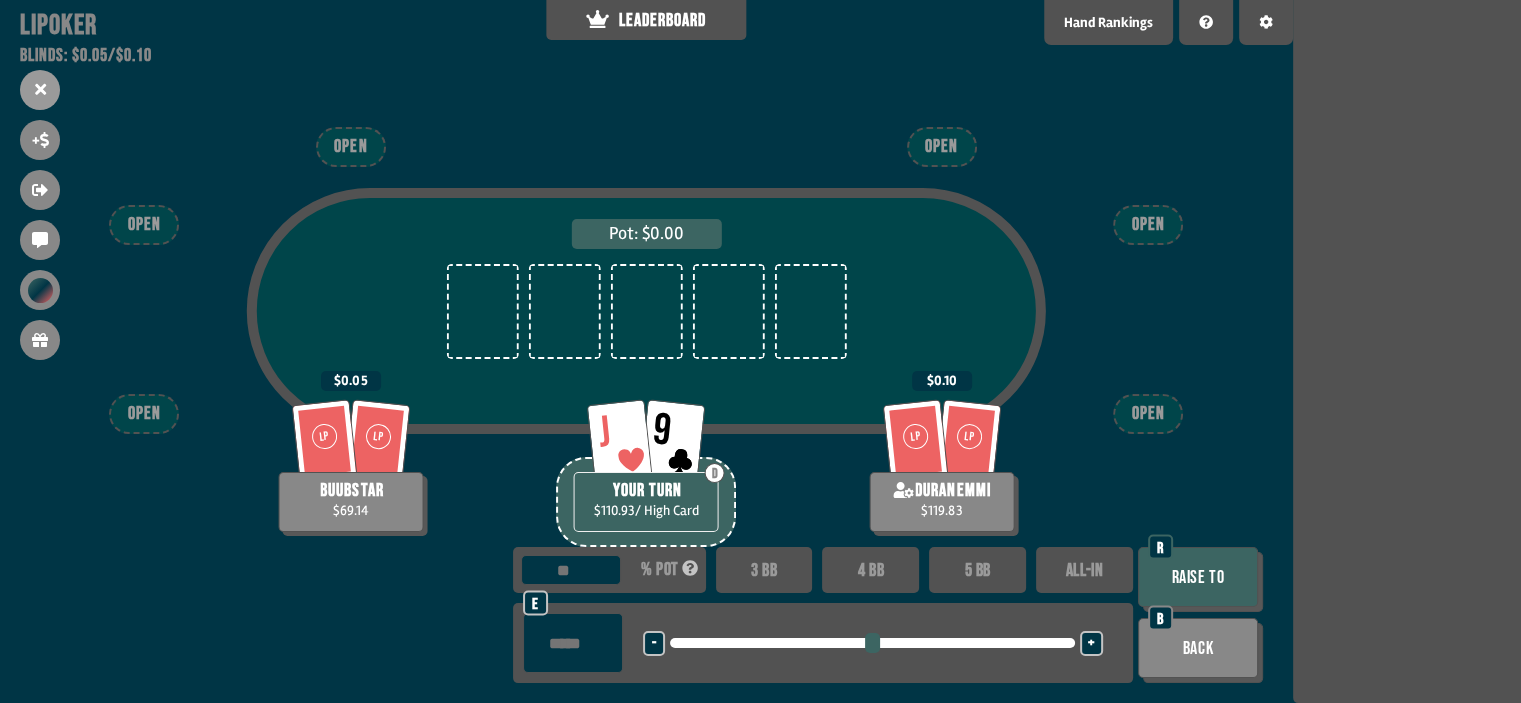 click on "*****" at bounding box center [573, 643] 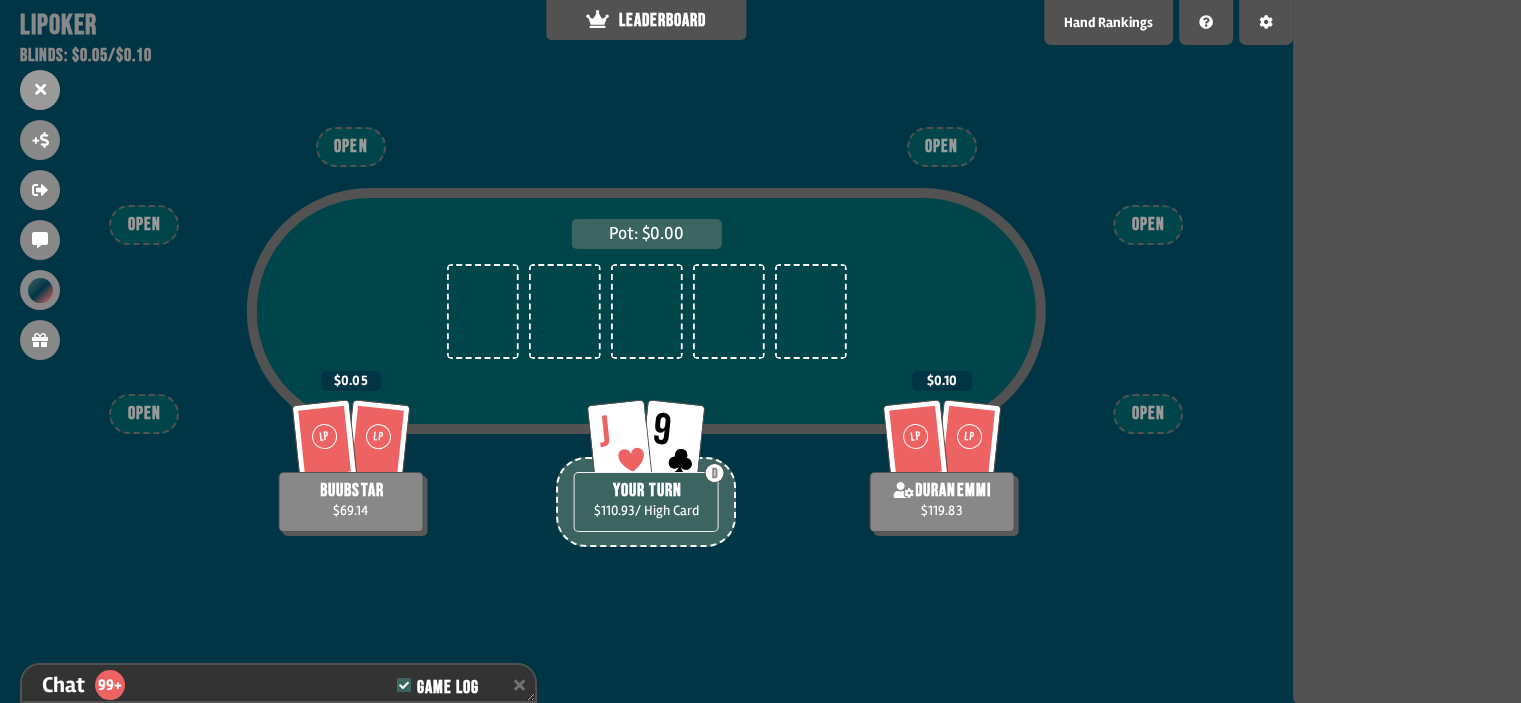 scroll, scrollTop: 4711, scrollLeft: 0, axis: vertical 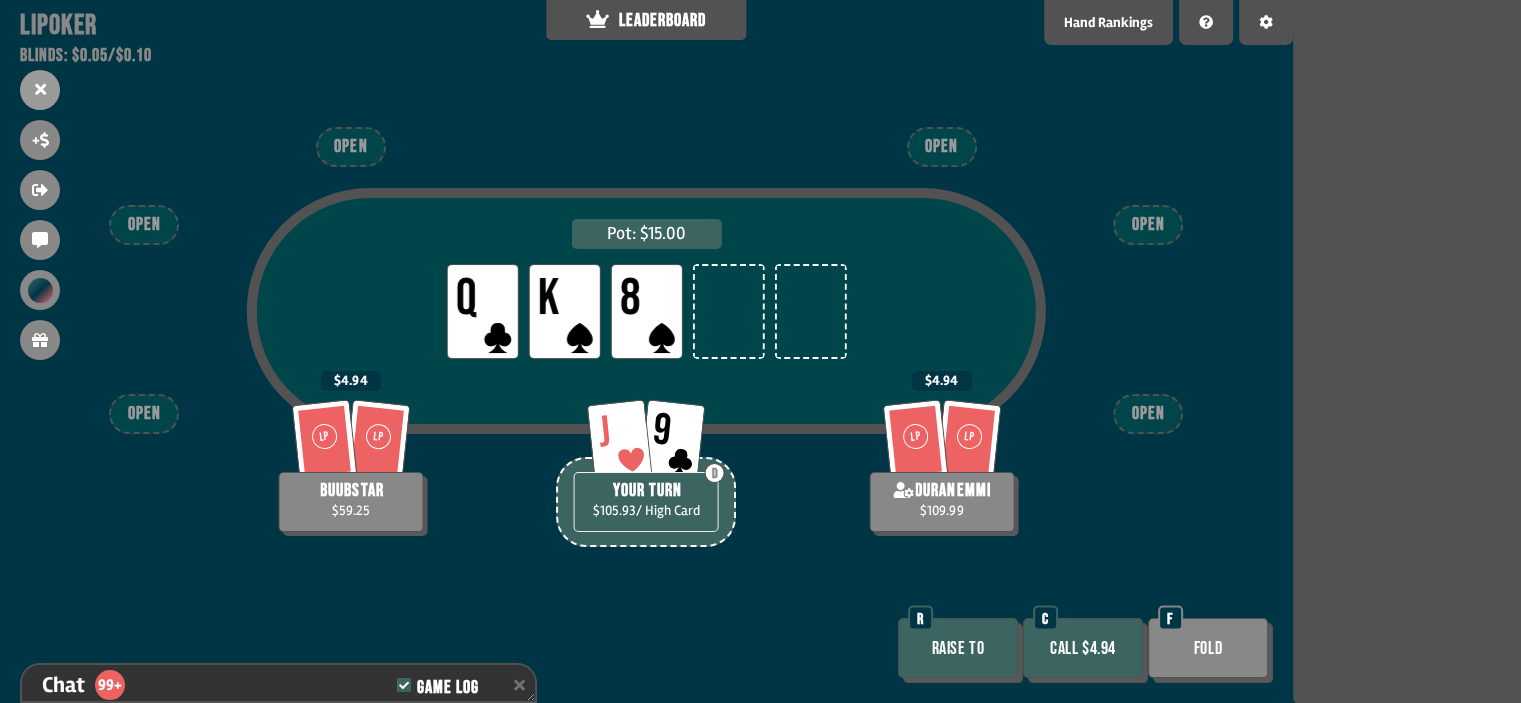 click on "Call $4.94" at bounding box center [1083, 648] 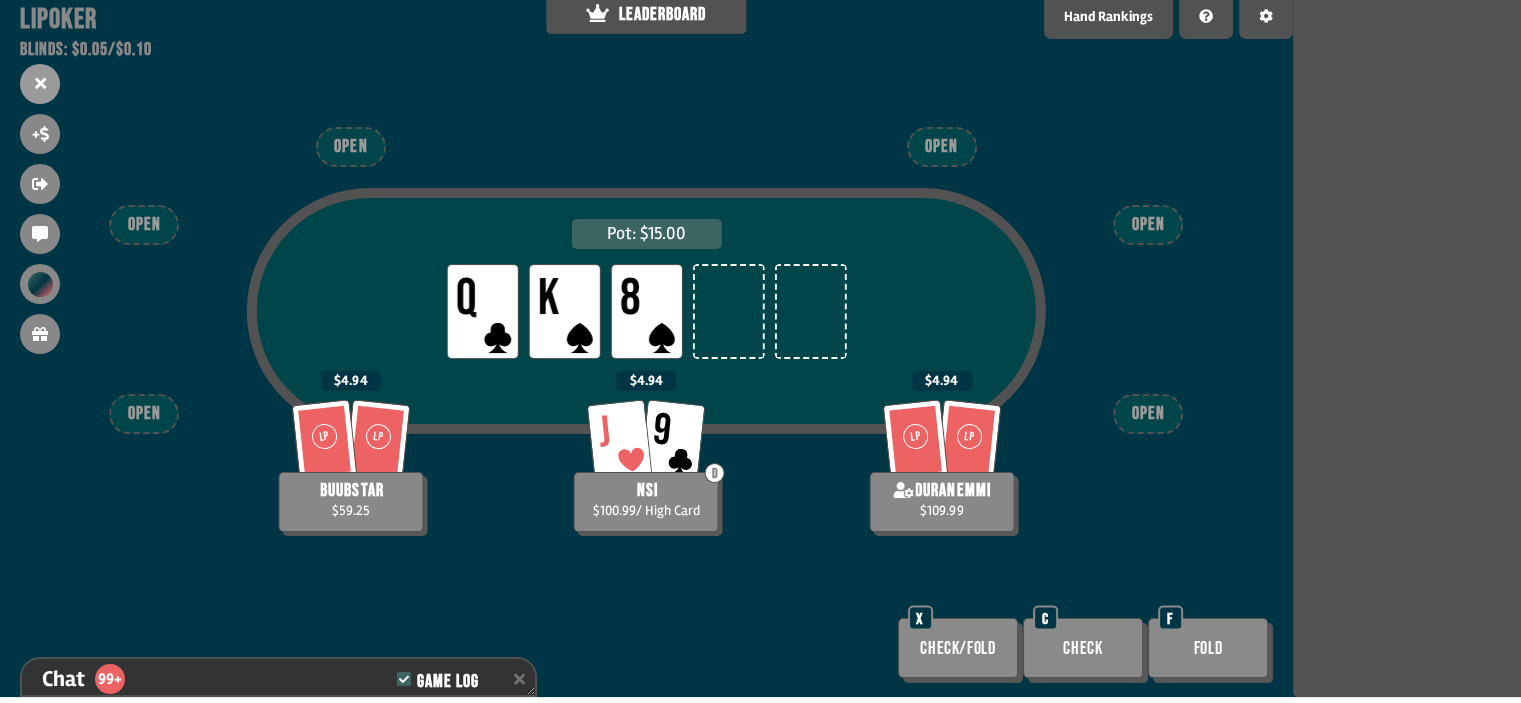 scroll, scrollTop: 0, scrollLeft: 0, axis: both 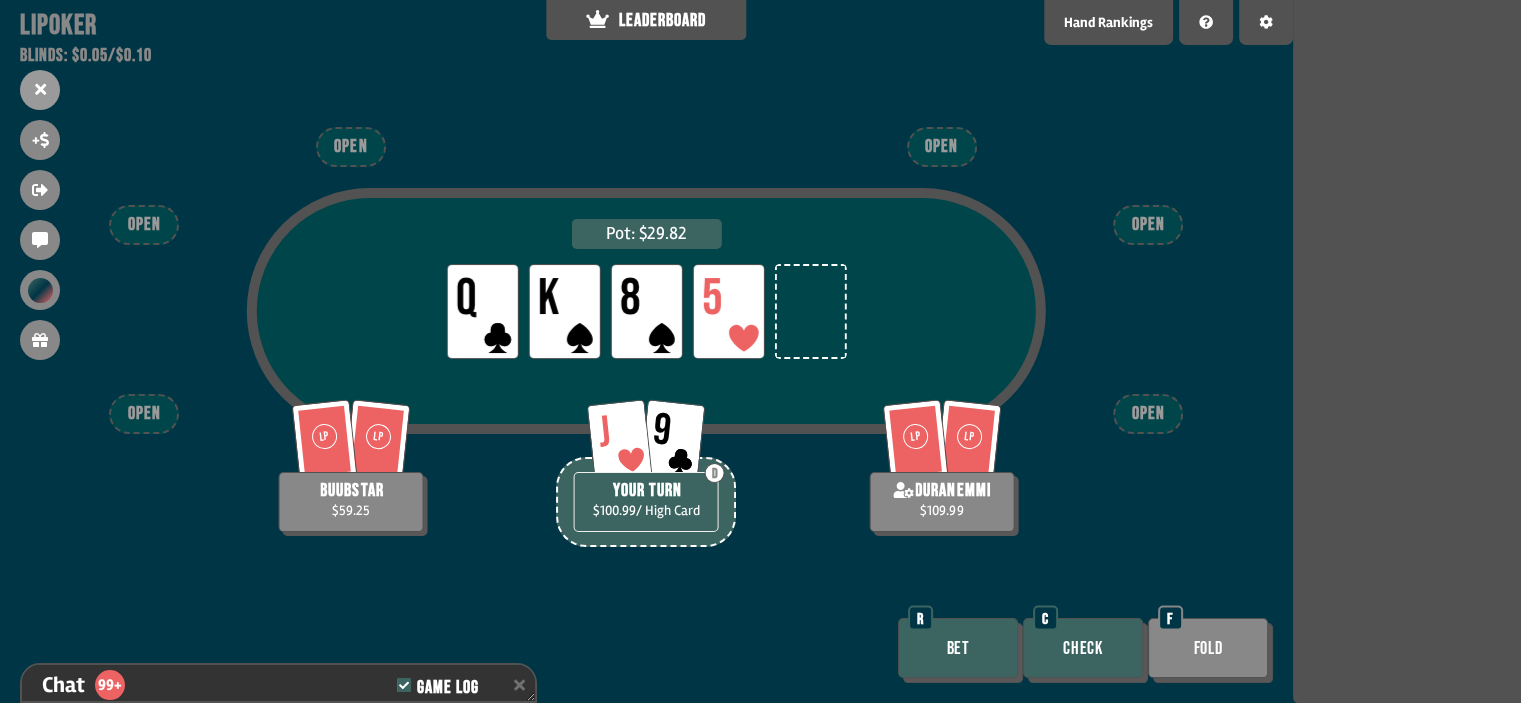 click on "Check" at bounding box center [1083, 648] 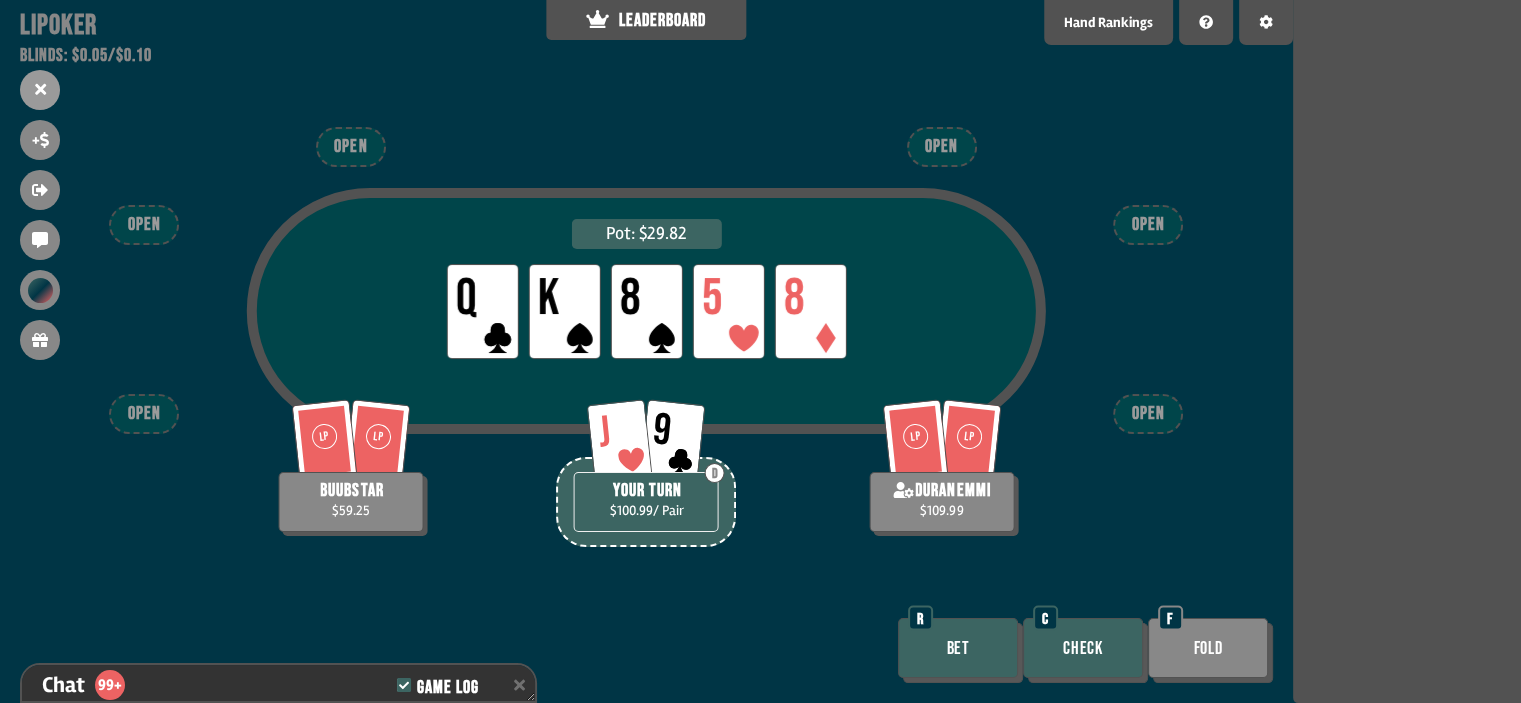 click on "Check" at bounding box center [1083, 648] 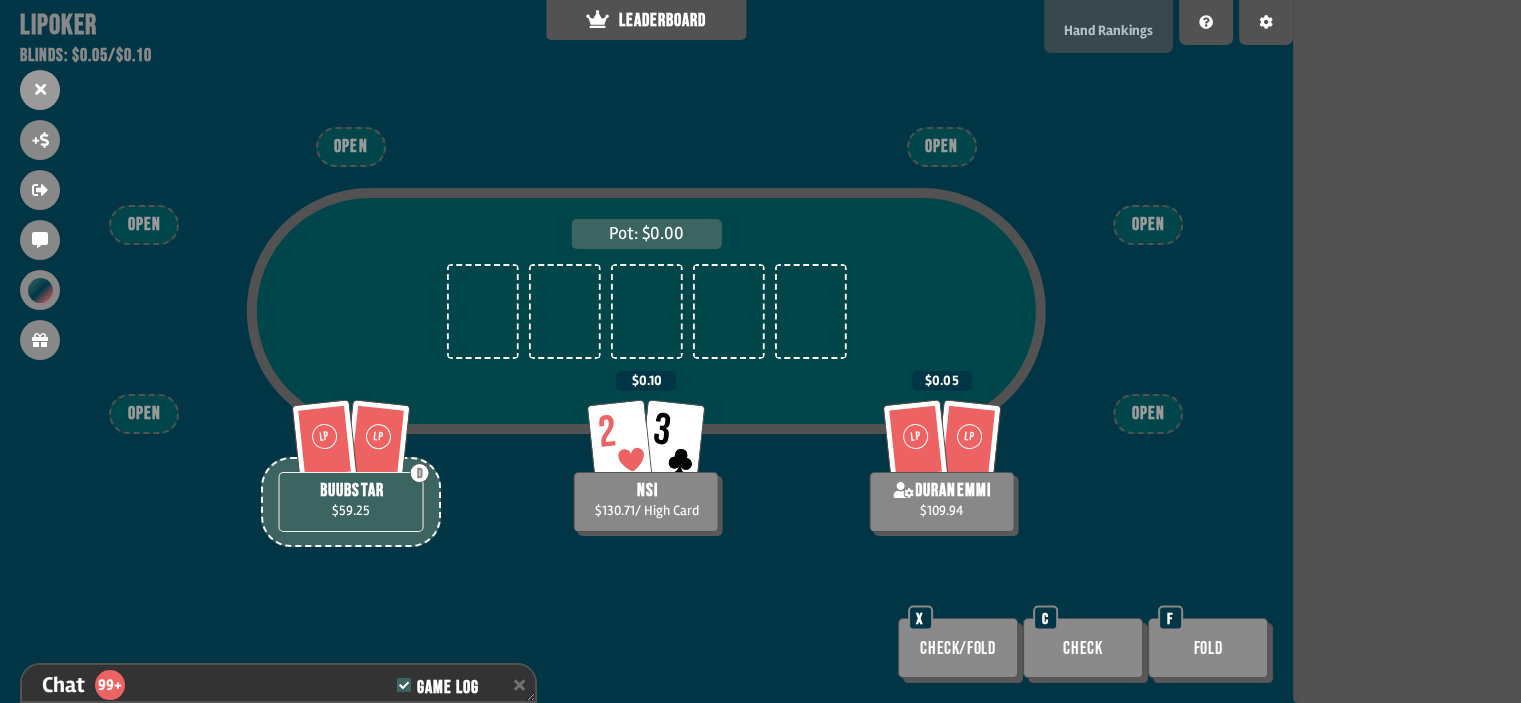 click on "Hand Rankings" at bounding box center (1108, 30) 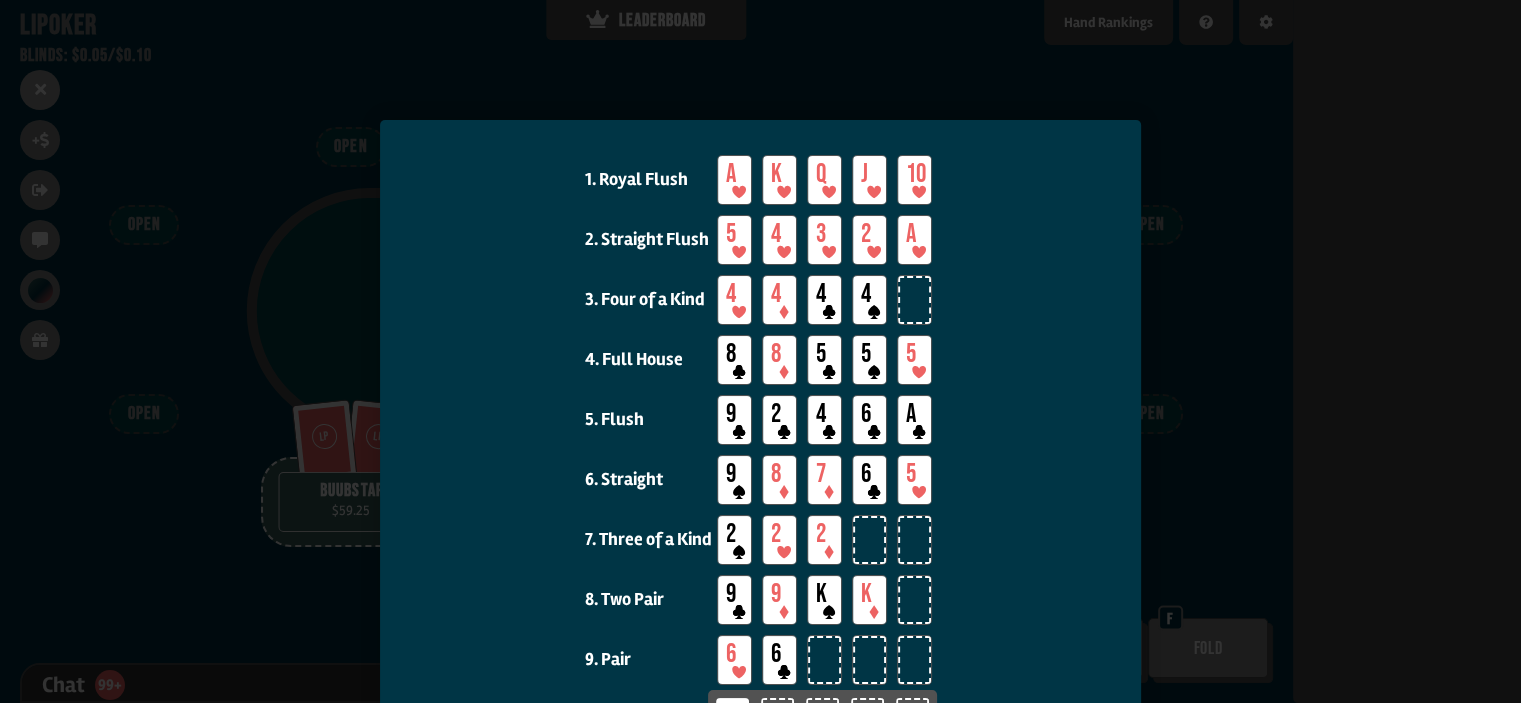 click at bounding box center (760, 351) 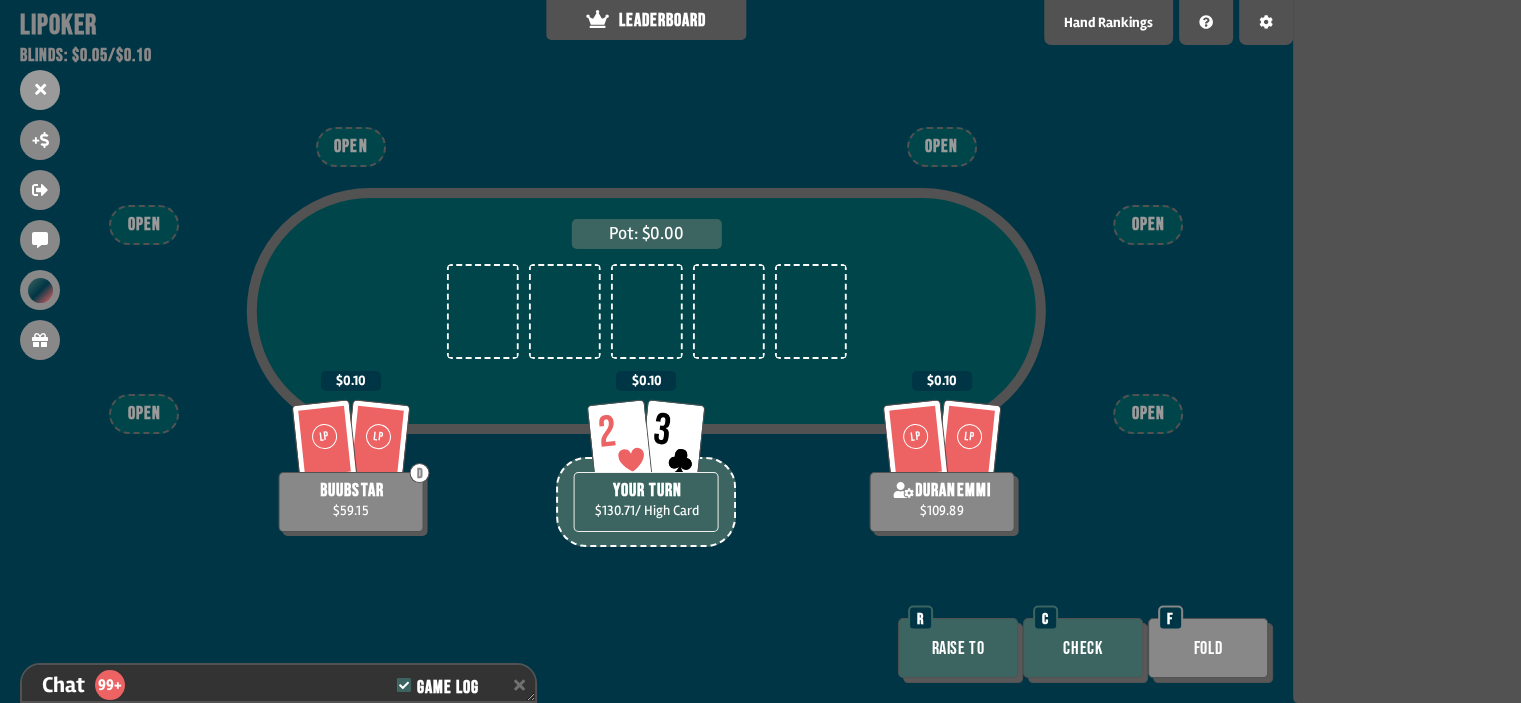 click on "Raise to" at bounding box center [958, 648] 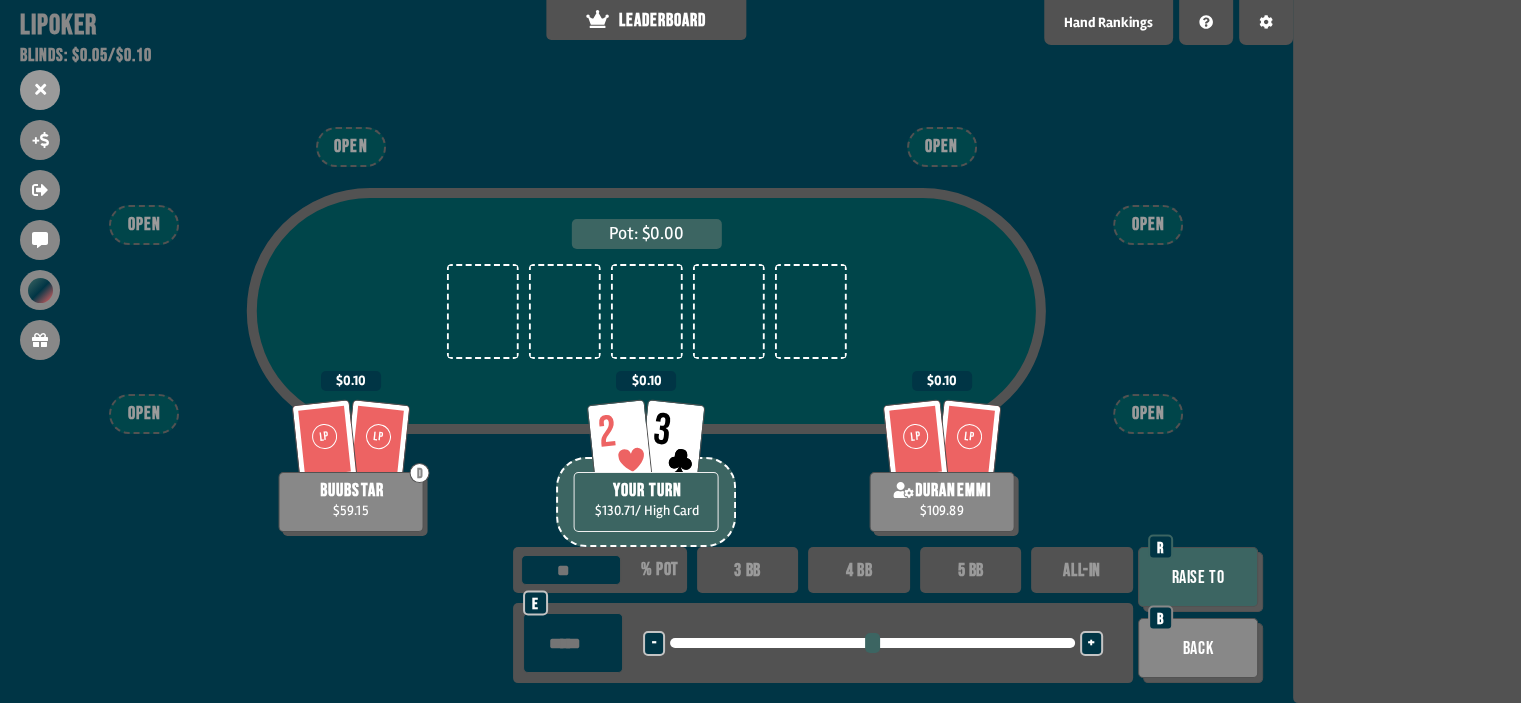 click at bounding box center [573, 643] 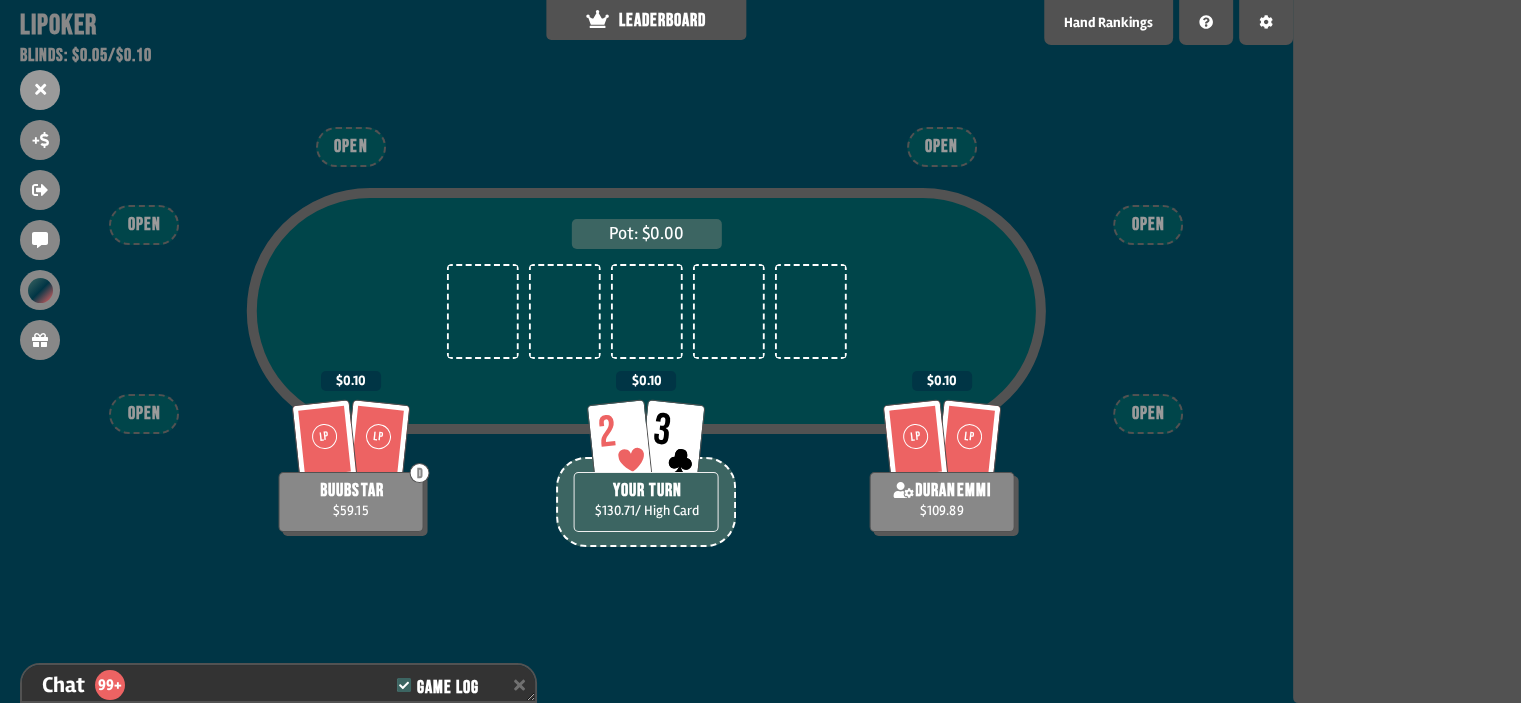 scroll, scrollTop: 5407, scrollLeft: 0, axis: vertical 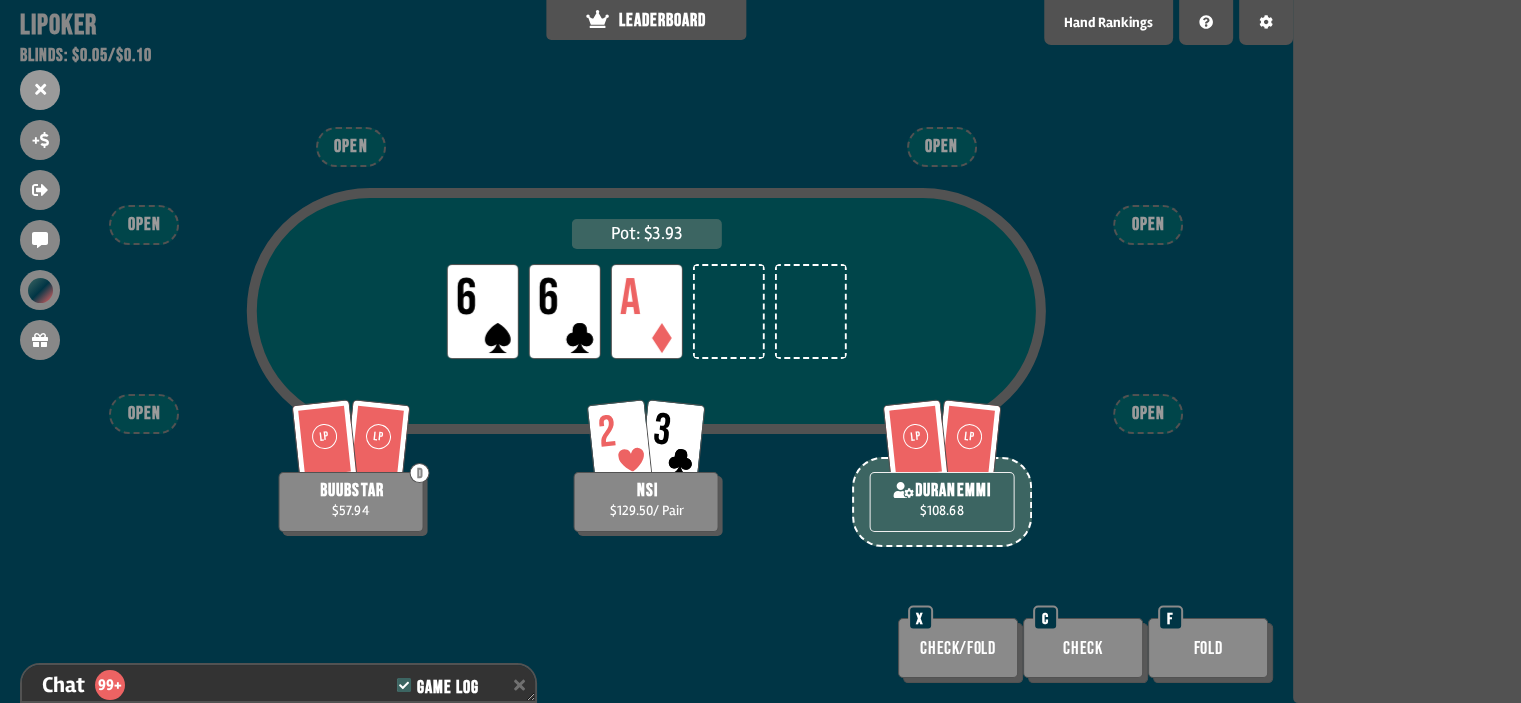 click on "Fold" at bounding box center (1208, 648) 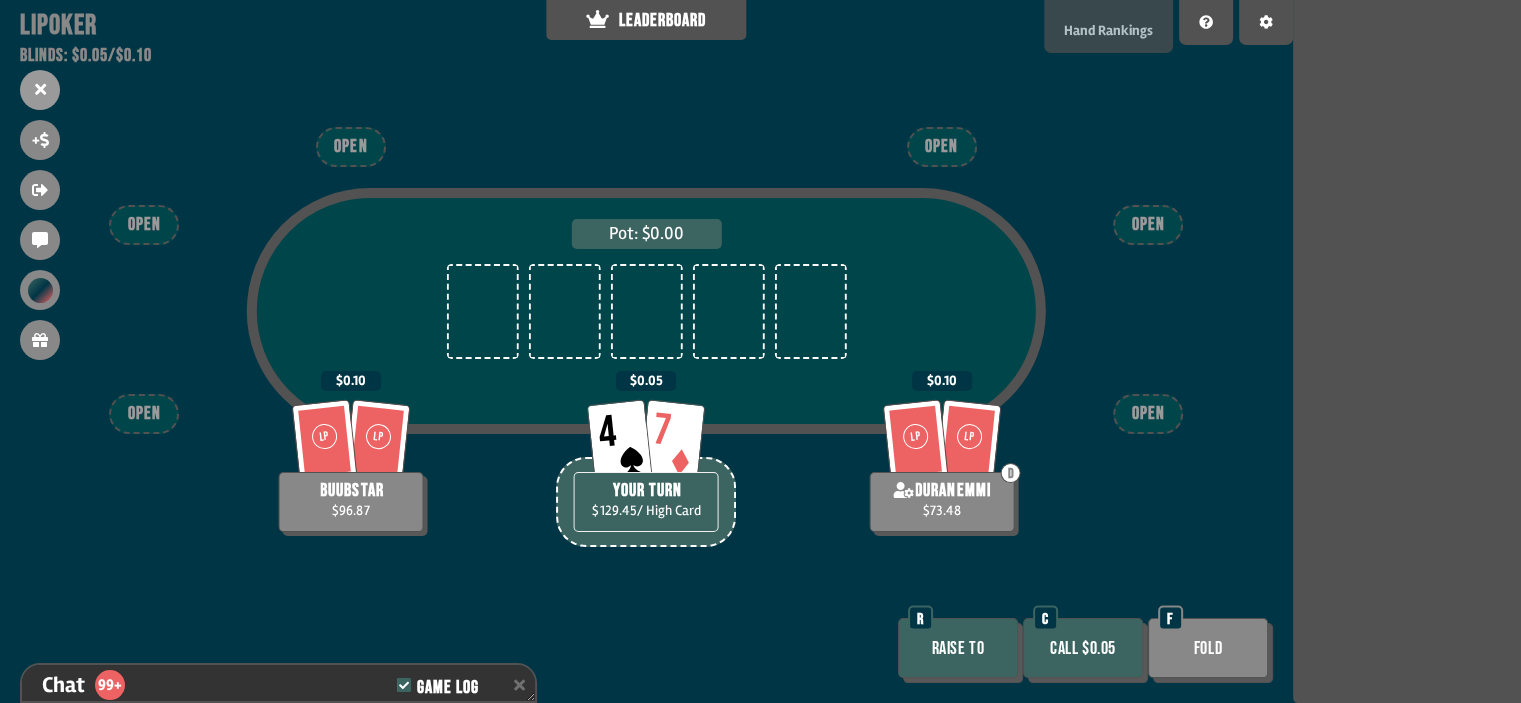 click on "Hand Rankings" at bounding box center (1108, 26) 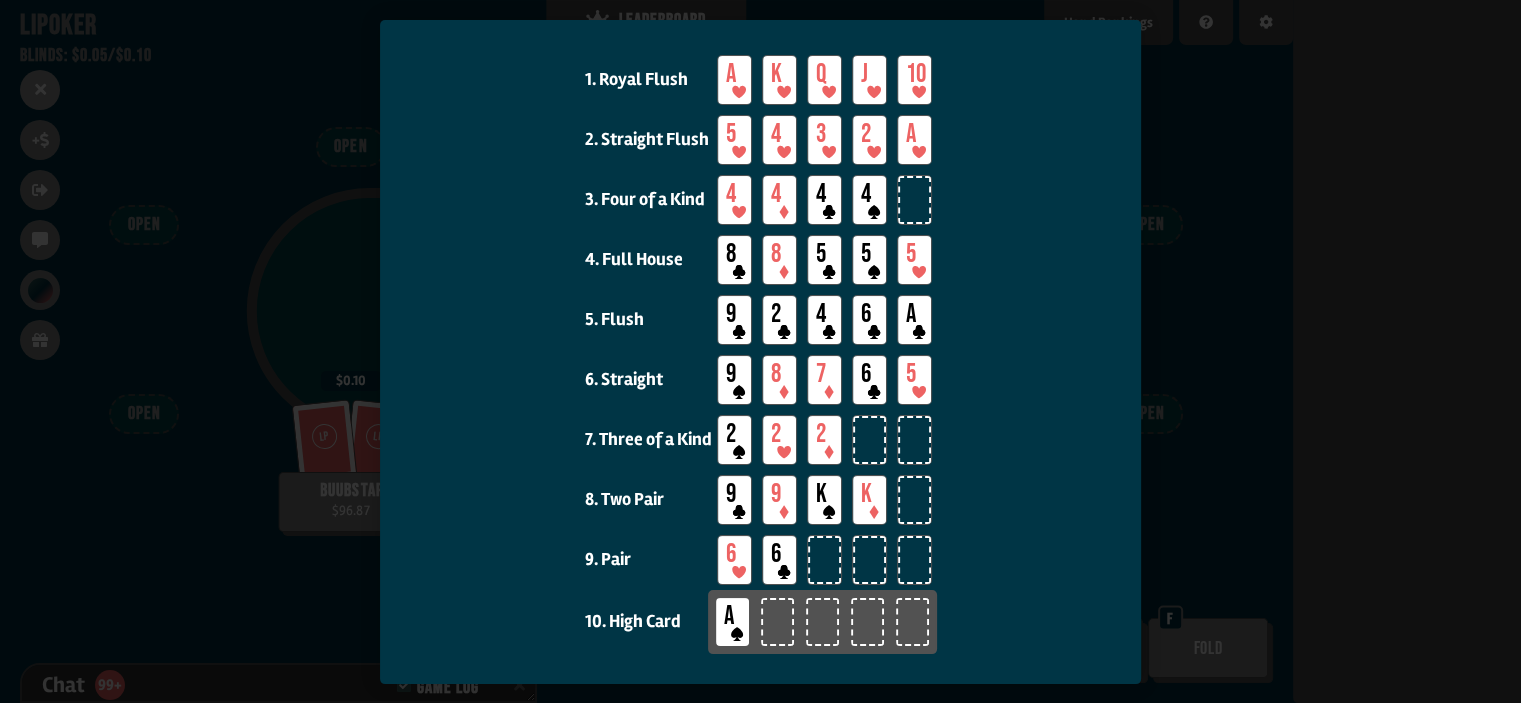 scroll, scrollTop: 0, scrollLeft: 0, axis: both 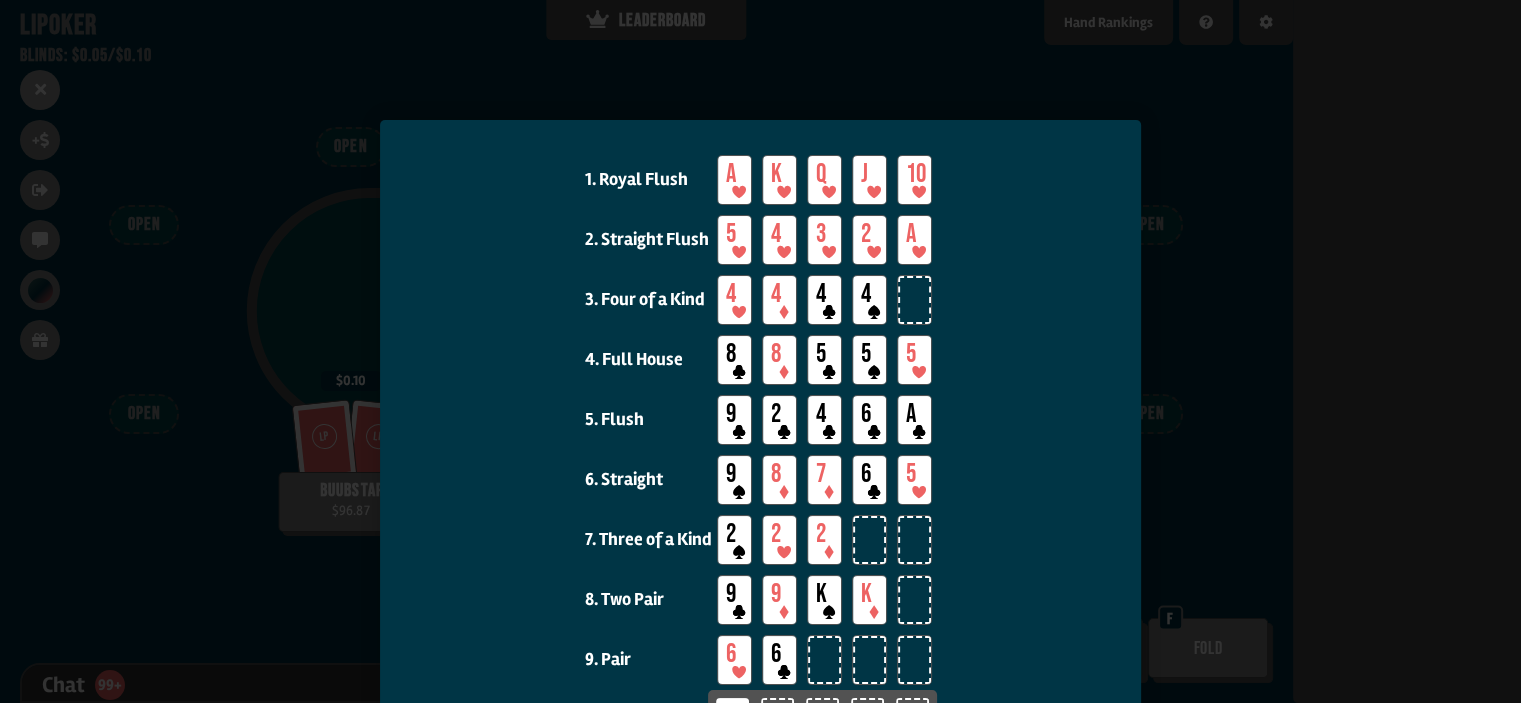 click at bounding box center [760, 351] 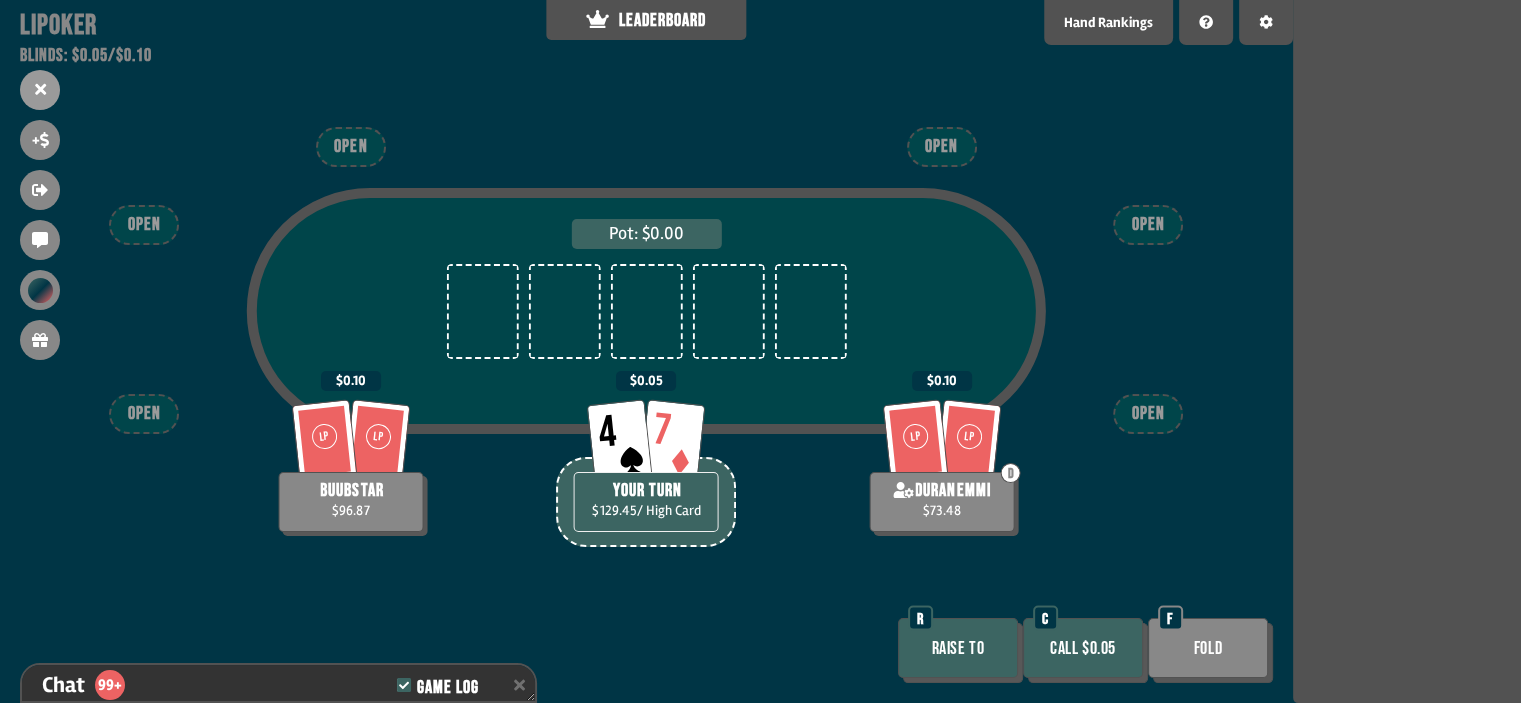 click on "Raise to" at bounding box center [958, 648] 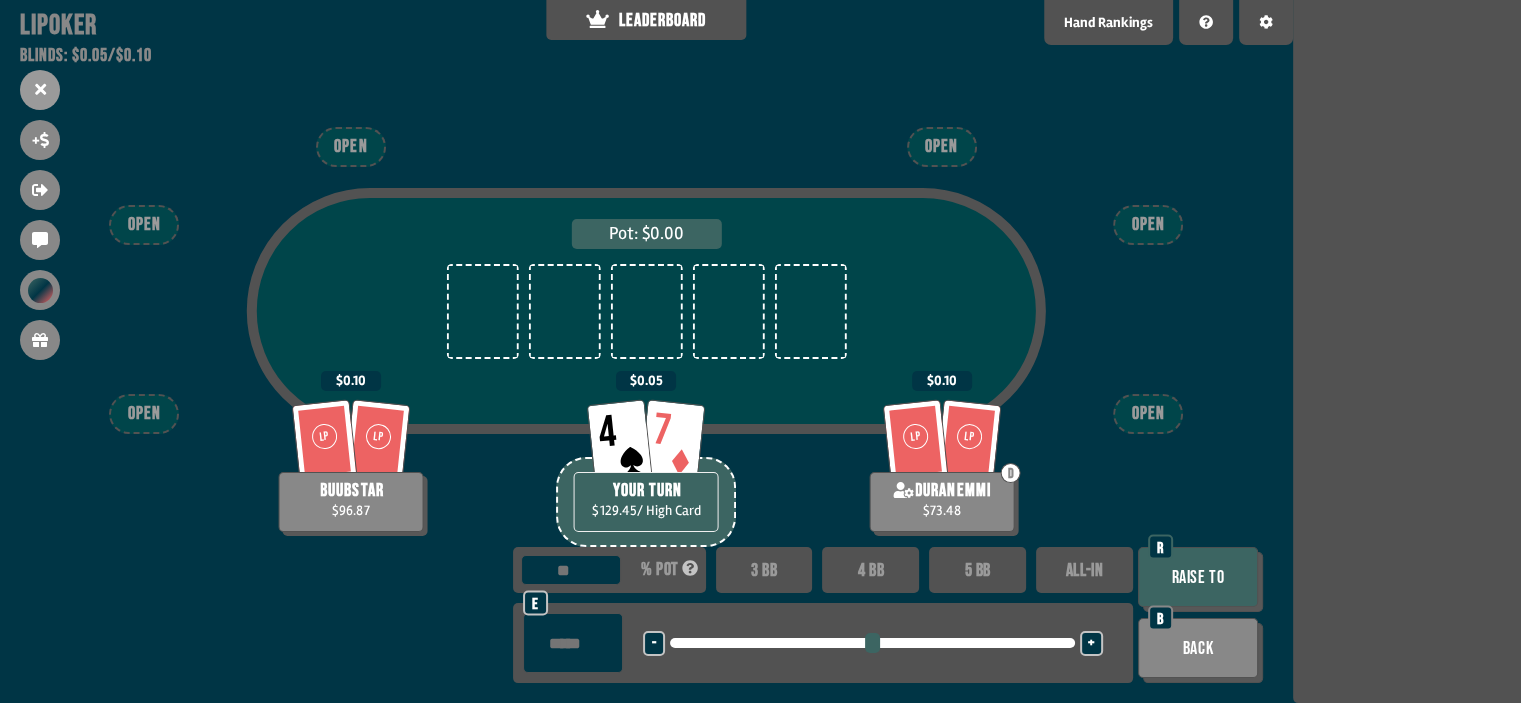 click at bounding box center [573, 643] 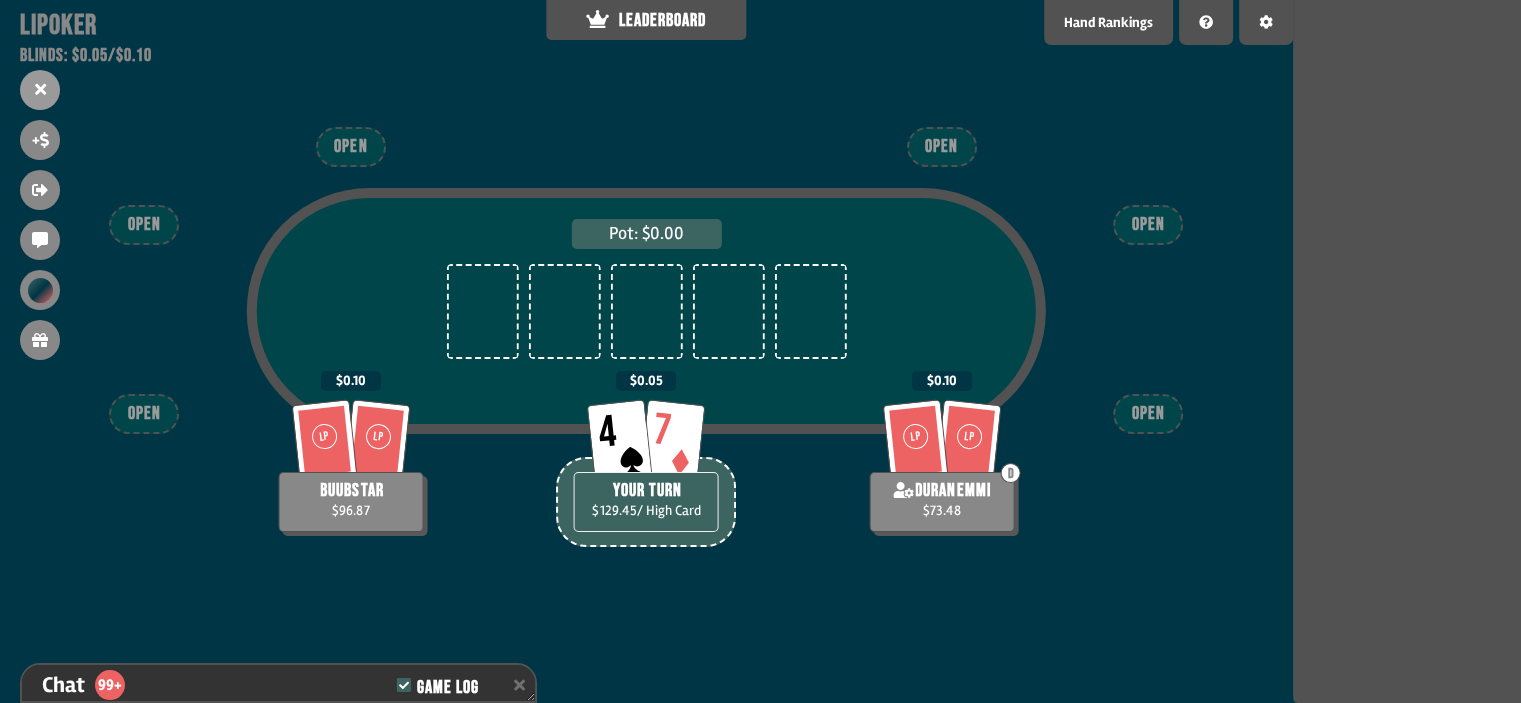 scroll, scrollTop: 5987, scrollLeft: 0, axis: vertical 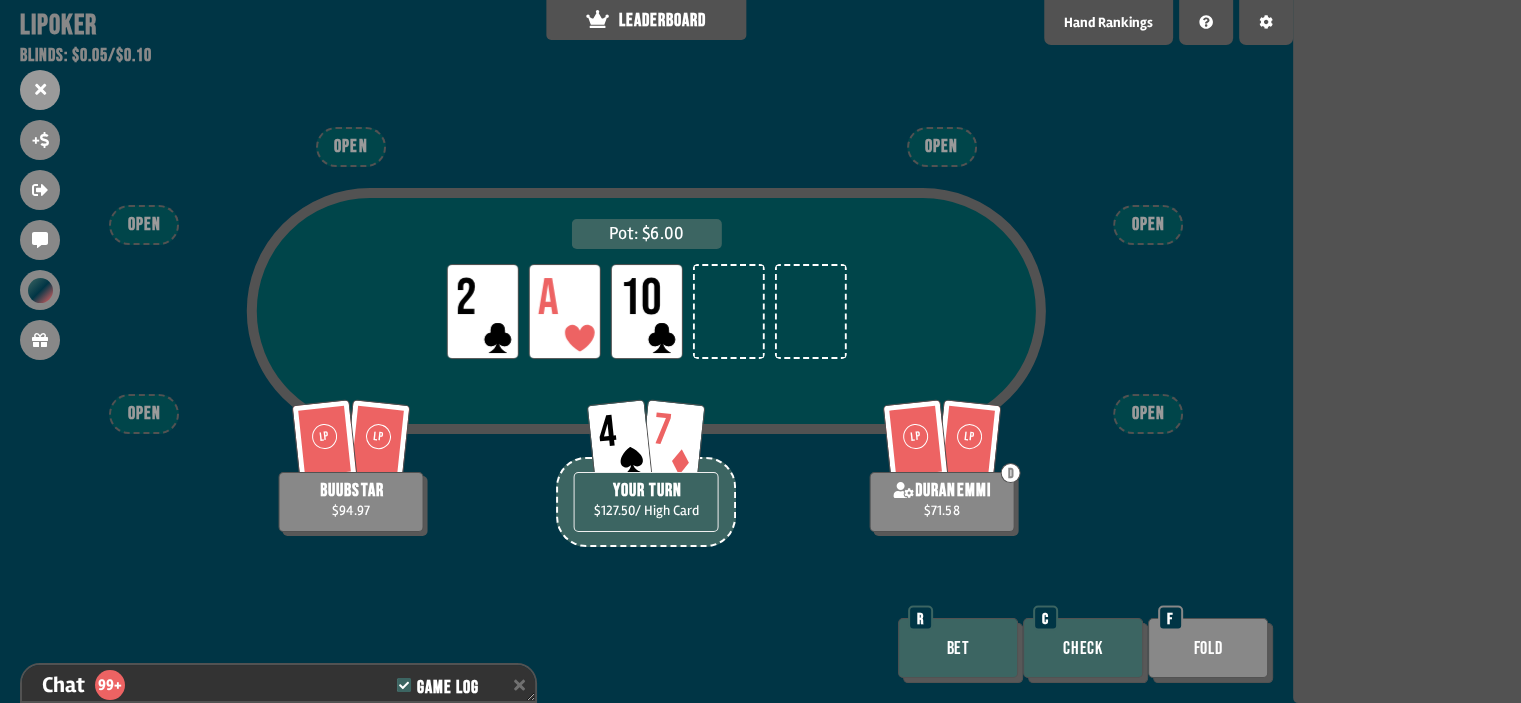 click on "Check" at bounding box center [1083, 648] 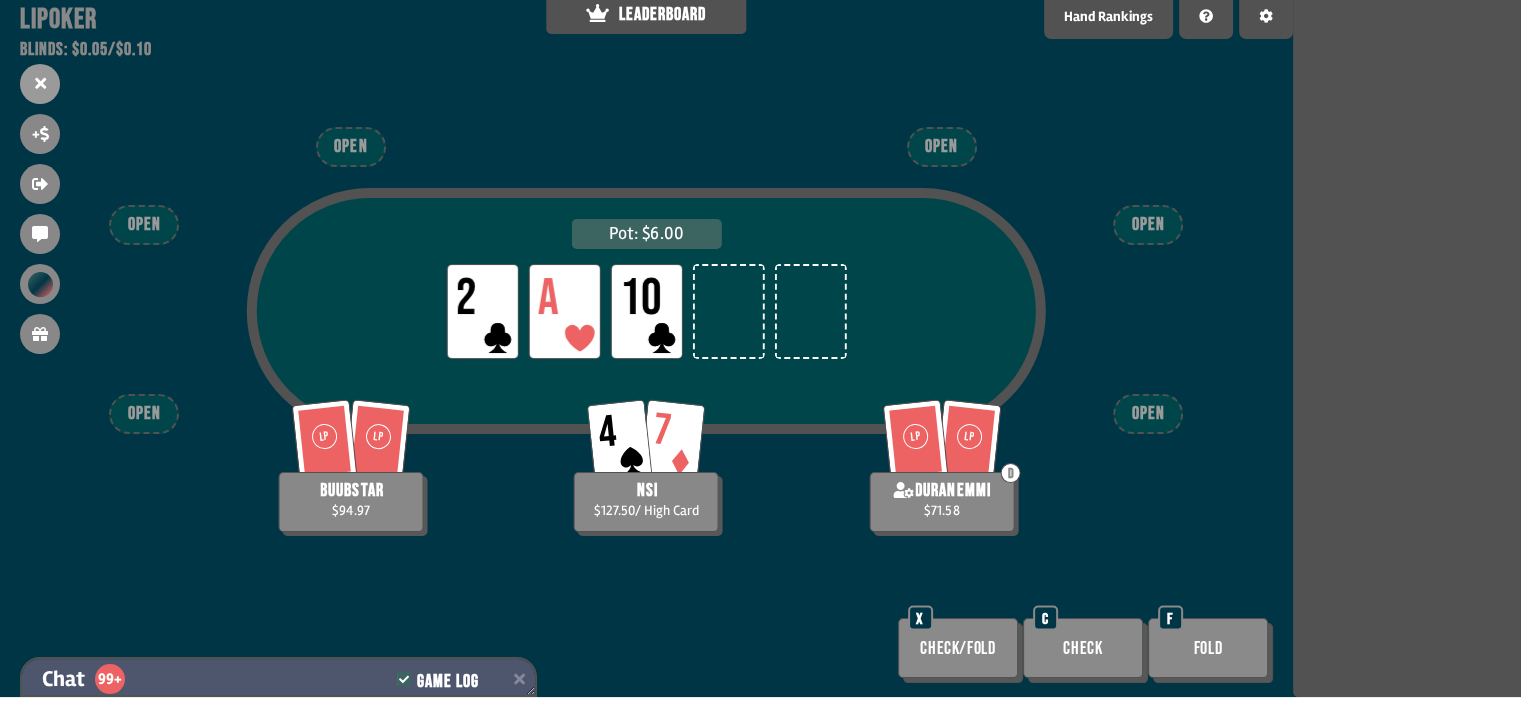 scroll, scrollTop: 0, scrollLeft: 0, axis: both 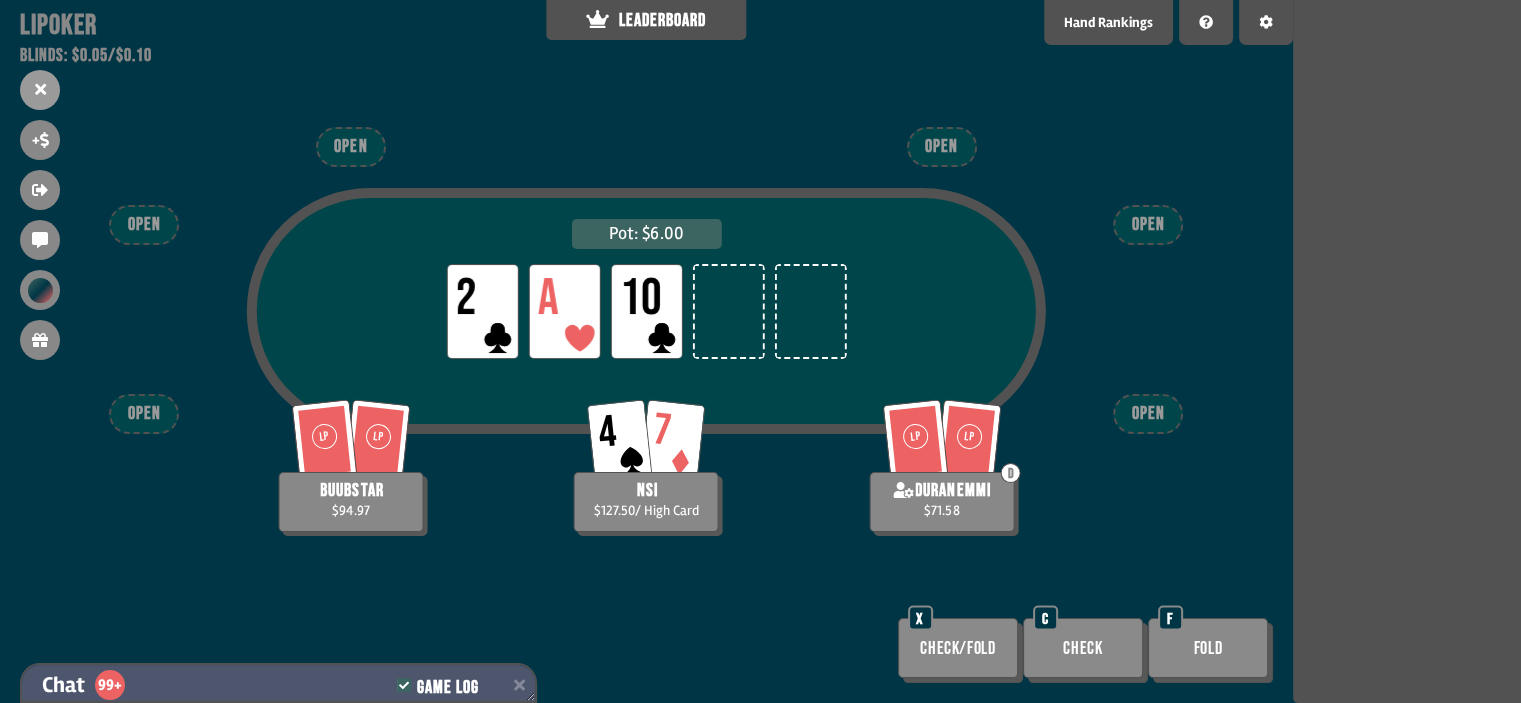 click on "Chat   99+ Game Log" at bounding box center [278, 685] 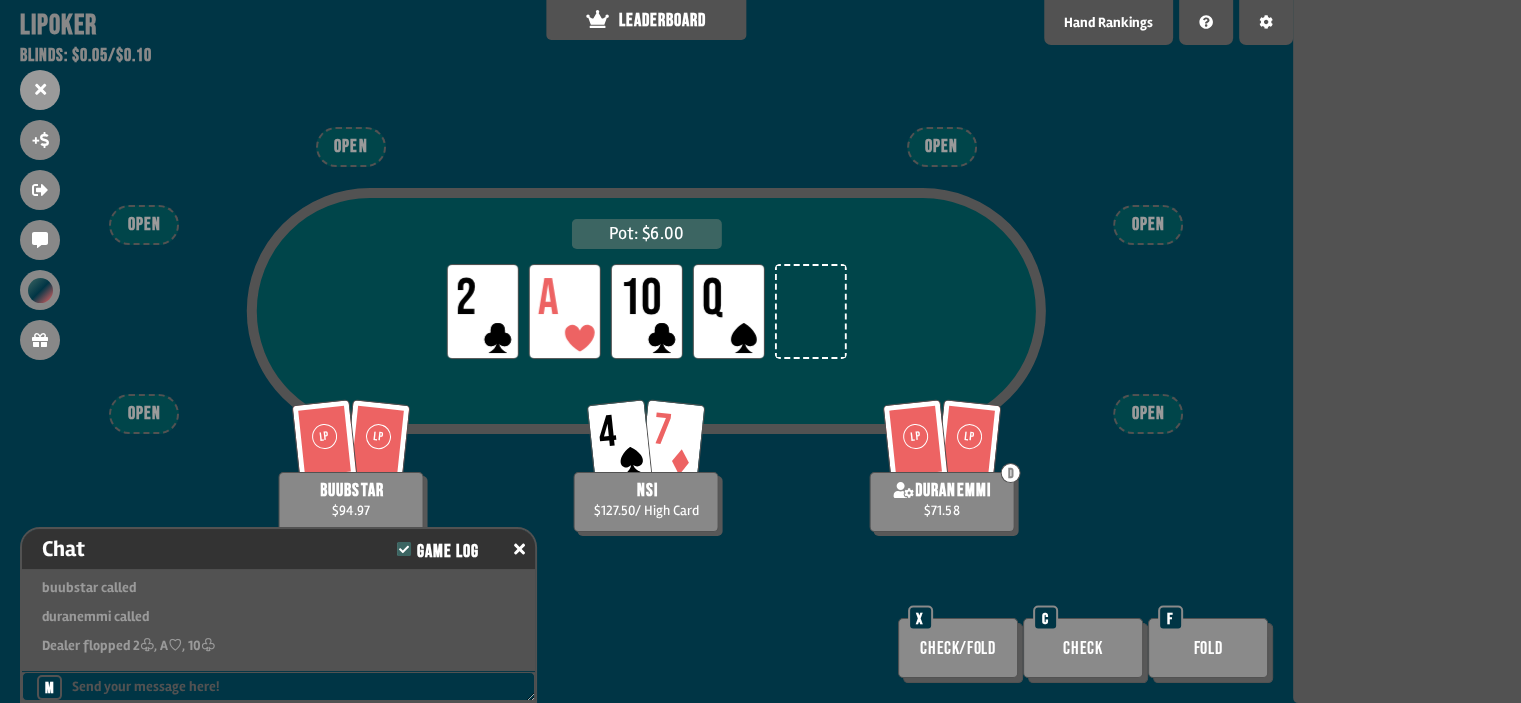 scroll, scrollTop: 6150, scrollLeft: 0, axis: vertical 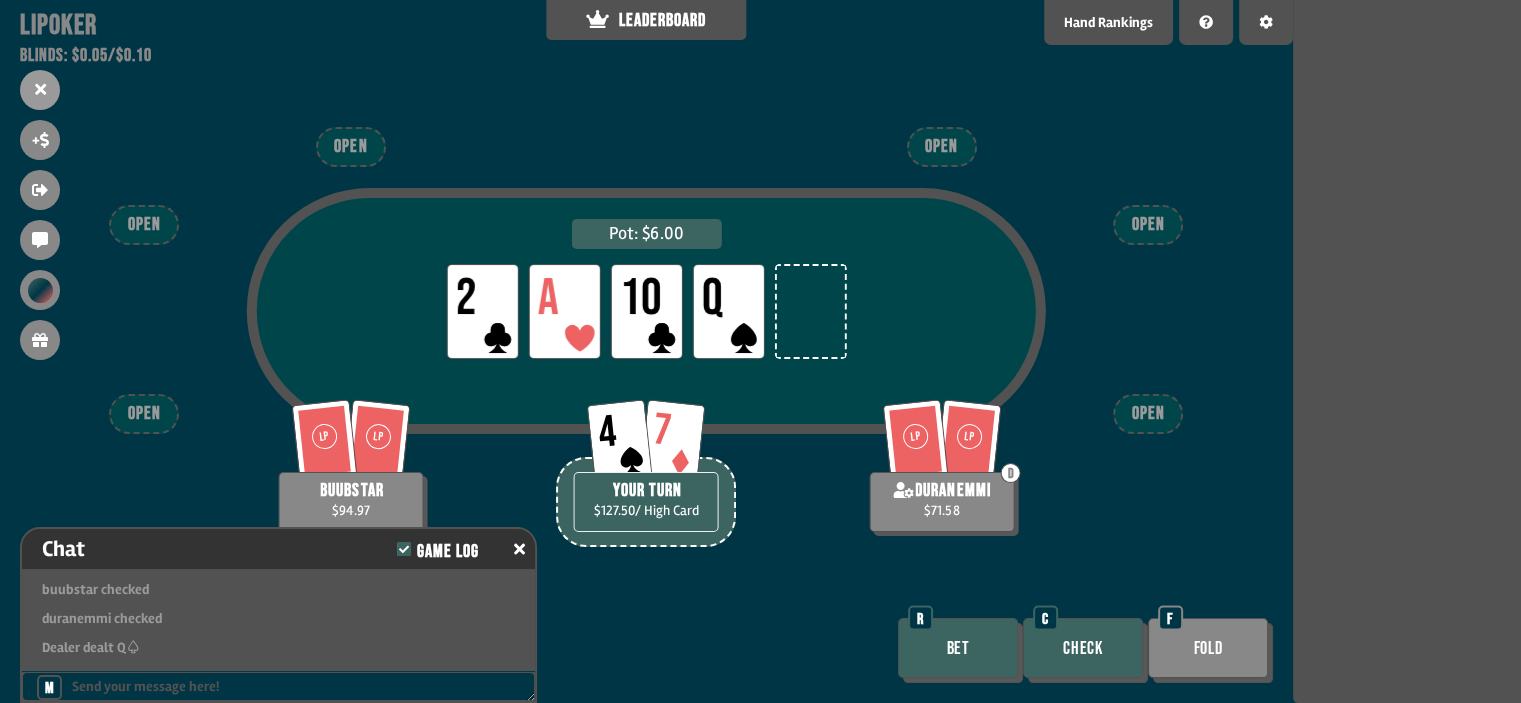 click on "Pot: $6.00   LP 2 LP A LP 10 LP Q LP LP D duranemmi $71.58  LP LP buubstar $94.97  4 7 YOUR TURN $127.50   / High Card OPEN OPEN OPEN OPEN OPEN OPEN Bet R Check C Fold F" at bounding box center [646, 351] 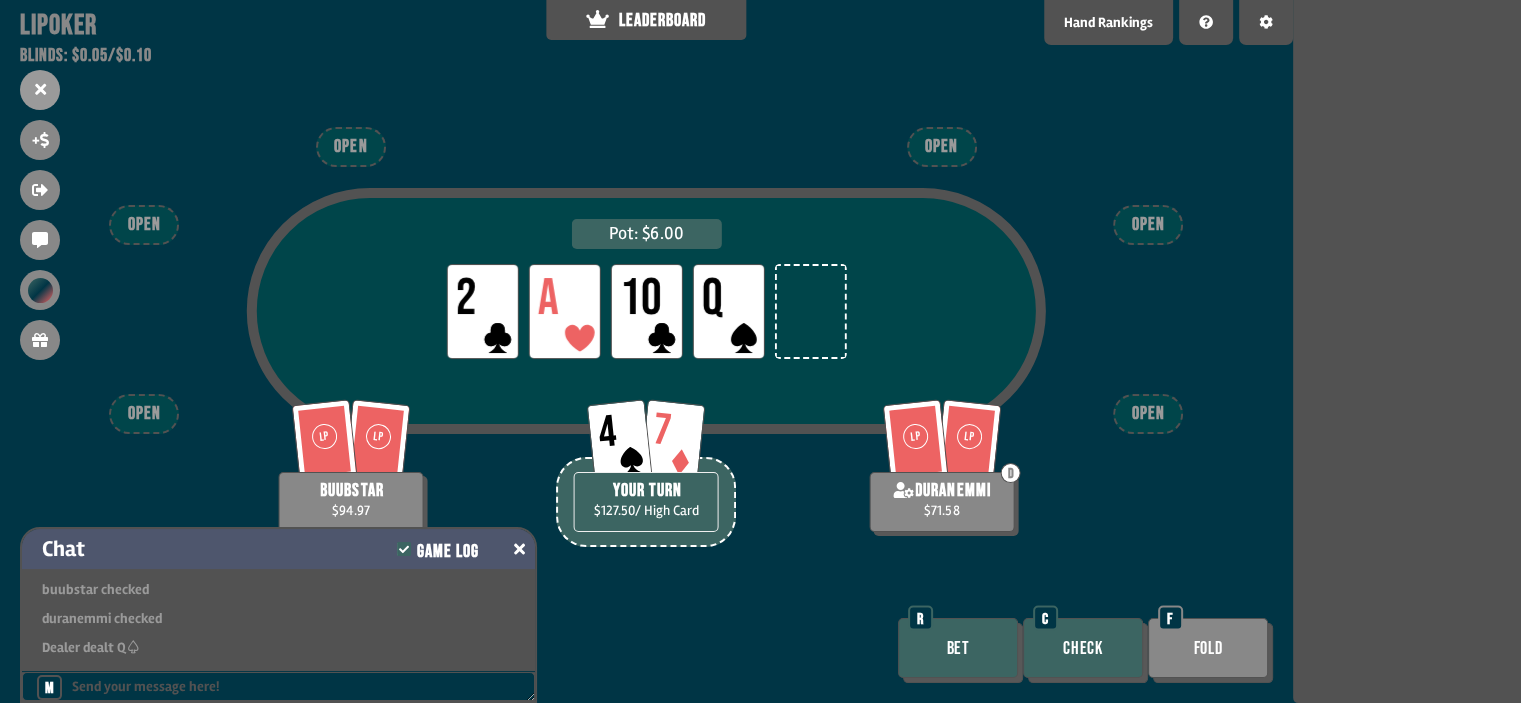 click 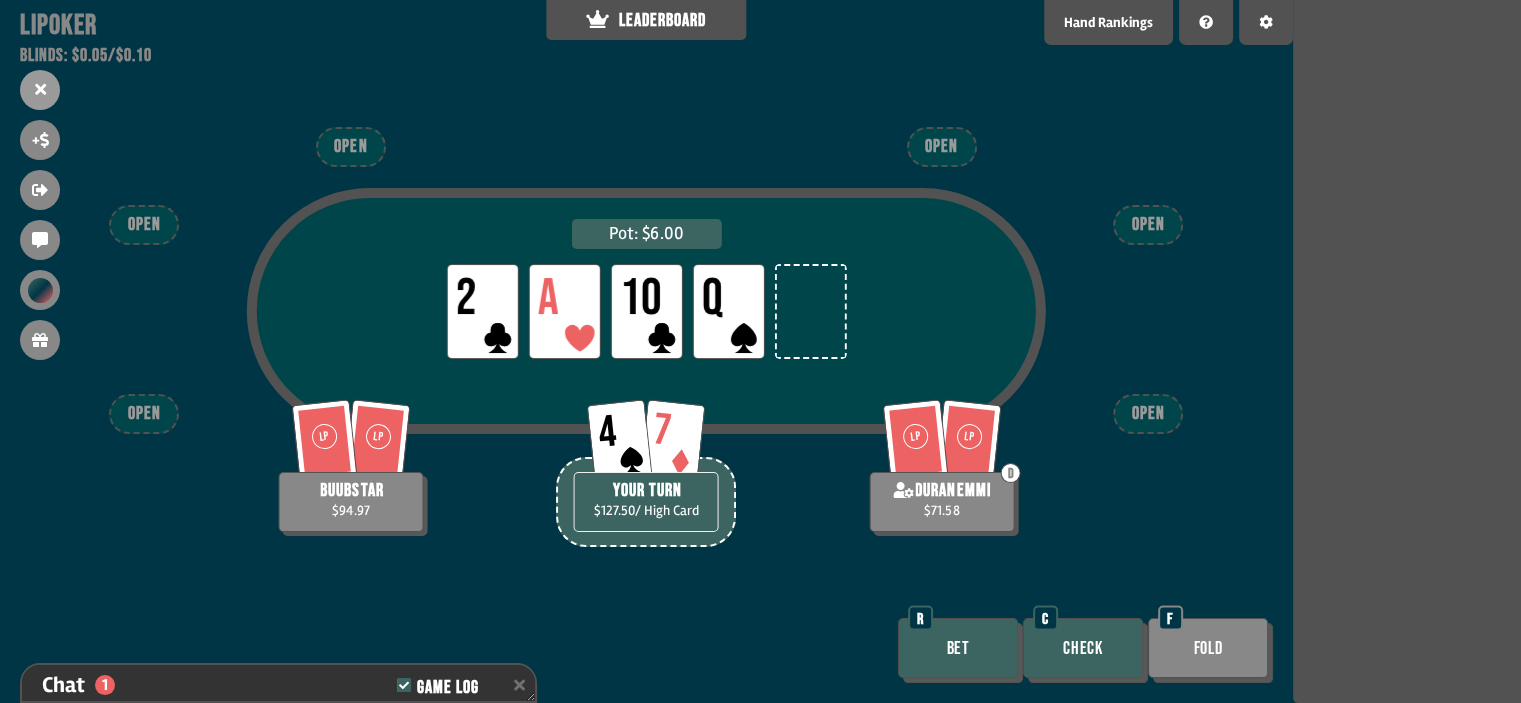 click on "Check" at bounding box center [1083, 648] 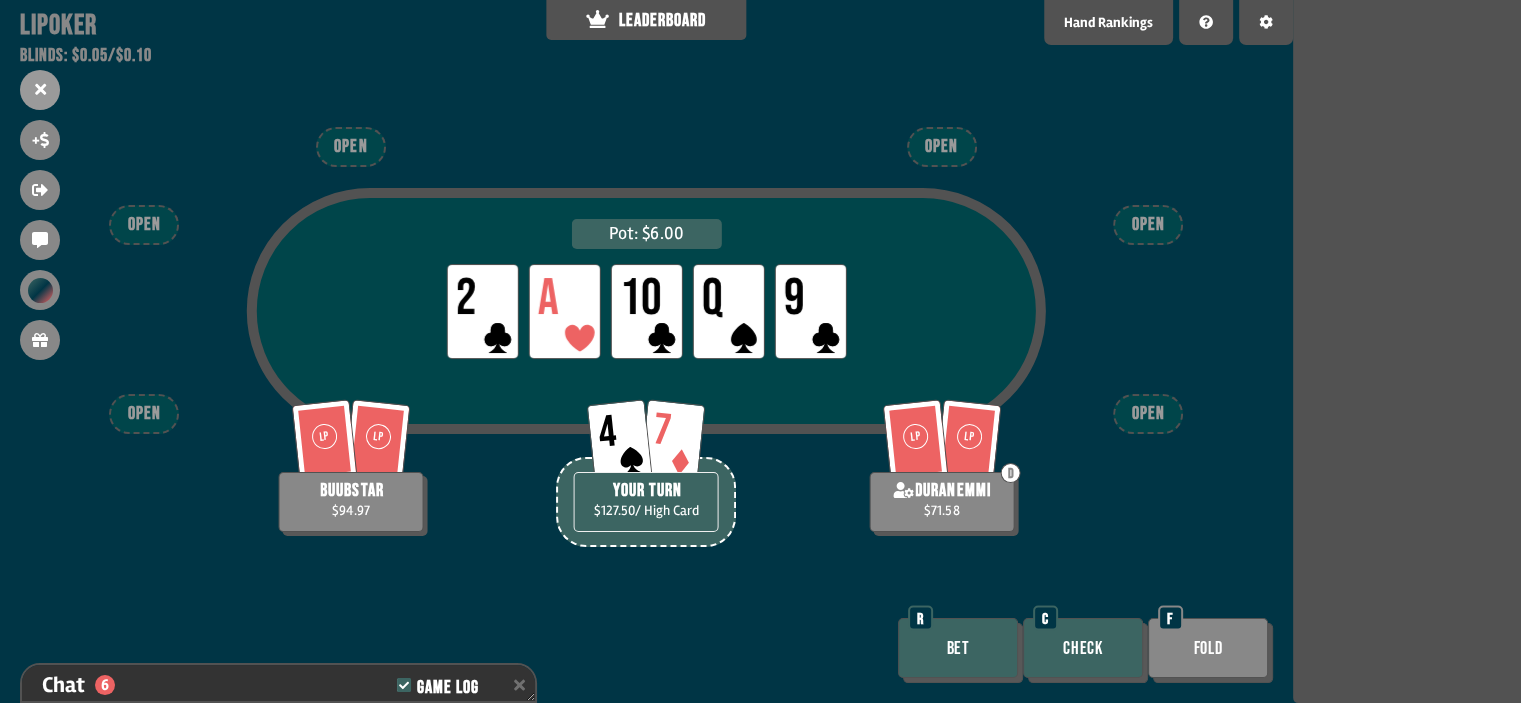 click on "Check" at bounding box center [1083, 648] 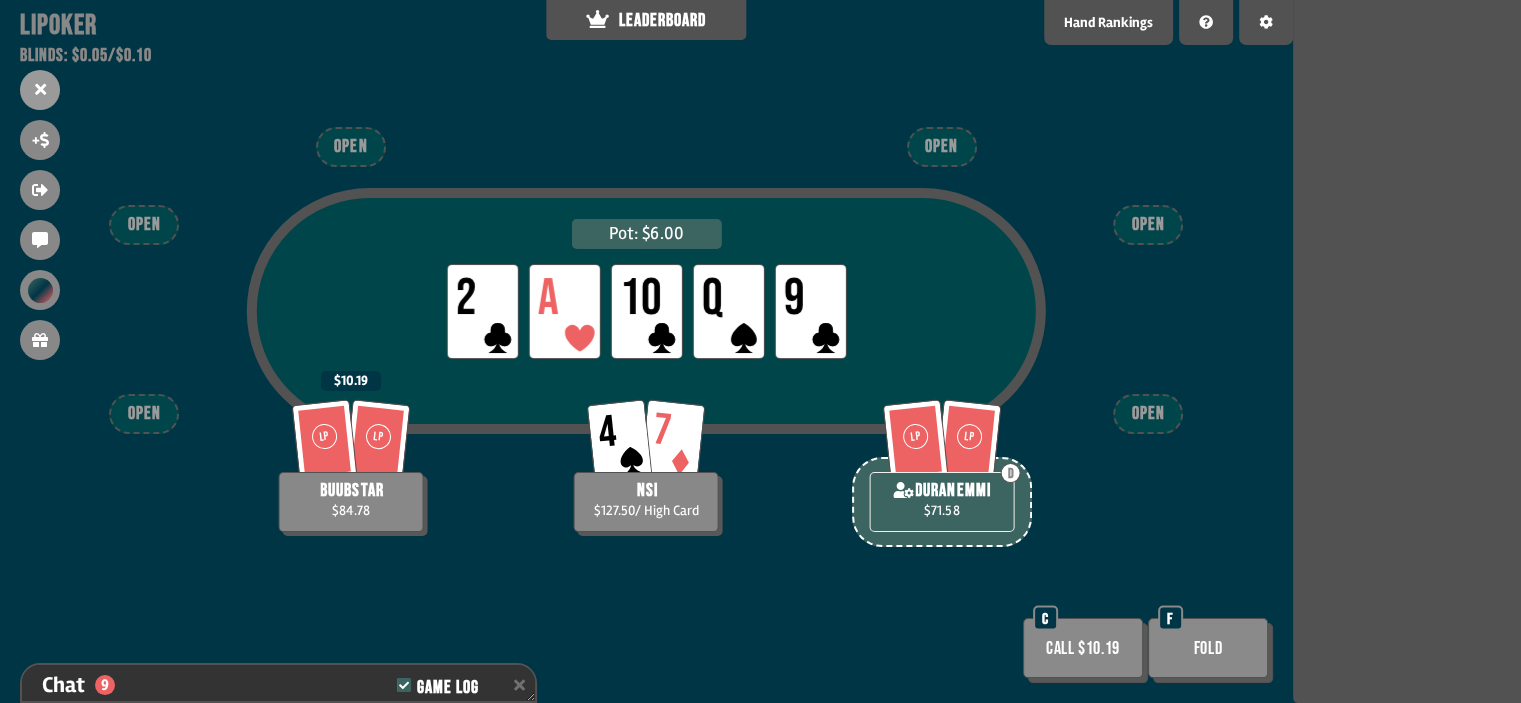 click on "Fold" at bounding box center (1208, 648) 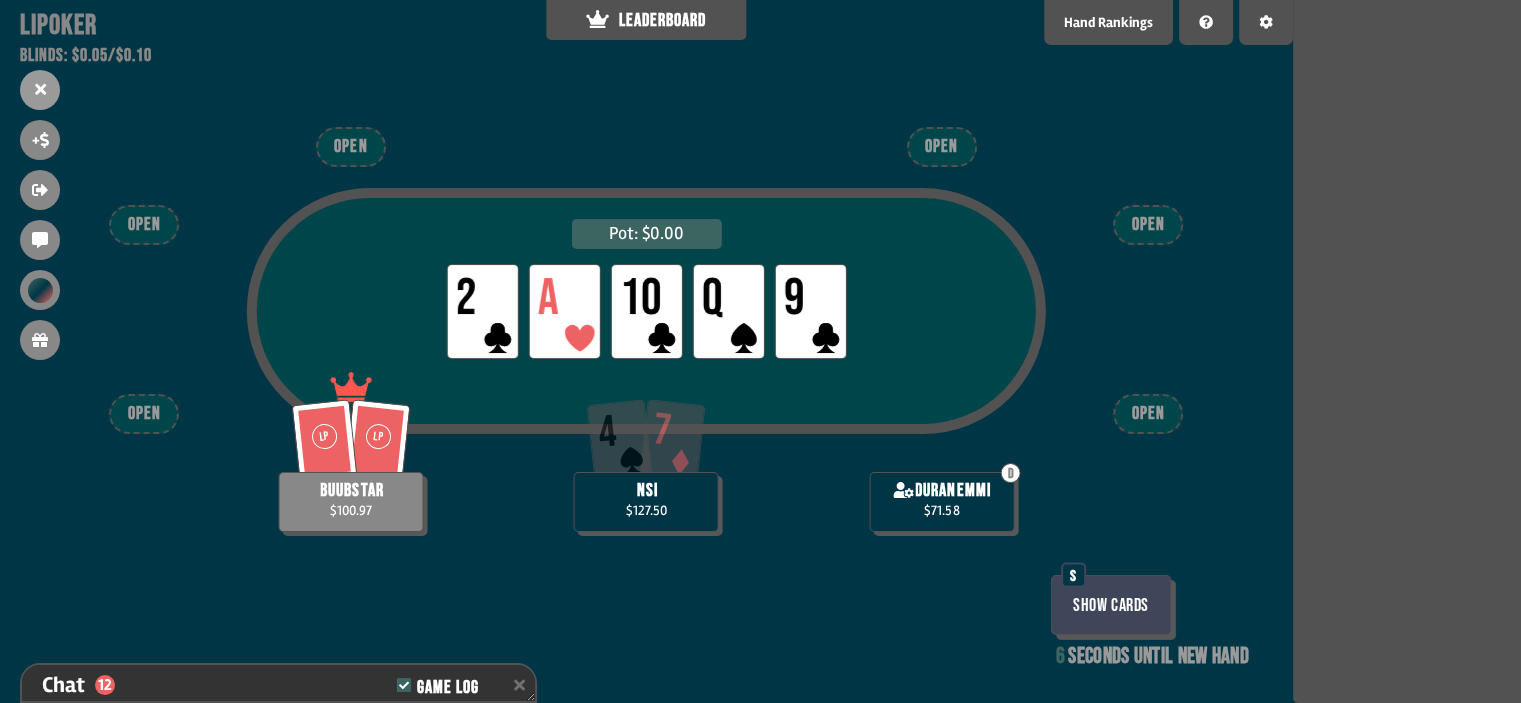 click on "Show Cards" at bounding box center [1111, 605] 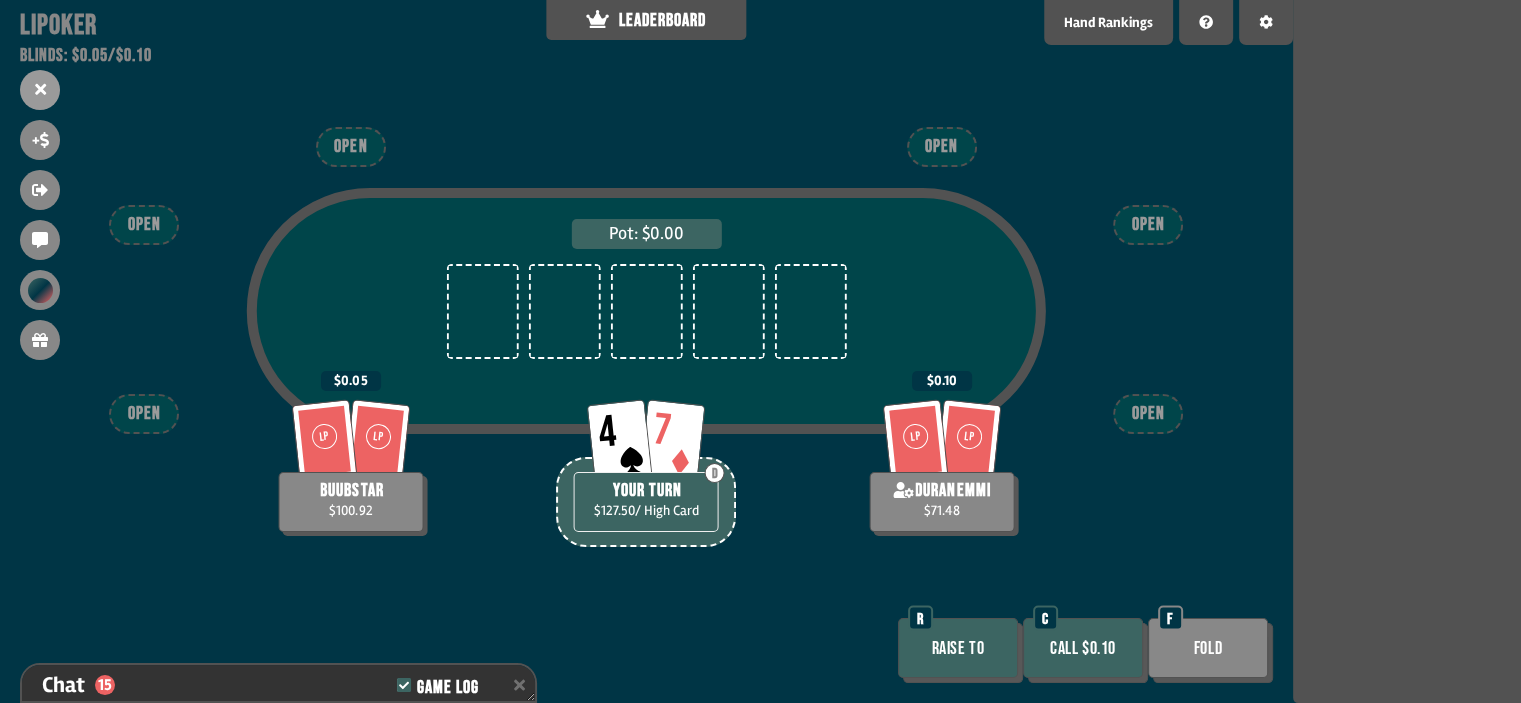 click on "Raise to" at bounding box center (958, 648) 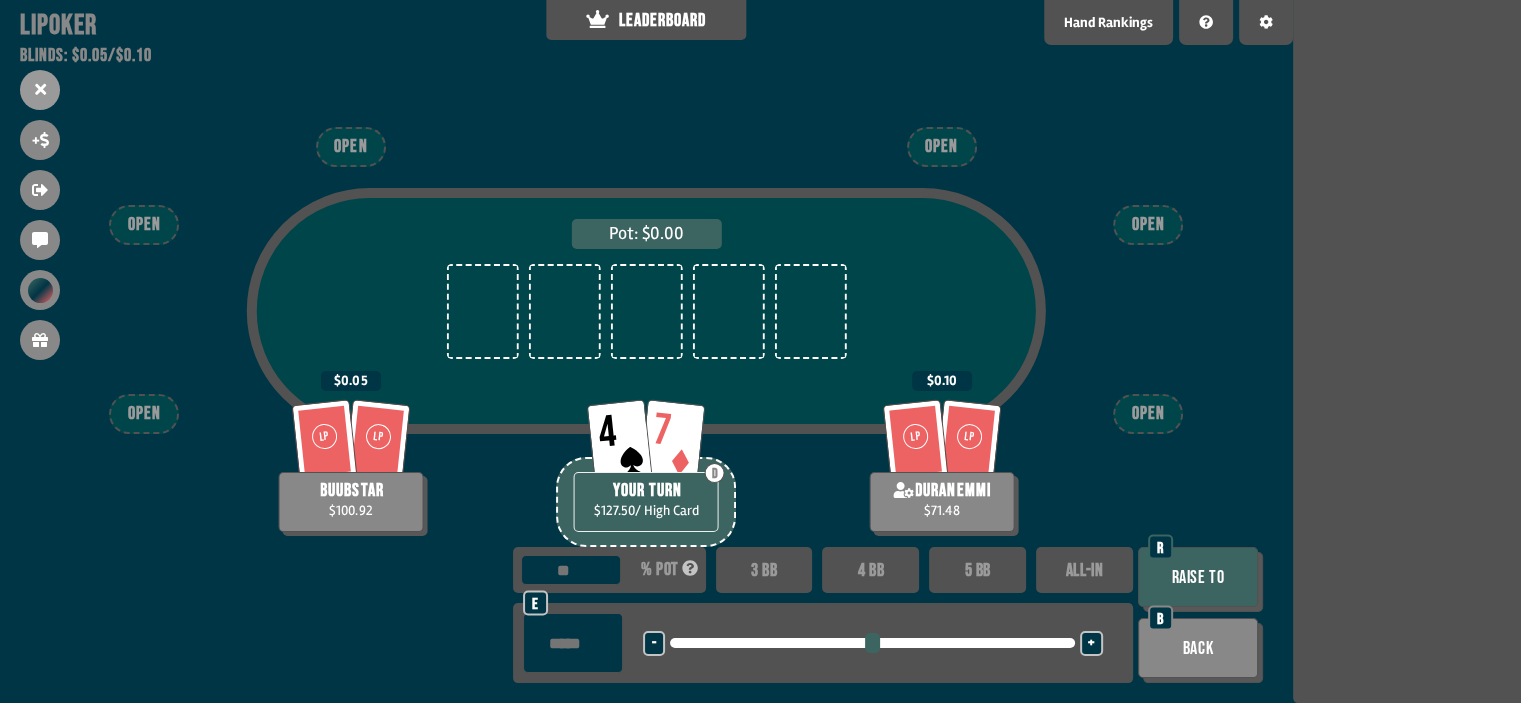 click at bounding box center (573, 643) 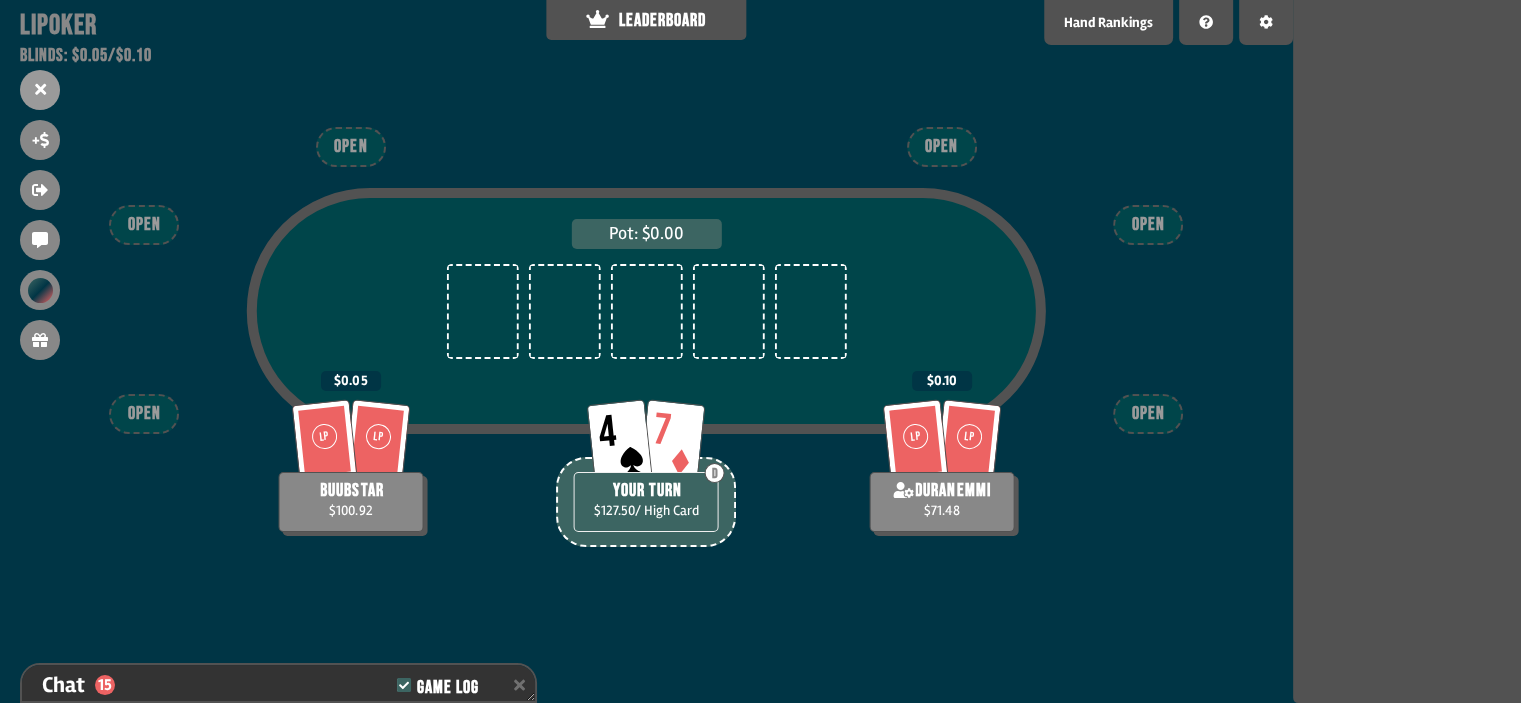 scroll, scrollTop: 6683, scrollLeft: 0, axis: vertical 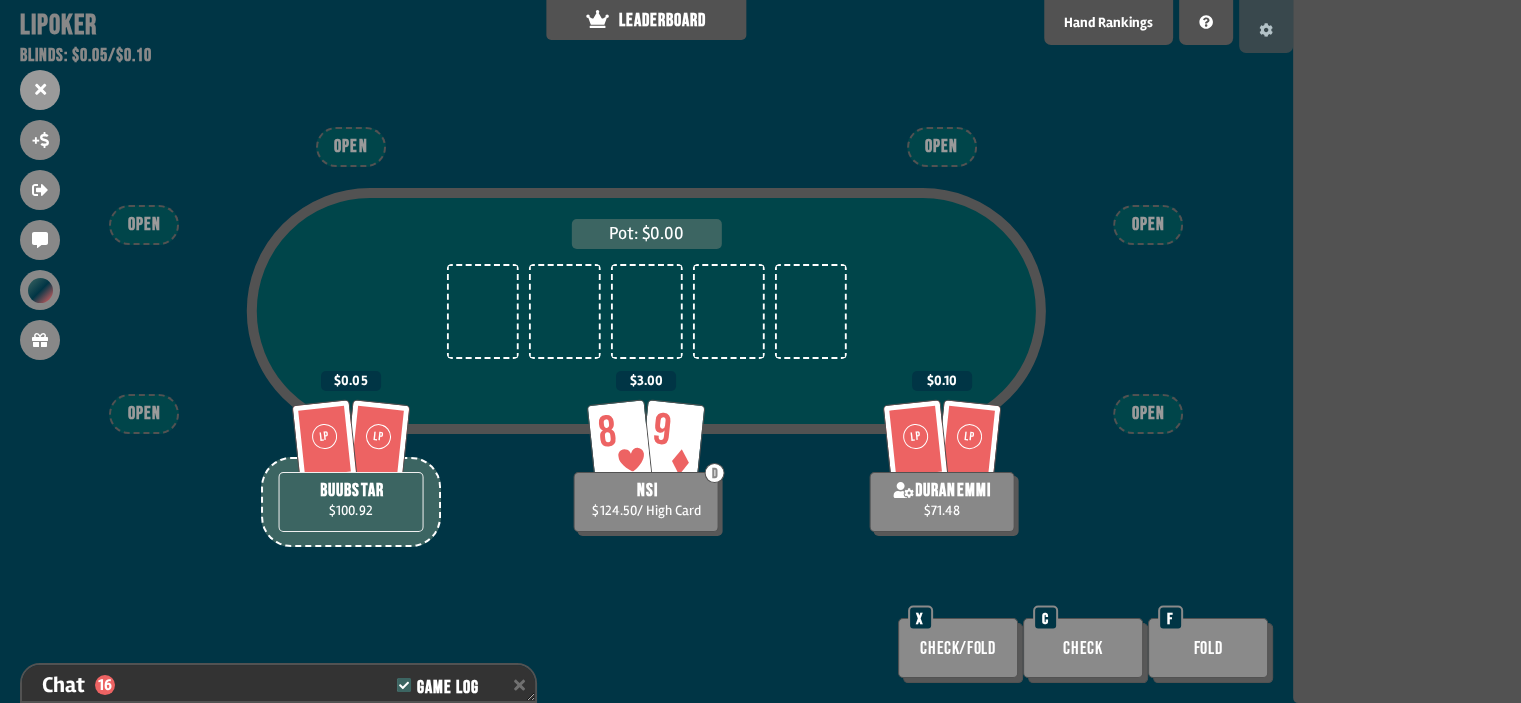 click at bounding box center (1266, 26) 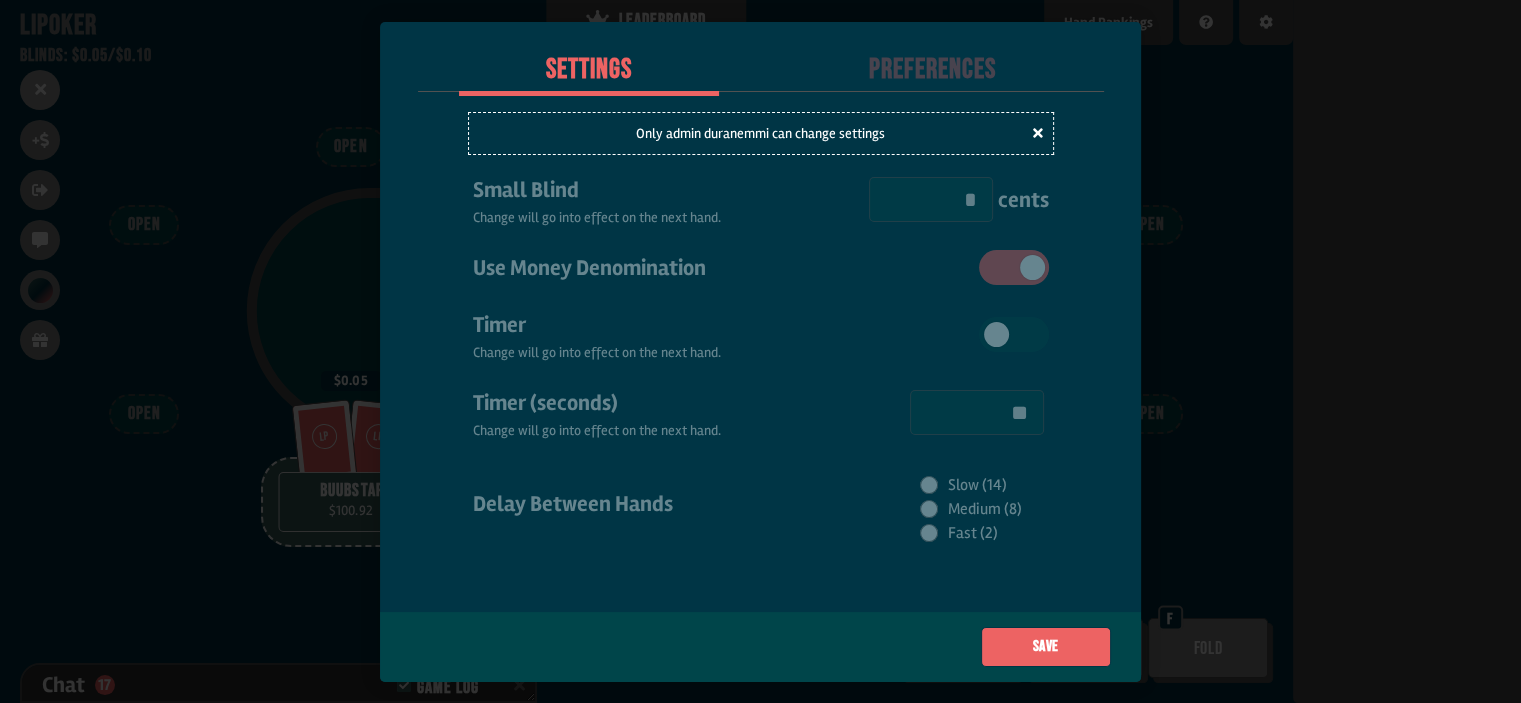 click at bounding box center (760, 351) 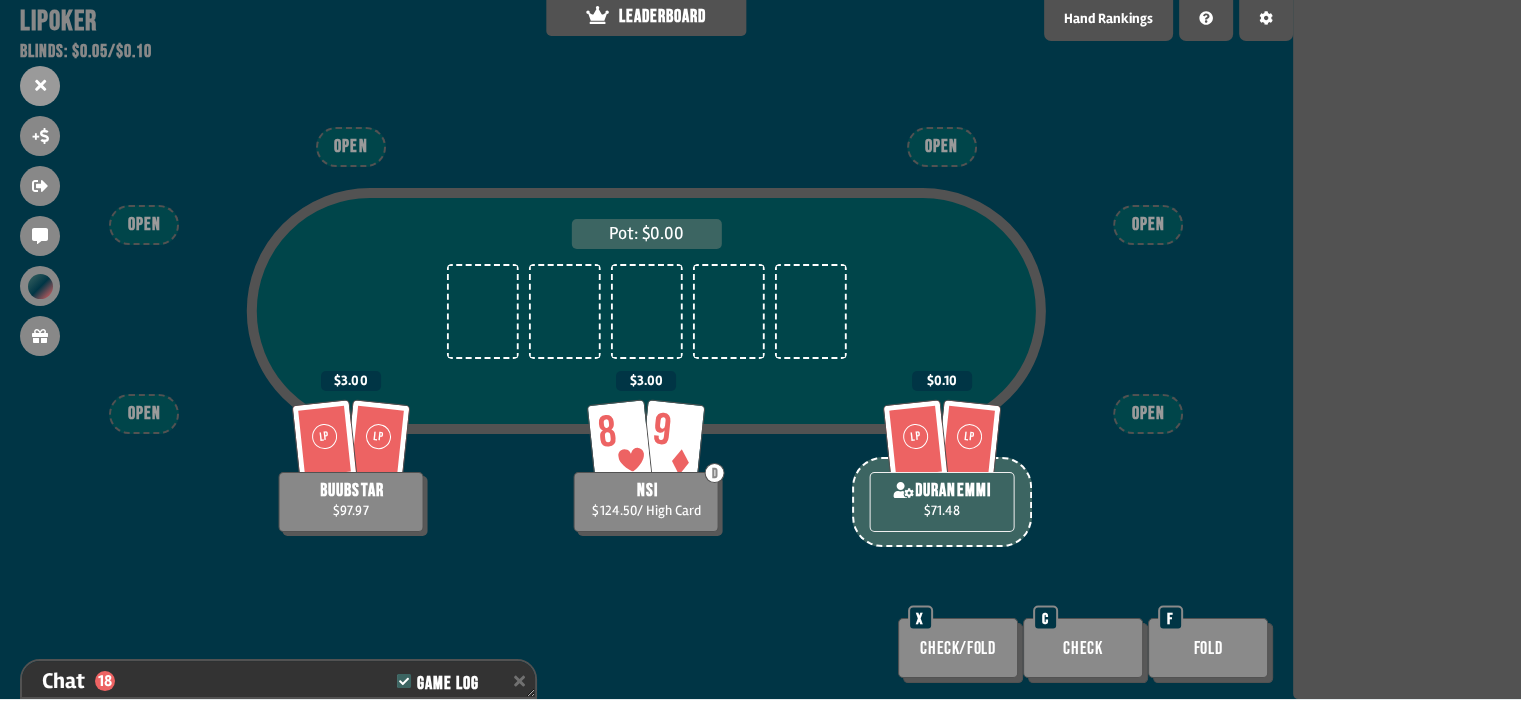 scroll, scrollTop: 6, scrollLeft: 0, axis: vertical 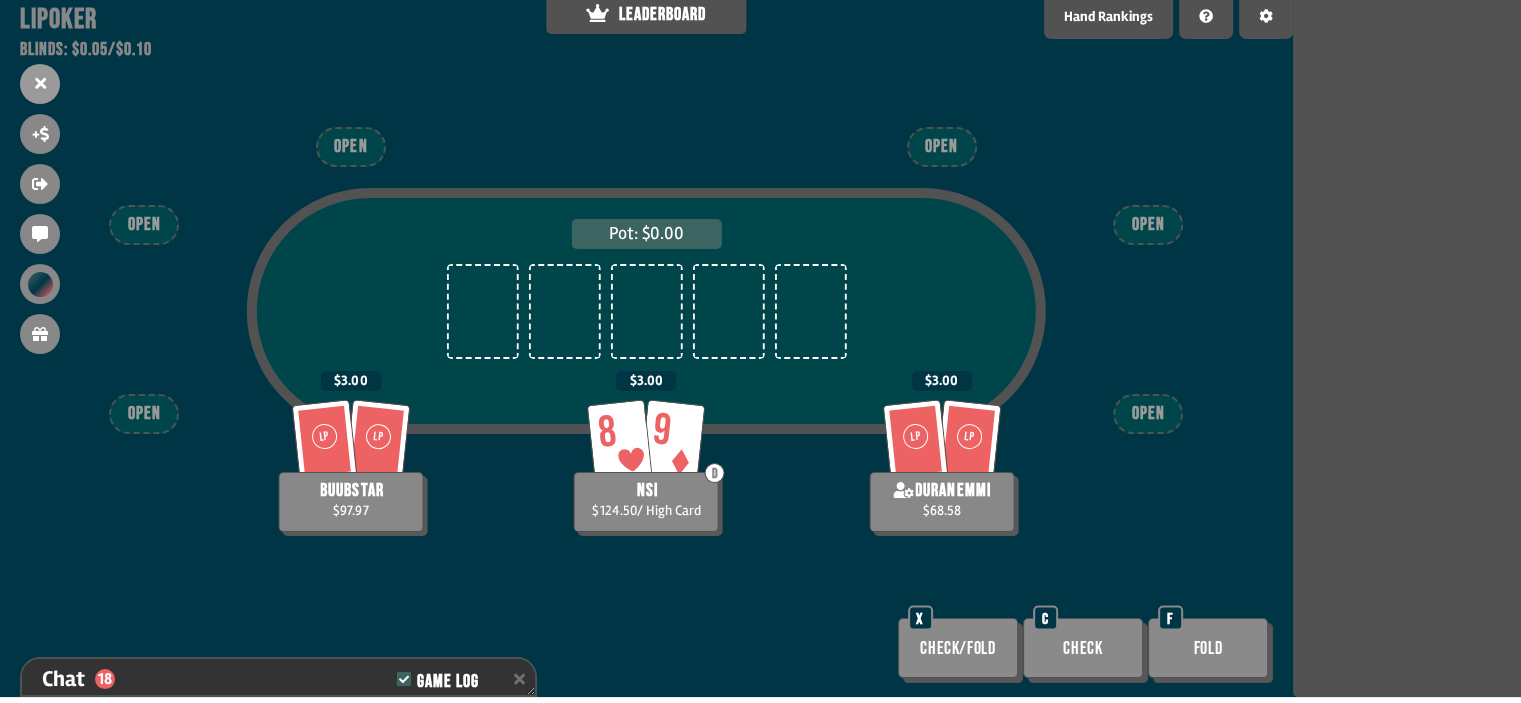 drag, startPoint x: 1100, startPoint y: 699, endPoint x: 1289, endPoint y: 702, distance: 189.0238 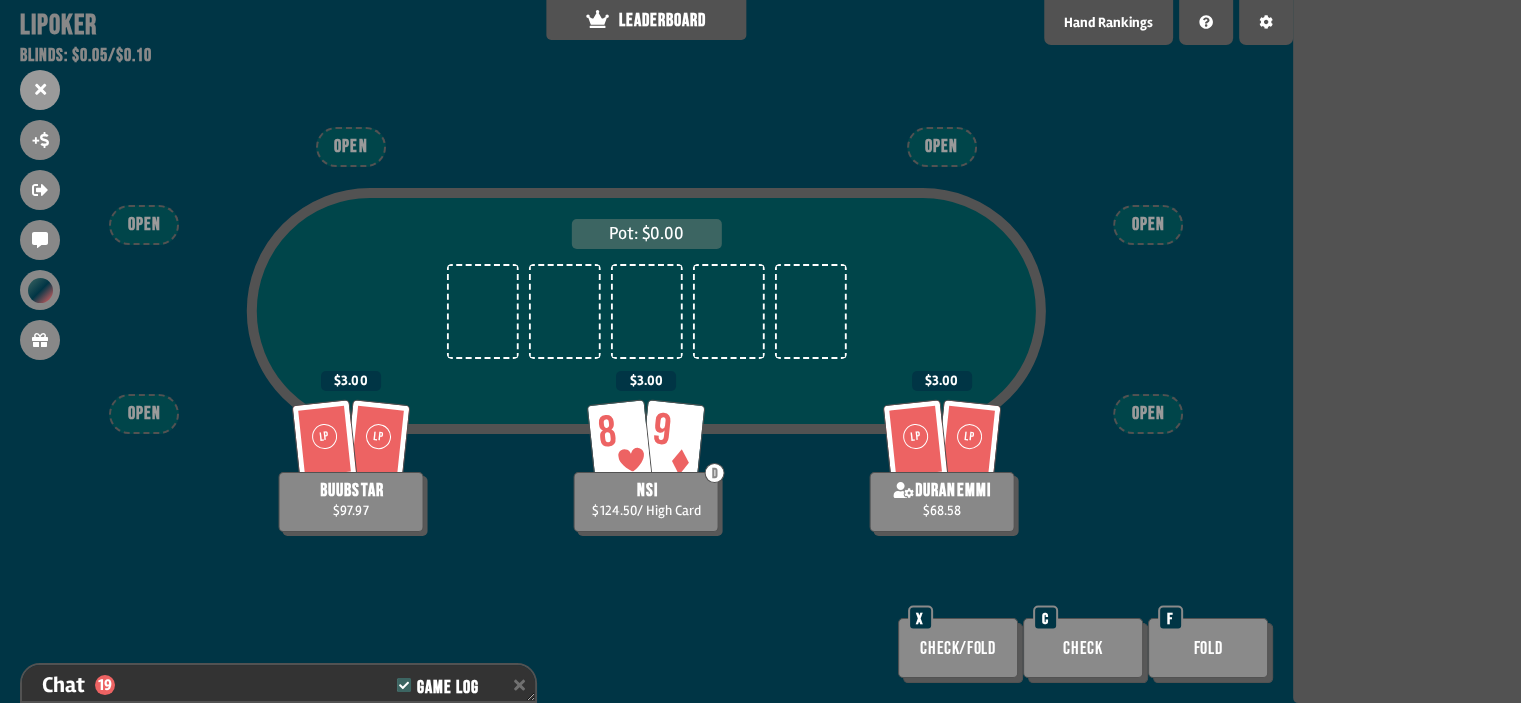 scroll, scrollTop: 0, scrollLeft: 0, axis: both 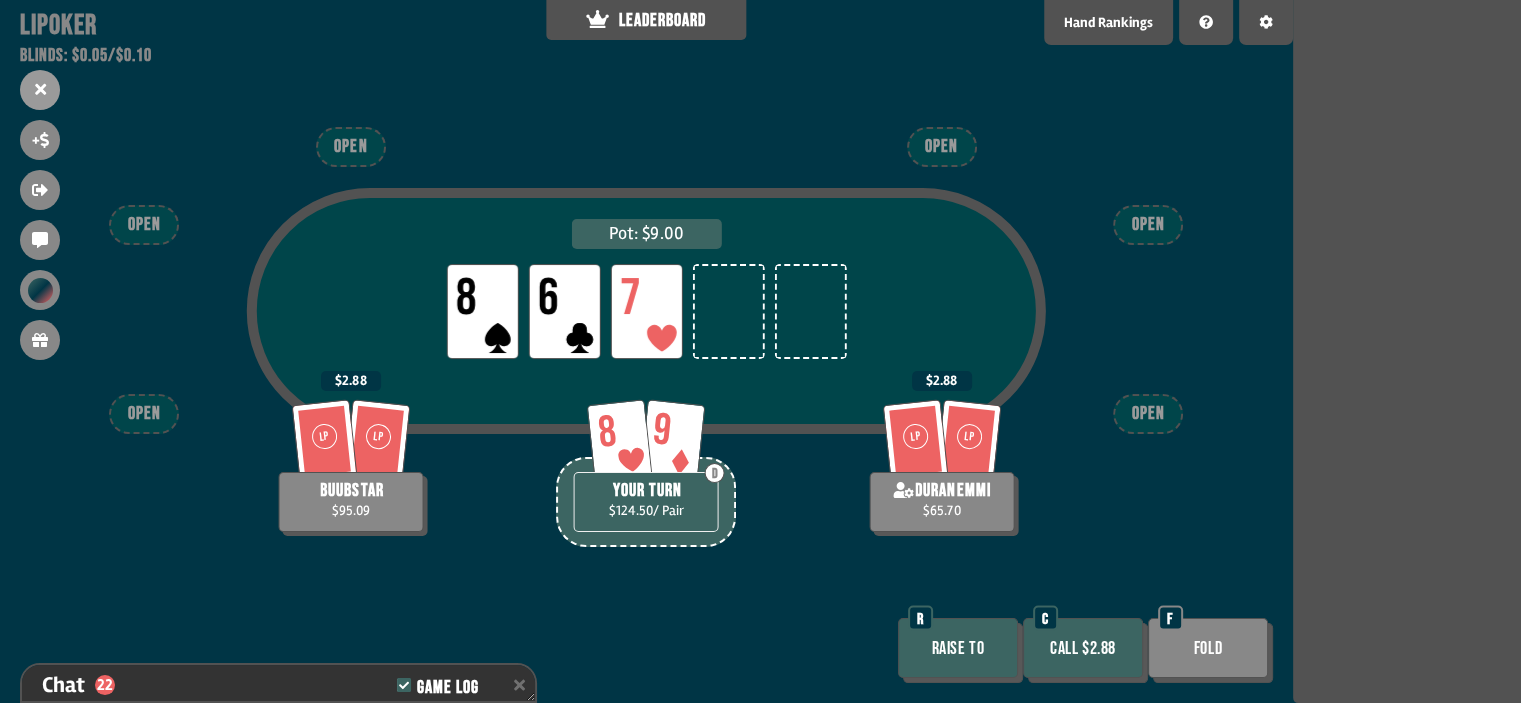 click on "Raise to" at bounding box center (958, 648) 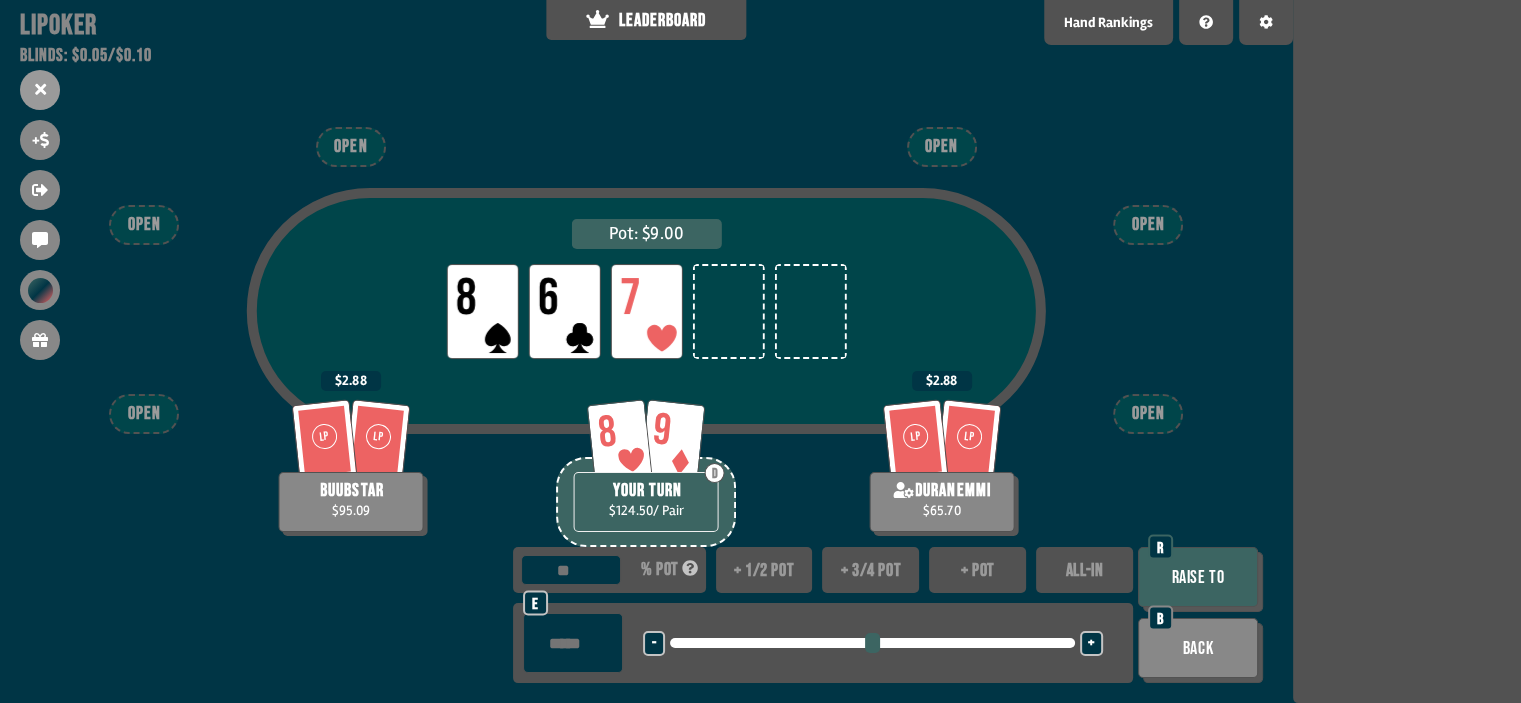 click at bounding box center [573, 643] 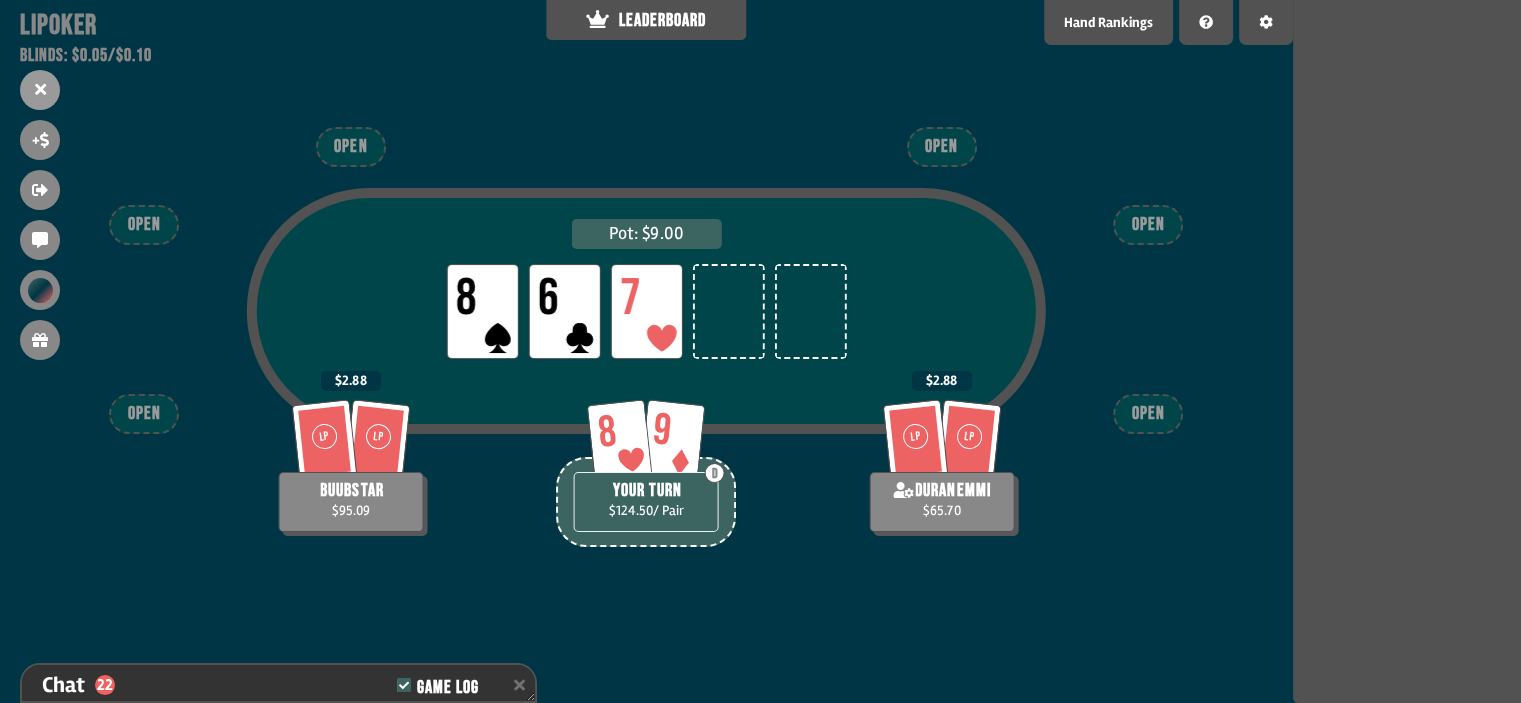scroll, scrollTop: 6886, scrollLeft: 0, axis: vertical 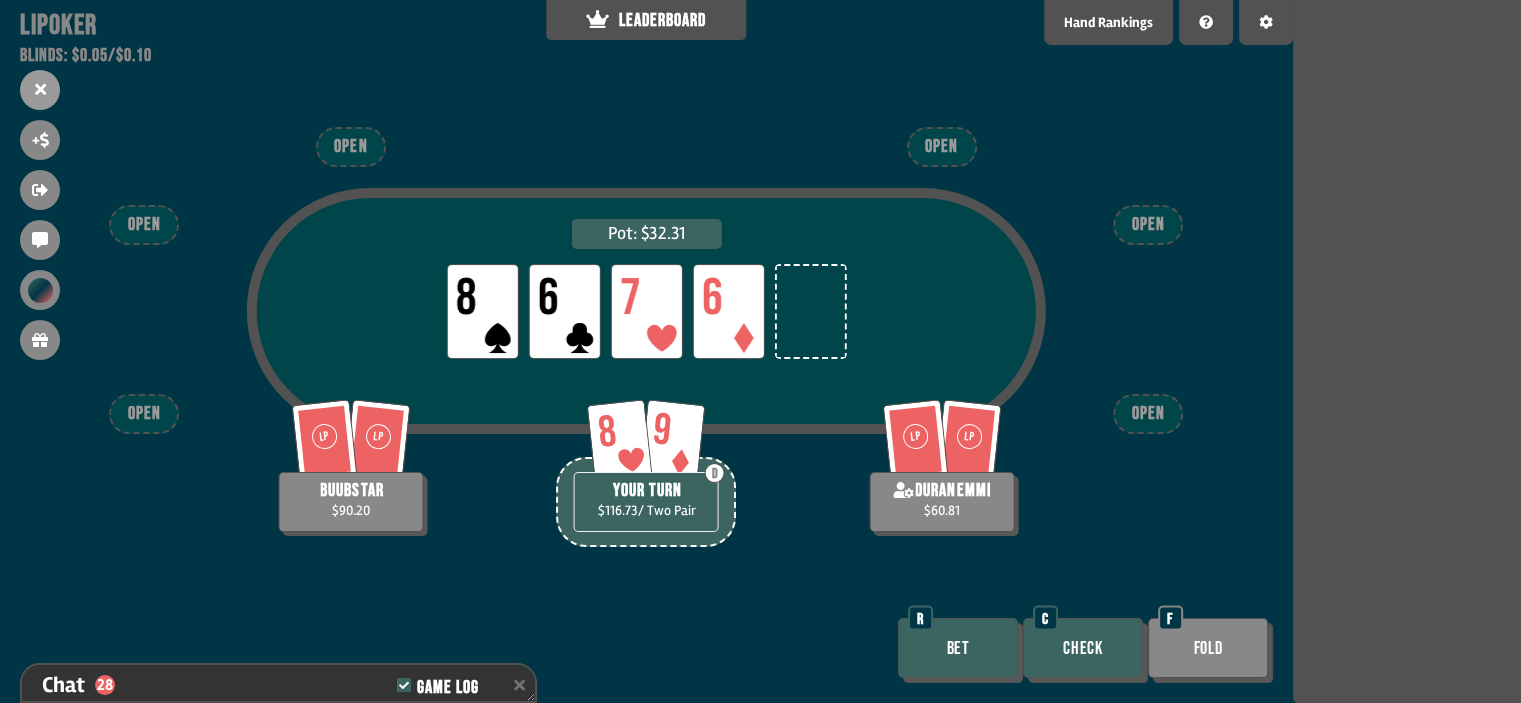 click on "Bet" at bounding box center [958, 648] 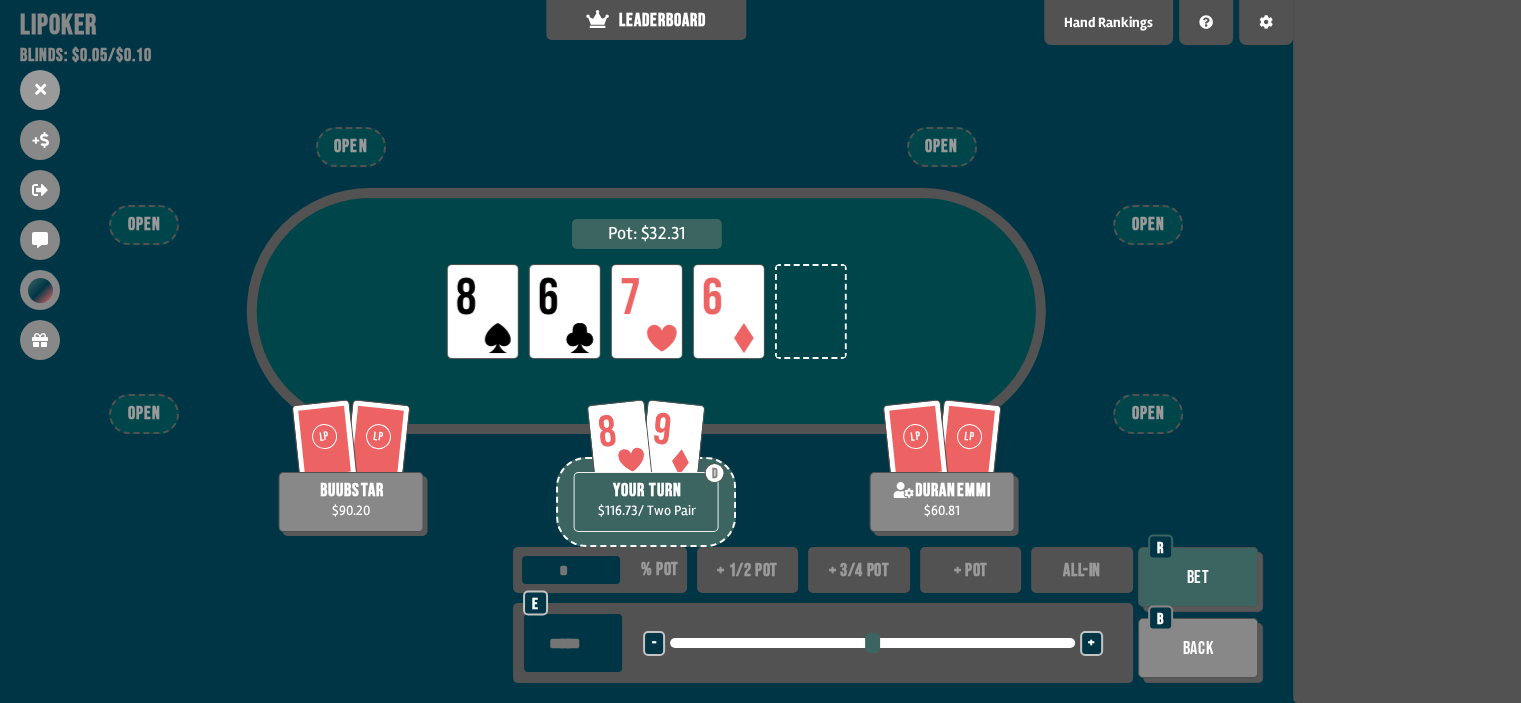 click at bounding box center [573, 643] 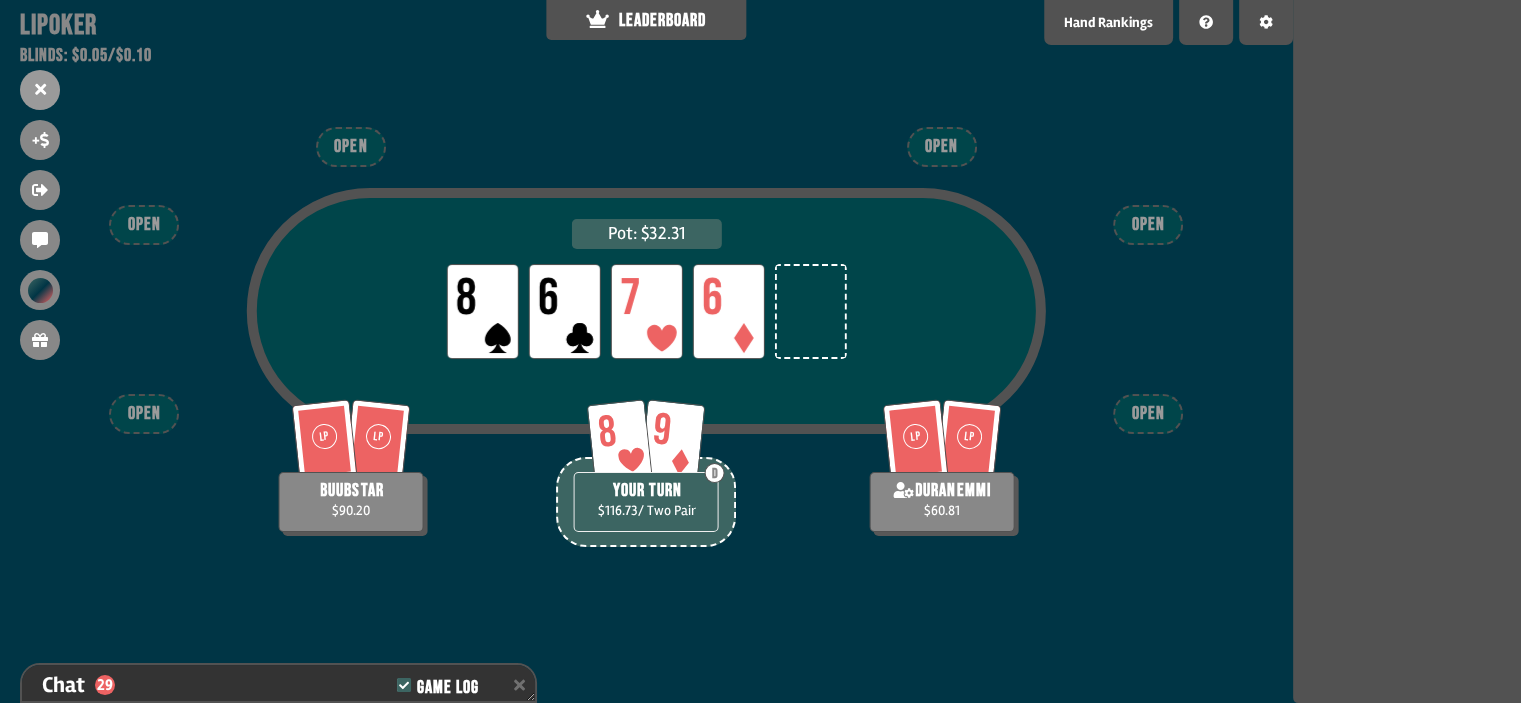scroll, scrollTop: 7088, scrollLeft: 0, axis: vertical 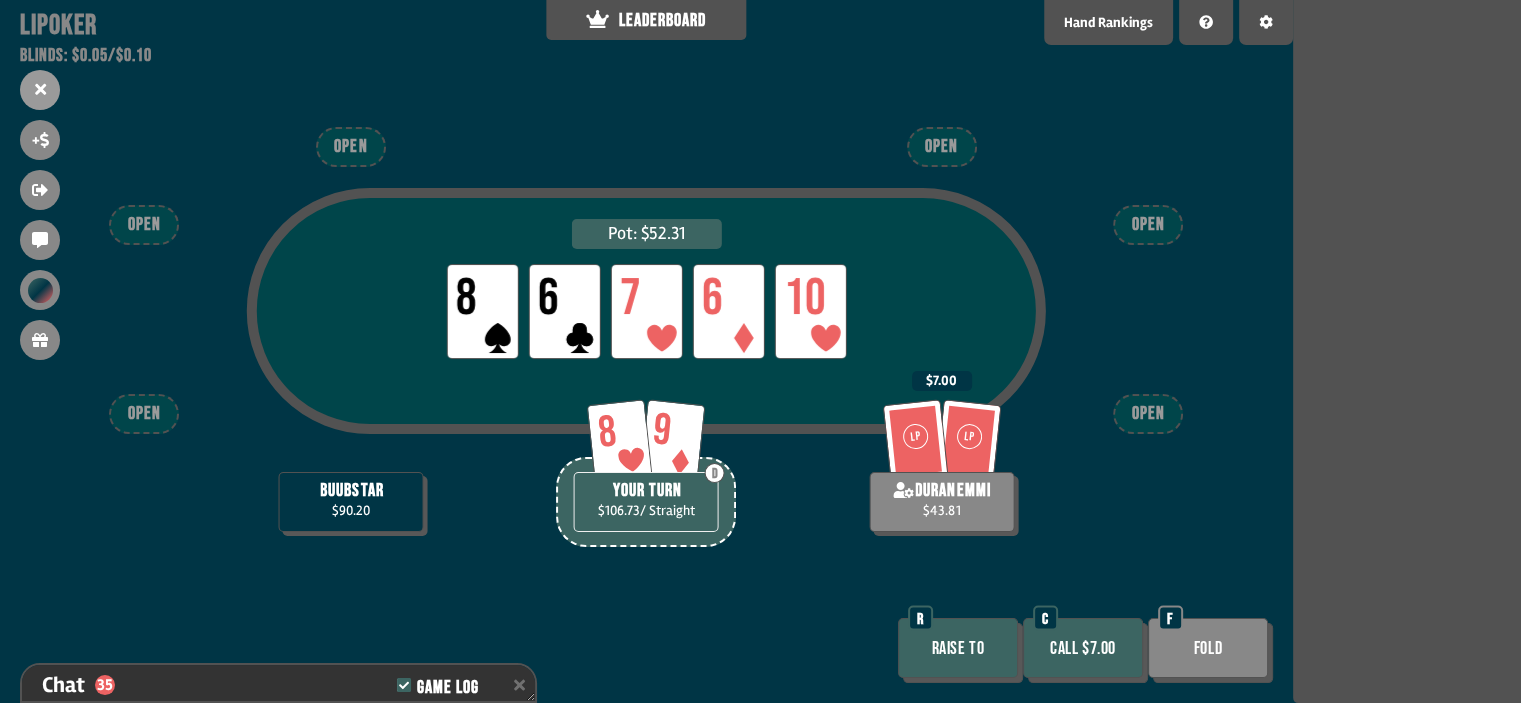 click on "Raise to" at bounding box center [958, 648] 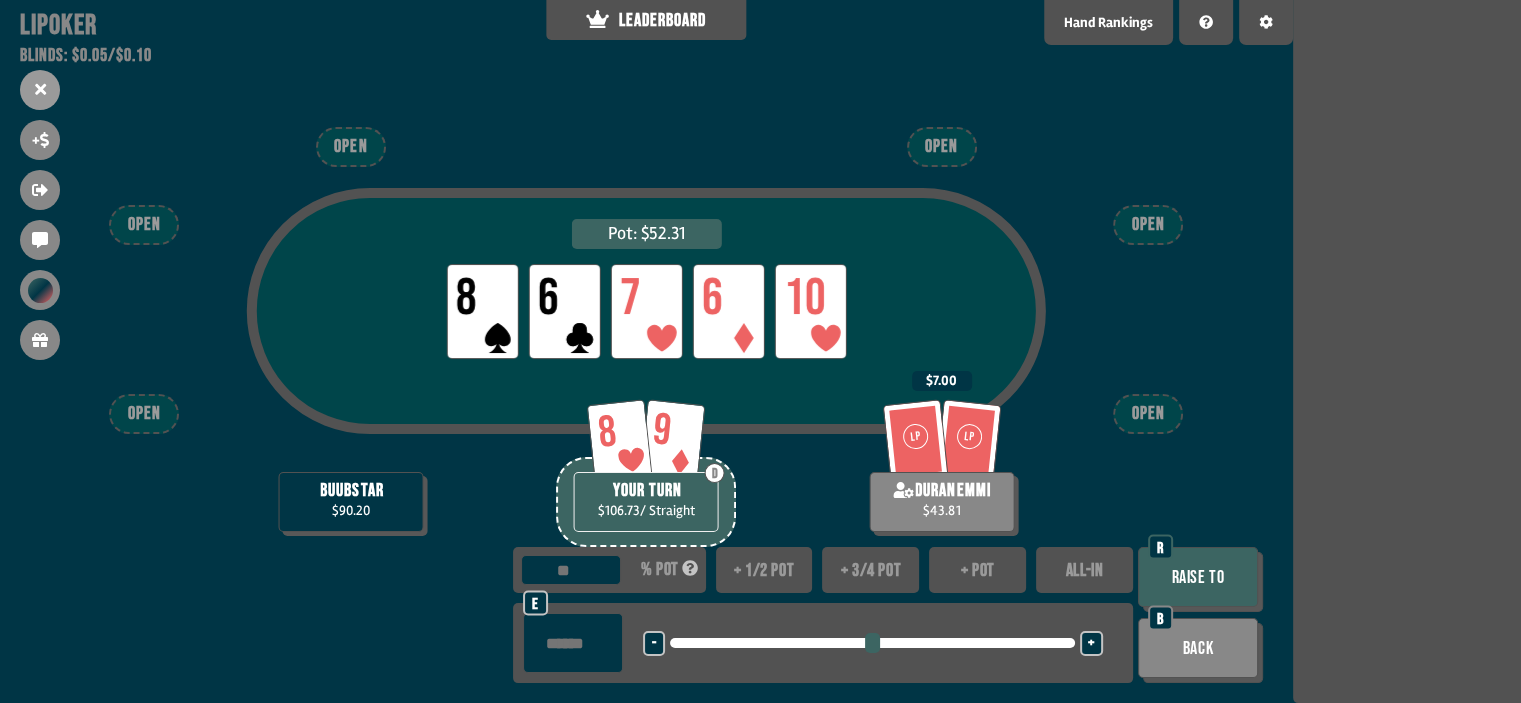 click at bounding box center (573, 643) 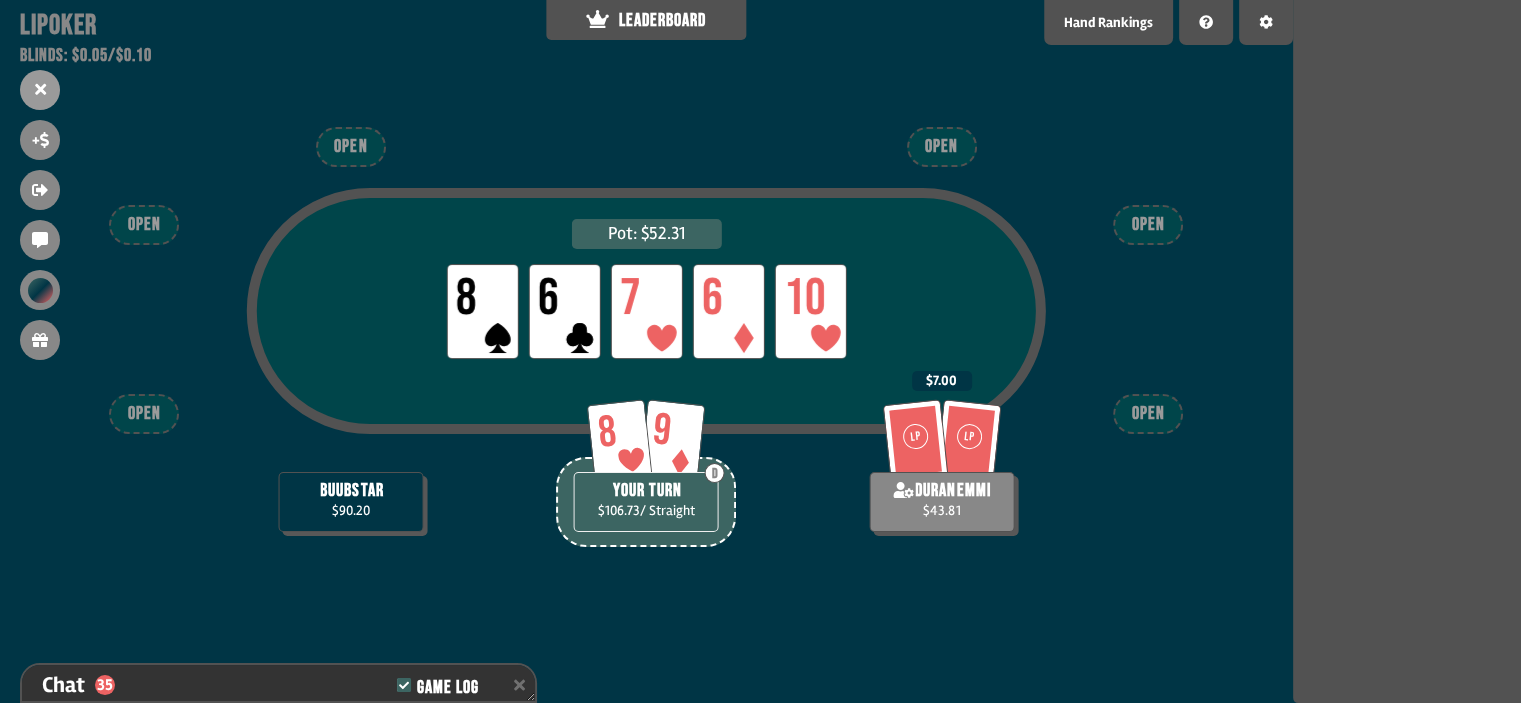 scroll, scrollTop: 7263, scrollLeft: 0, axis: vertical 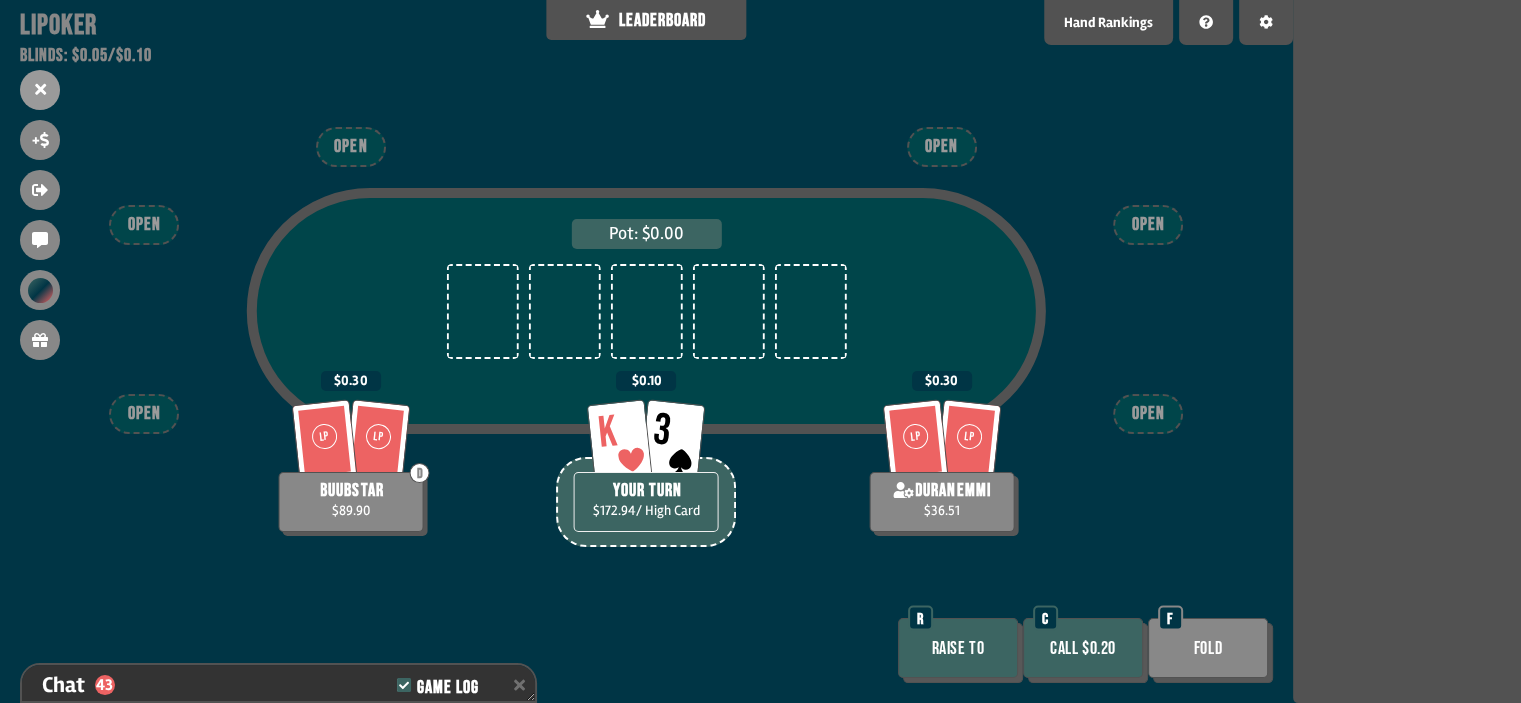 click on "Raise to" at bounding box center (958, 648) 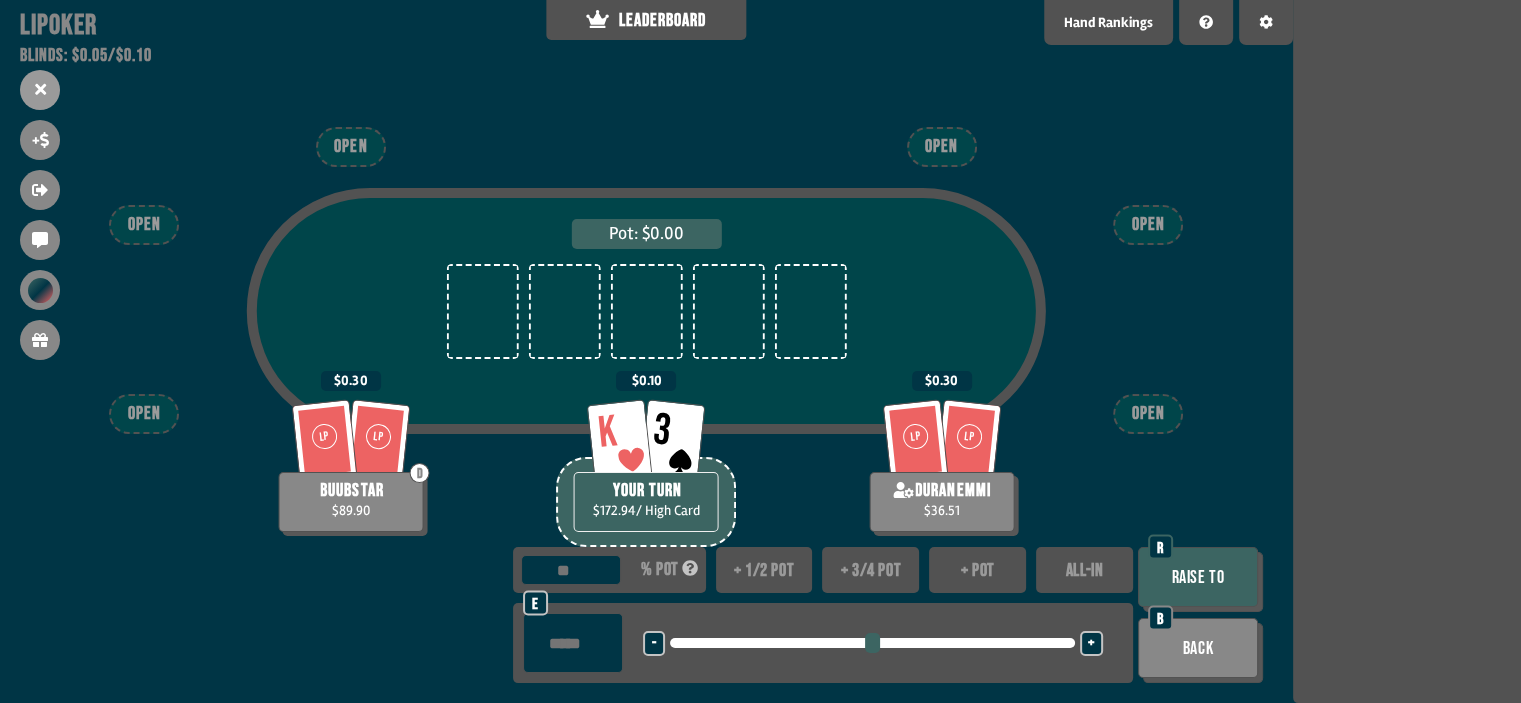 click at bounding box center [573, 643] 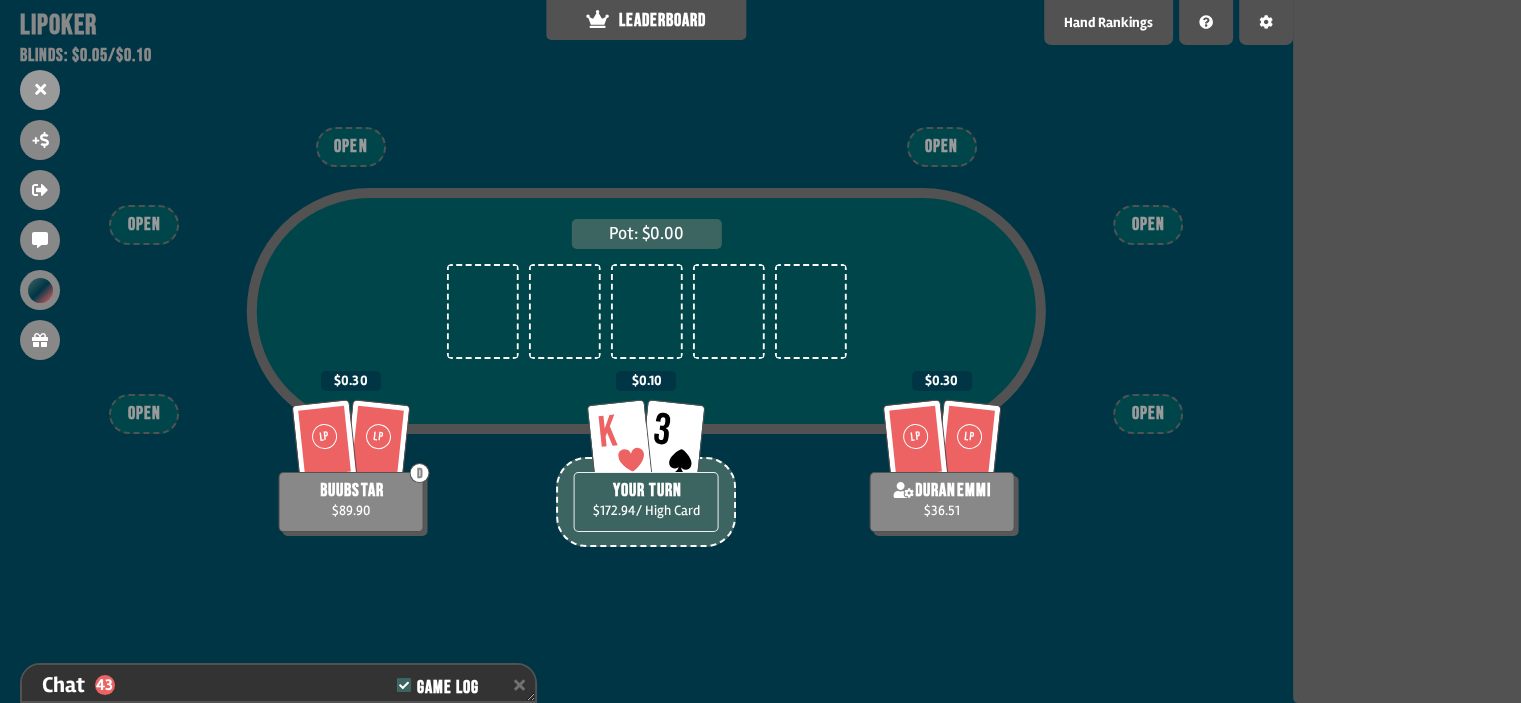 scroll, scrollTop: 7495, scrollLeft: 0, axis: vertical 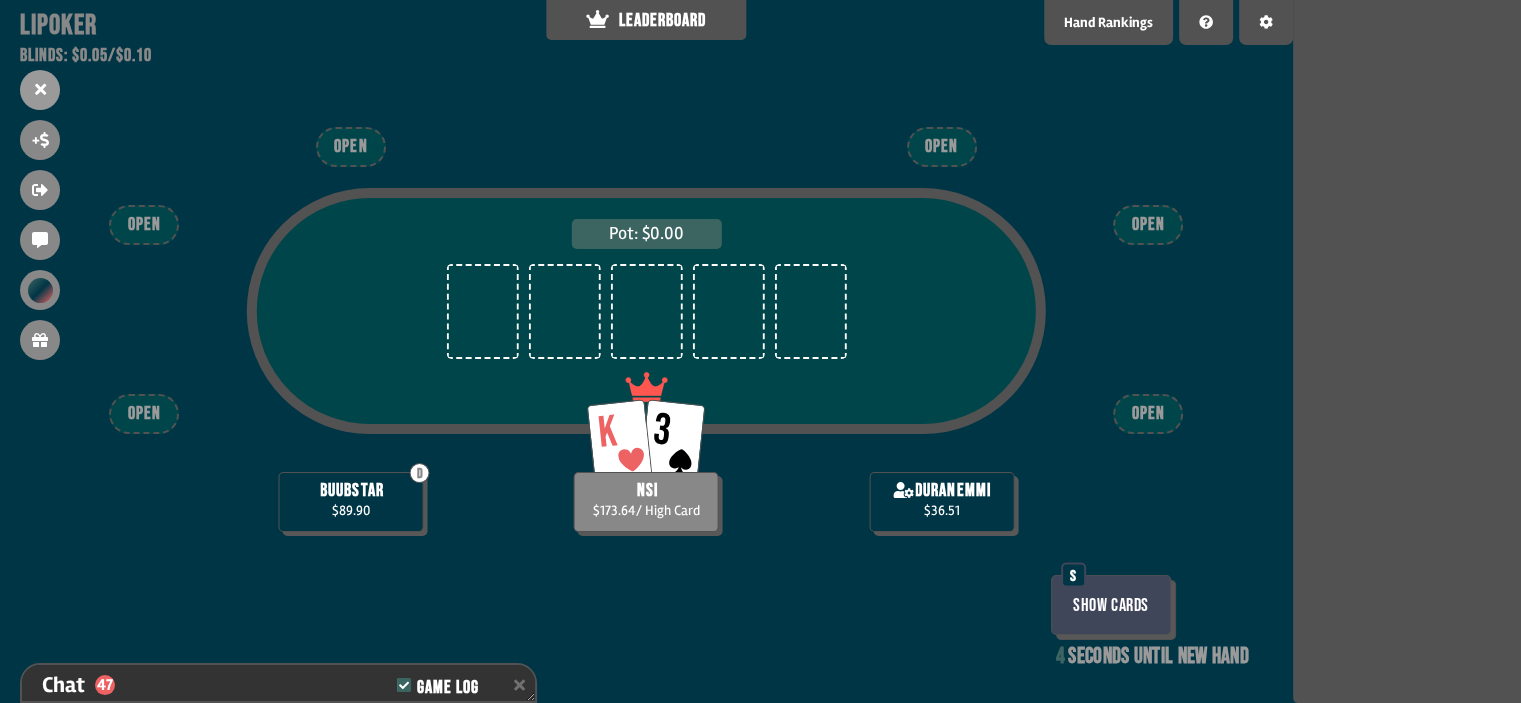 click on "Show Cards" at bounding box center (1111, 605) 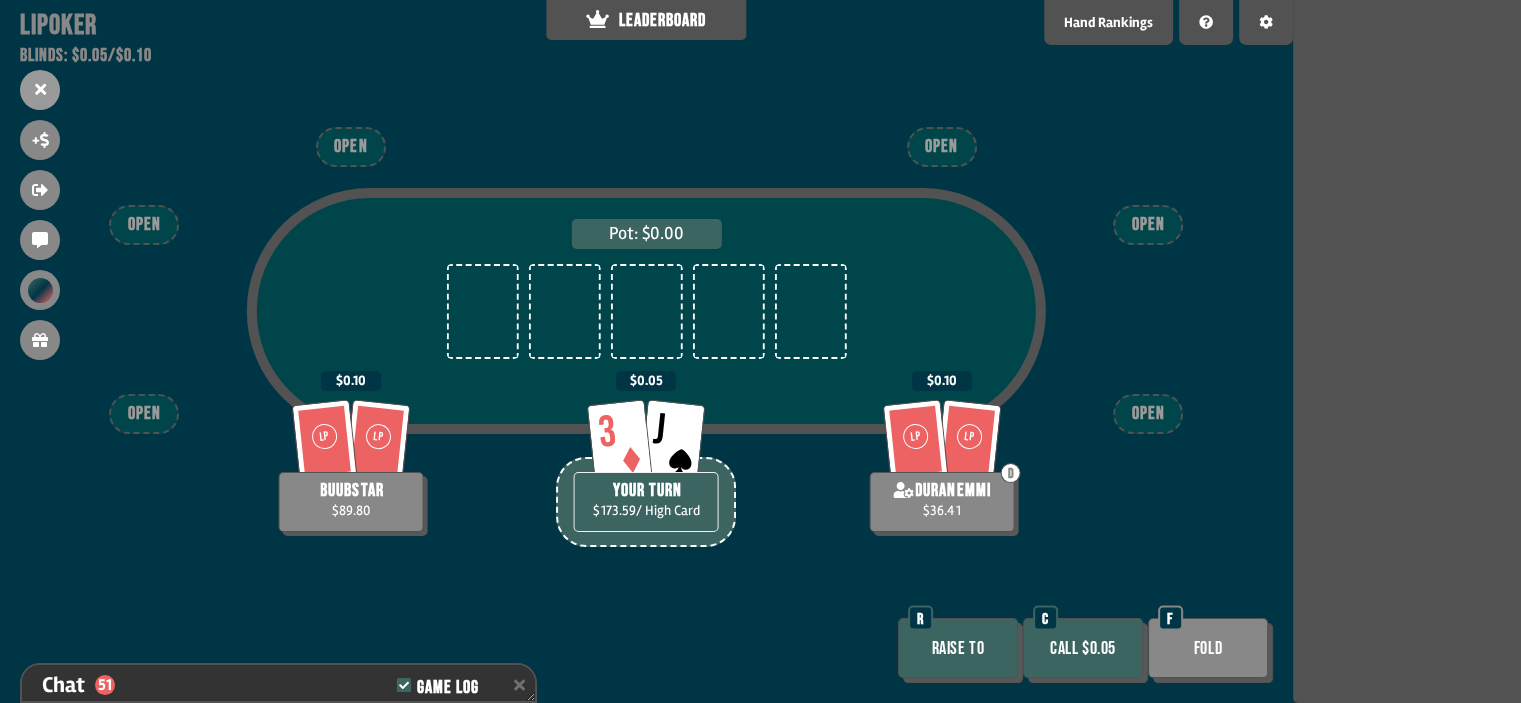 click on "Raise to R" at bounding box center (960, 650) 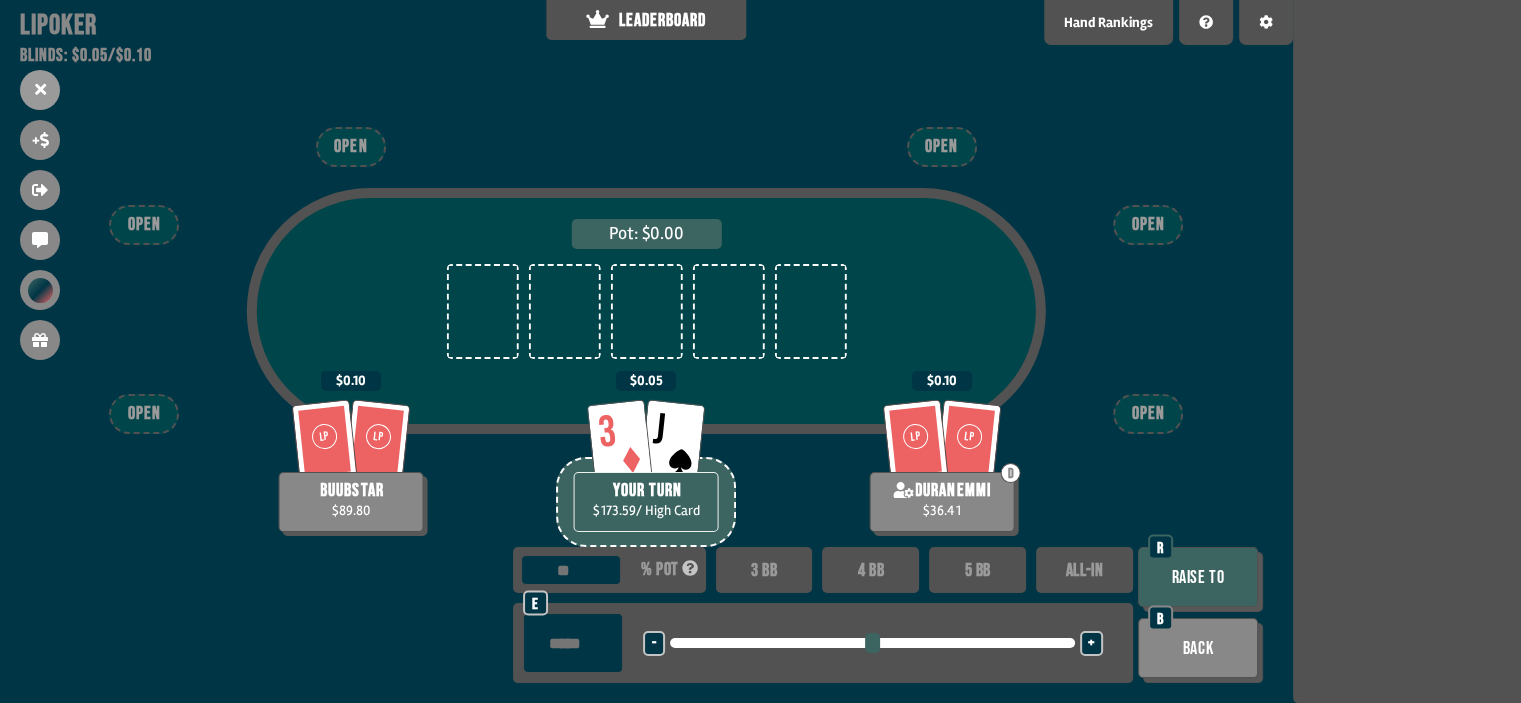 drag, startPoint x: 948, startPoint y: 646, endPoint x: 562, endPoint y: 643, distance: 386.01166 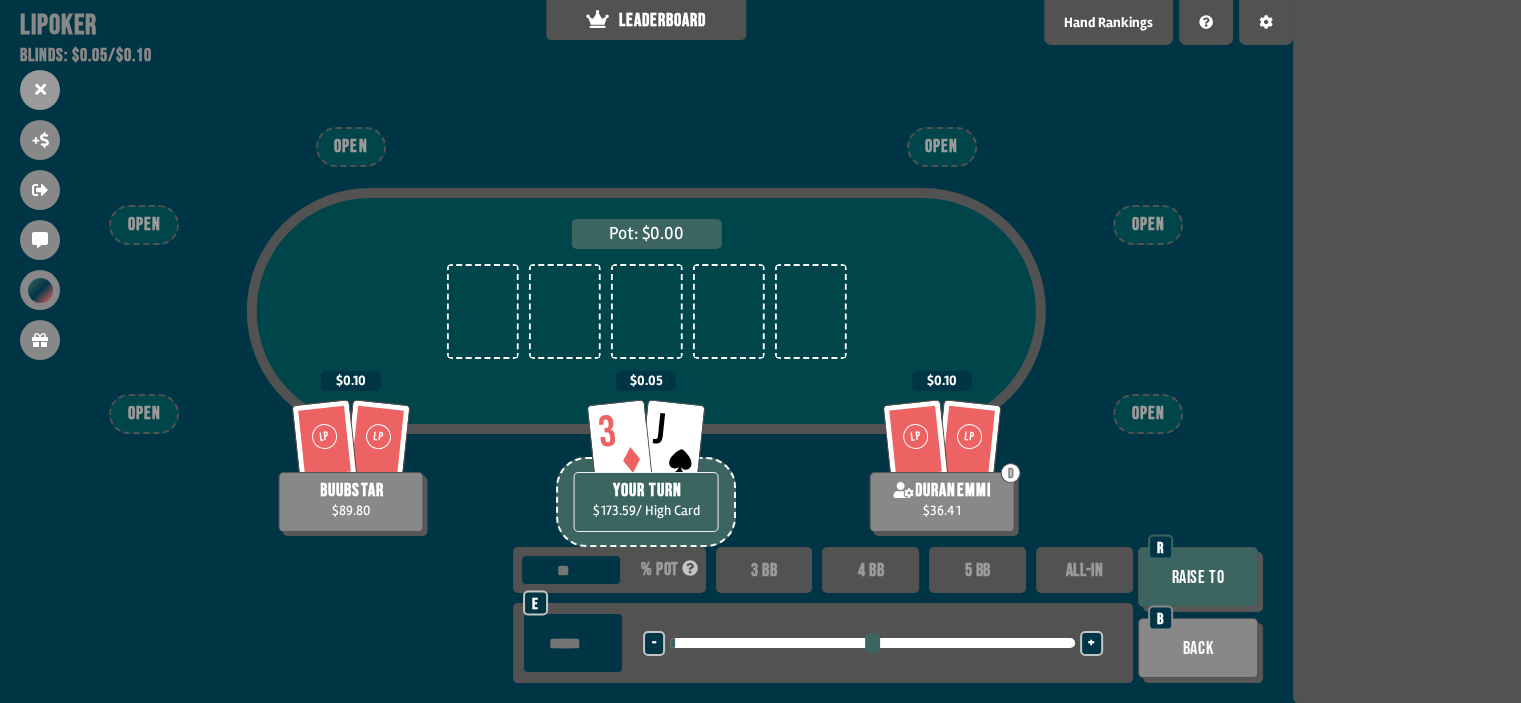 click on "Raise to" at bounding box center [1198, 577] 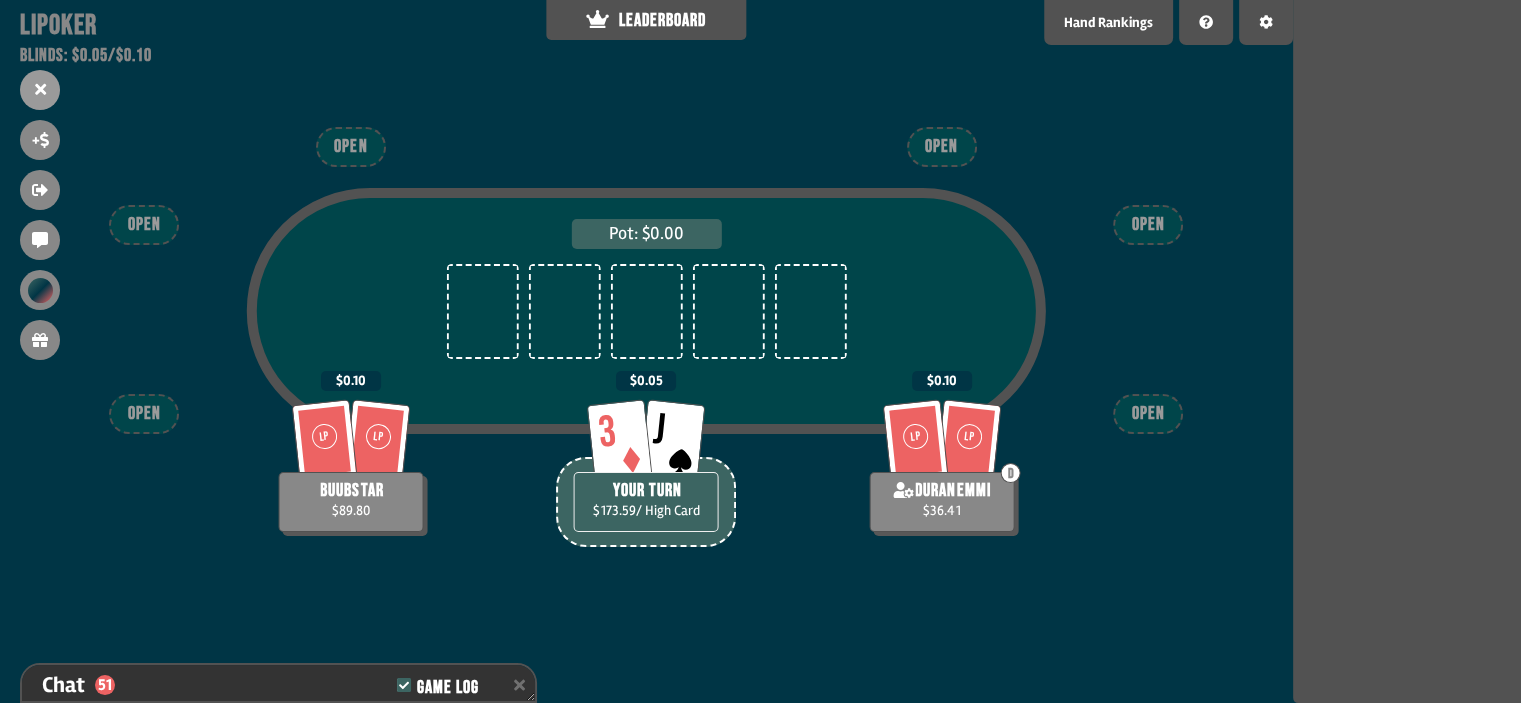 scroll, scrollTop: 7727, scrollLeft: 0, axis: vertical 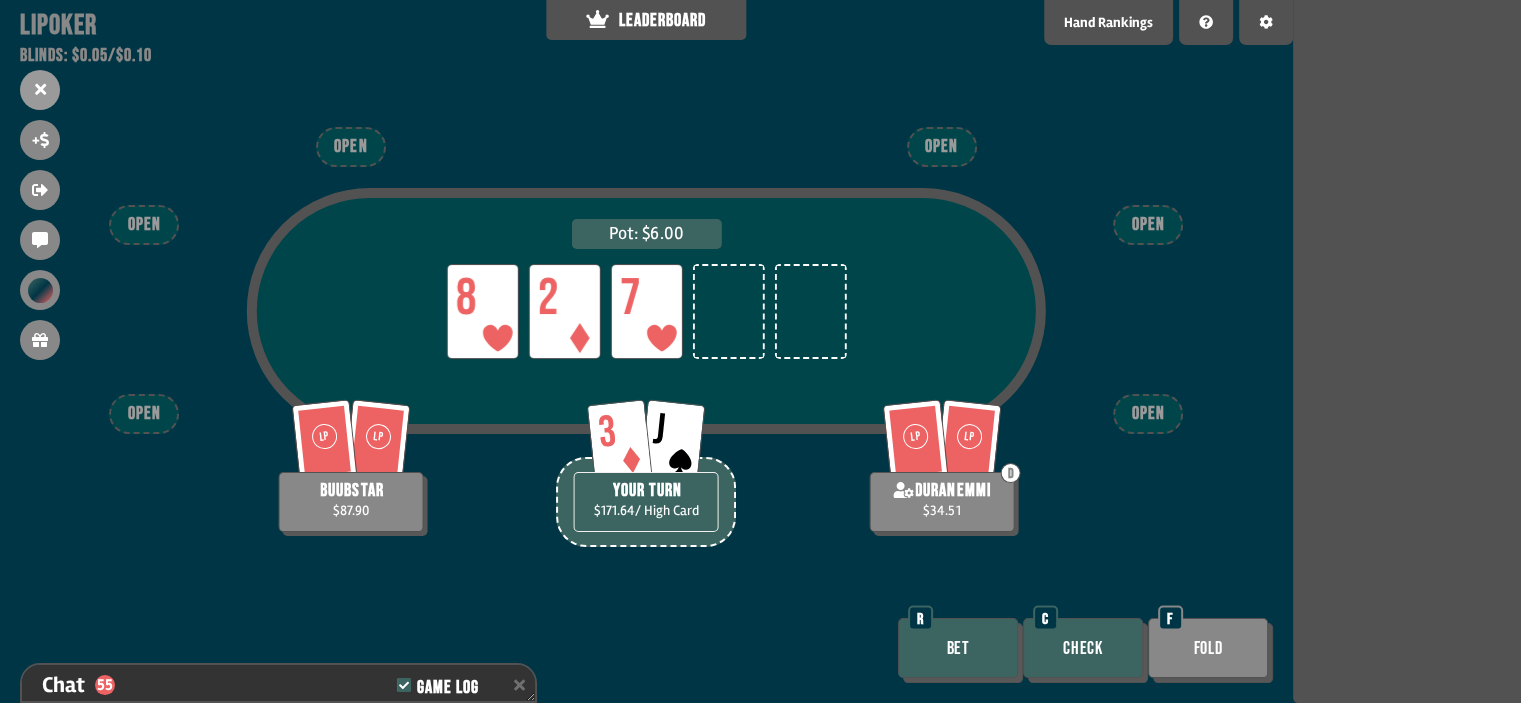 click on "Check" at bounding box center [1083, 648] 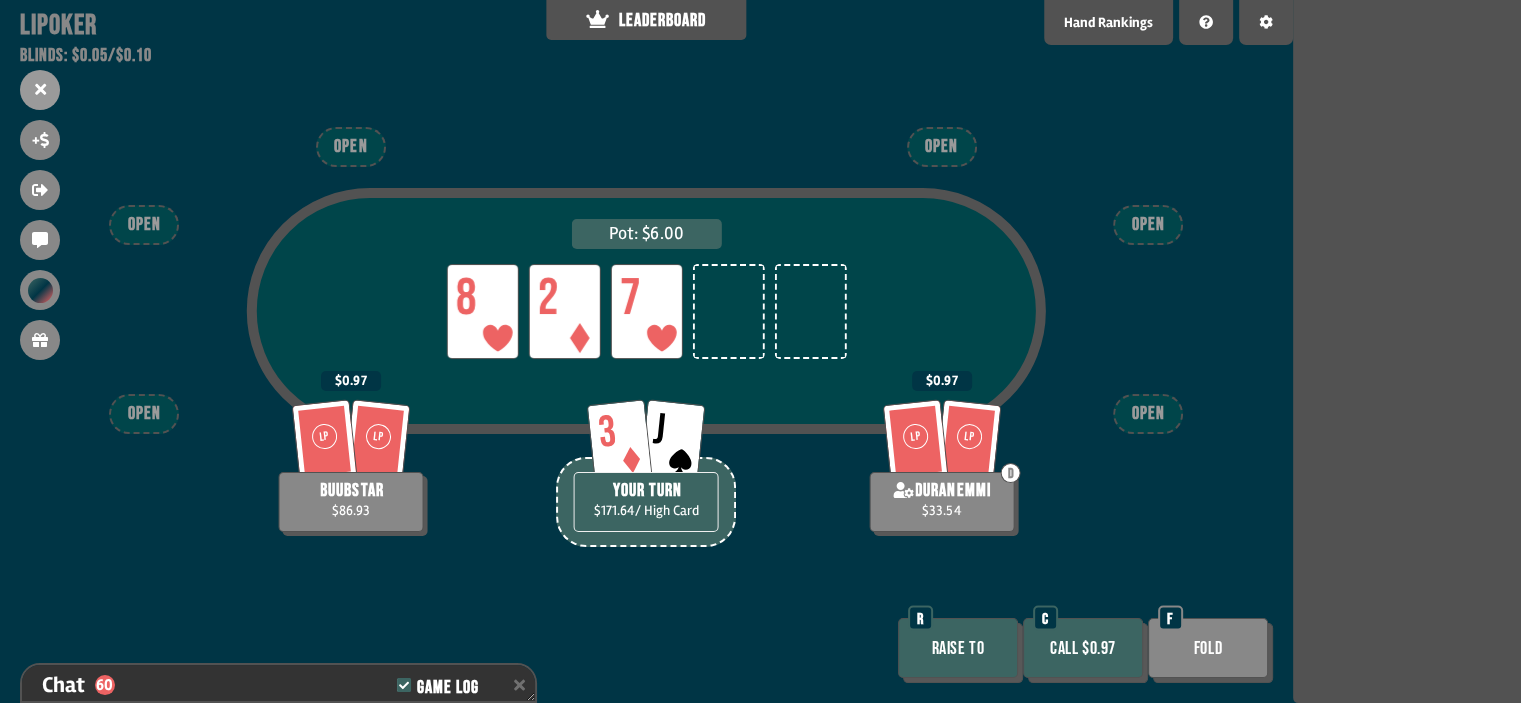 click on "Raise to" at bounding box center [958, 648] 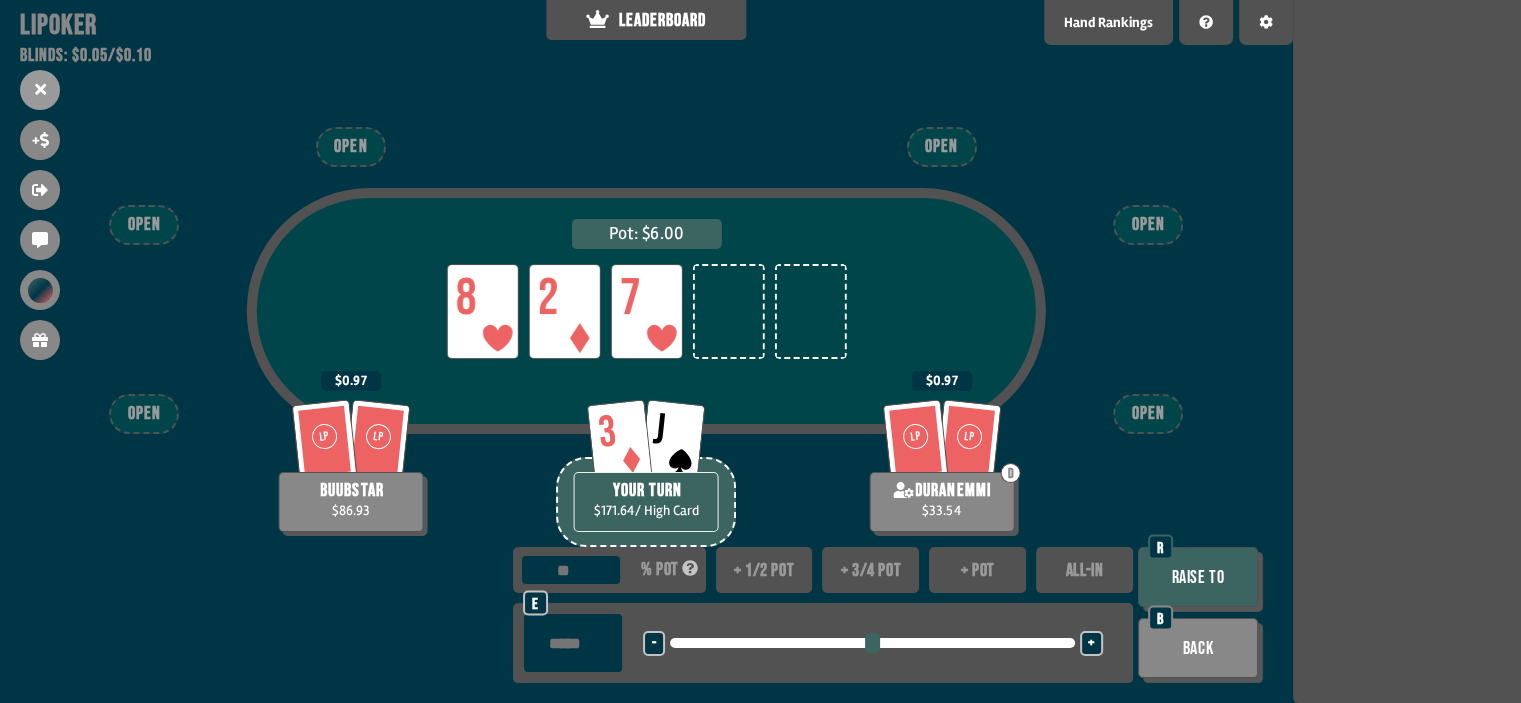 click at bounding box center [573, 643] 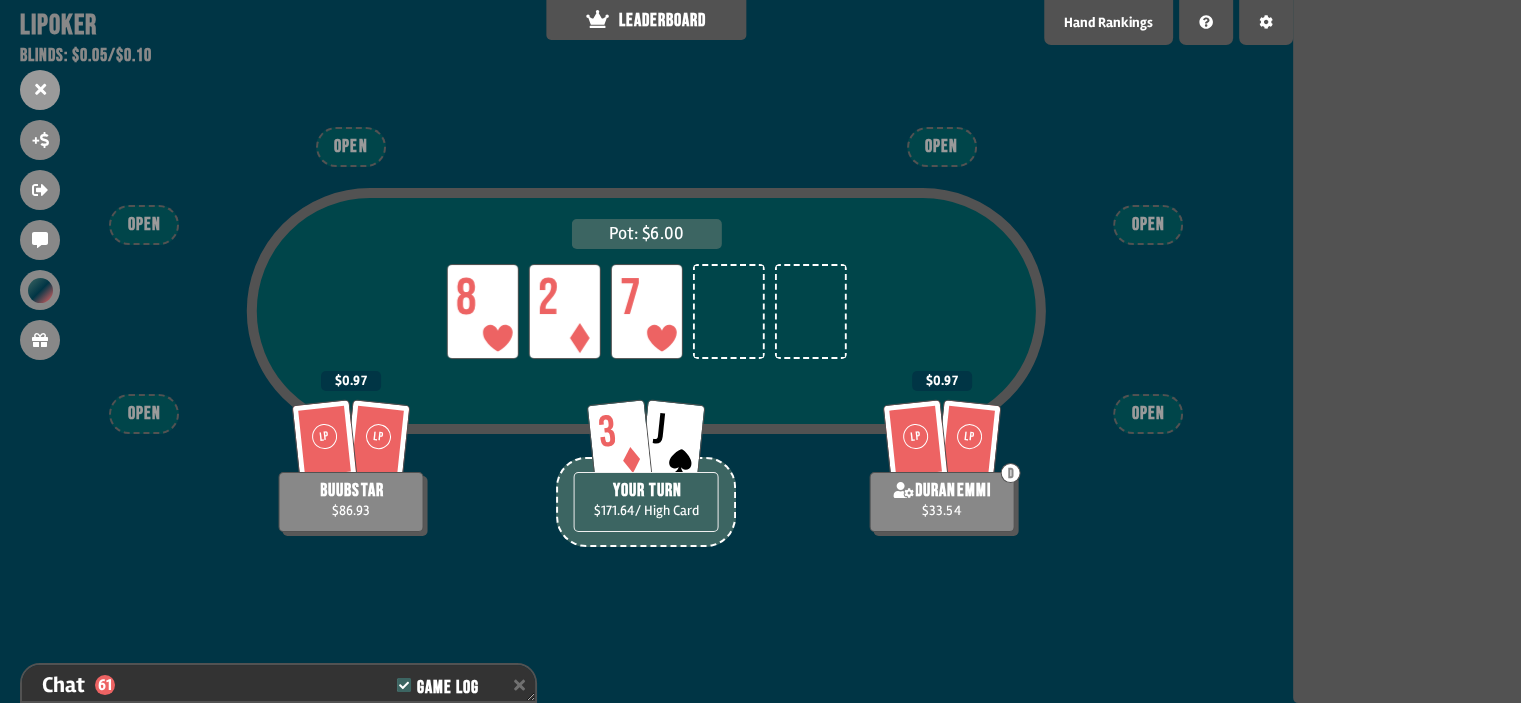 scroll, scrollTop: 8016, scrollLeft: 0, axis: vertical 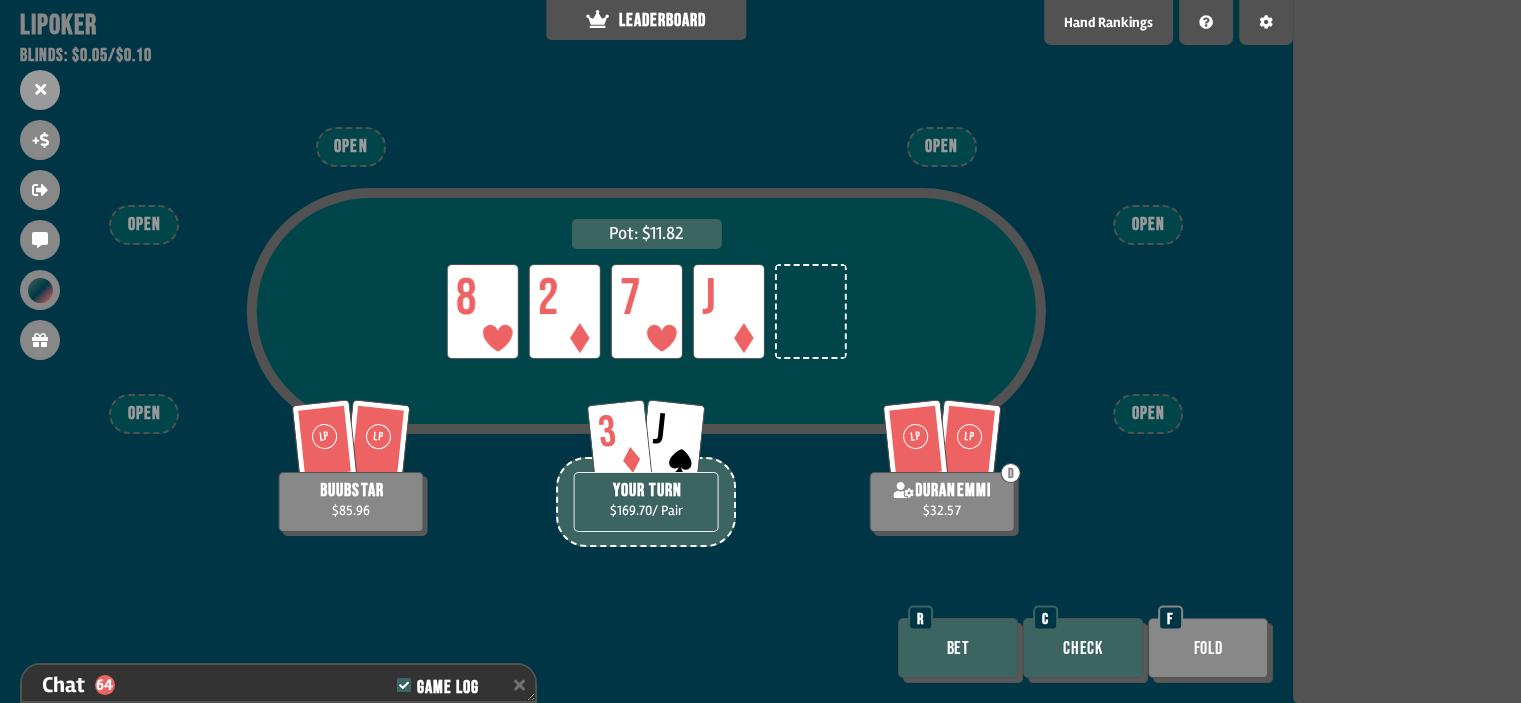 click on "Bet" at bounding box center (958, 648) 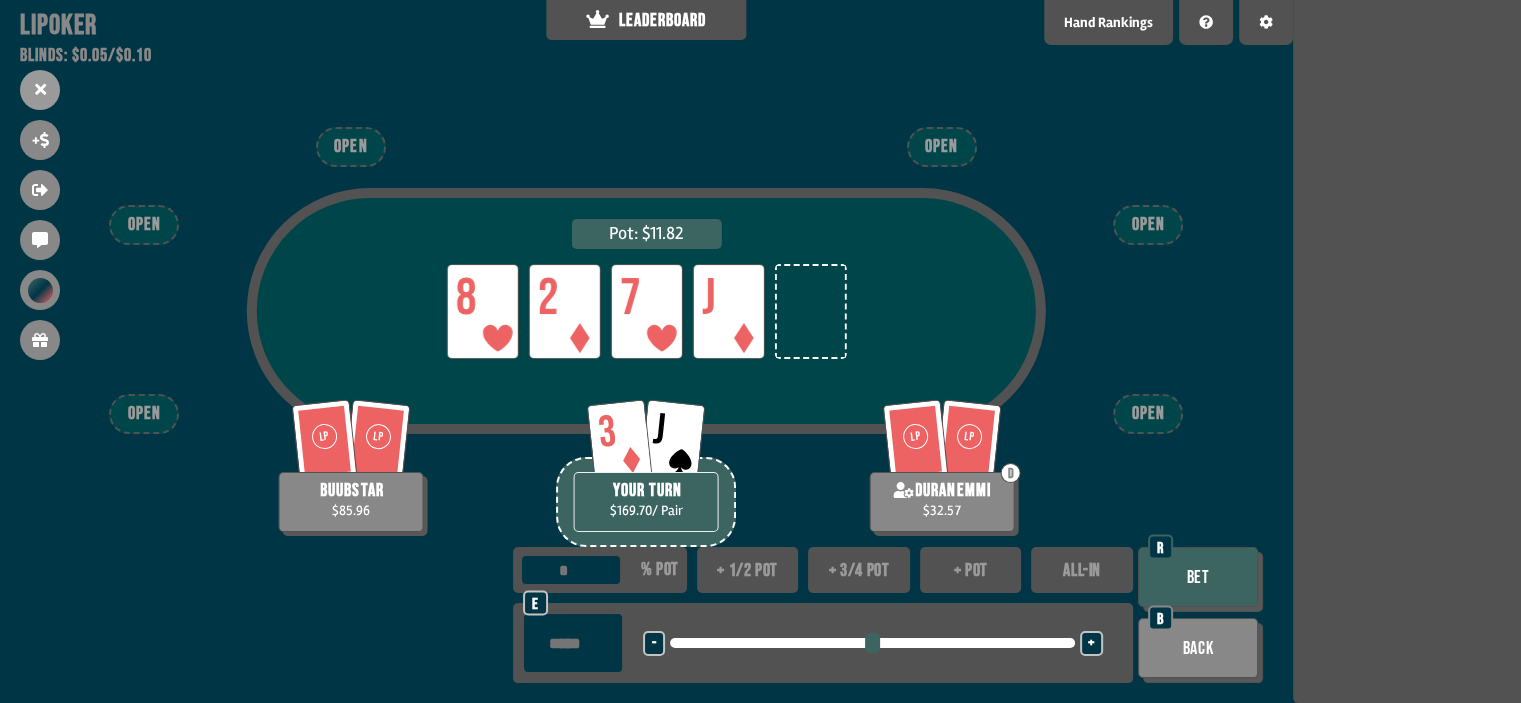 click at bounding box center (573, 643) 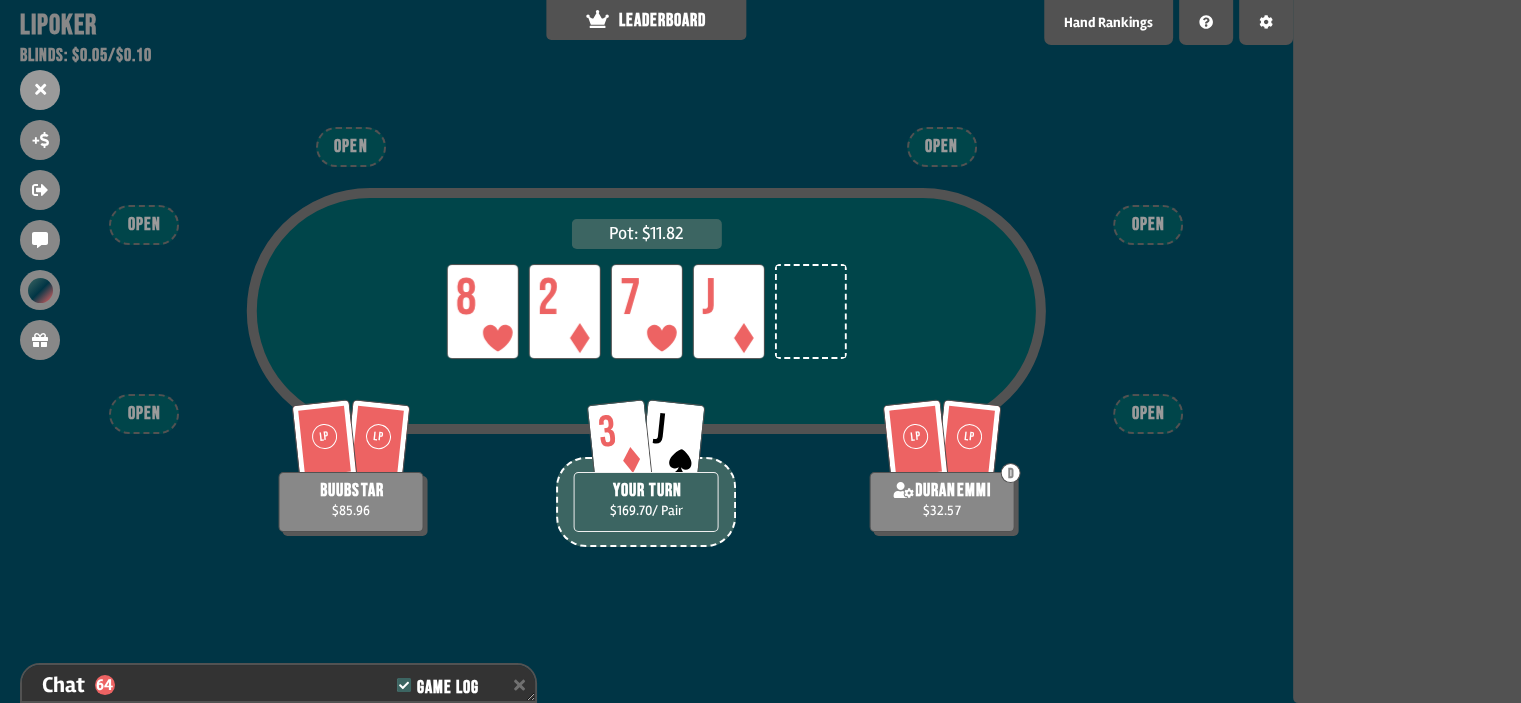 scroll, scrollTop: 8132, scrollLeft: 0, axis: vertical 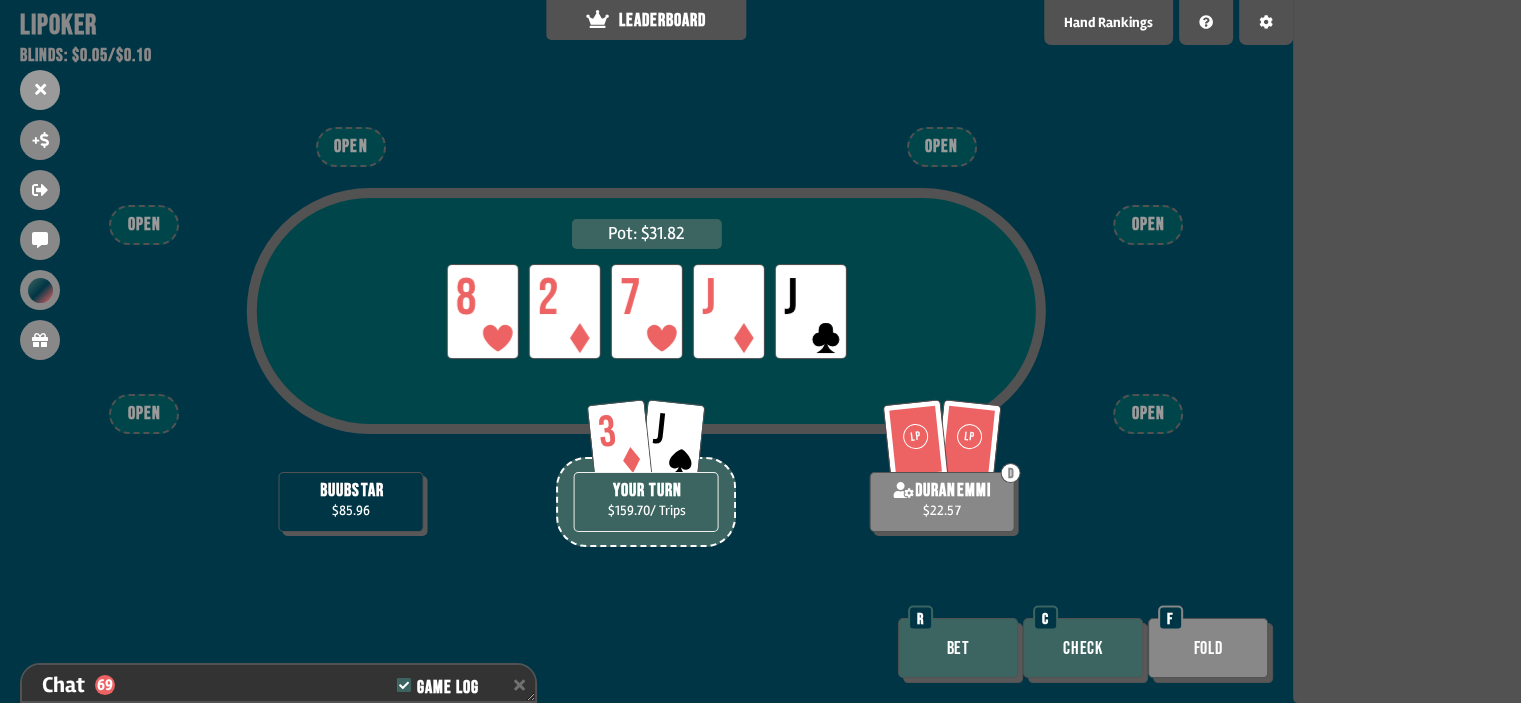 click on "Bet" at bounding box center [958, 648] 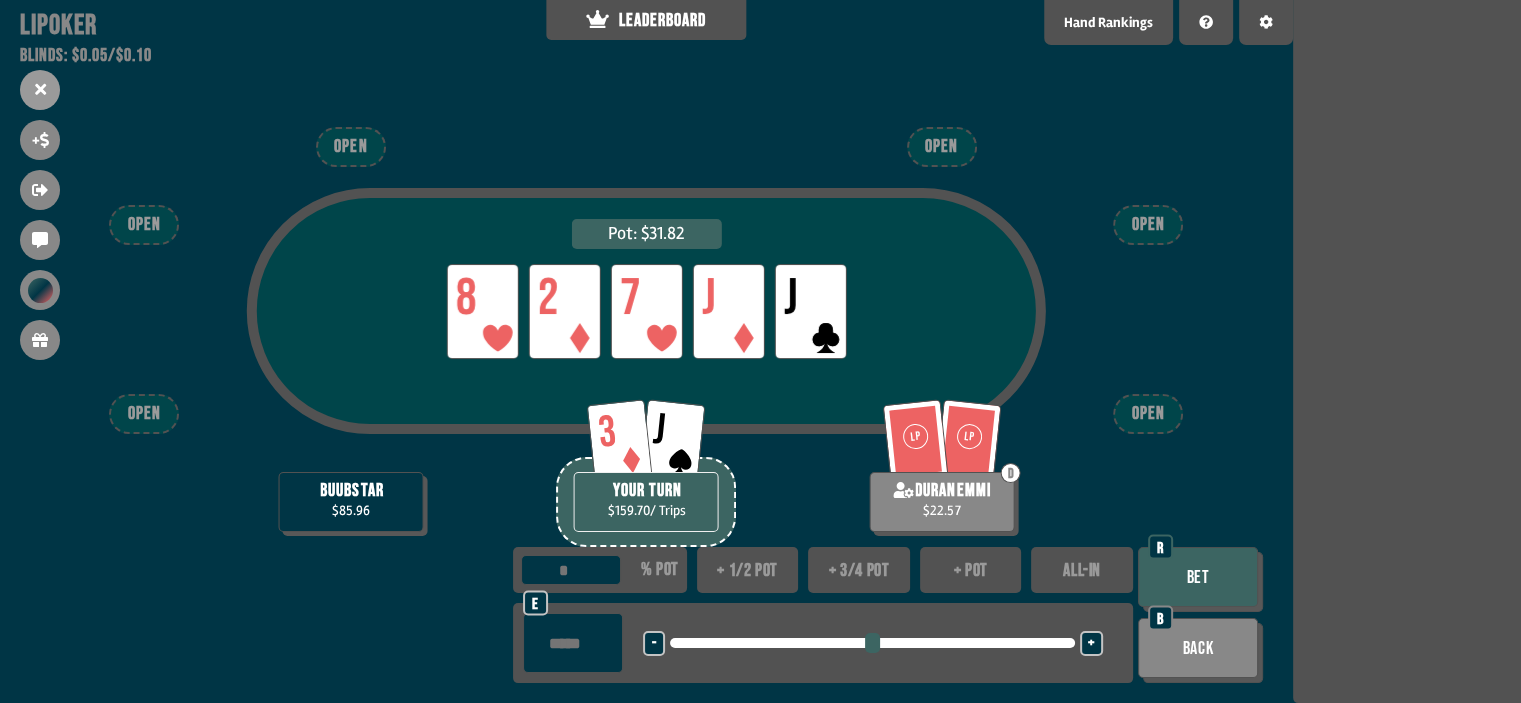 click at bounding box center [573, 643] 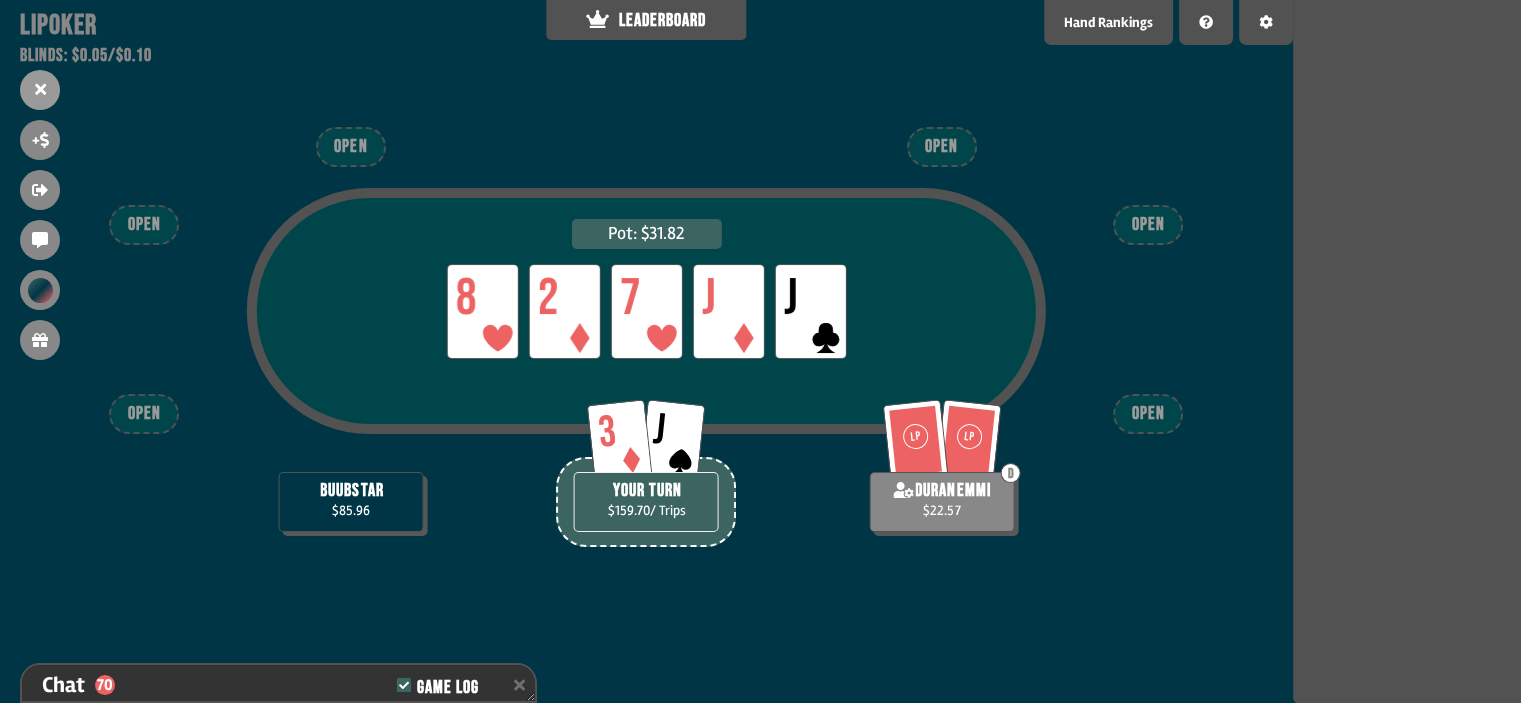 scroll, scrollTop: 8278, scrollLeft: 0, axis: vertical 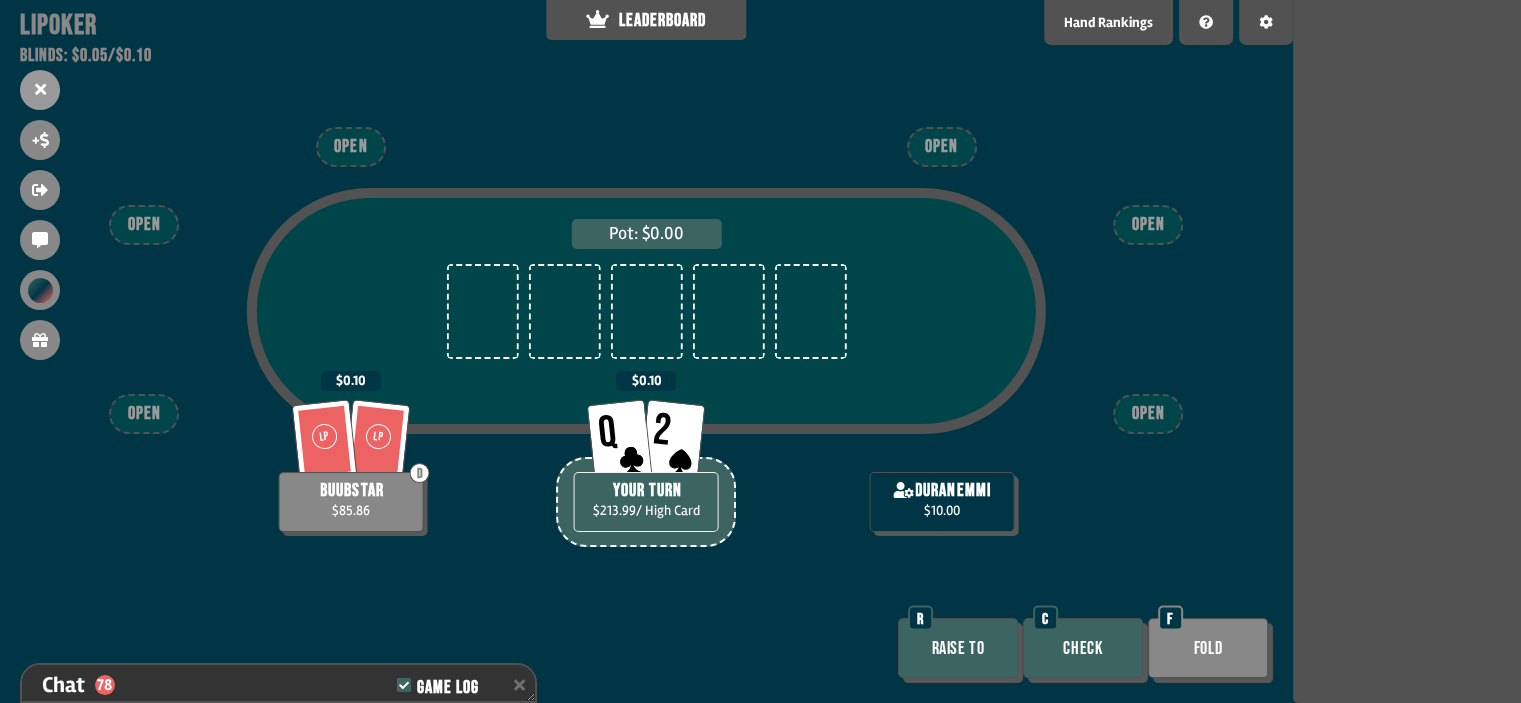 click on "Raise to" at bounding box center (958, 648) 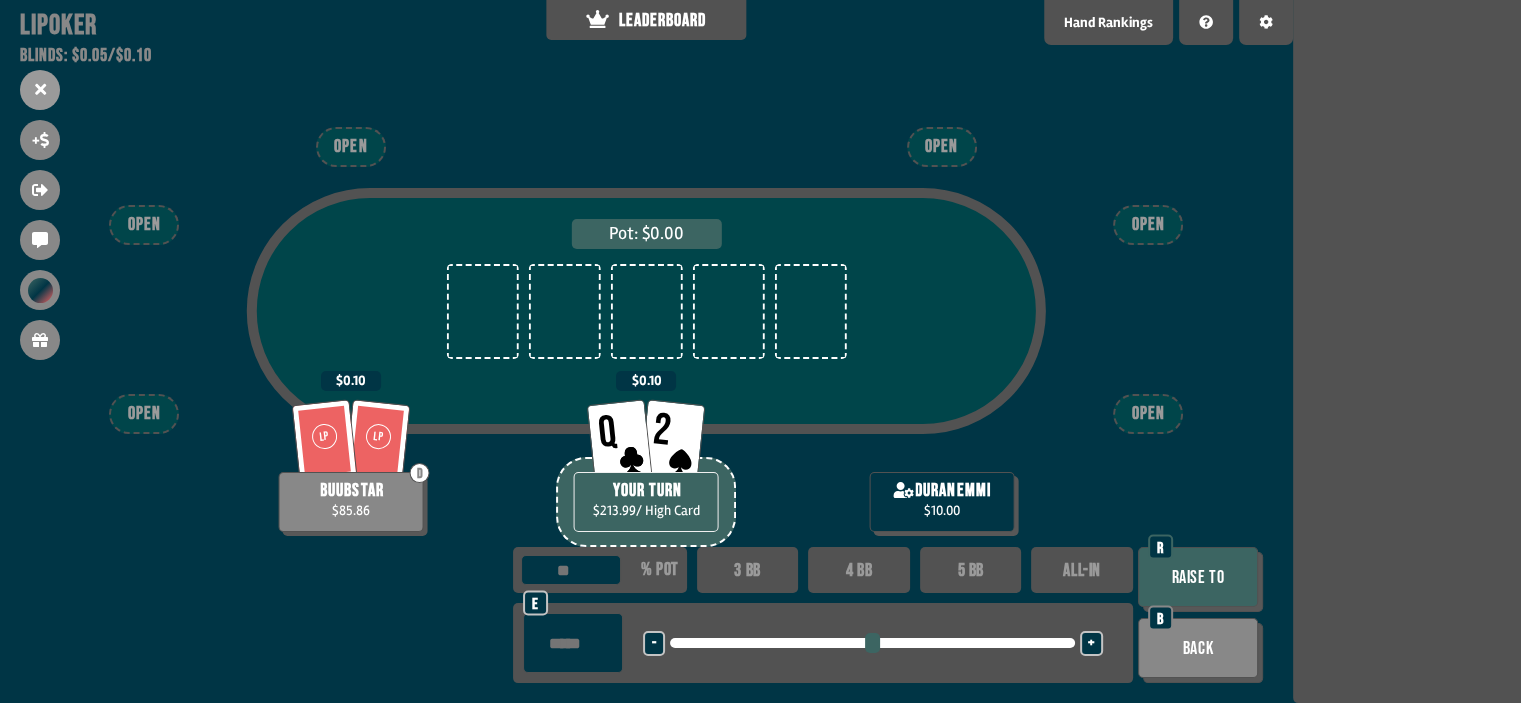 click at bounding box center [573, 643] 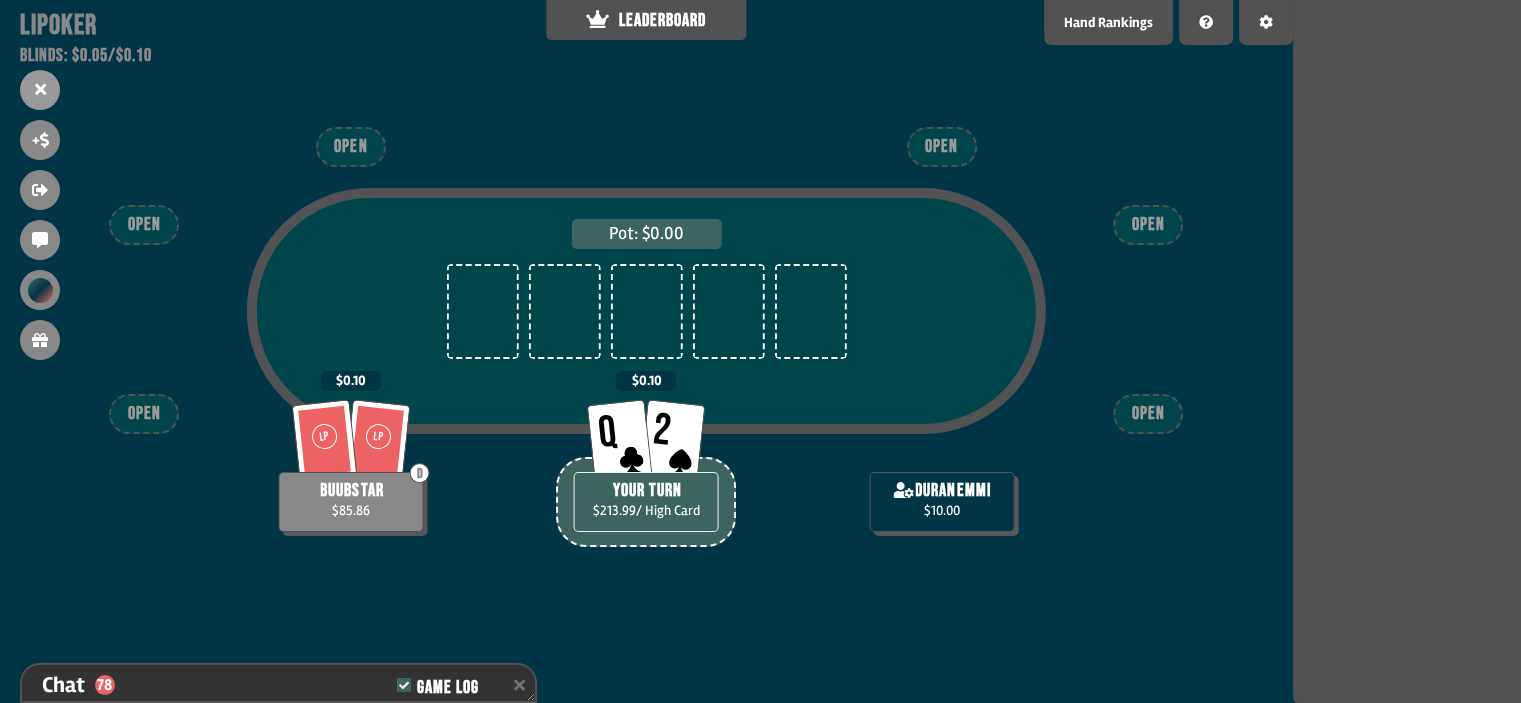 scroll, scrollTop: 8510, scrollLeft: 0, axis: vertical 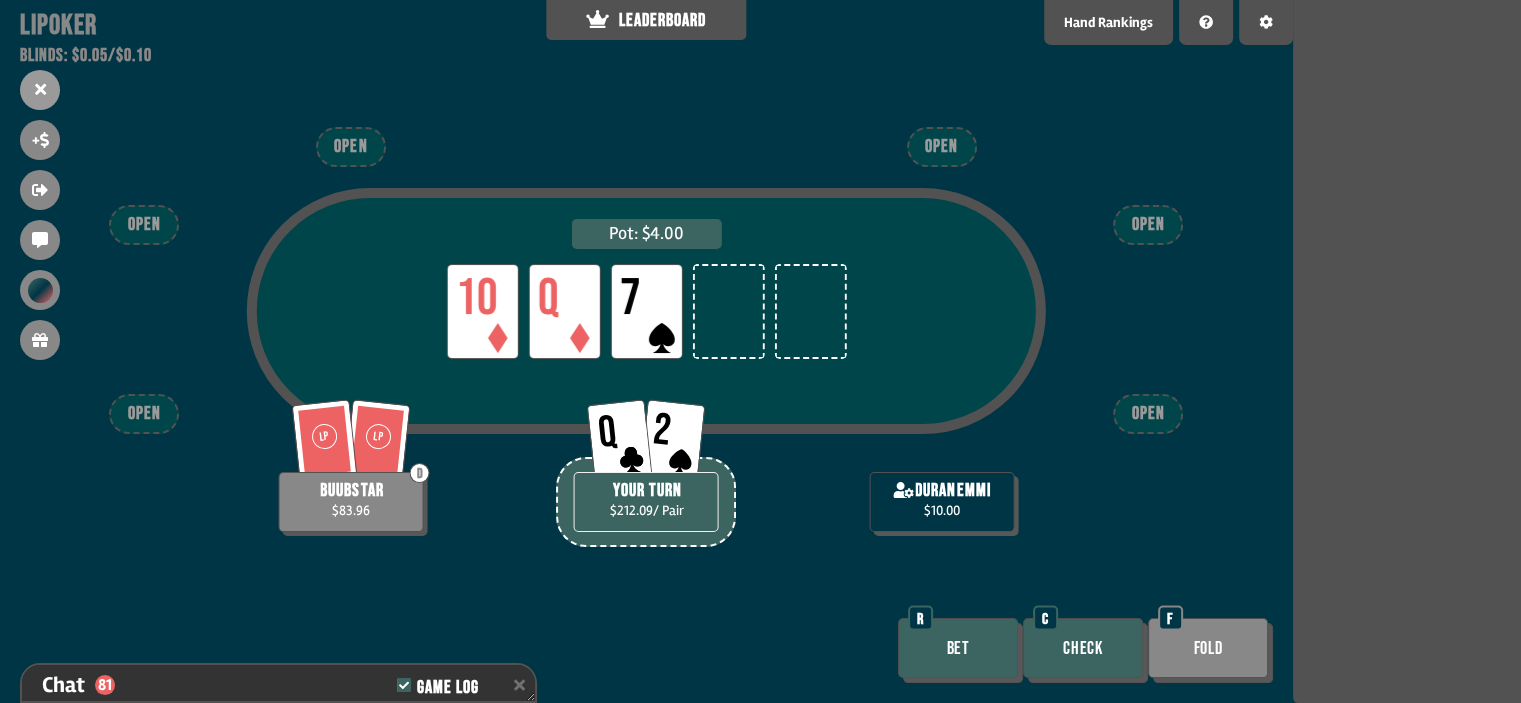 click on "Bet" at bounding box center (958, 648) 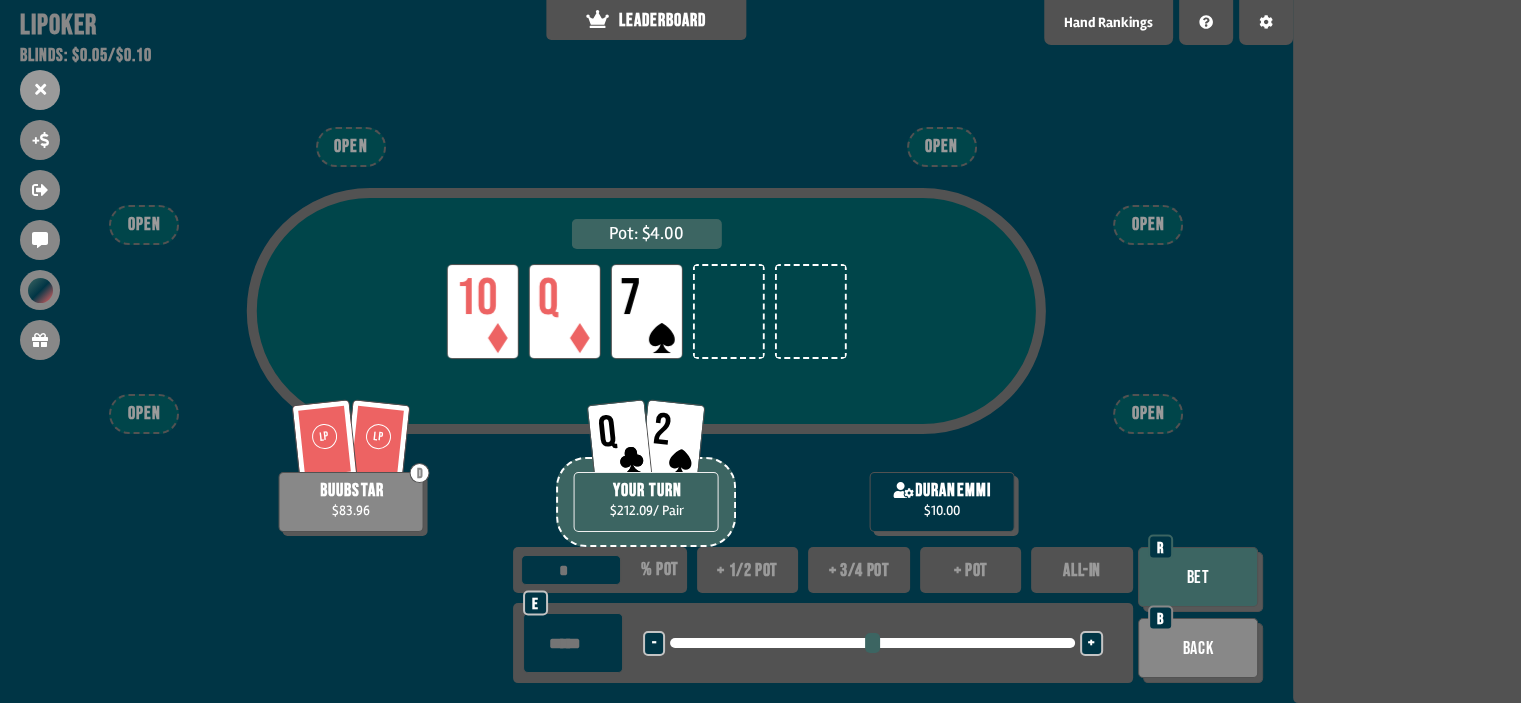 drag, startPoint x: 536, startPoint y: 640, endPoint x: 529, endPoint y: 632, distance: 10.630146 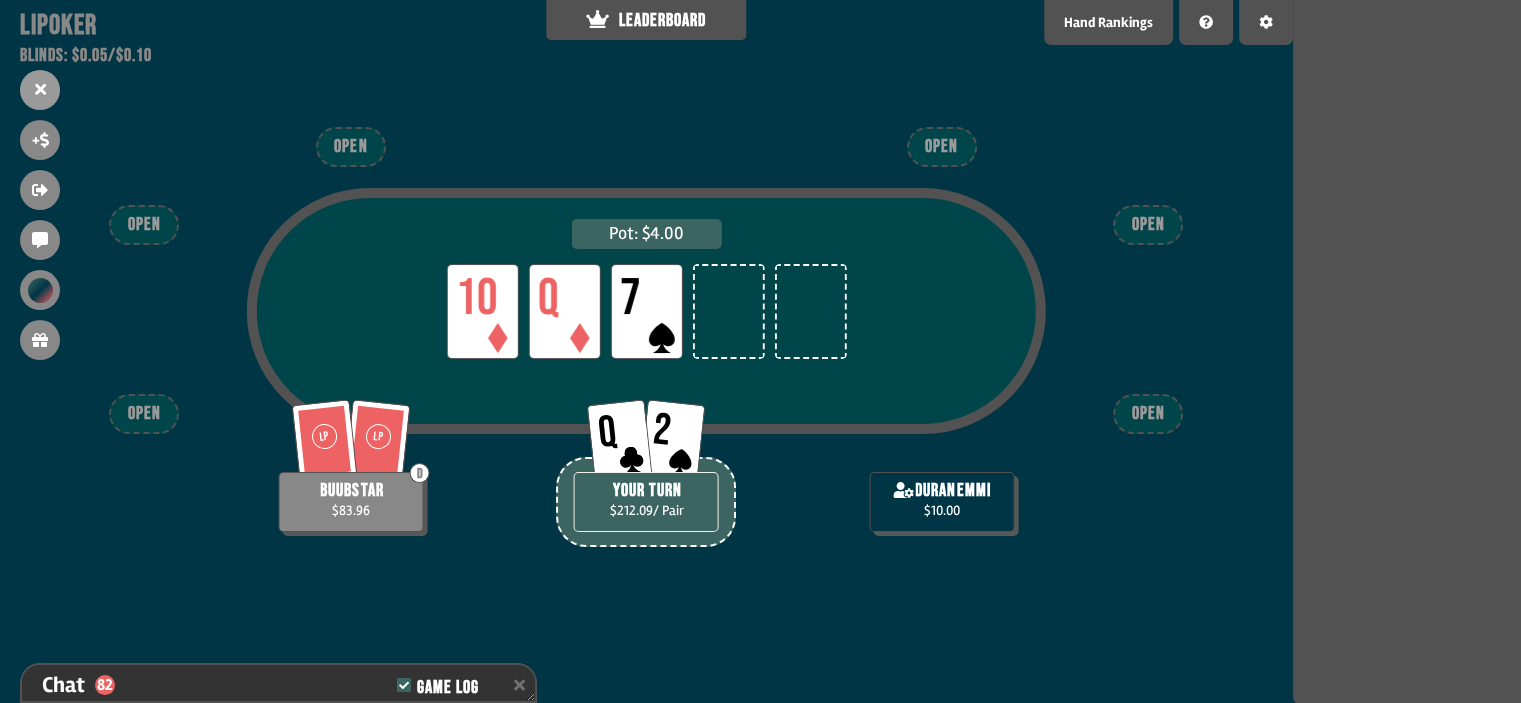 scroll, scrollTop: 8596, scrollLeft: 0, axis: vertical 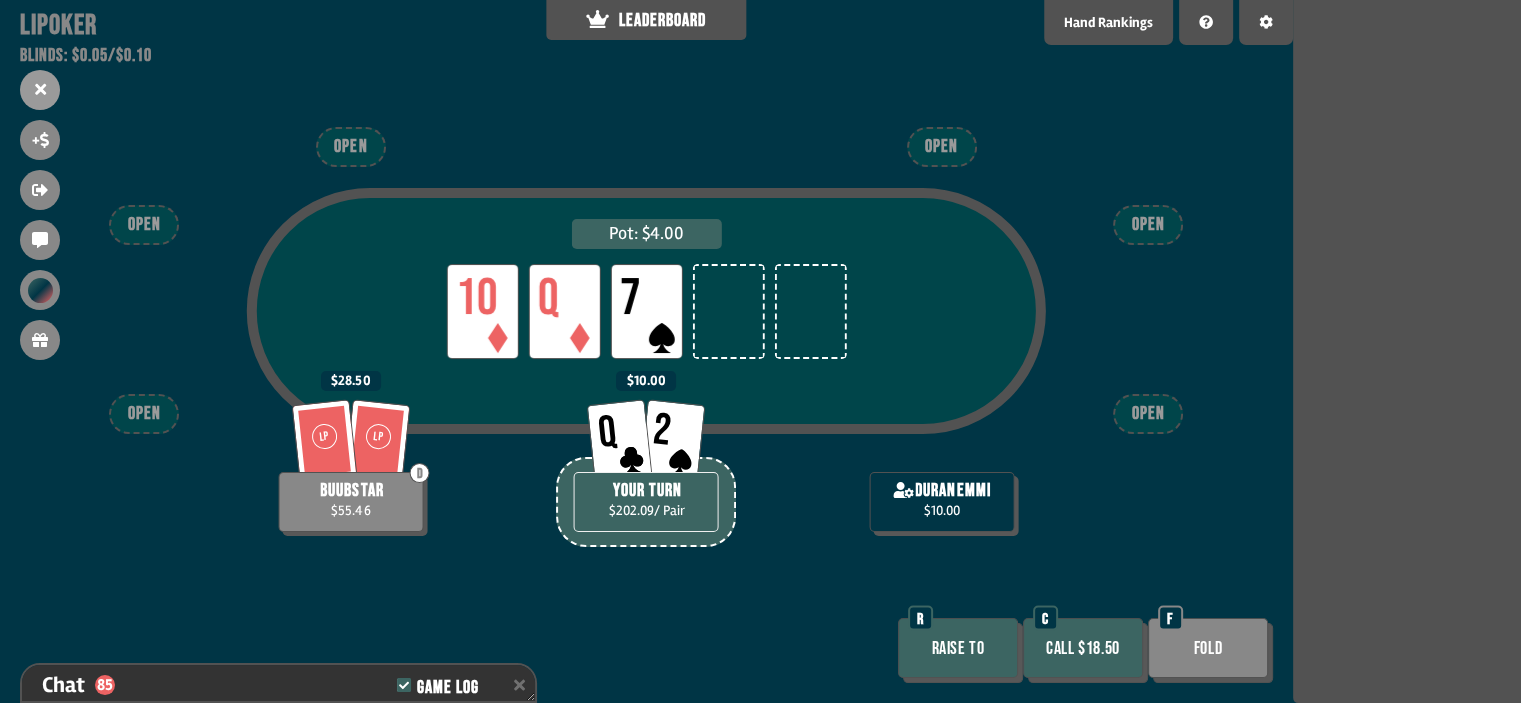 click on "Call $18.50" at bounding box center (1083, 648) 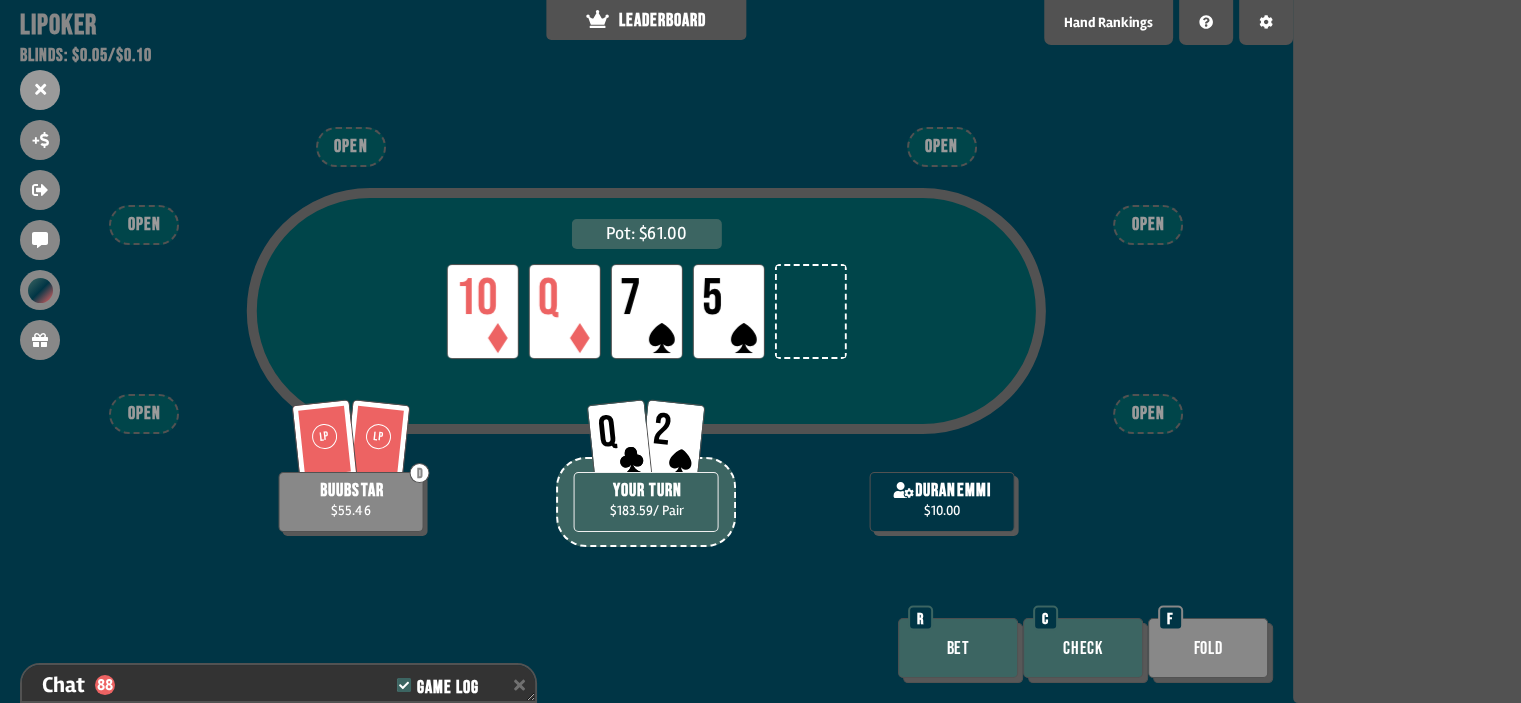 click on "Bet" at bounding box center [958, 648] 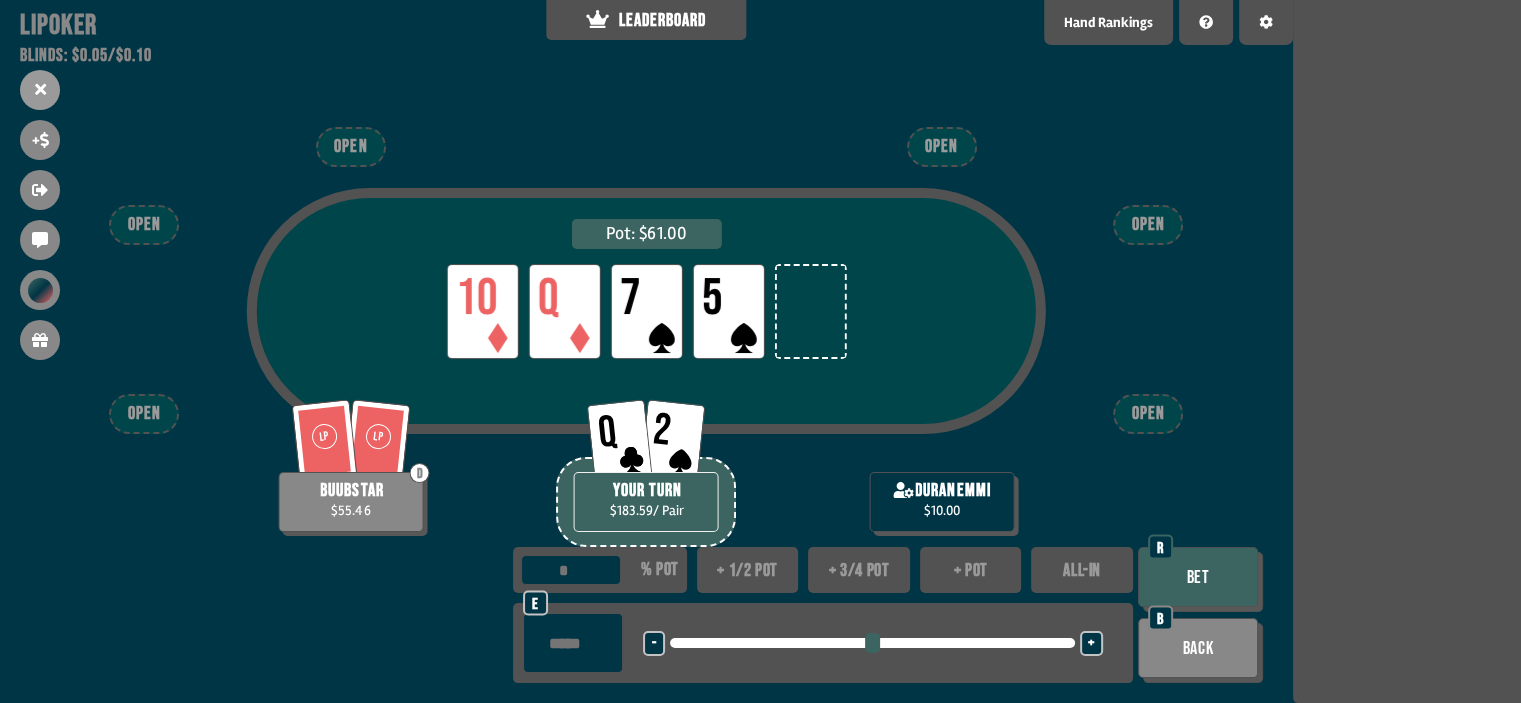 click at bounding box center (573, 643) 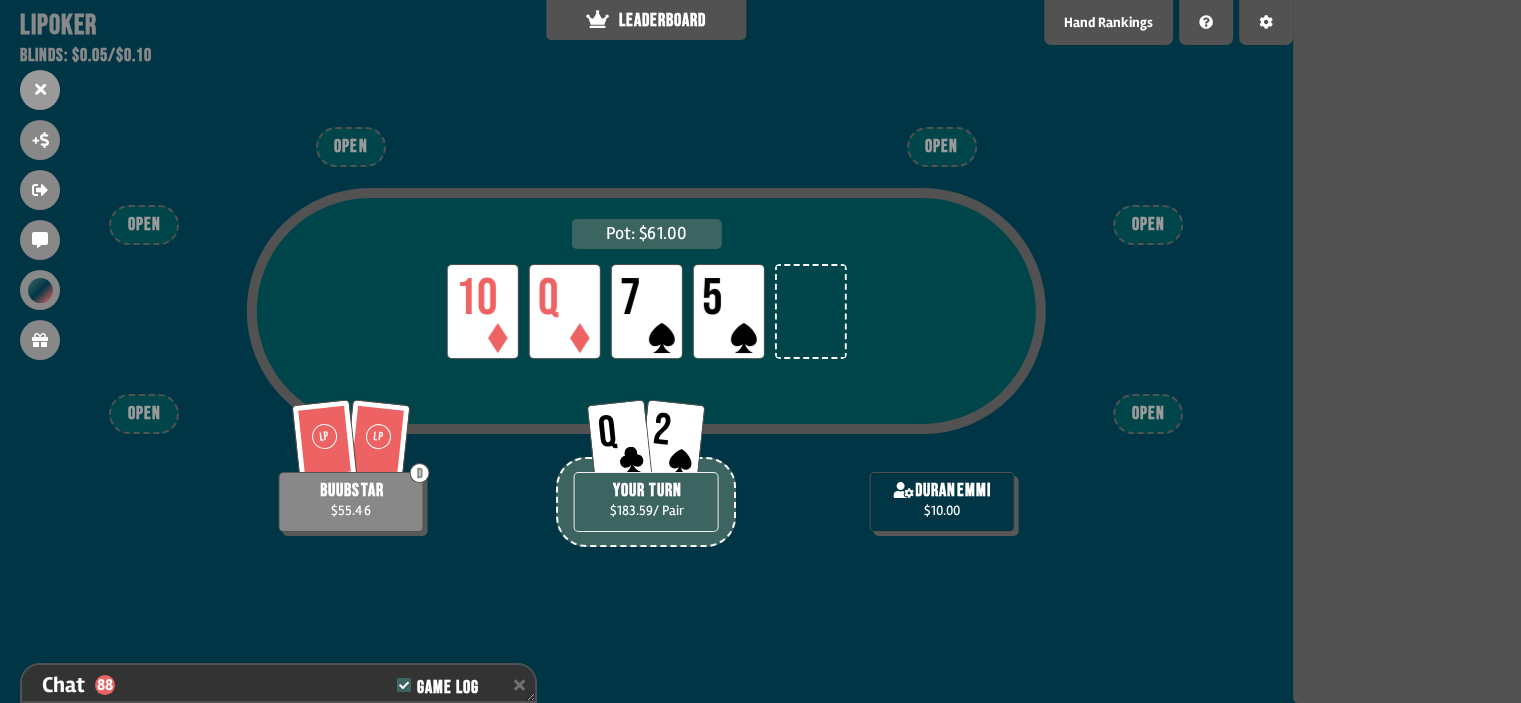 scroll, scrollTop: 8828, scrollLeft: 0, axis: vertical 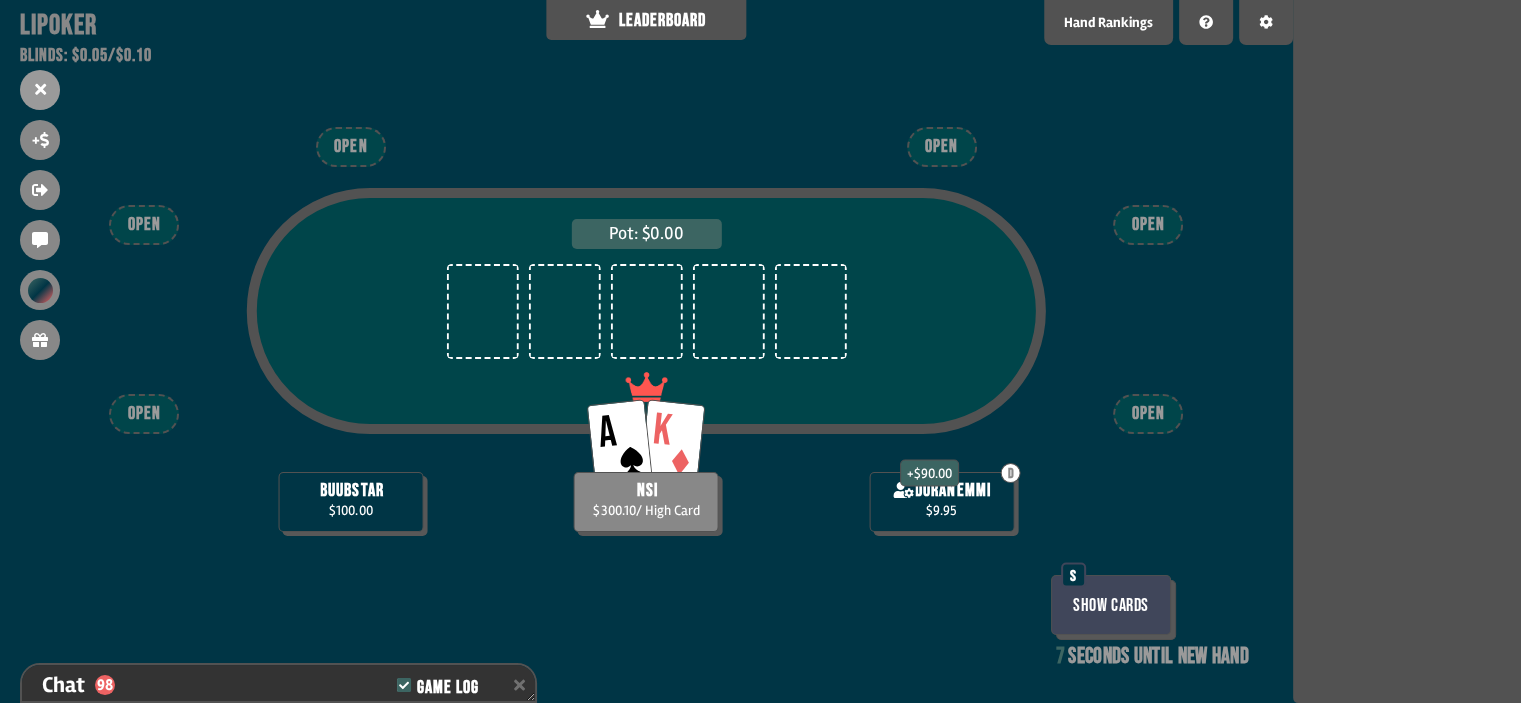 click on "Show Cards" at bounding box center (1111, 605) 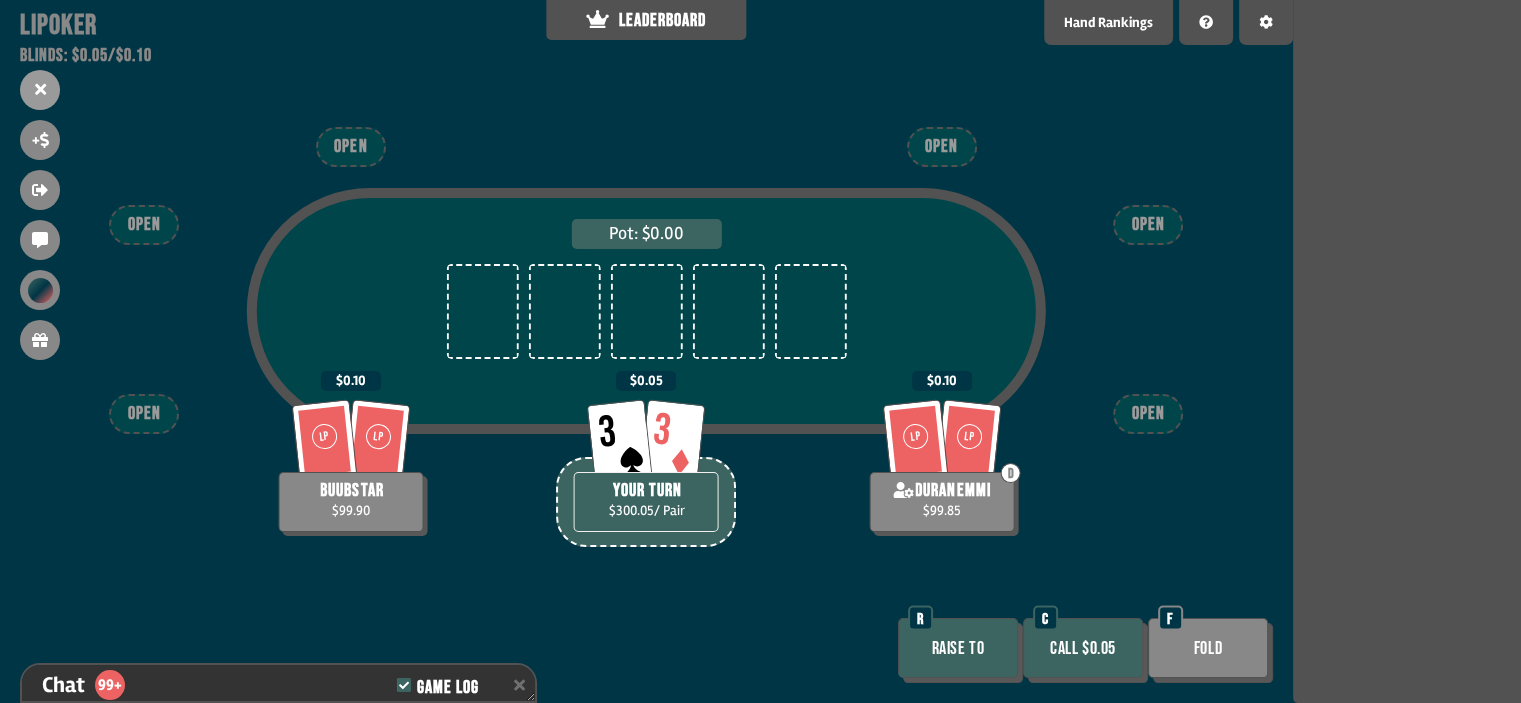 click on "Raise to" at bounding box center (958, 648) 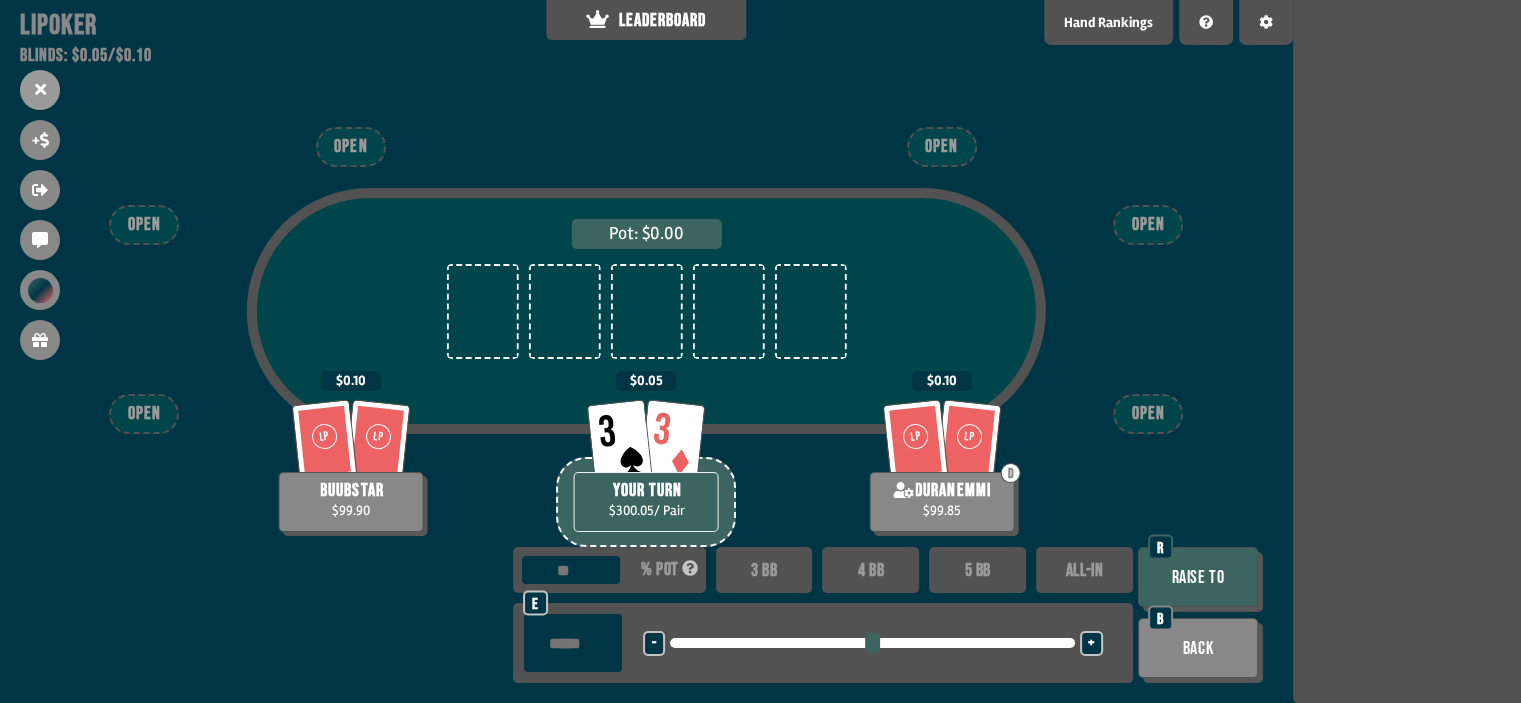 click at bounding box center (573, 643) 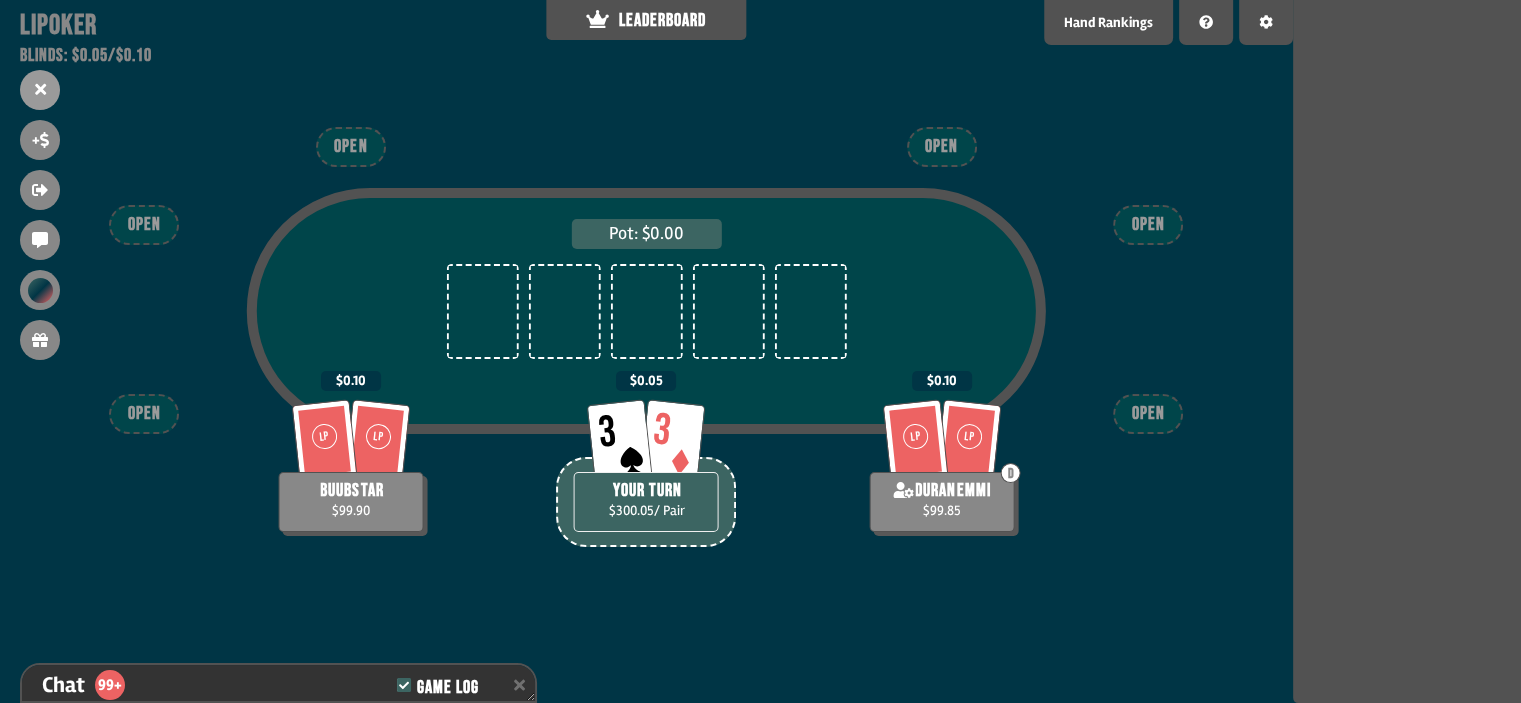 scroll, scrollTop: 9235, scrollLeft: 0, axis: vertical 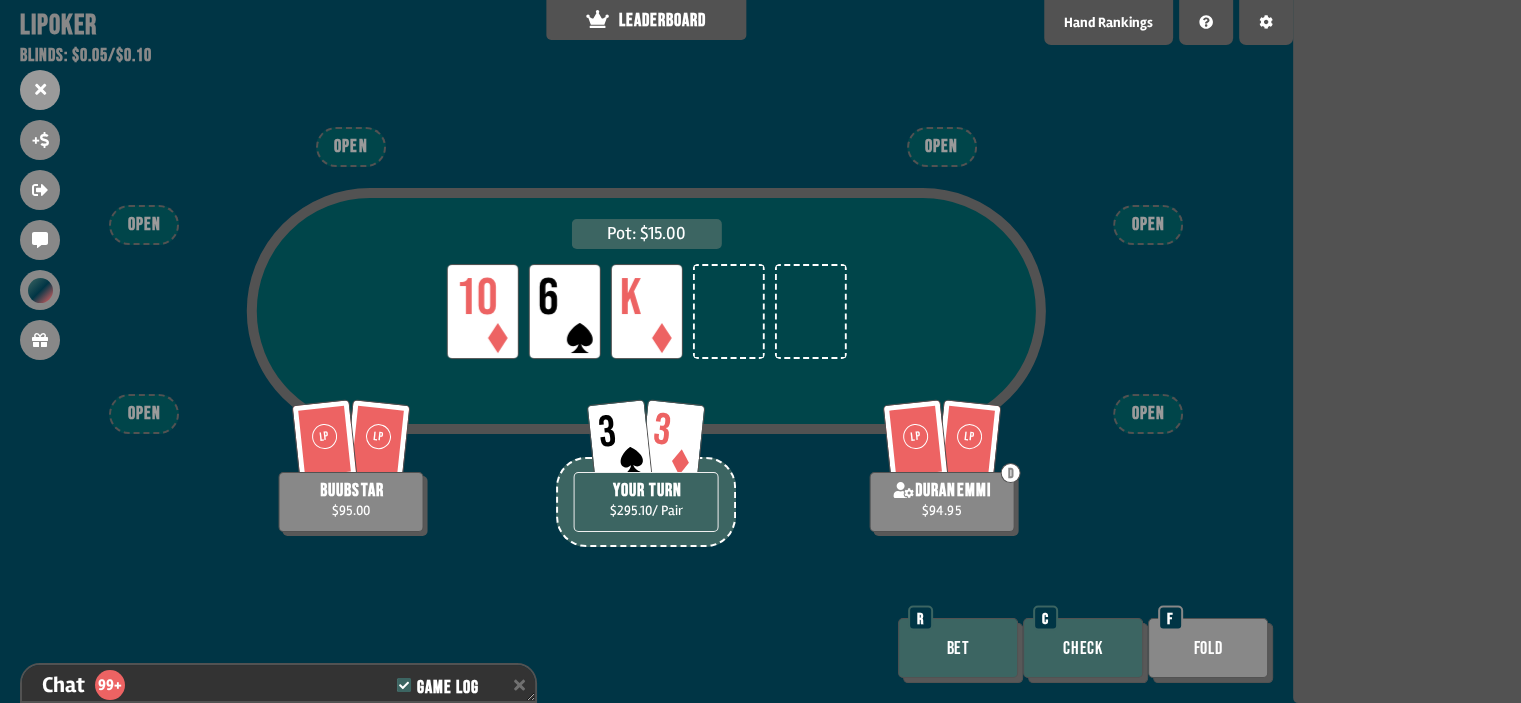 click on "Check" at bounding box center (1083, 648) 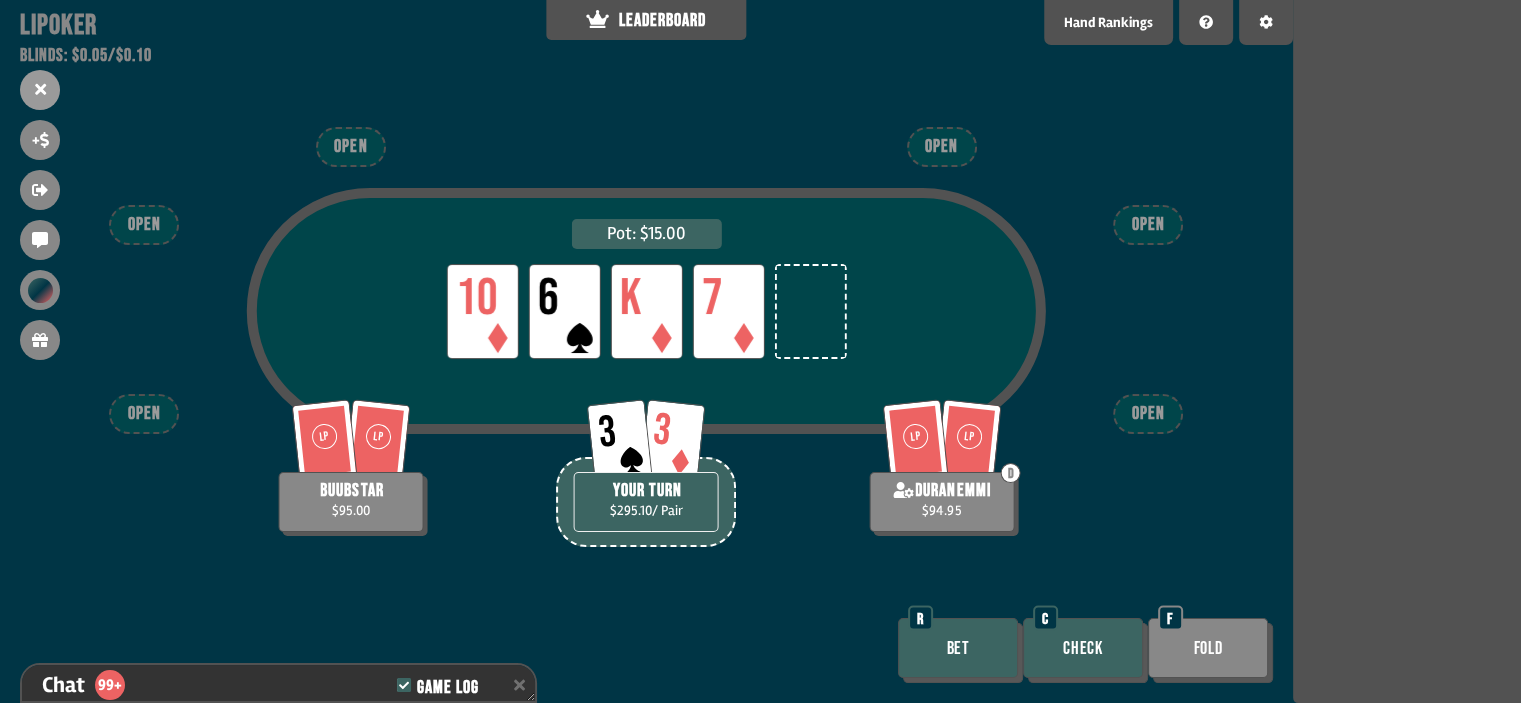 click on "Bet" at bounding box center (958, 648) 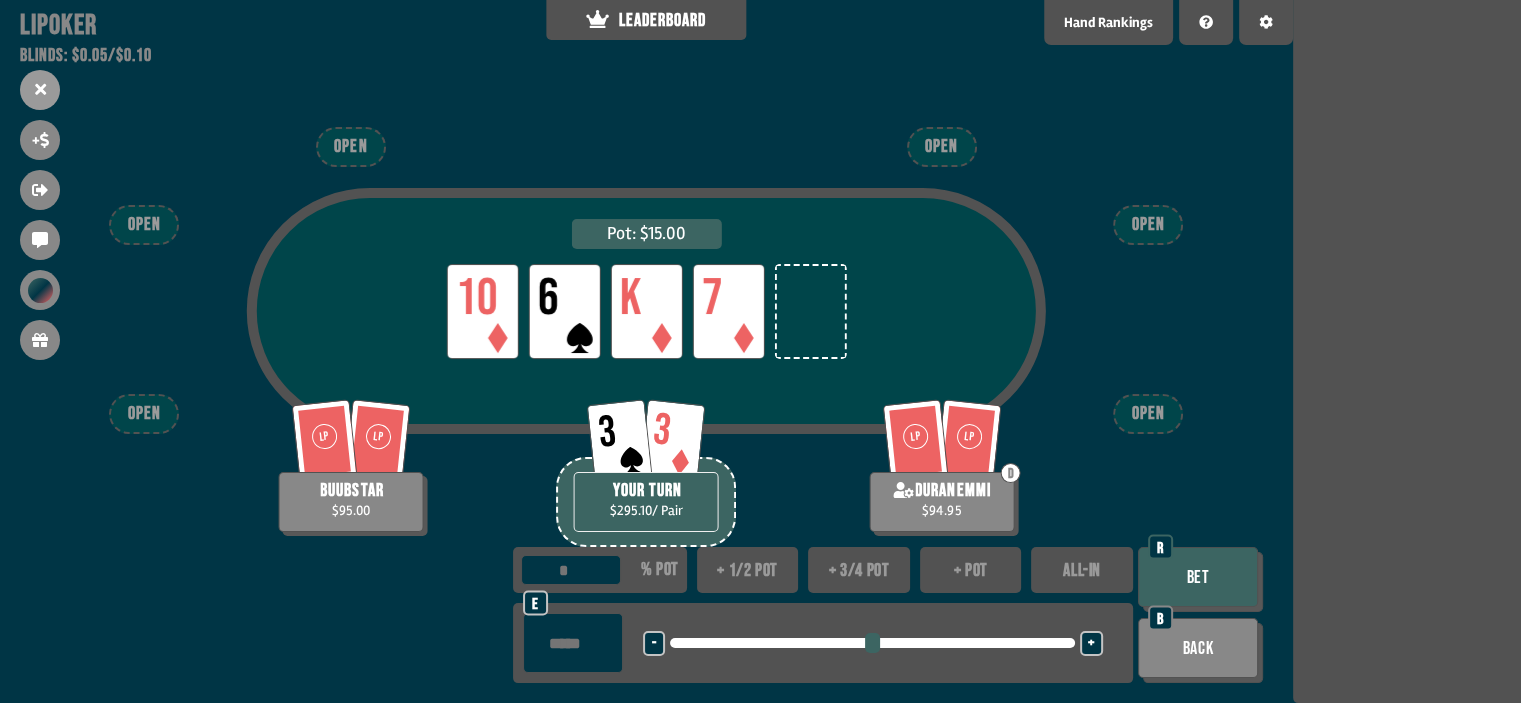 click at bounding box center (573, 643) 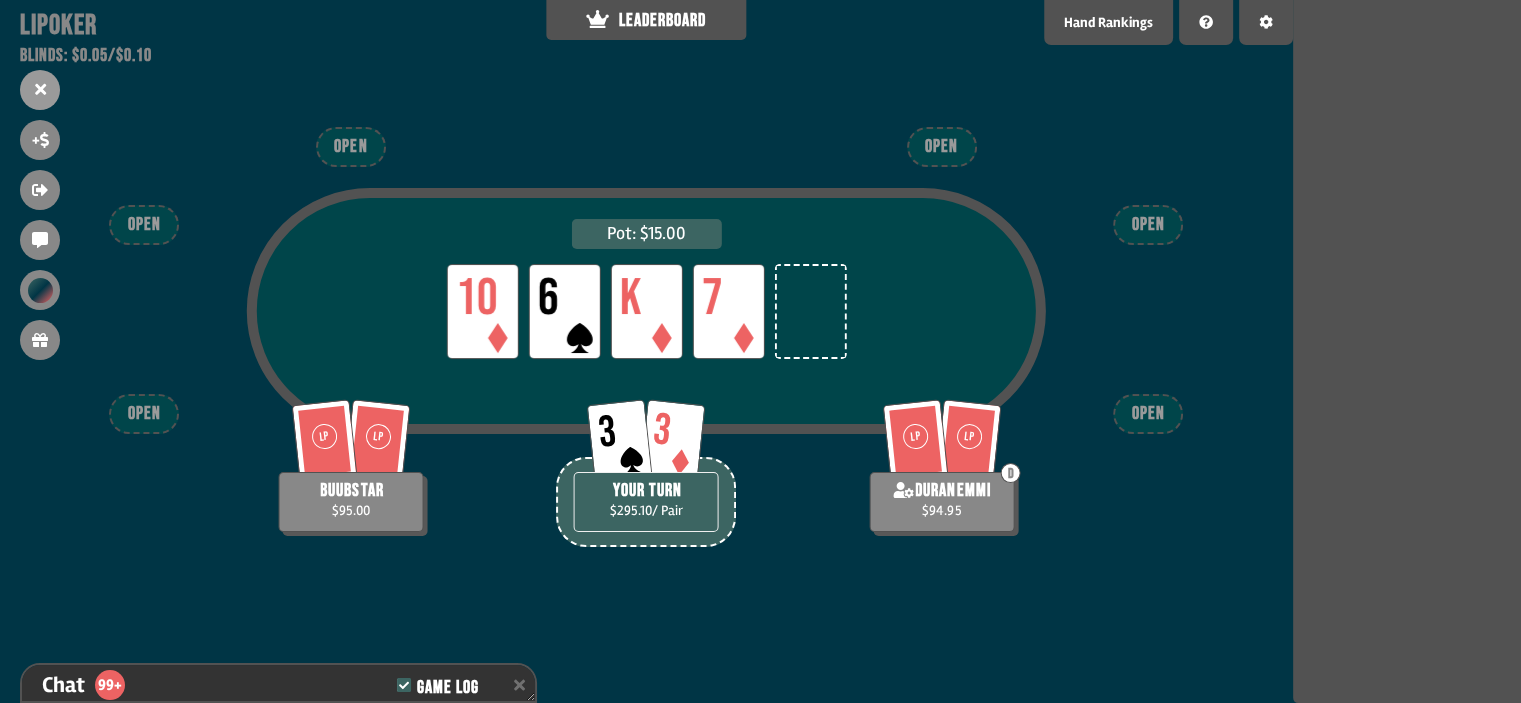 scroll, scrollTop: 9524, scrollLeft: 0, axis: vertical 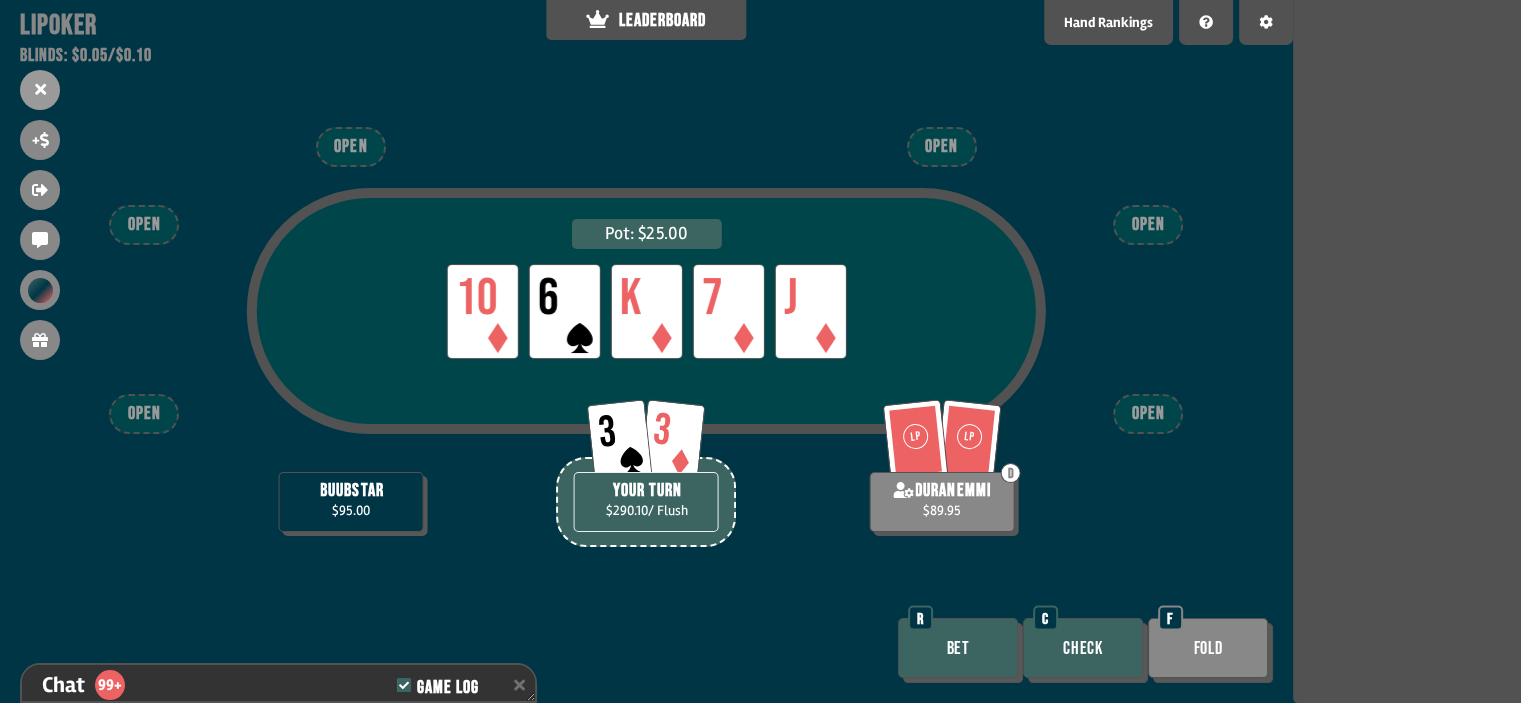 click on "Check" at bounding box center (1083, 648) 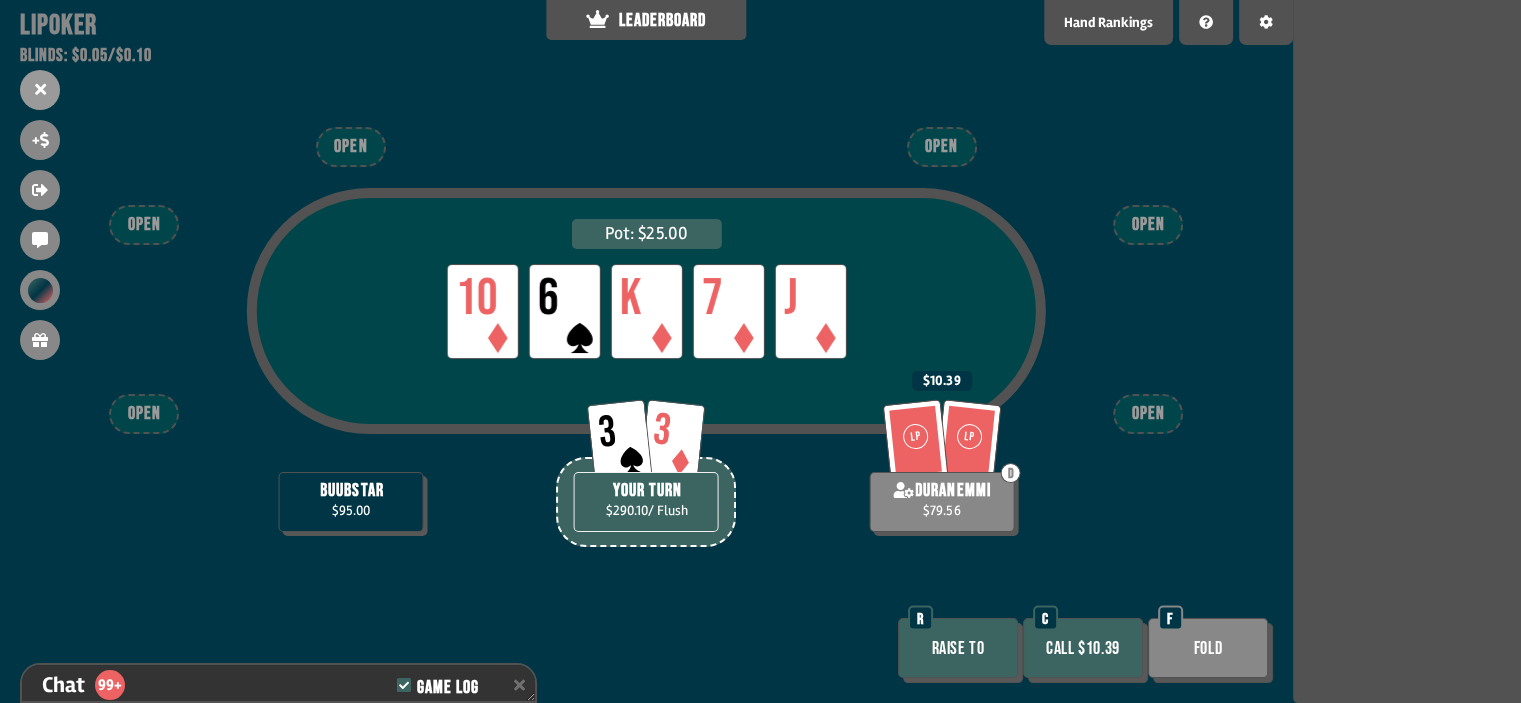 click on "Raise to" at bounding box center (958, 648) 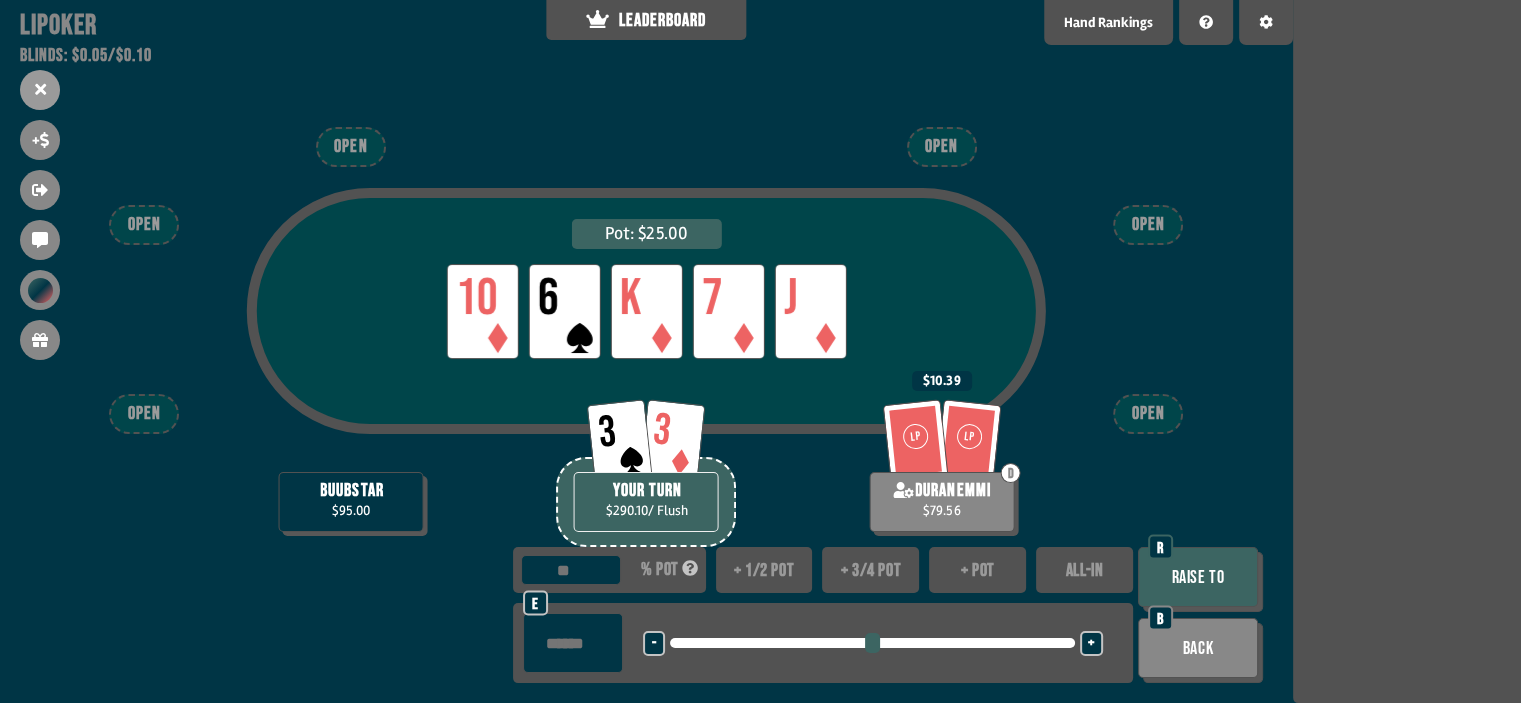 click at bounding box center [573, 643] 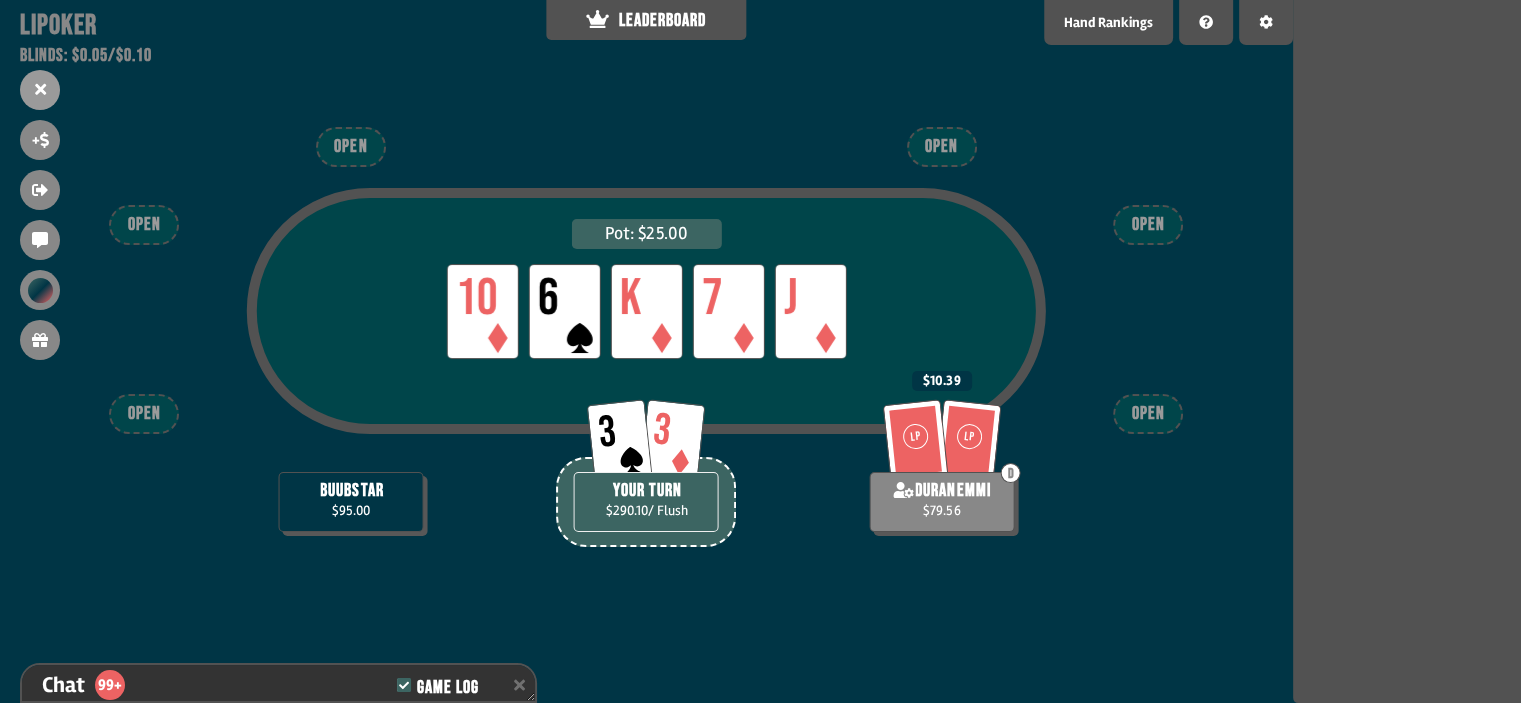 scroll, scrollTop: 9756, scrollLeft: 0, axis: vertical 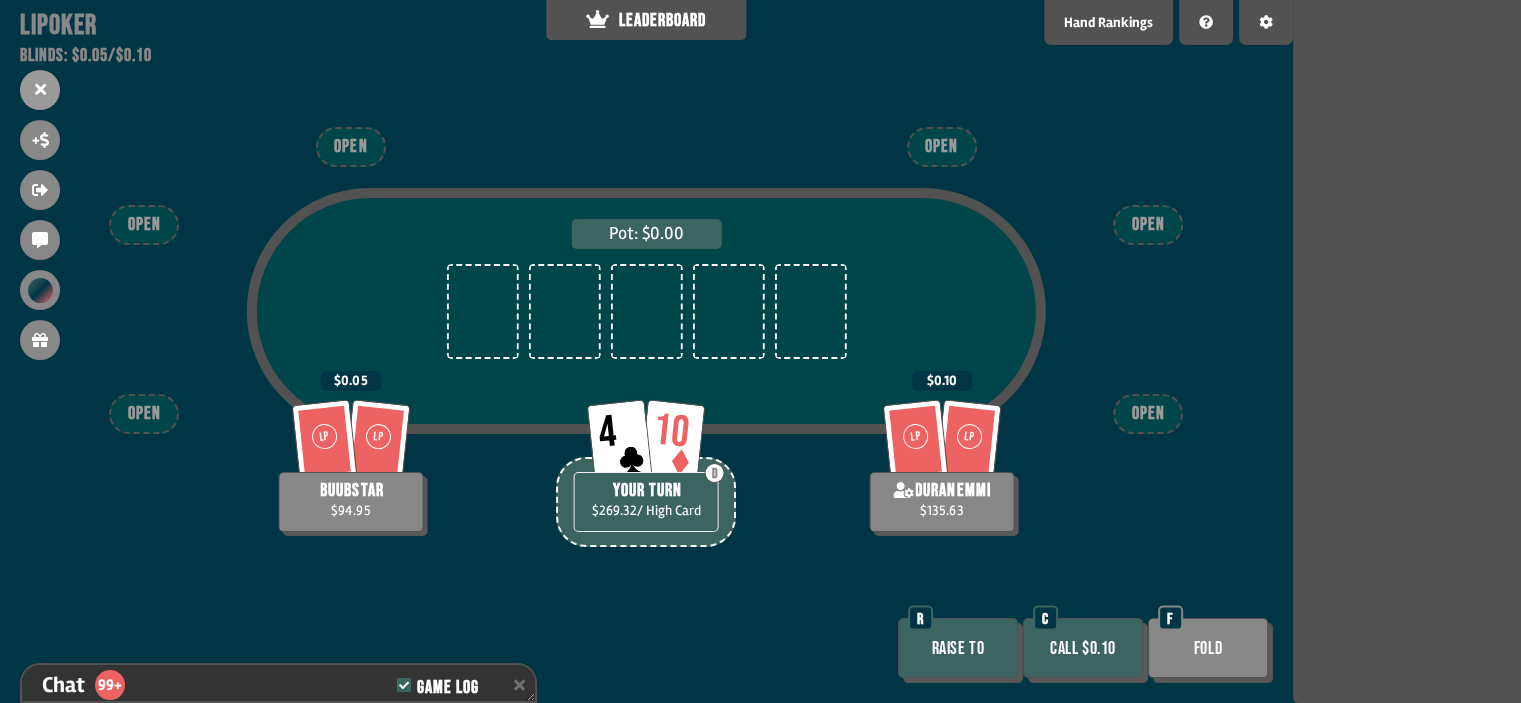 click on "Raise to R" at bounding box center [960, 650] 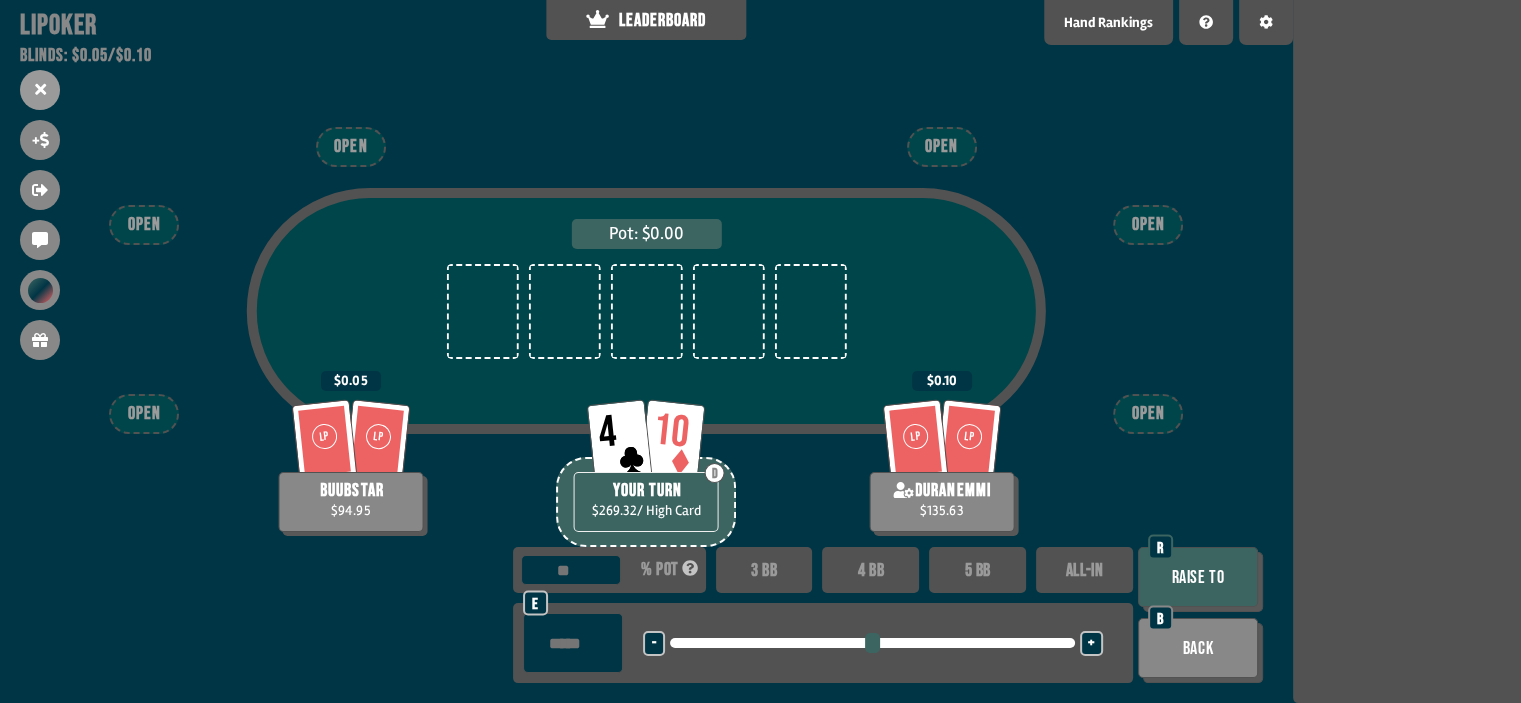 click at bounding box center (573, 643) 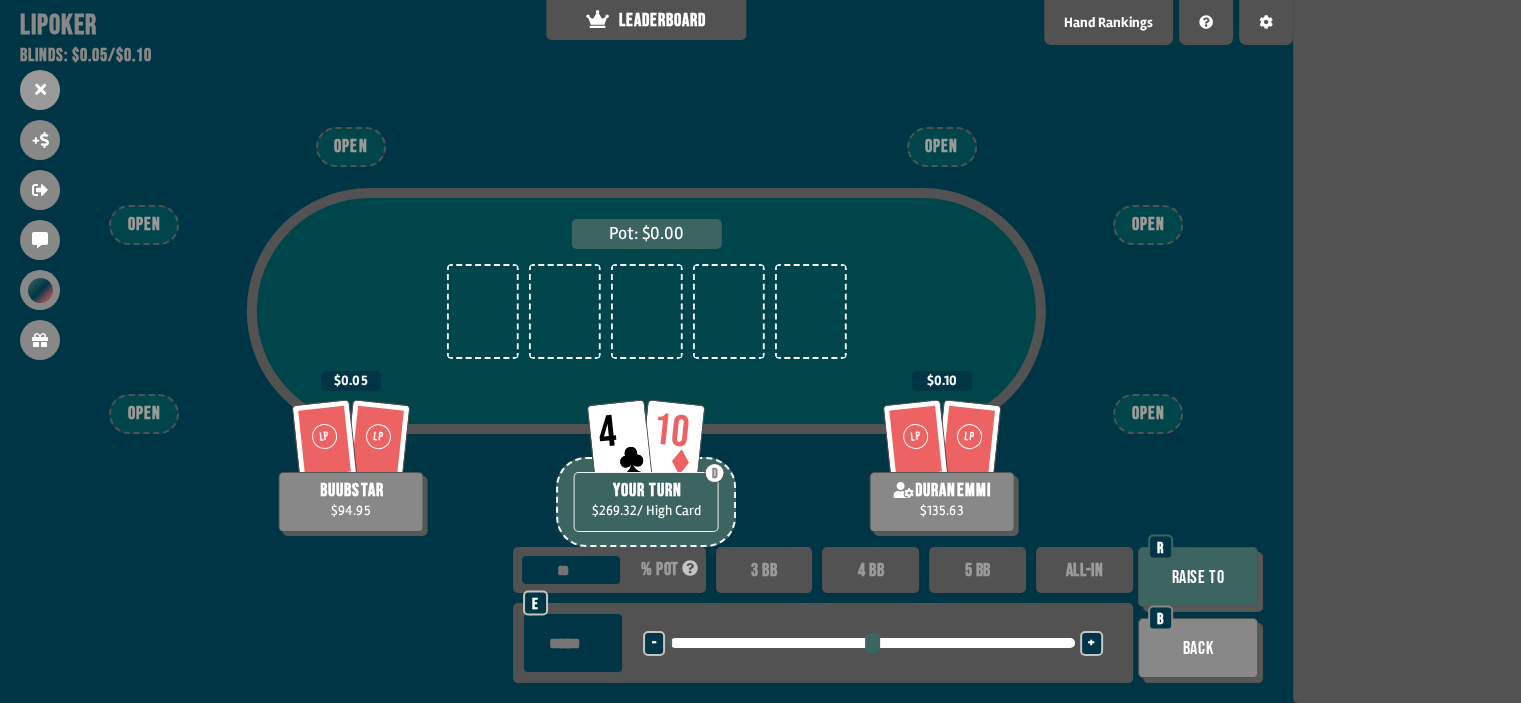click on "Raise to" at bounding box center [1198, 577] 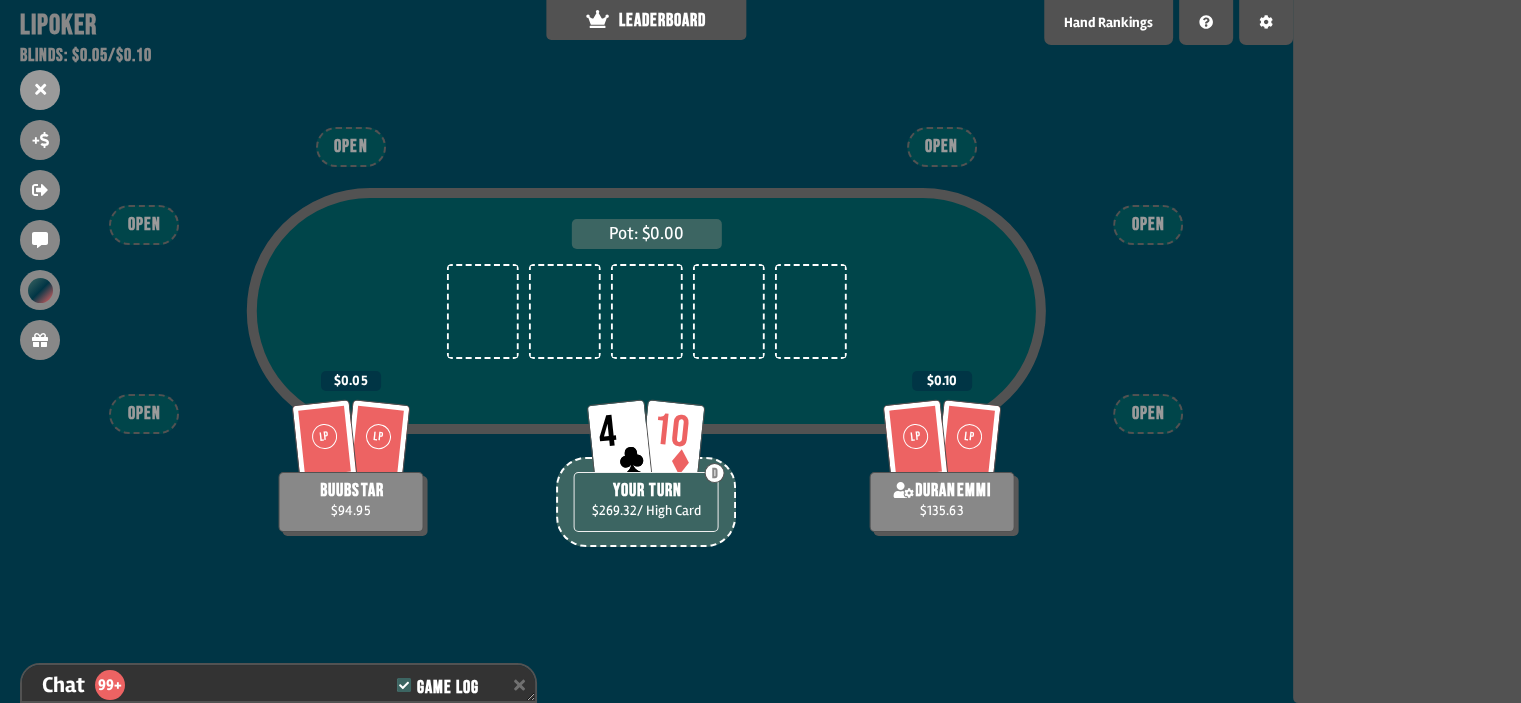 scroll, scrollTop: 9931, scrollLeft: 0, axis: vertical 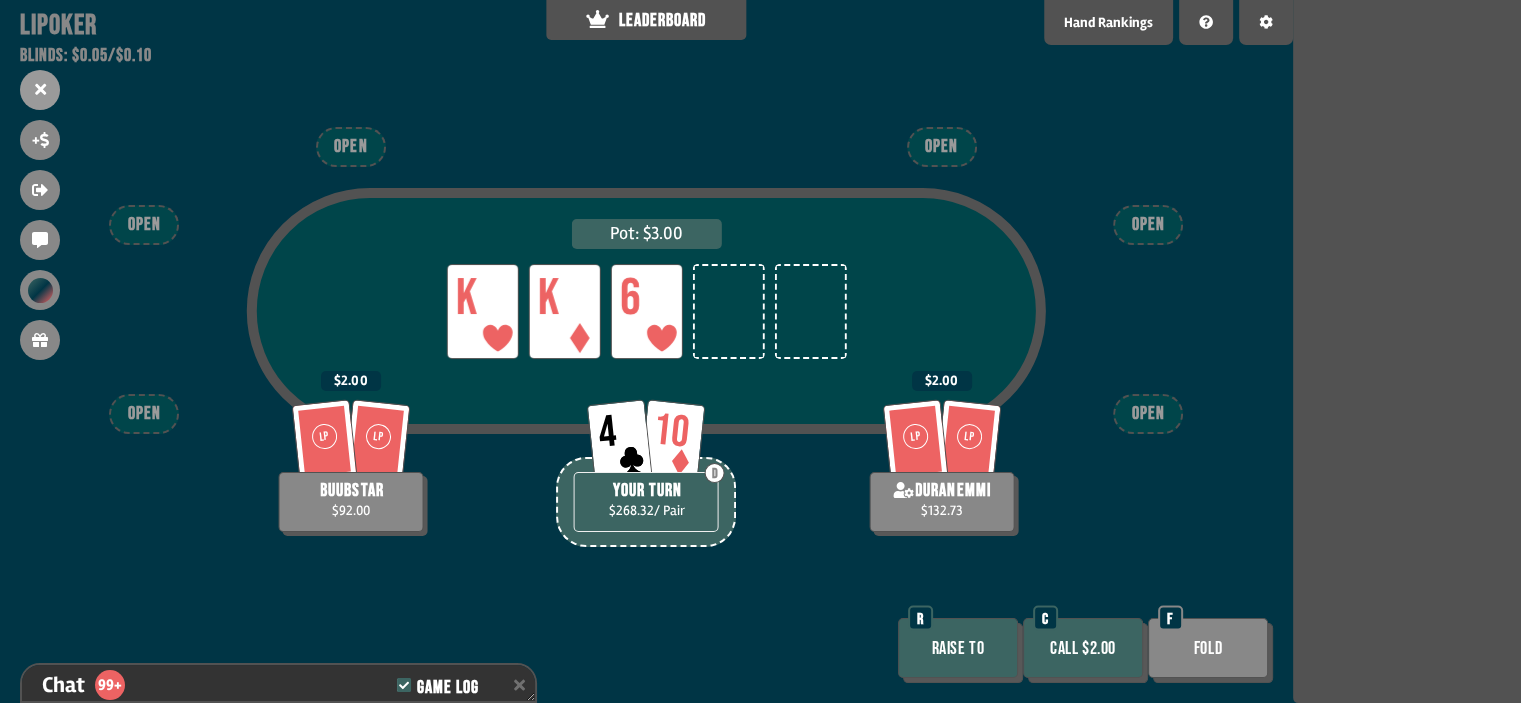 click on "Call $2.00" at bounding box center [1083, 648] 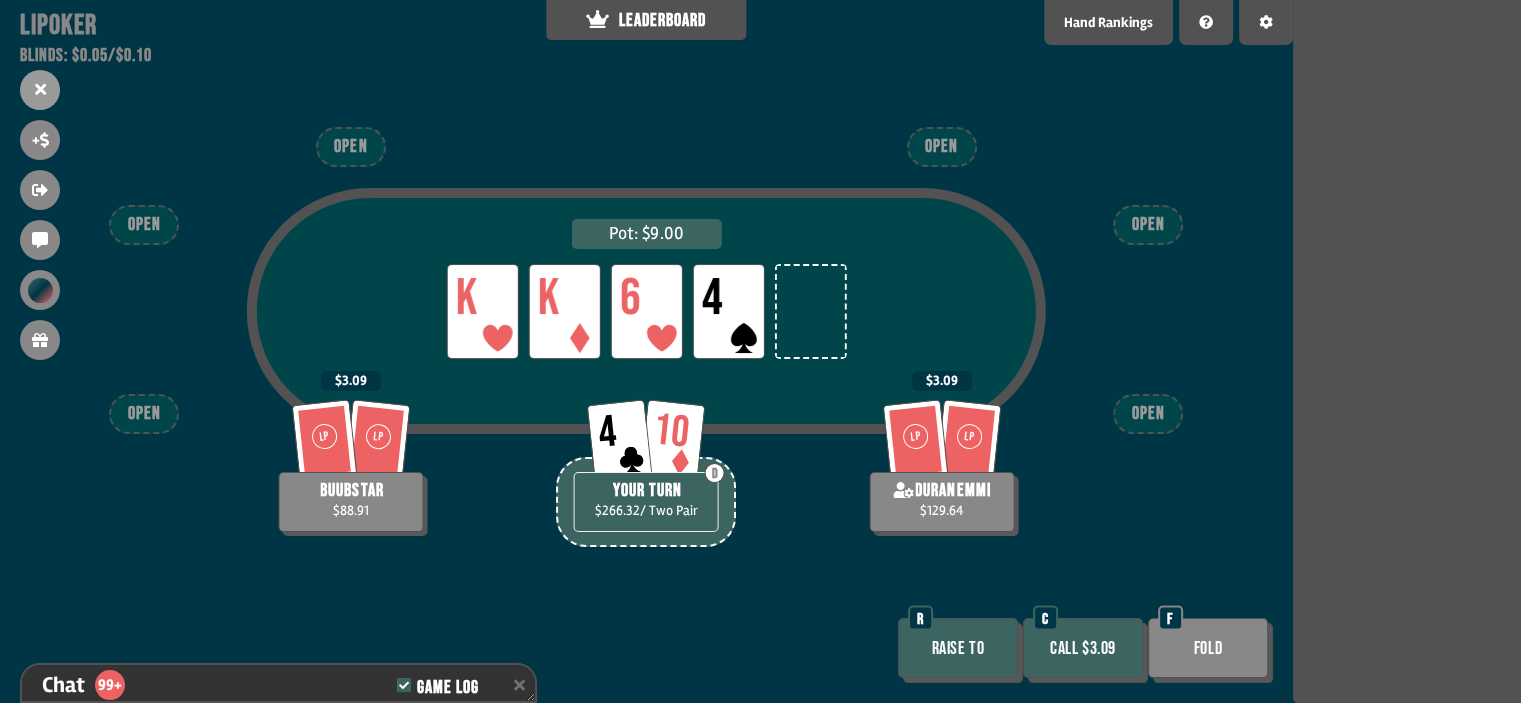 click at bounding box center (963, 653) 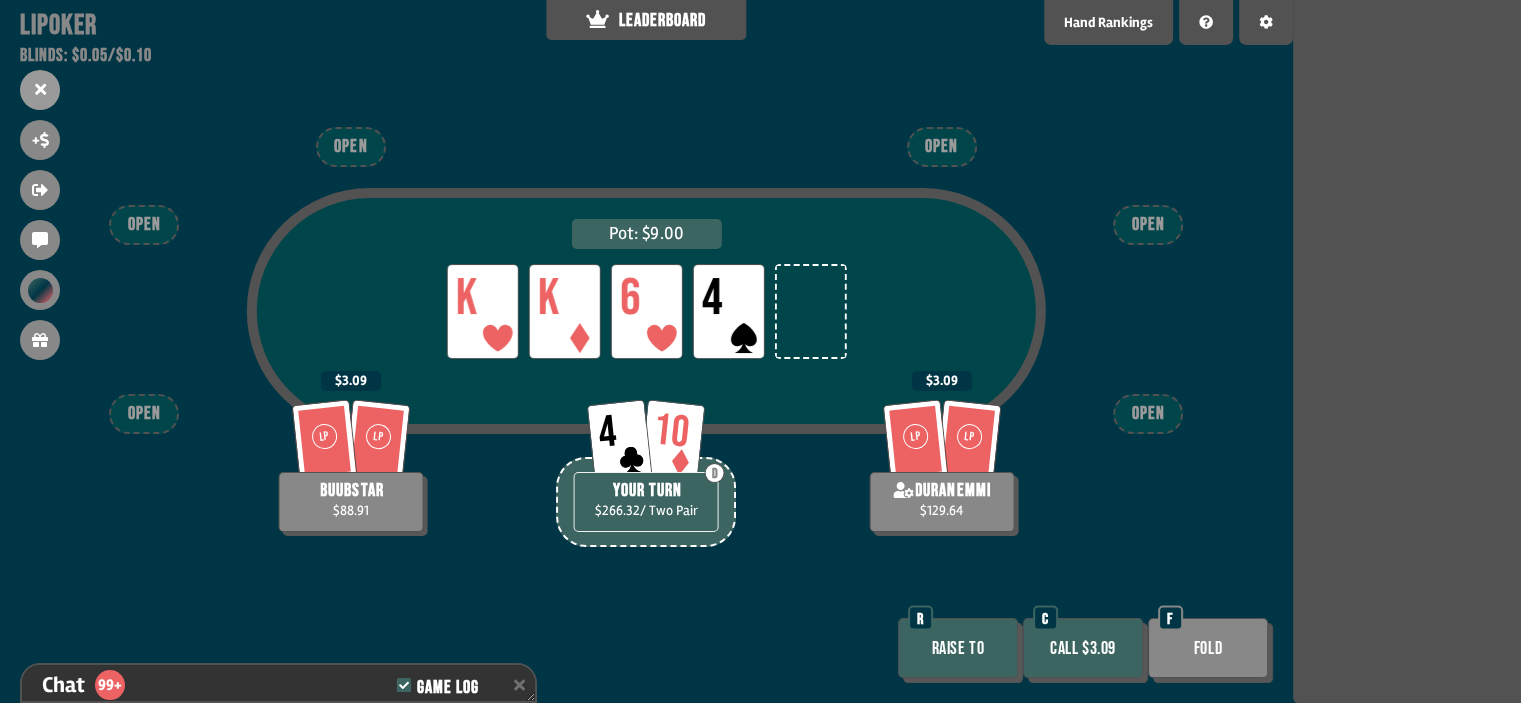 click on "Raise to" at bounding box center (958, 648) 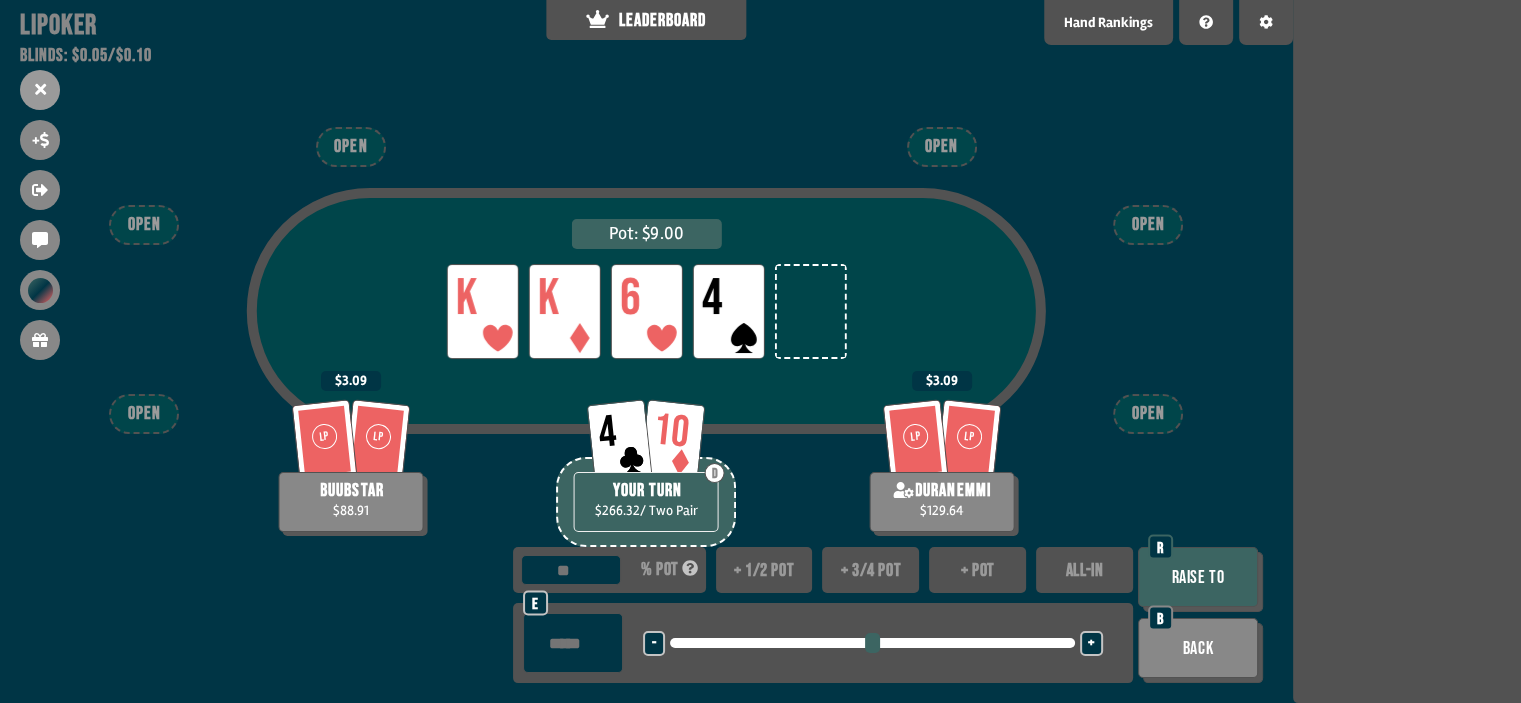 click on "*" at bounding box center [571, 570] 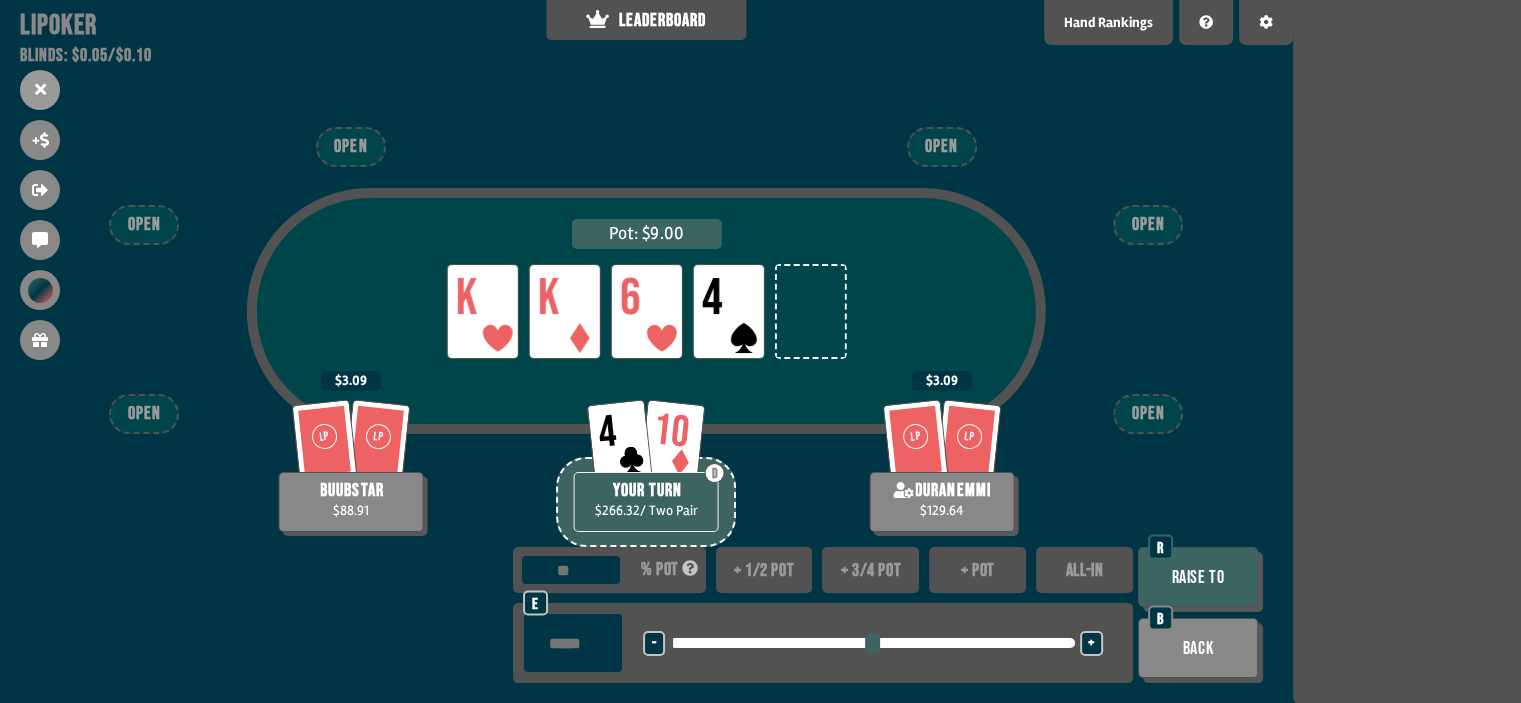 click on "**" at bounding box center (571, 570) 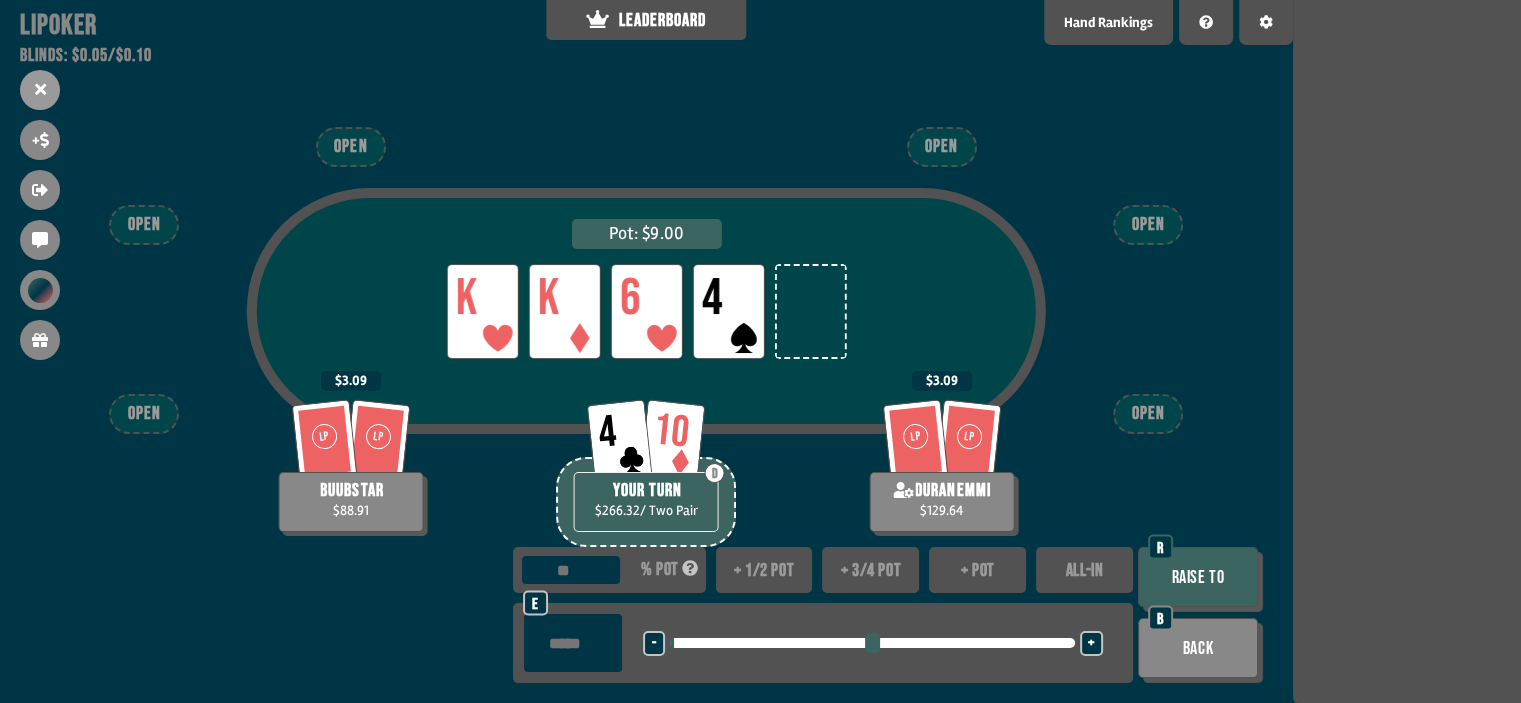 click on "**" at bounding box center [571, 570] 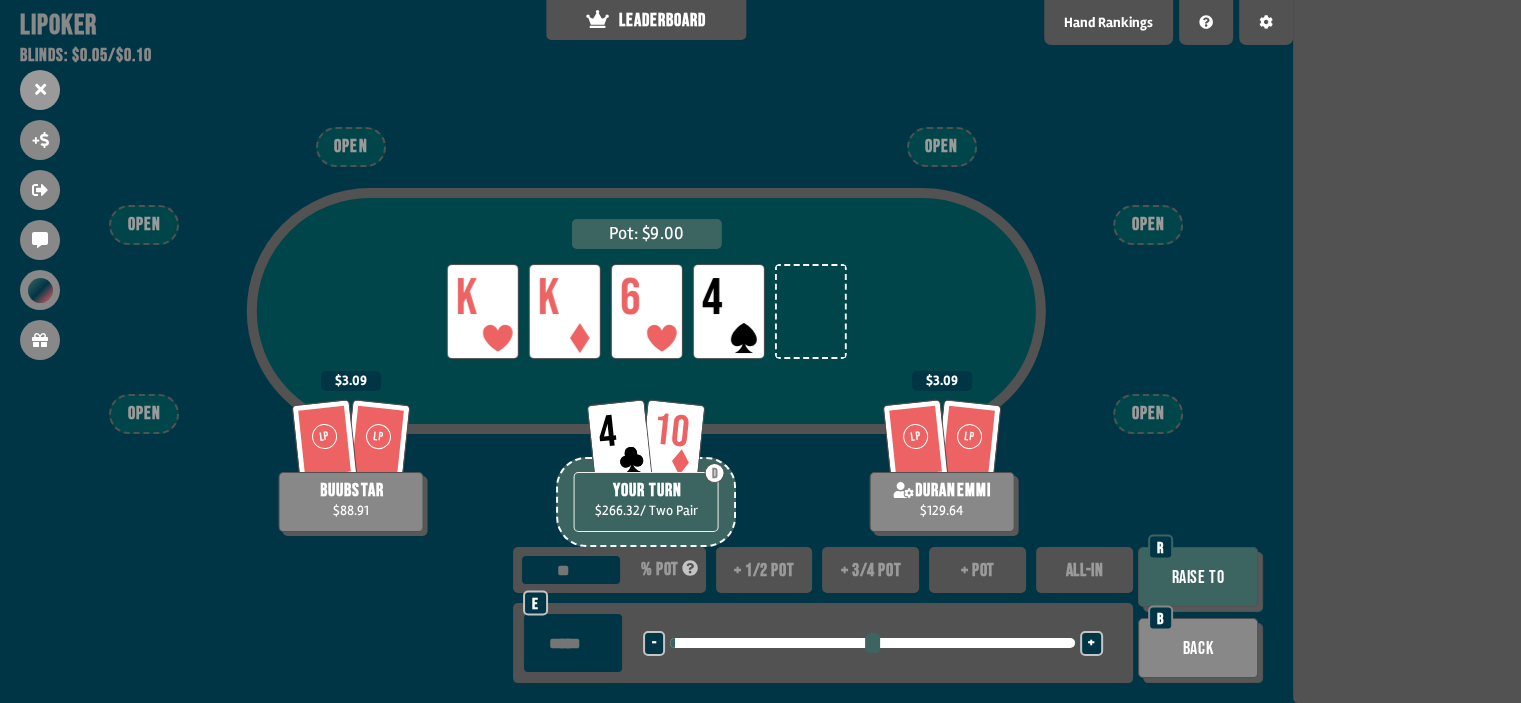 click on "**" at bounding box center [571, 570] 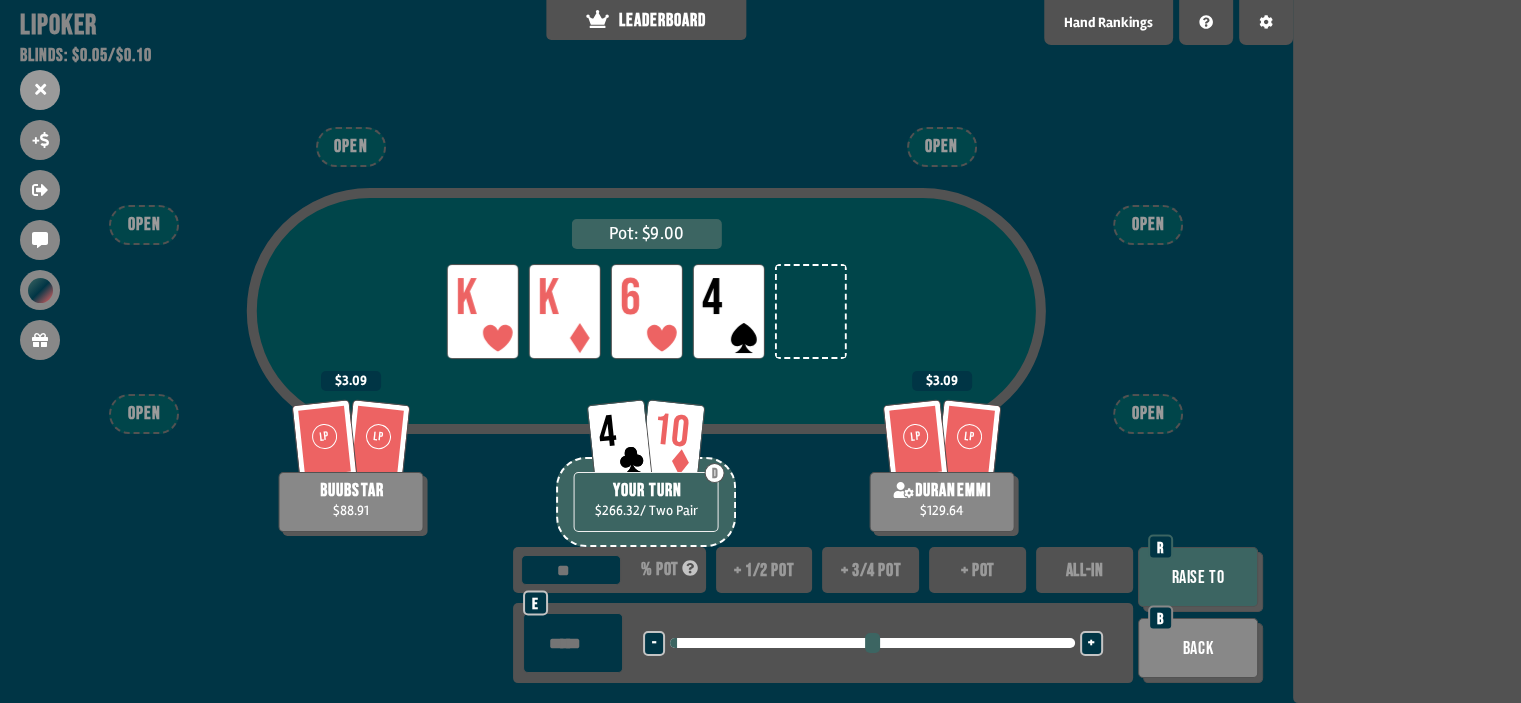 click on "Raise to" at bounding box center [1198, 577] 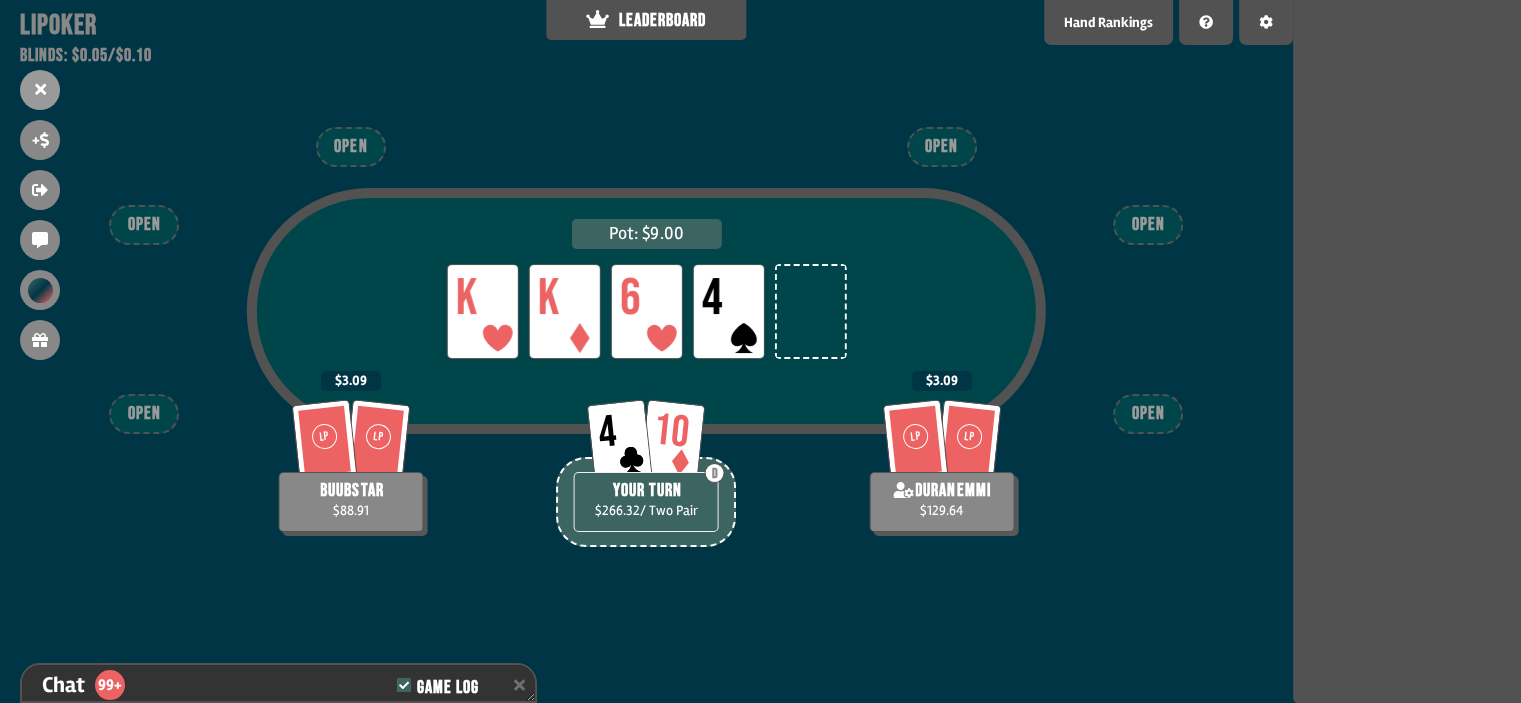 scroll, scrollTop: 10336, scrollLeft: 0, axis: vertical 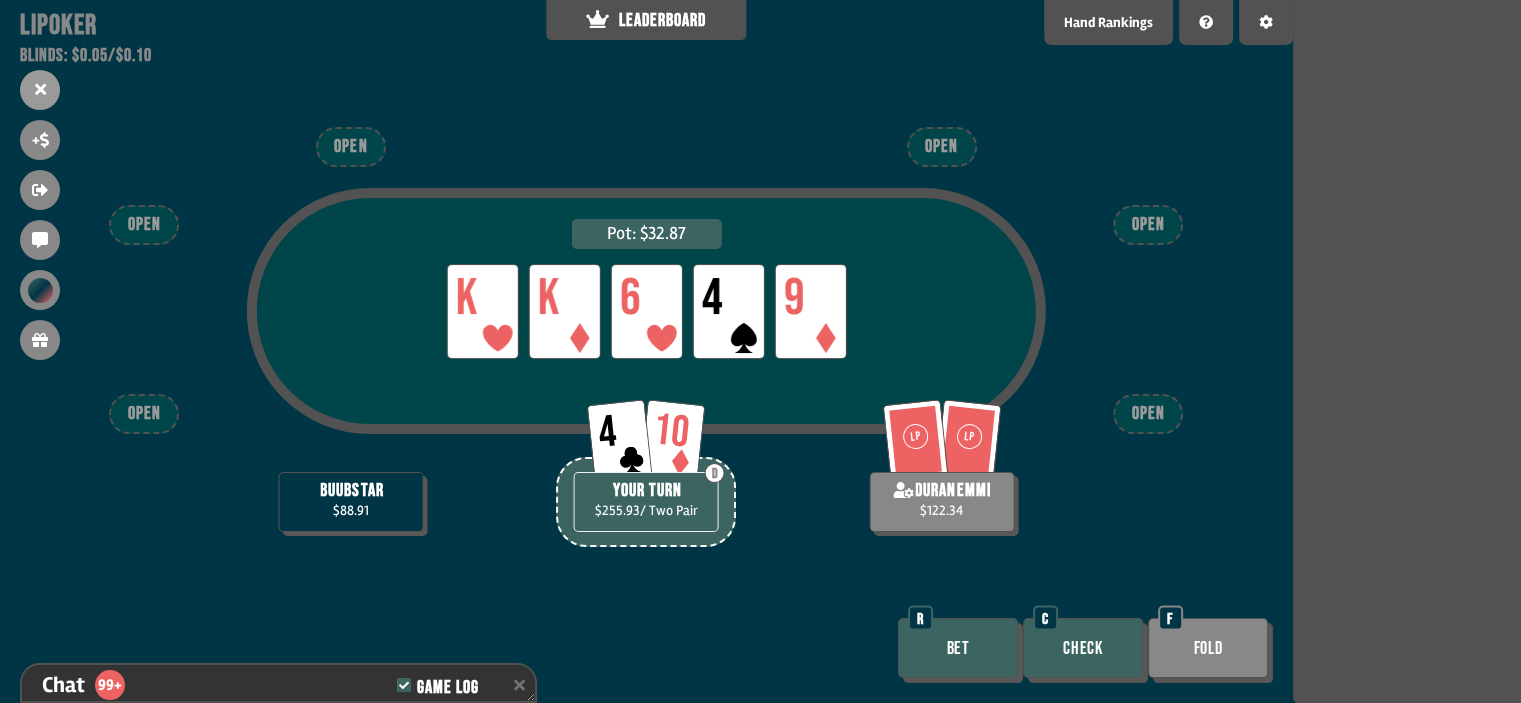 click on "Check" at bounding box center (1083, 648) 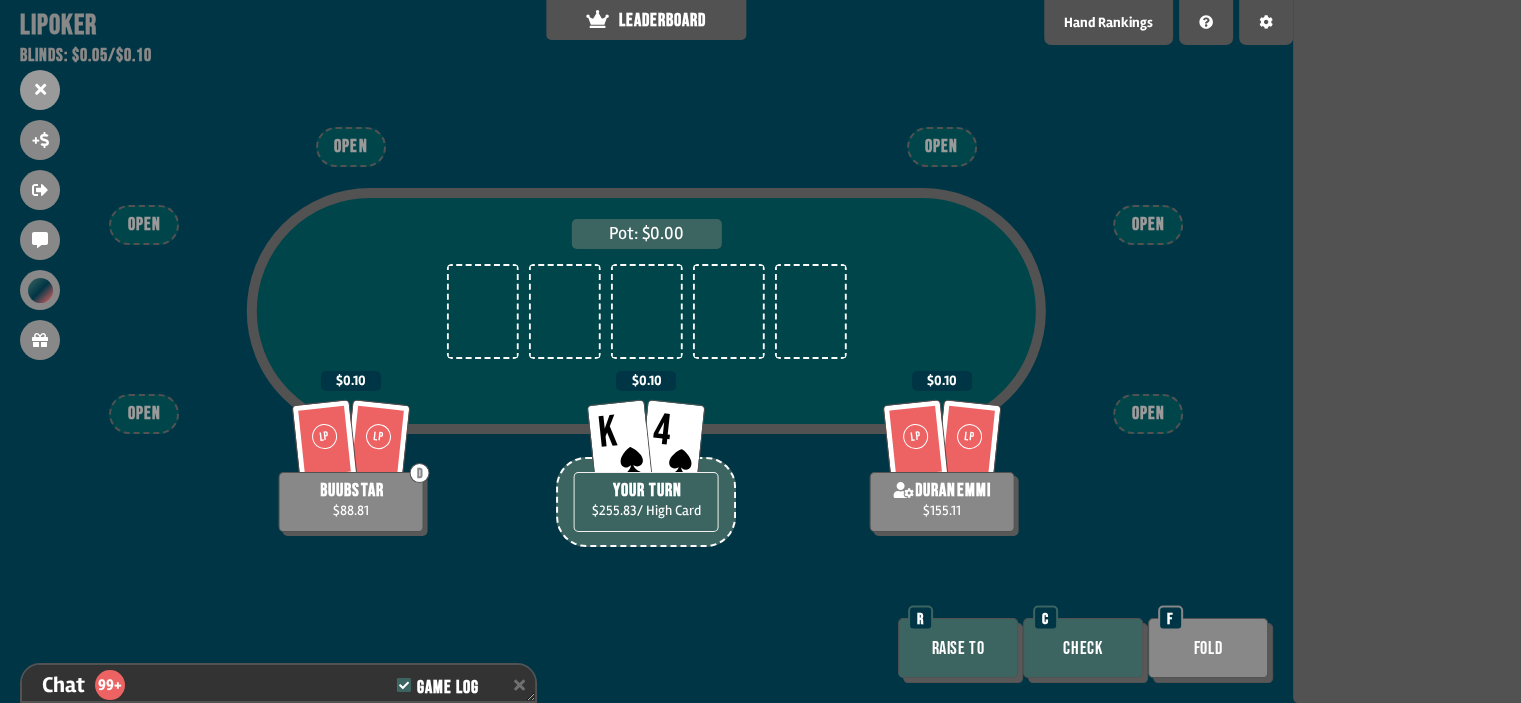 click on "Raise to" at bounding box center (958, 648) 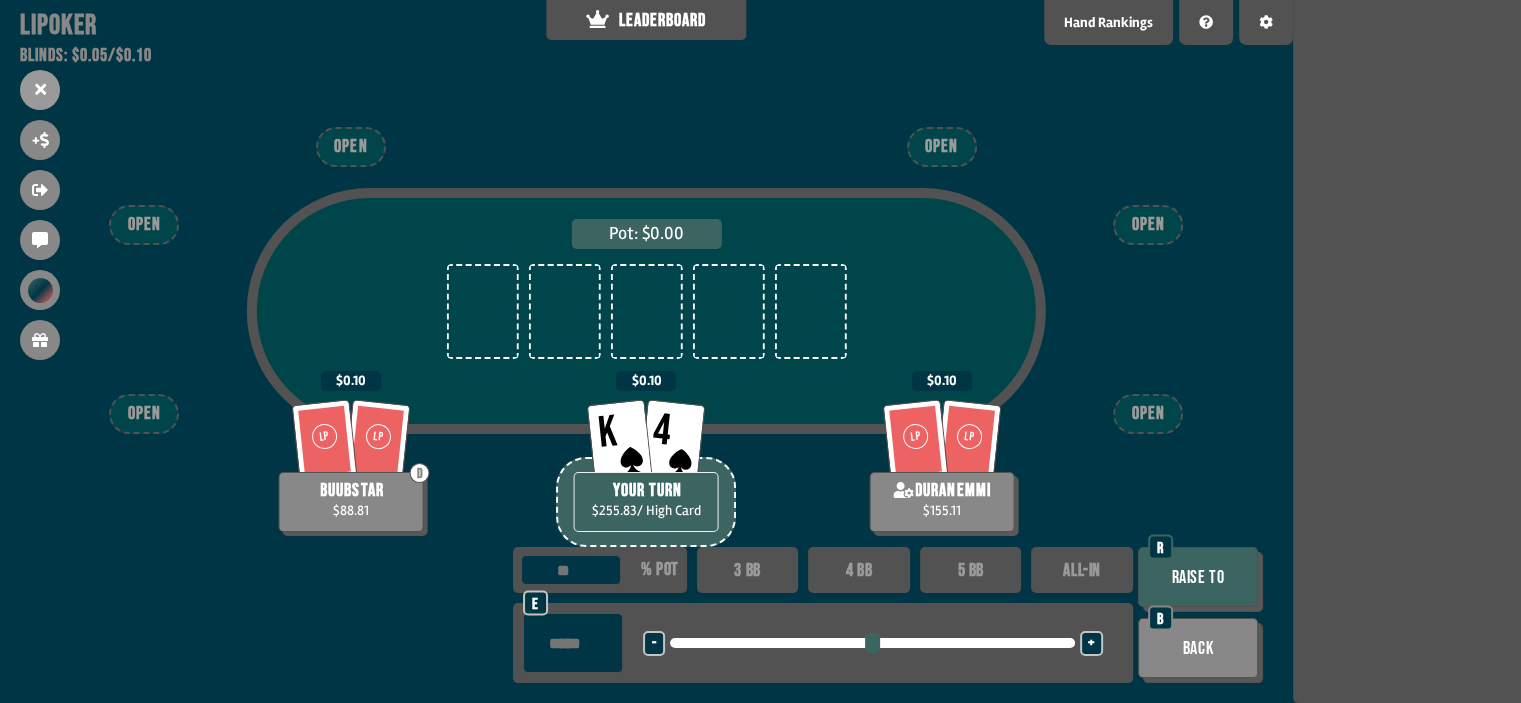 click at bounding box center (573, 643) 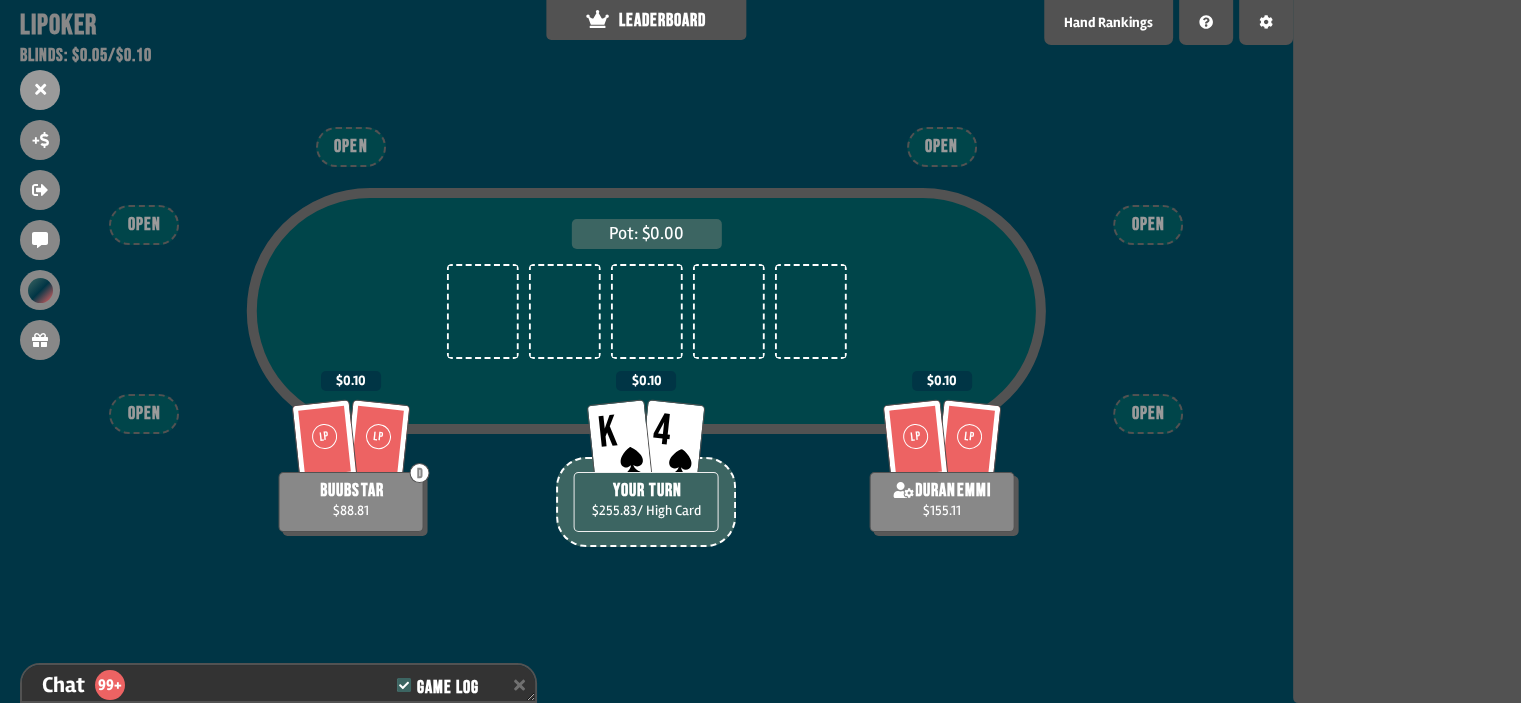 scroll, scrollTop: 10743, scrollLeft: 0, axis: vertical 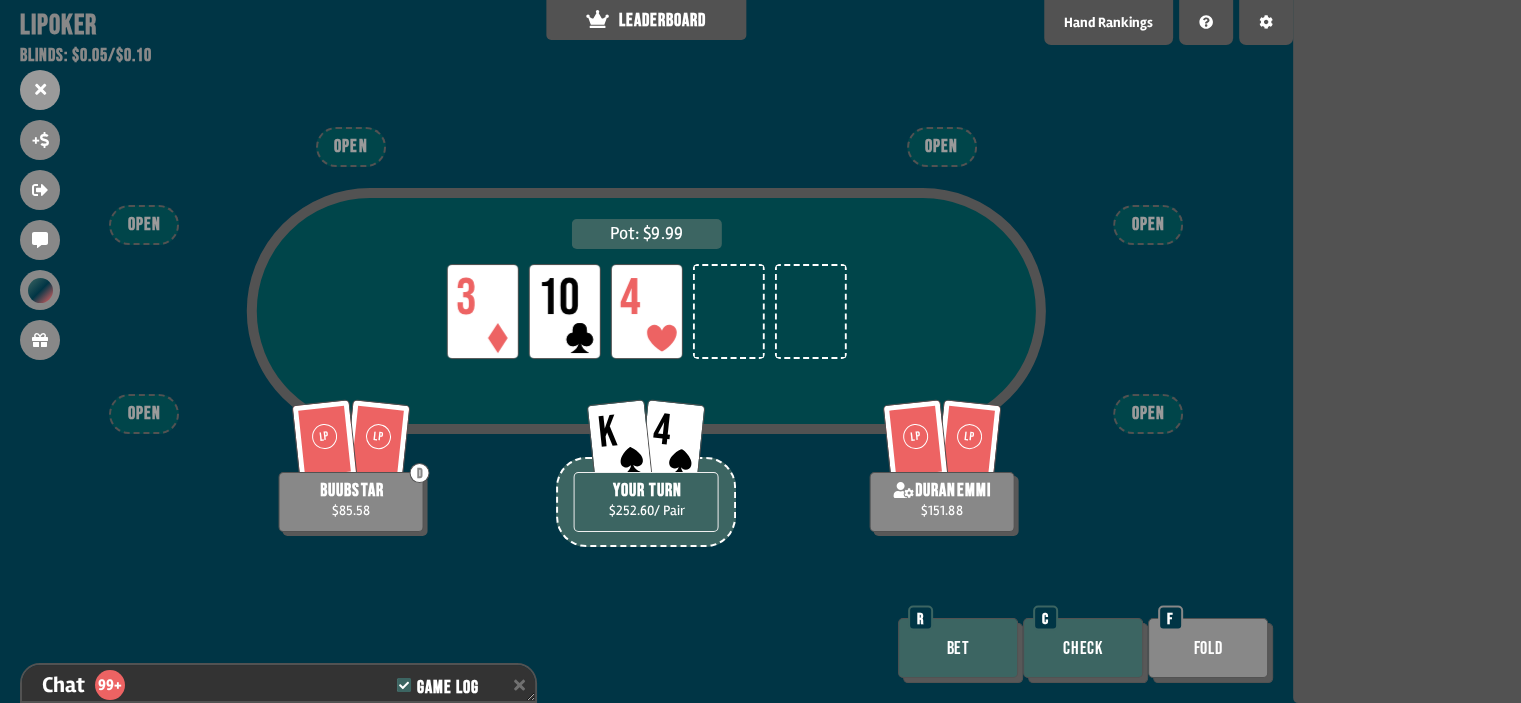 click on "Bet" at bounding box center (958, 648) 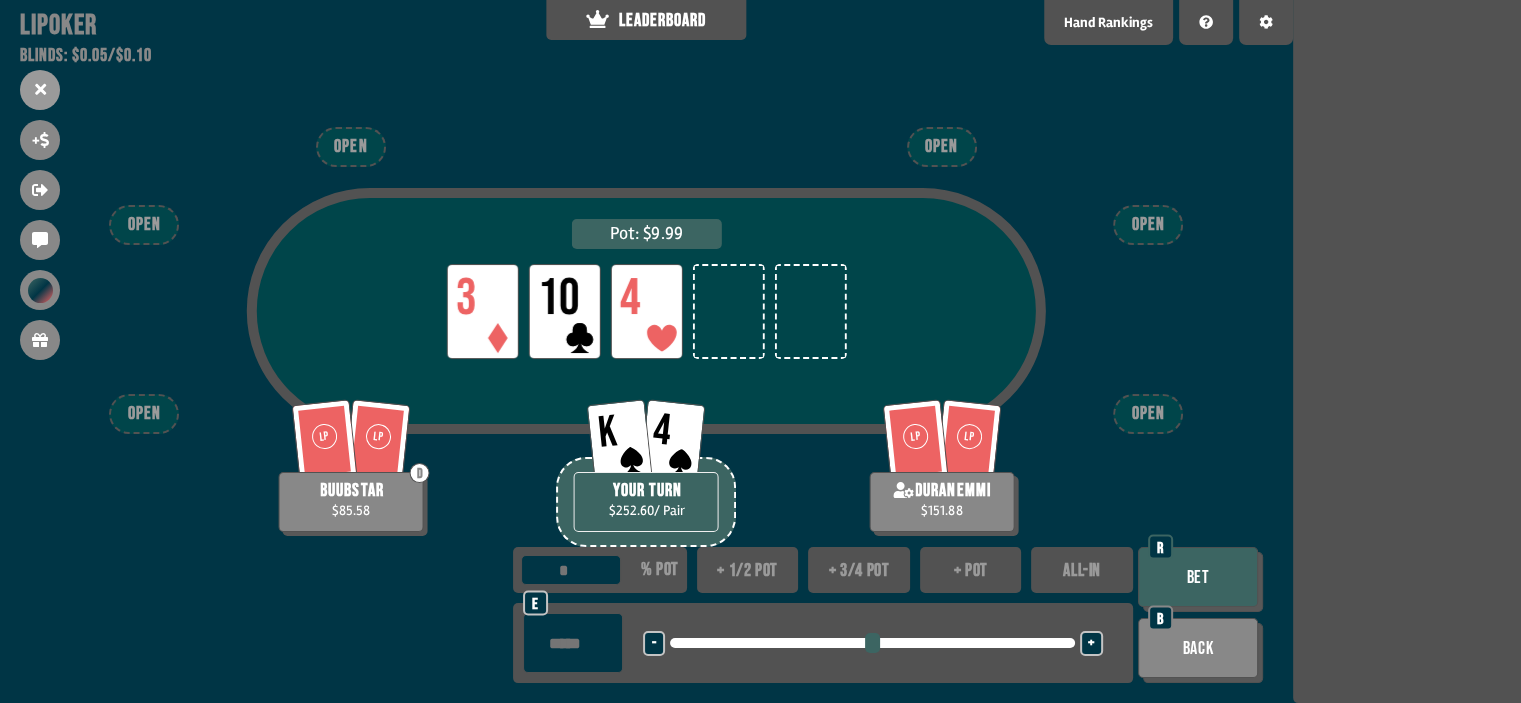 click at bounding box center [573, 643] 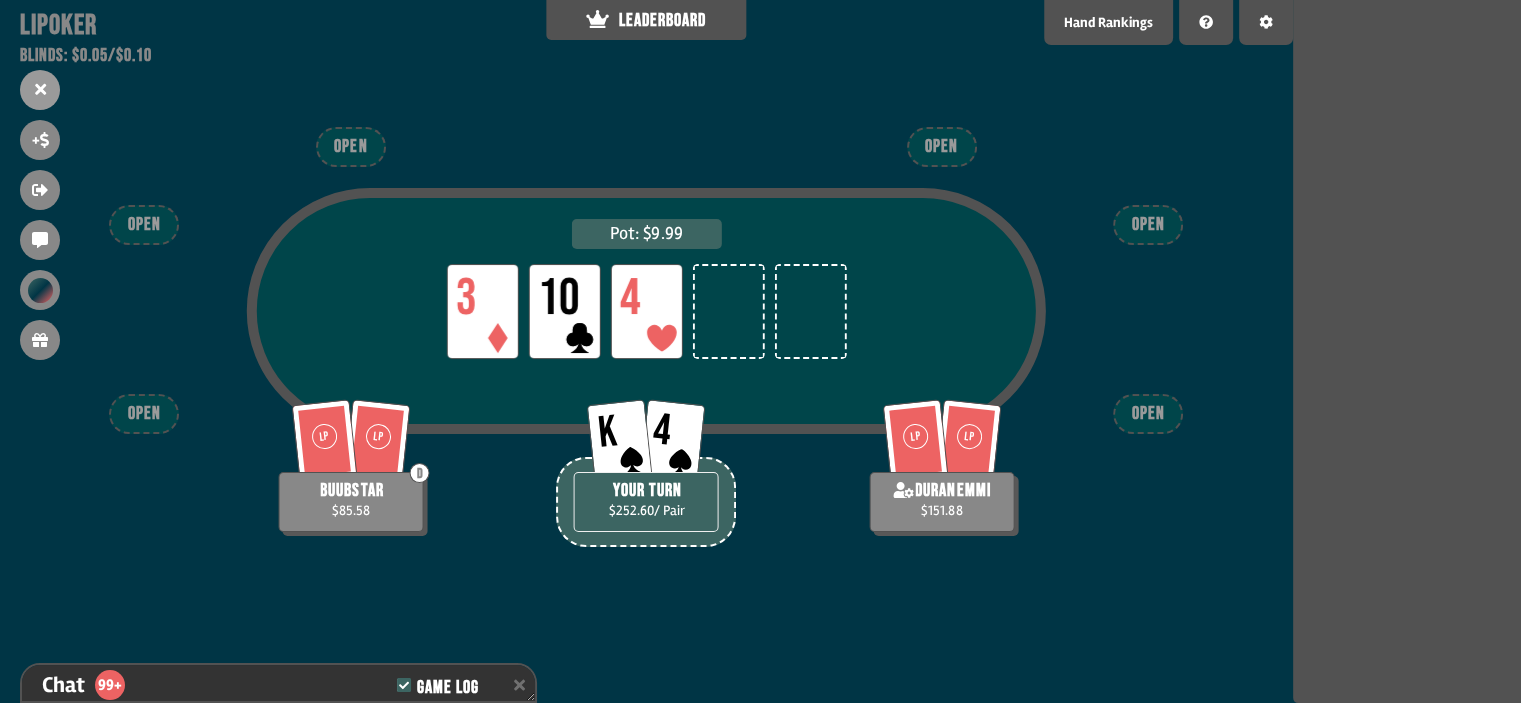 scroll, scrollTop: 10916, scrollLeft: 0, axis: vertical 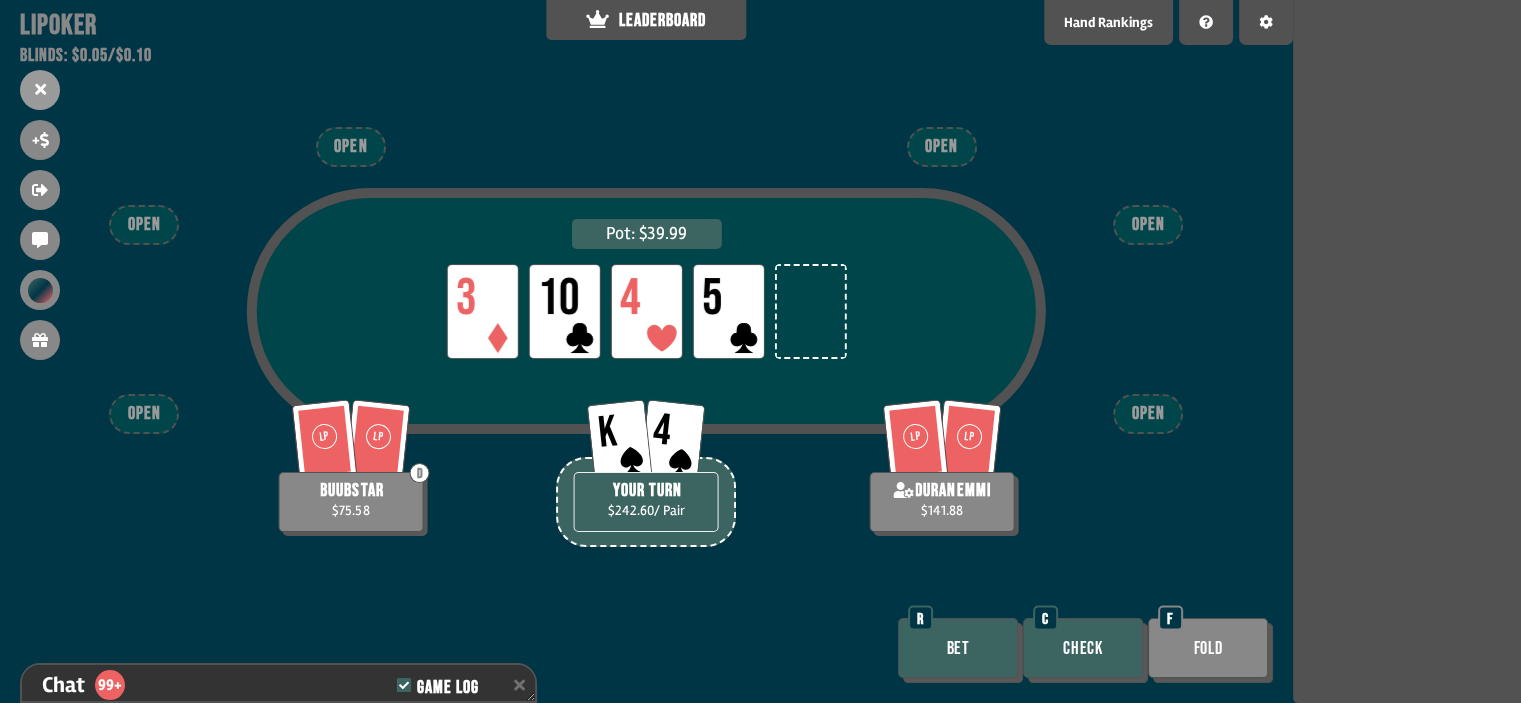 click on "Check" at bounding box center [1083, 648] 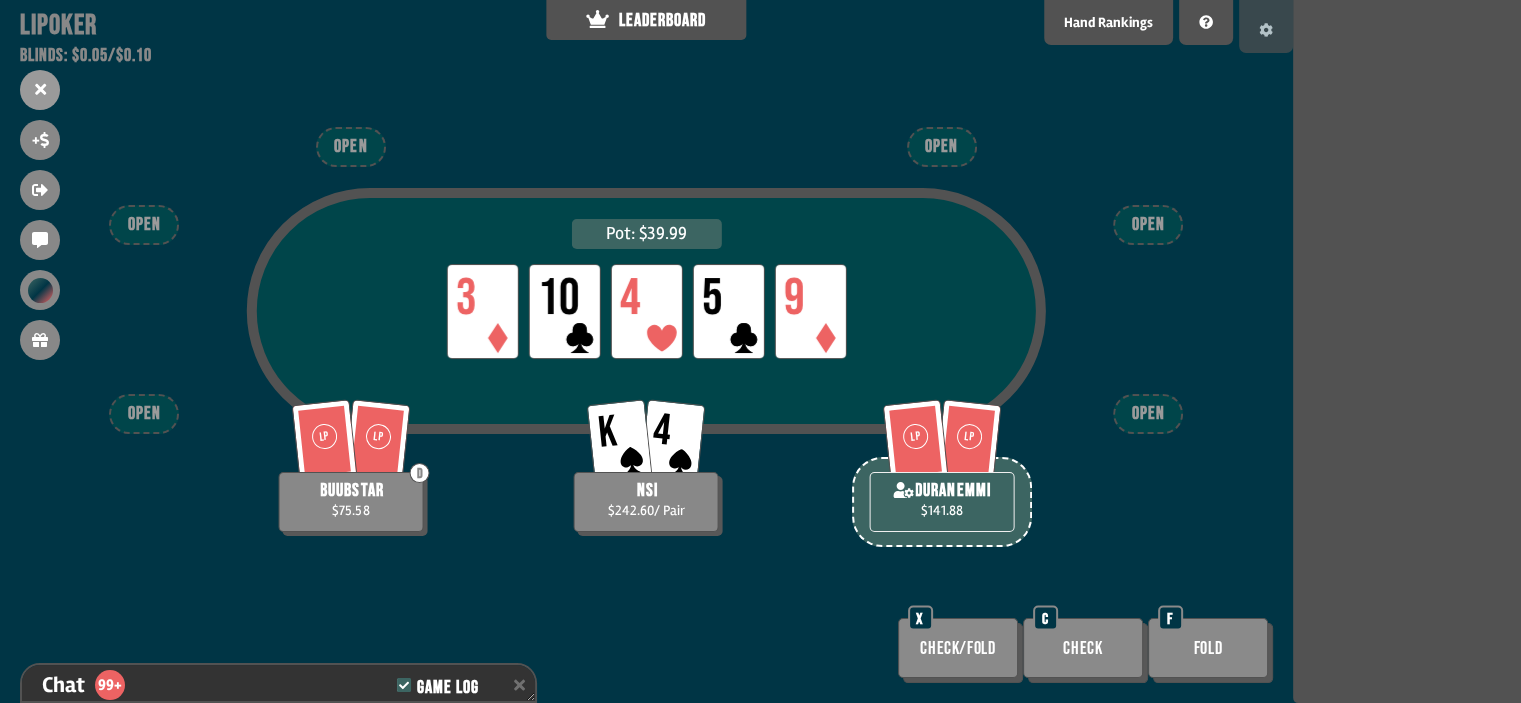 click 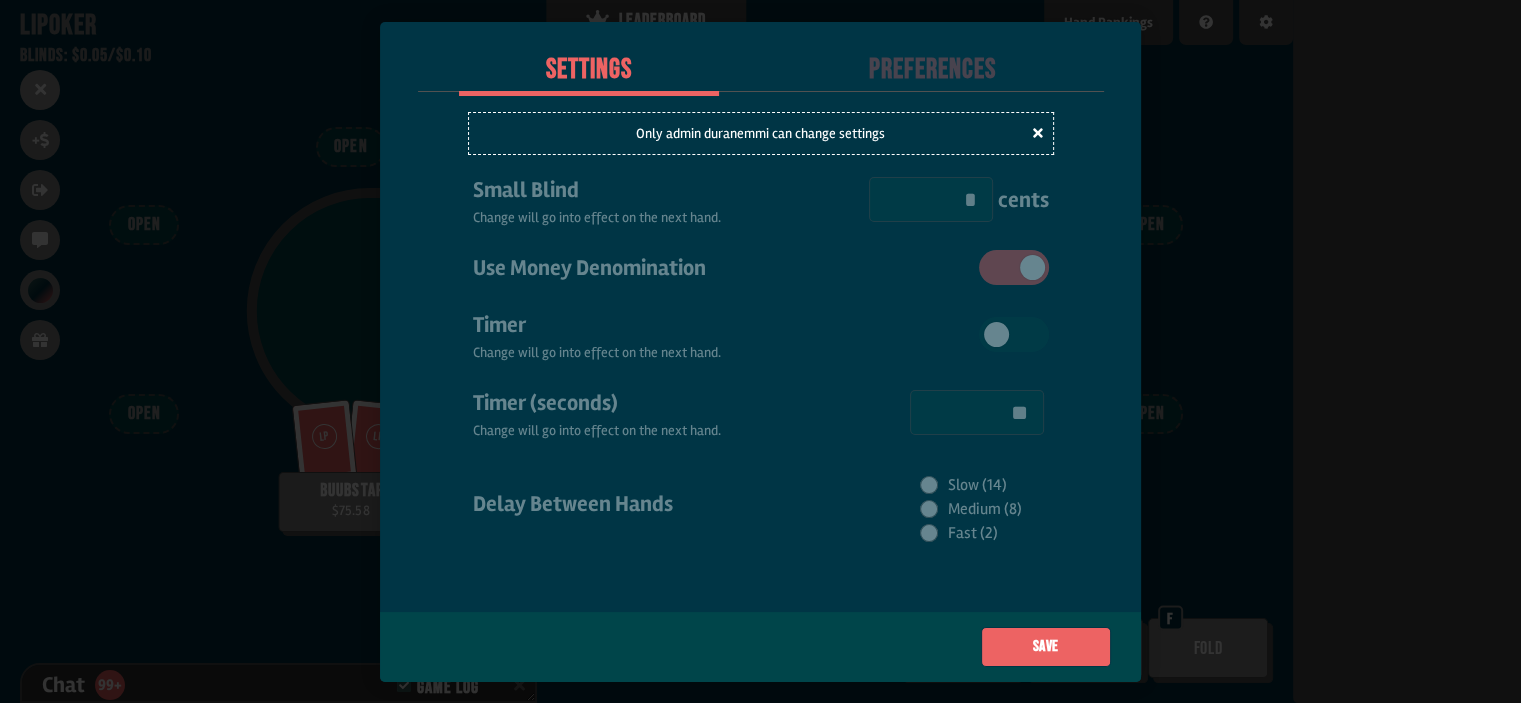 click at bounding box center [760, 351] 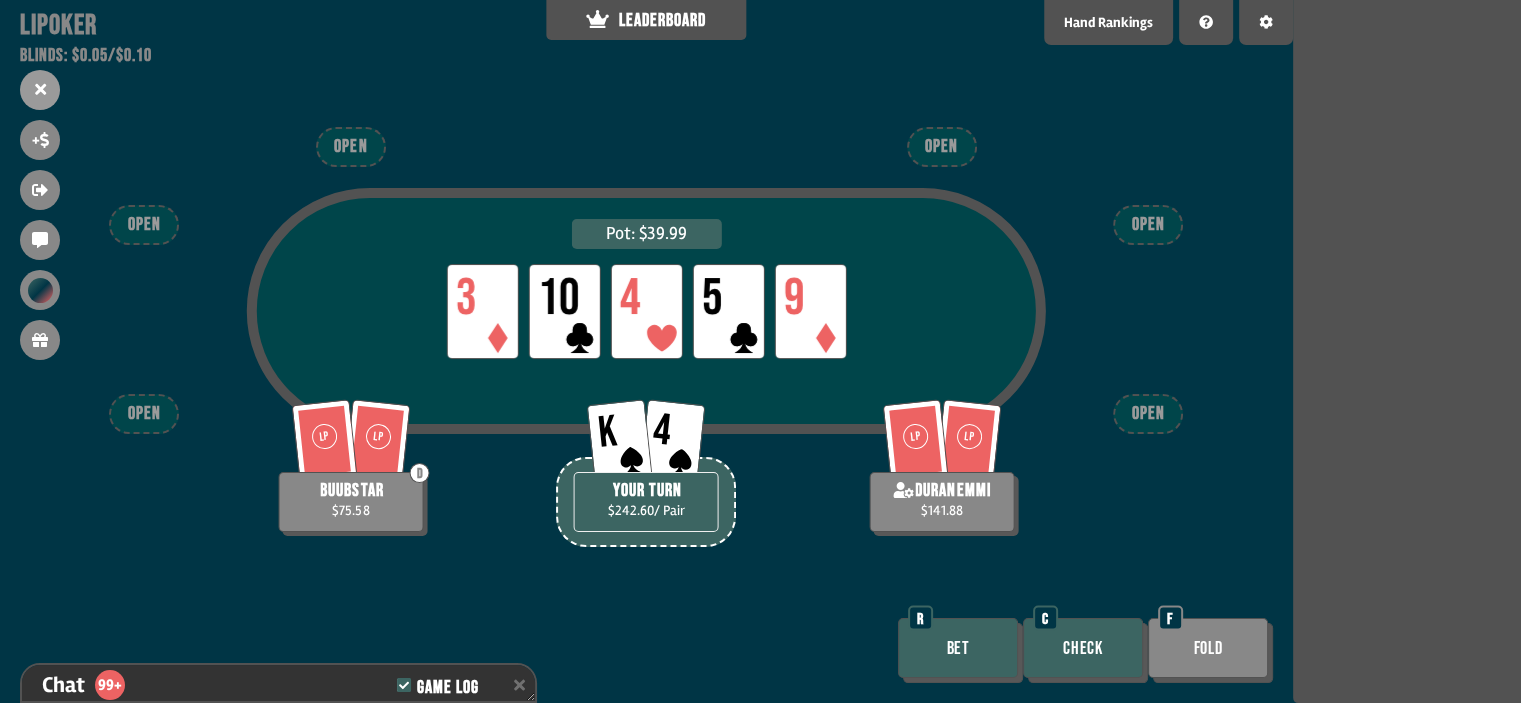 click on "Check" at bounding box center (1083, 648) 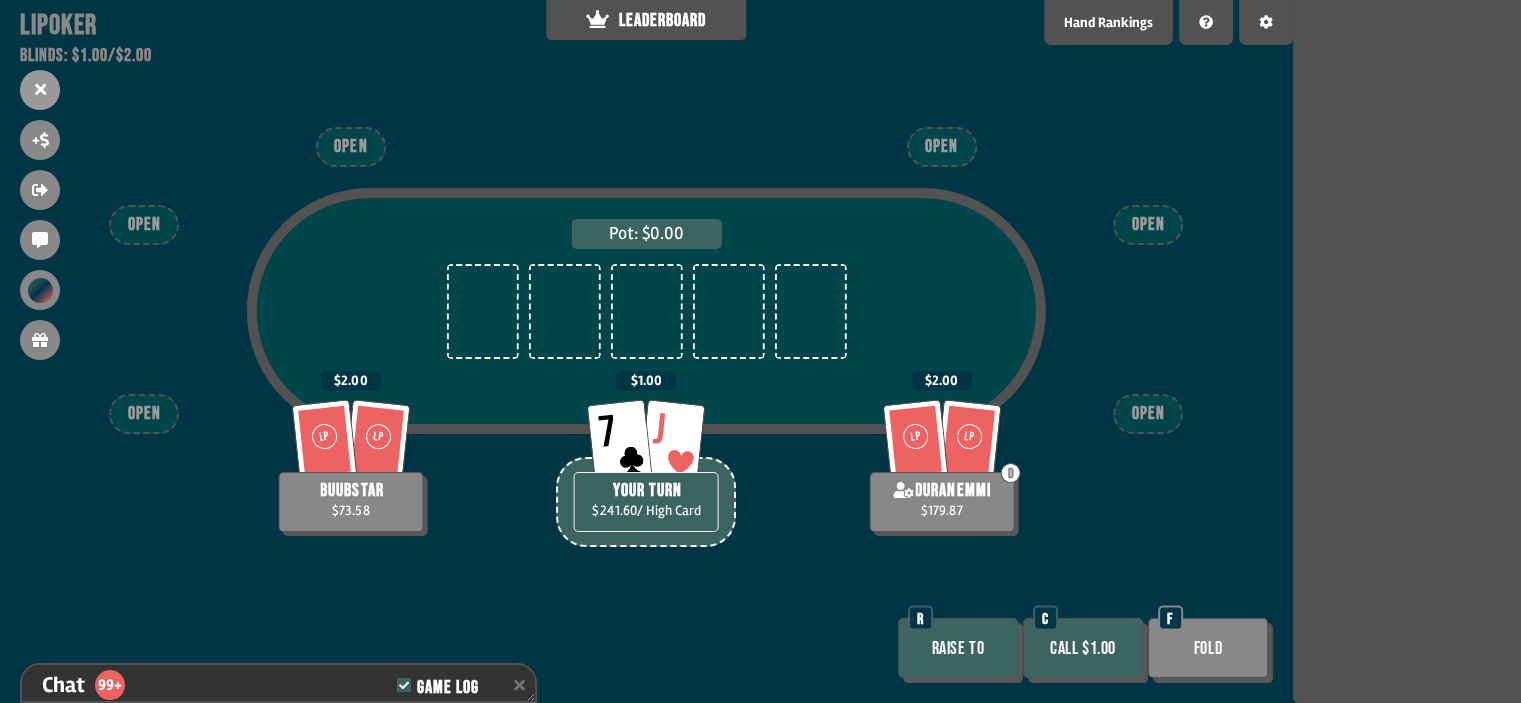 click on "Call $1.00" at bounding box center [1083, 648] 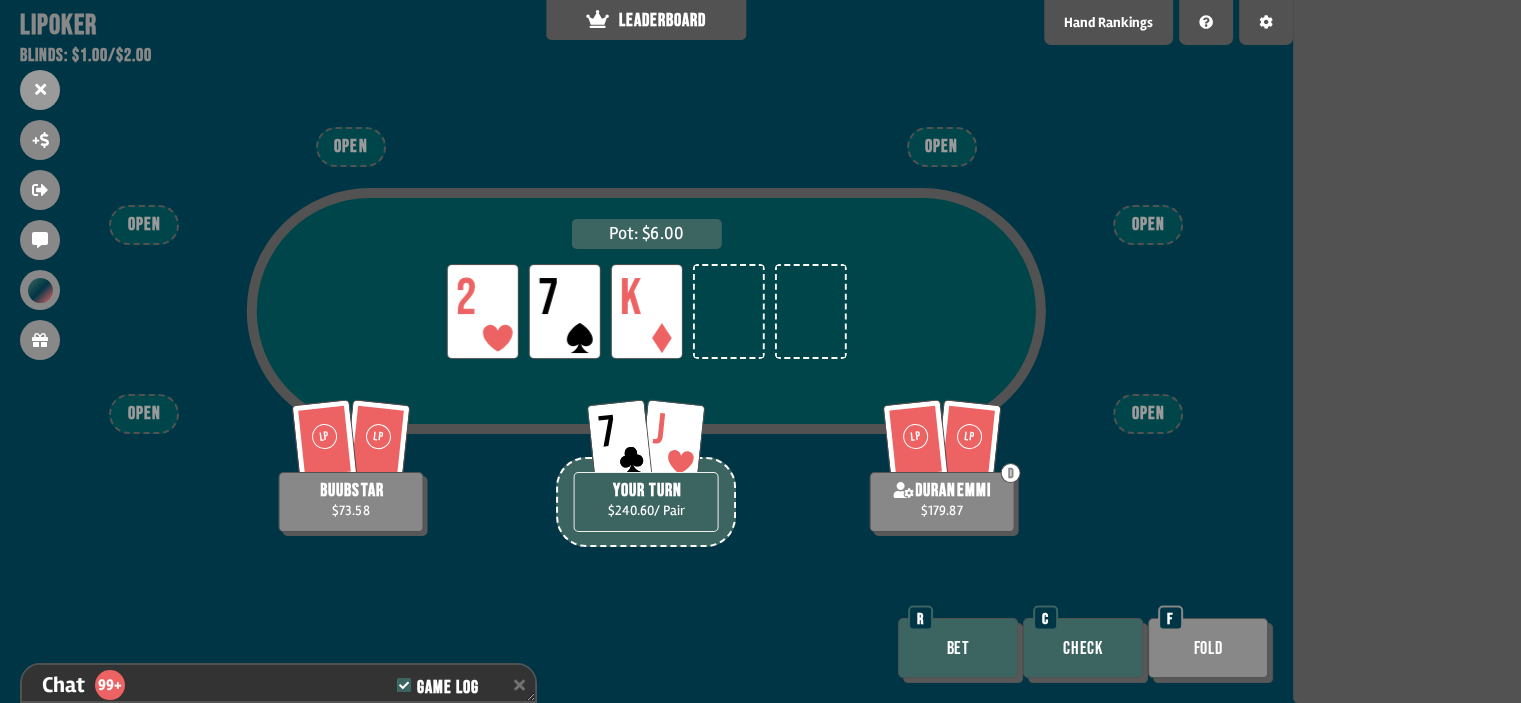 click on "R" at bounding box center (920, 618) 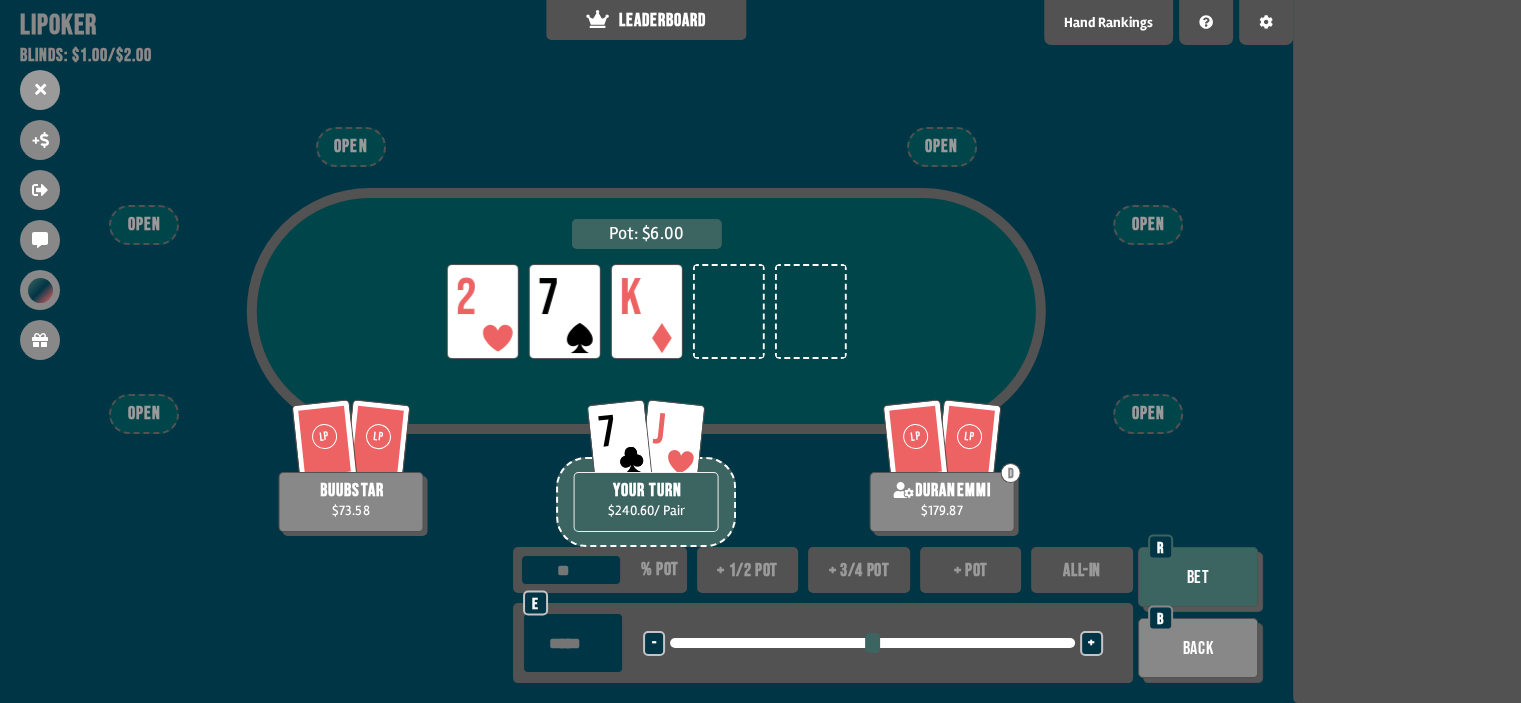 click at bounding box center [573, 643] 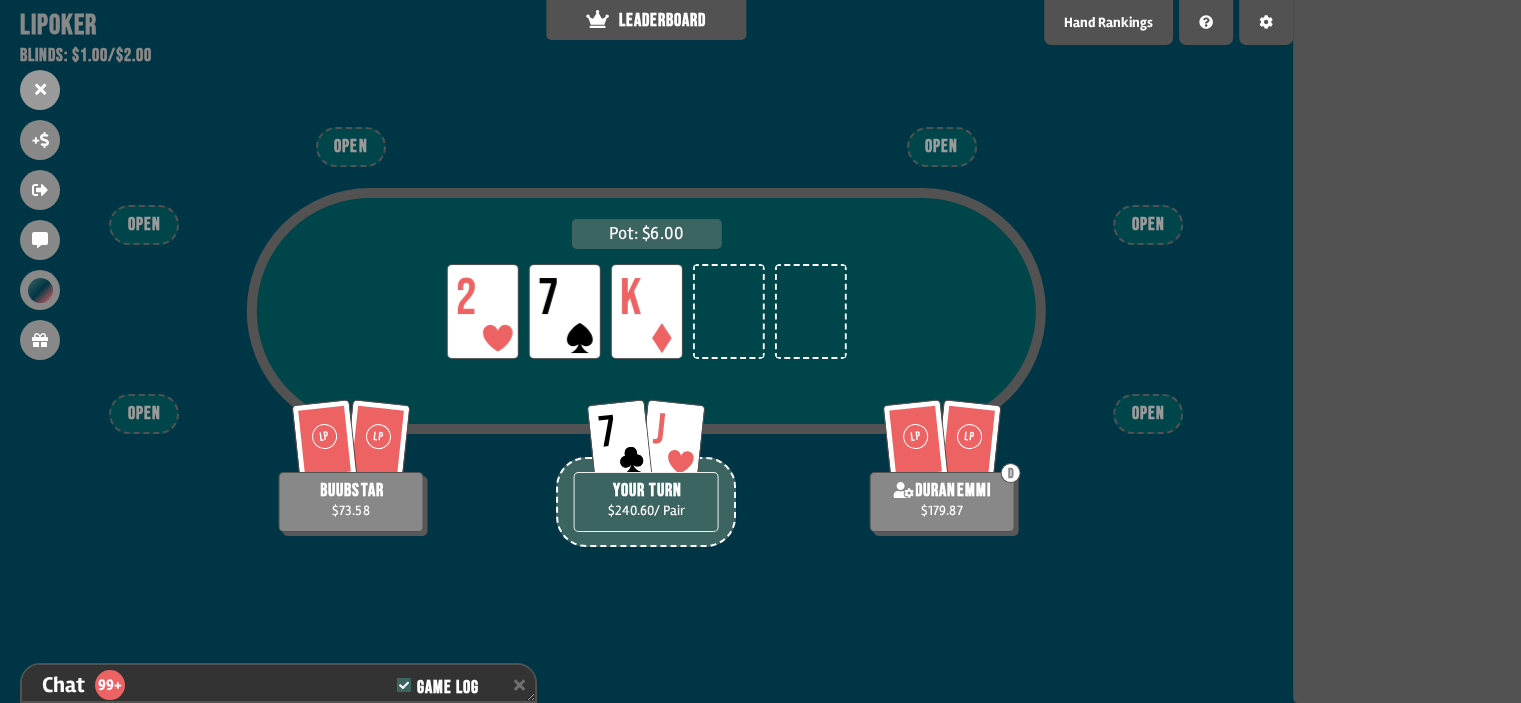 scroll, scrollTop: 11555, scrollLeft: 0, axis: vertical 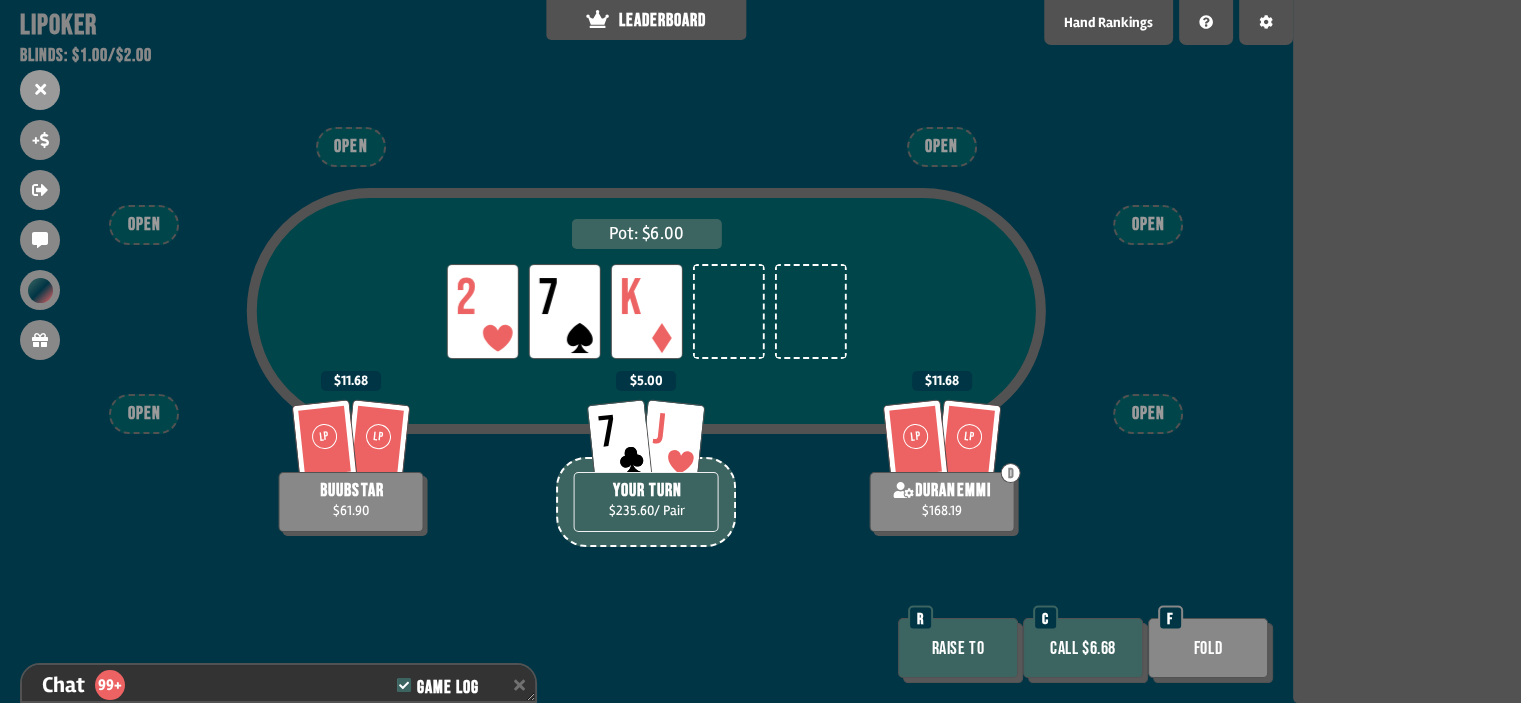 click on "Call $6.68" at bounding box center (1083, 648) 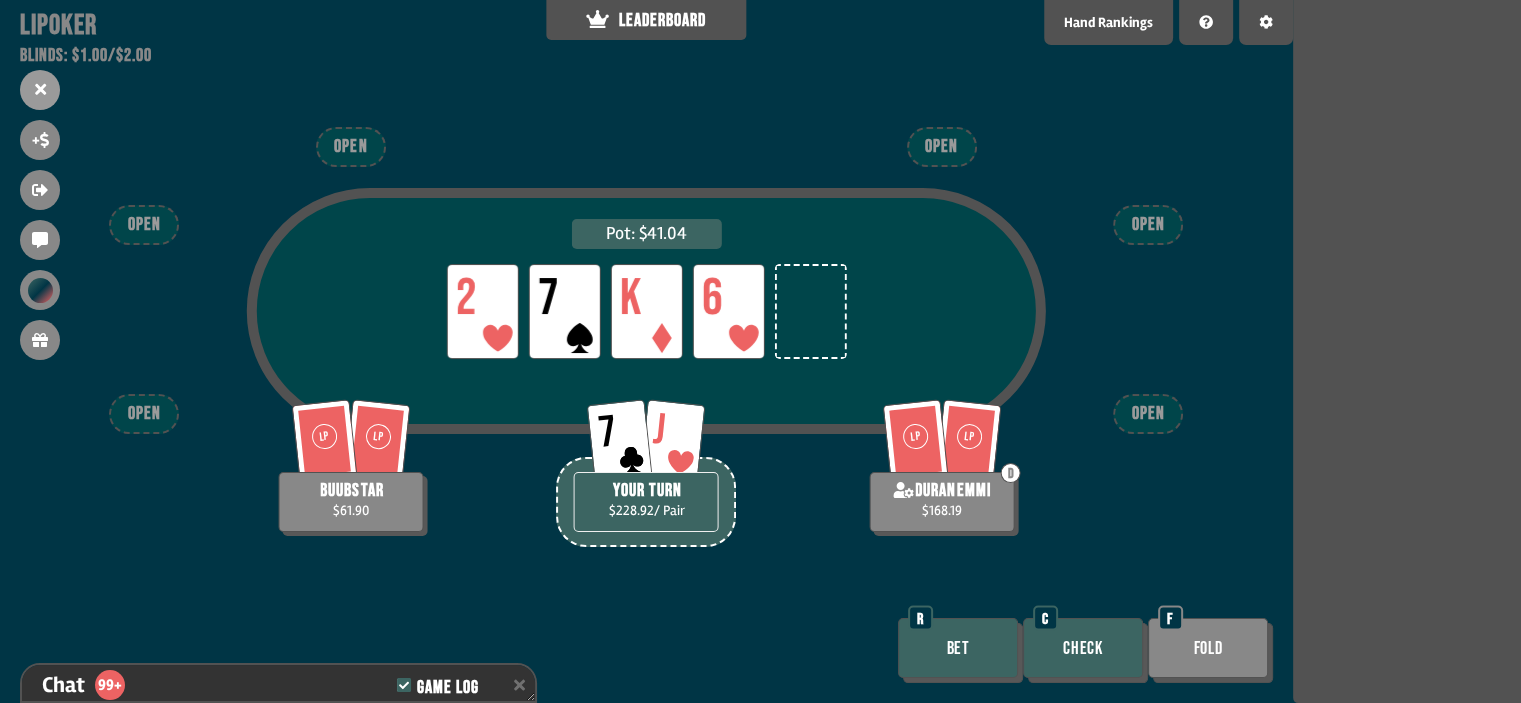 click on "Check" at bounding box center (1083, 648) 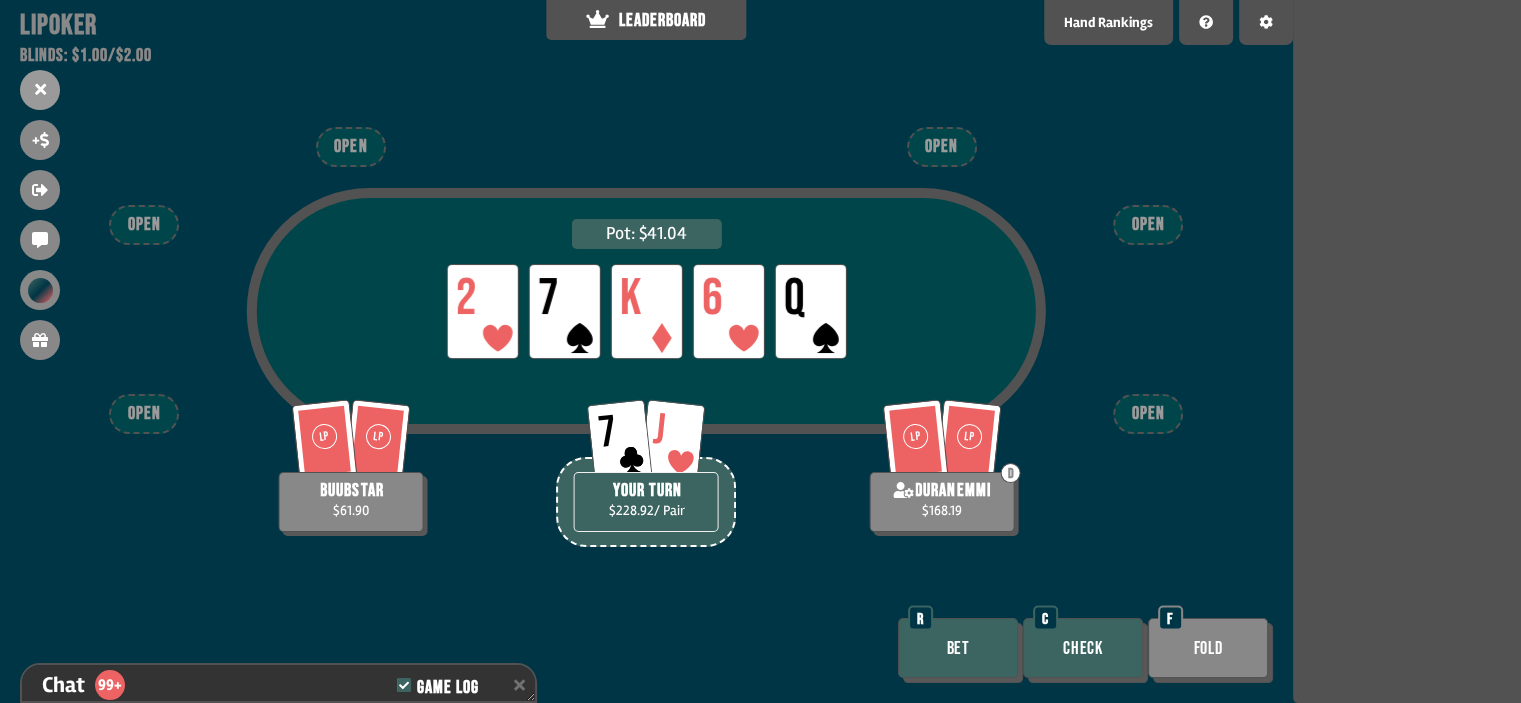 click on "Check" at bounding box center (1083, 648) 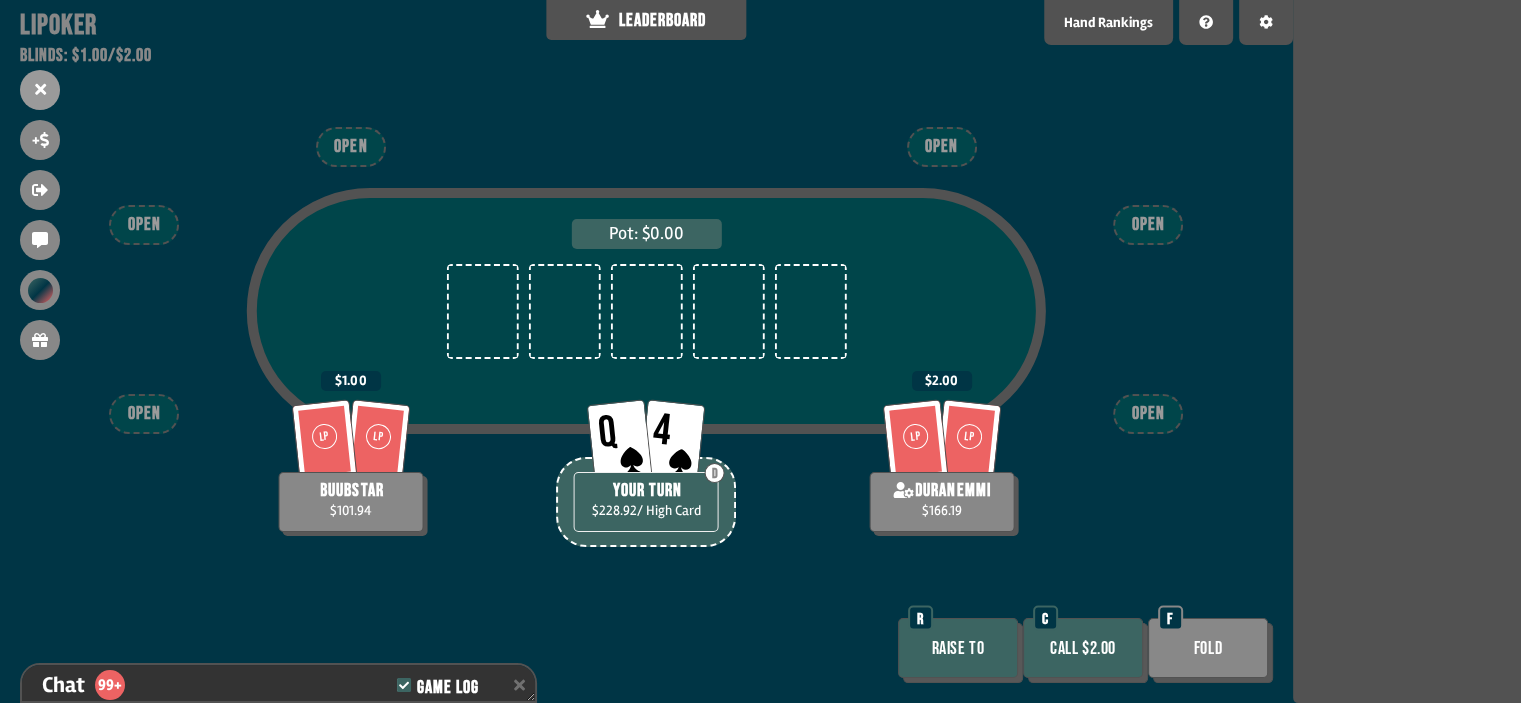 click on "Call $2.00" at bounding box center (1083, 648) 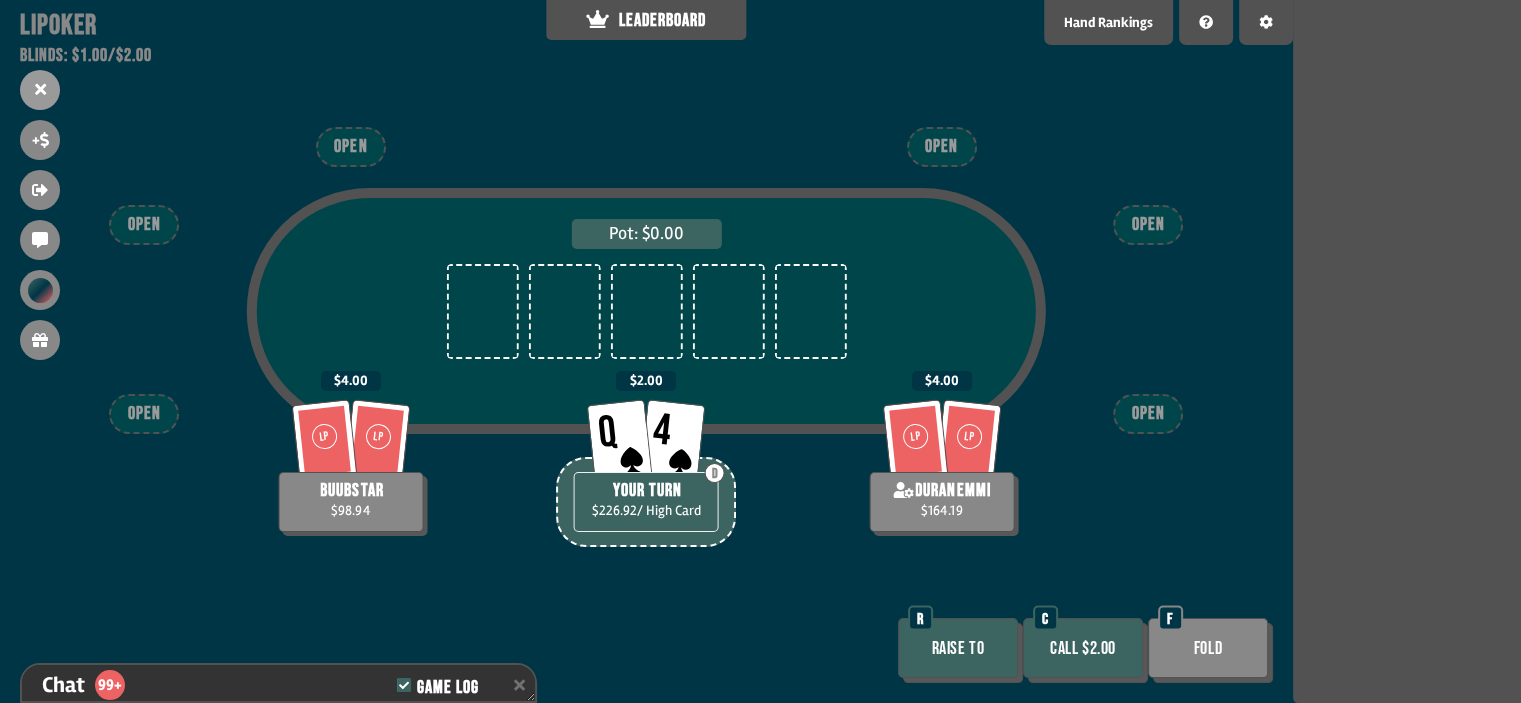 click on "Call $2.00" at bounding box center (1083, 648) 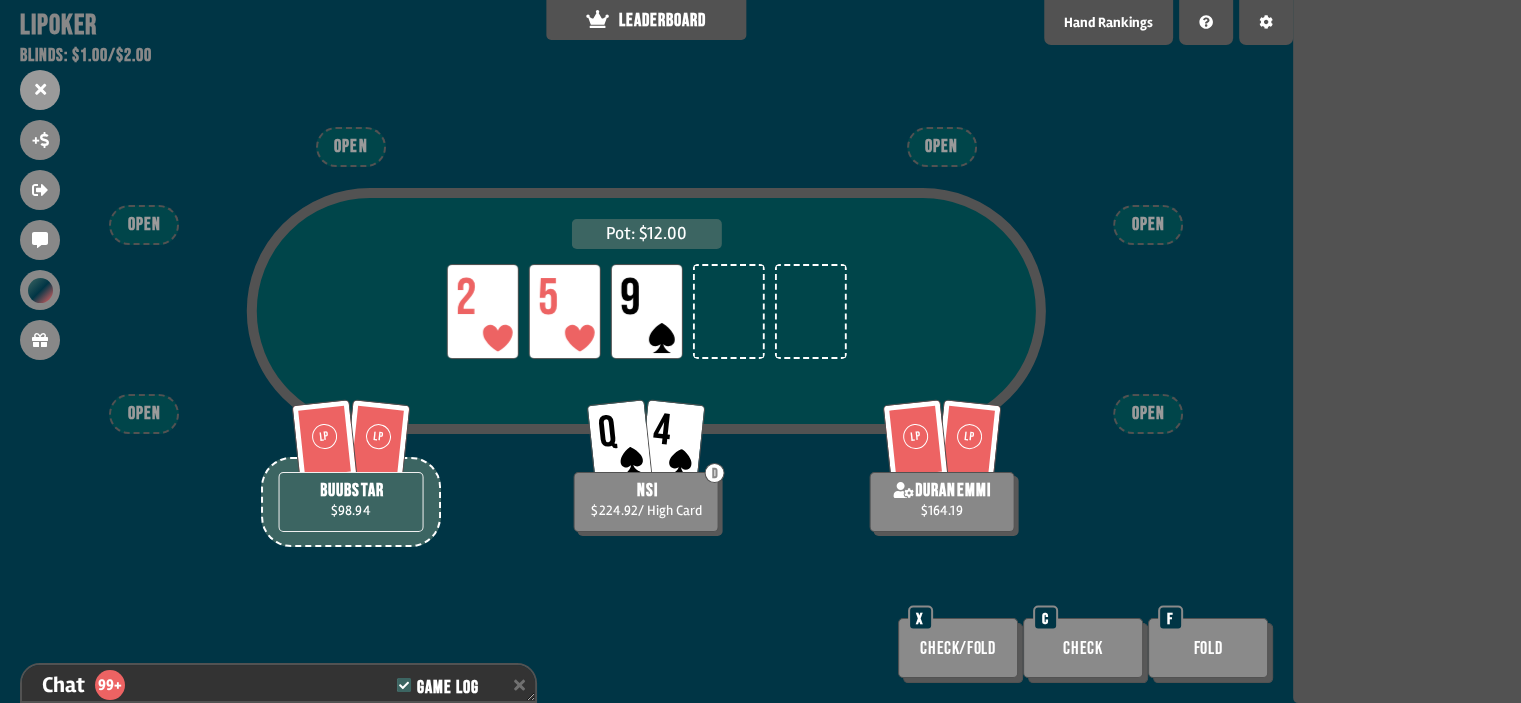 click at bounding box center (40, 290) 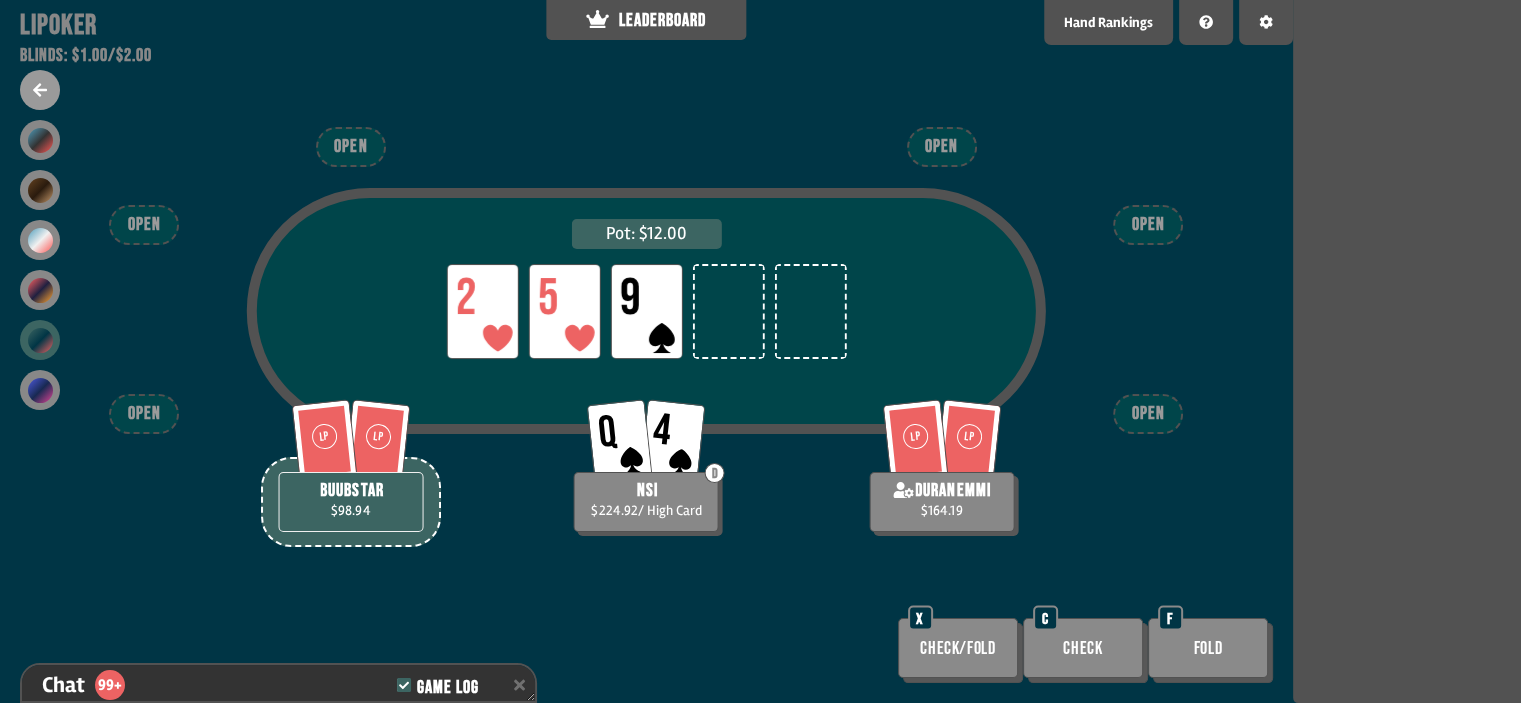 drag, startPoint x: 44, startPoint y: 291, endPoint x: 36, endPoint y: 310, distance: 20.615528 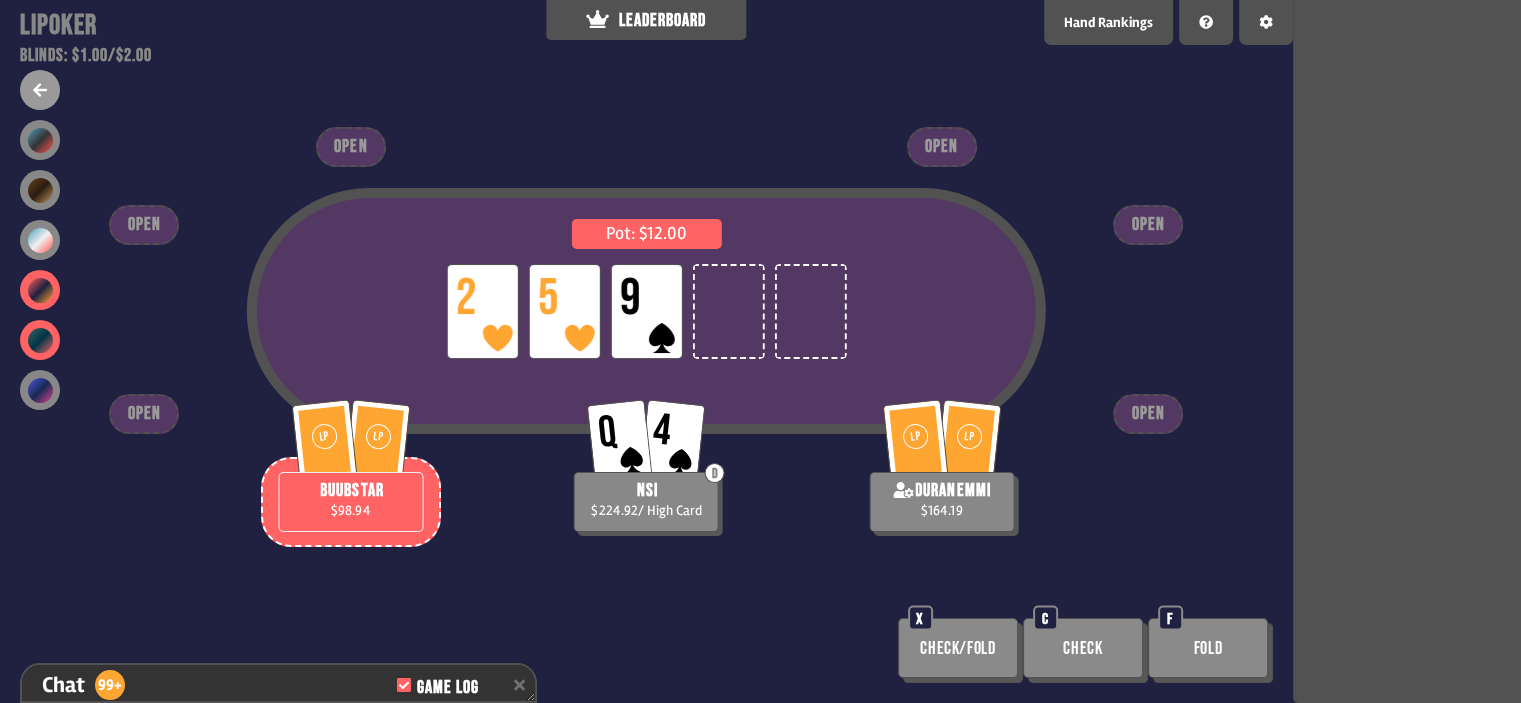 click at bounding box center (40, 340) 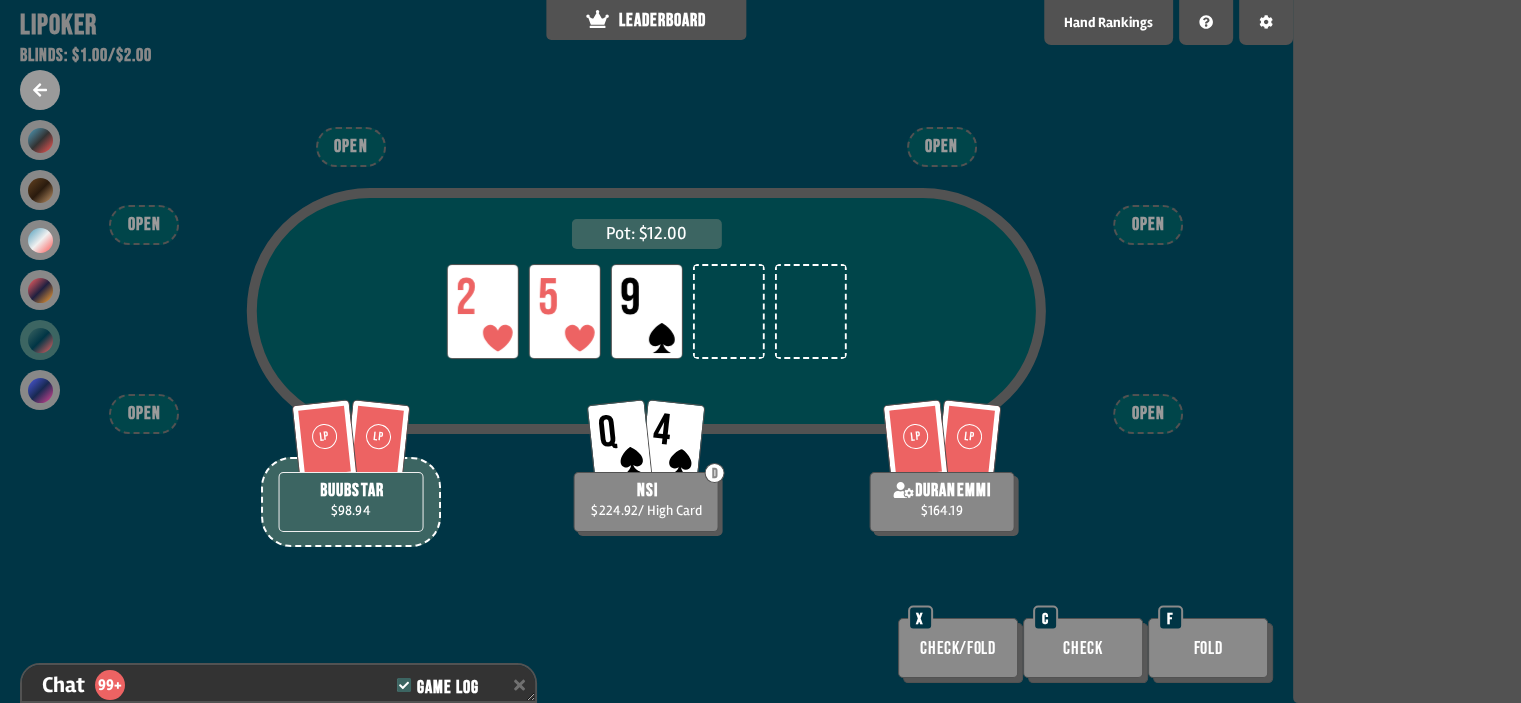 click at bounding box center [40, 265] 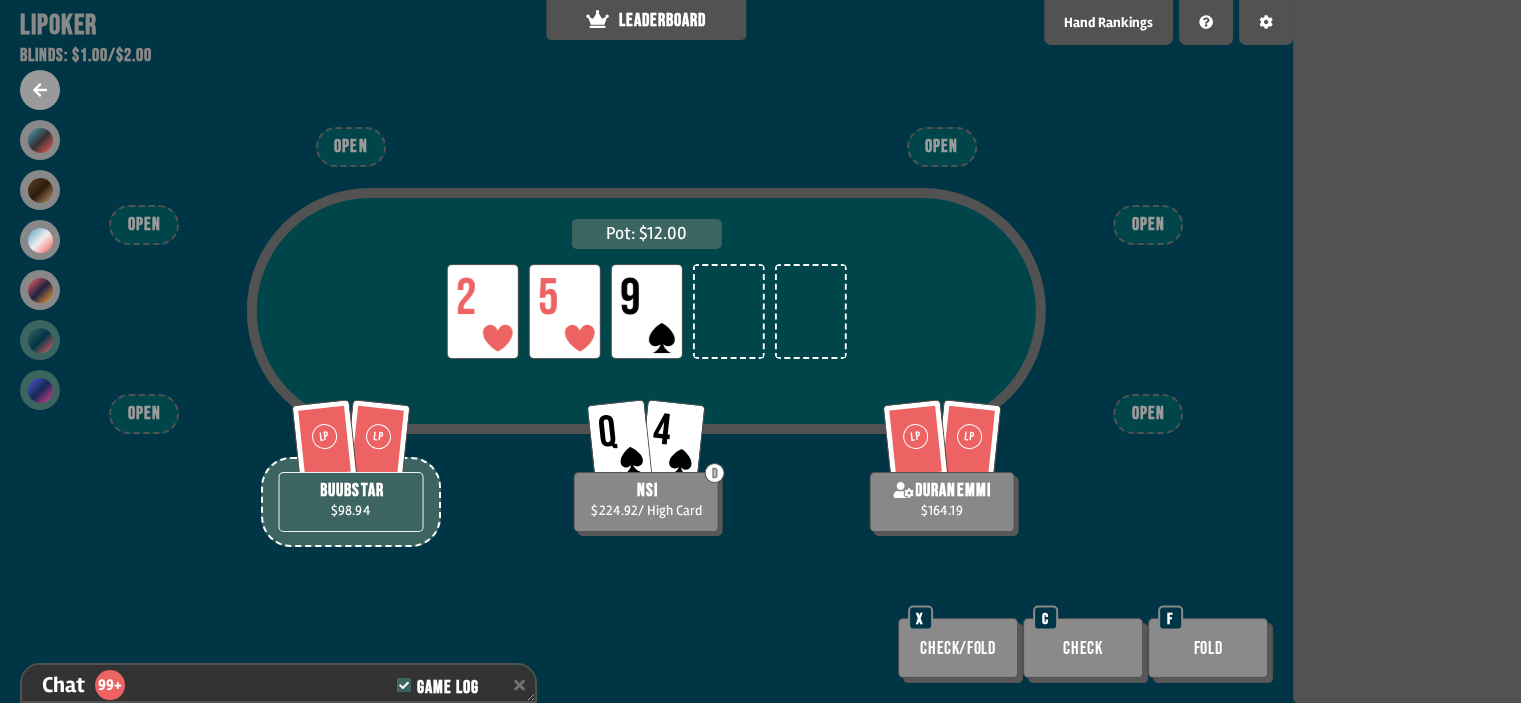click at bounding box center [40, 390] 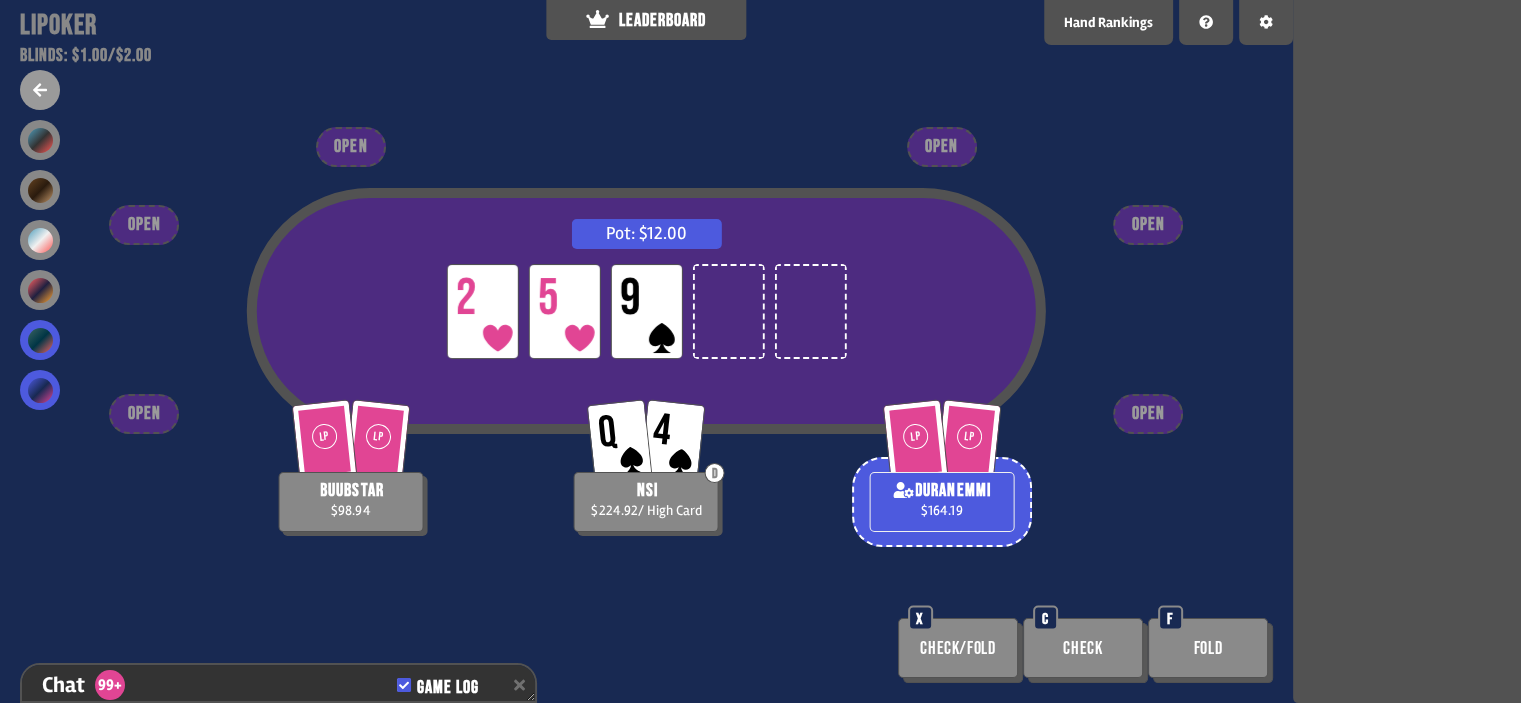 click at bounding box center [40, 340] 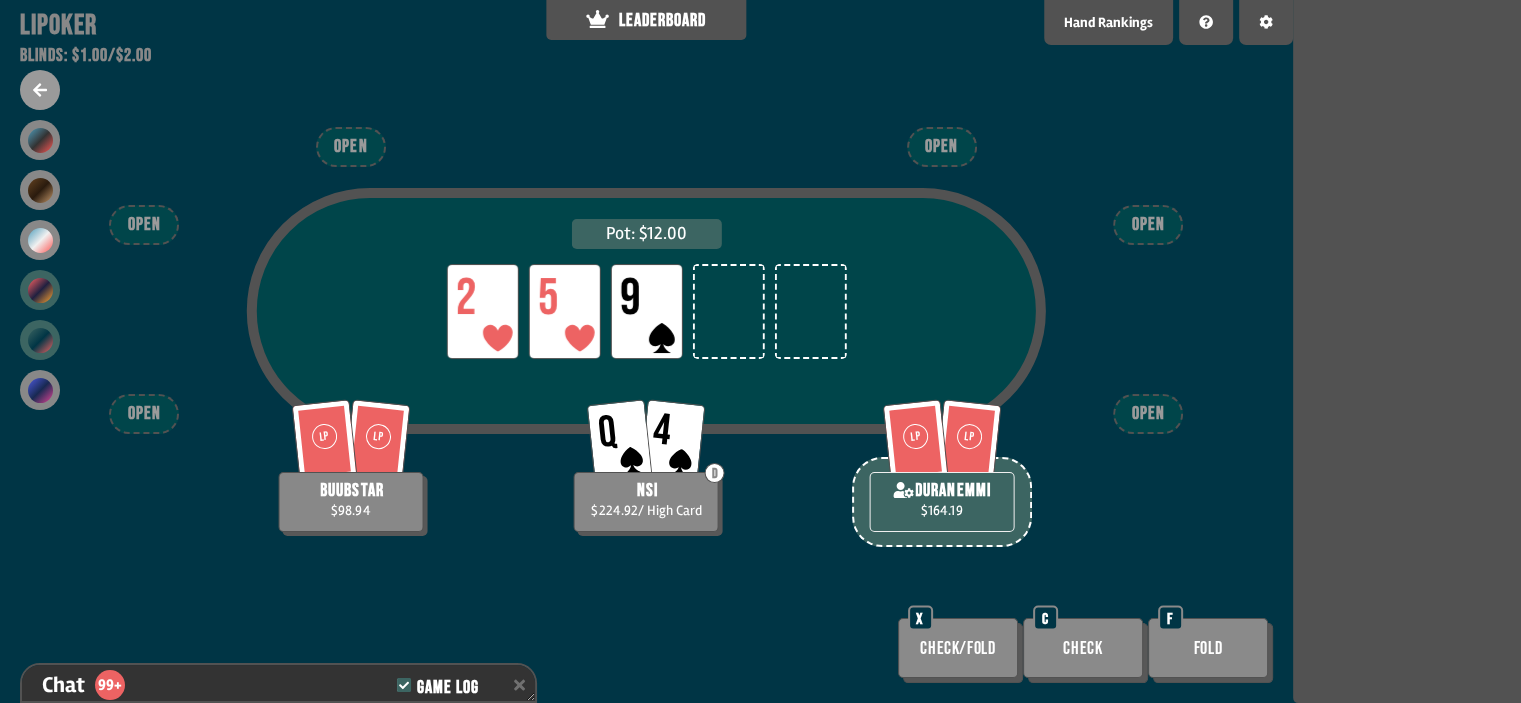click at bounding box center (40, 290) 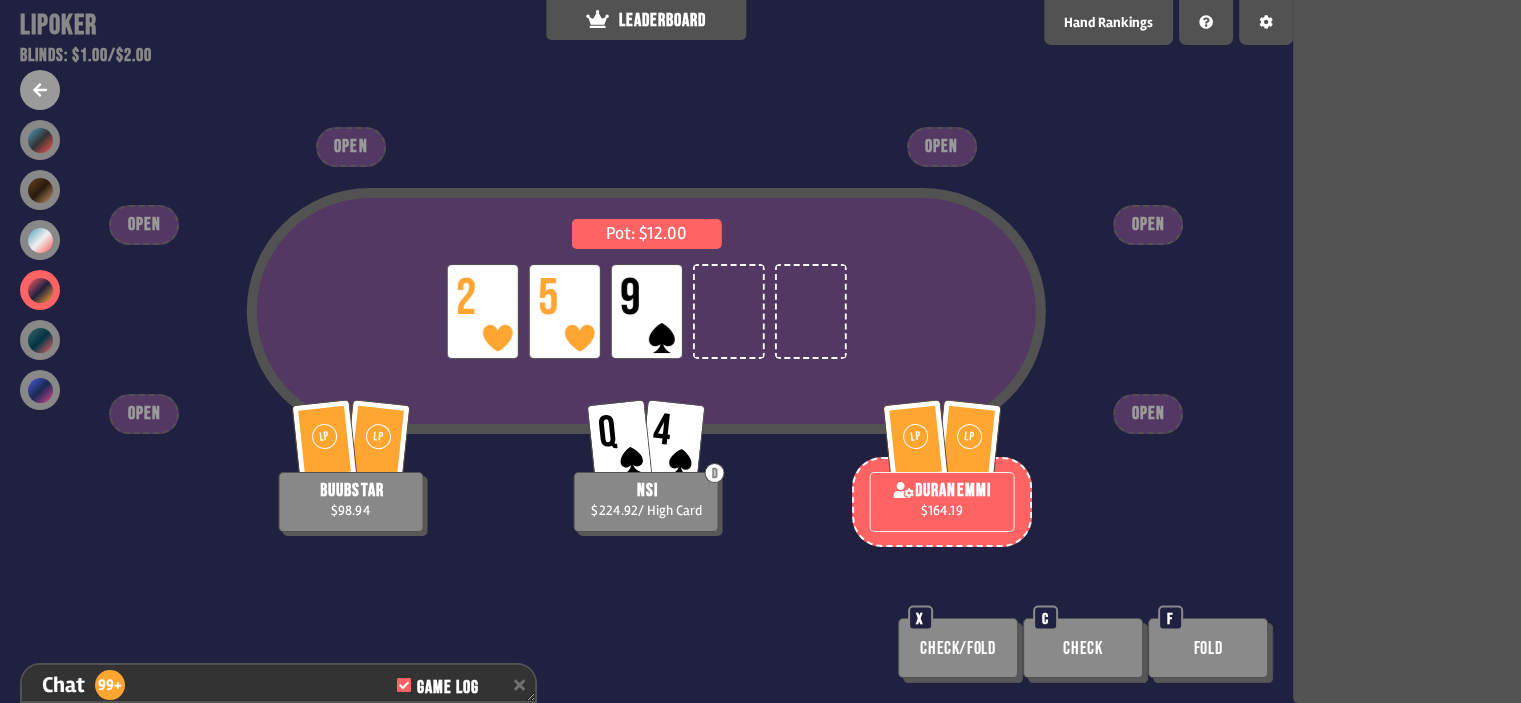 click at bounding box center [40, 240] 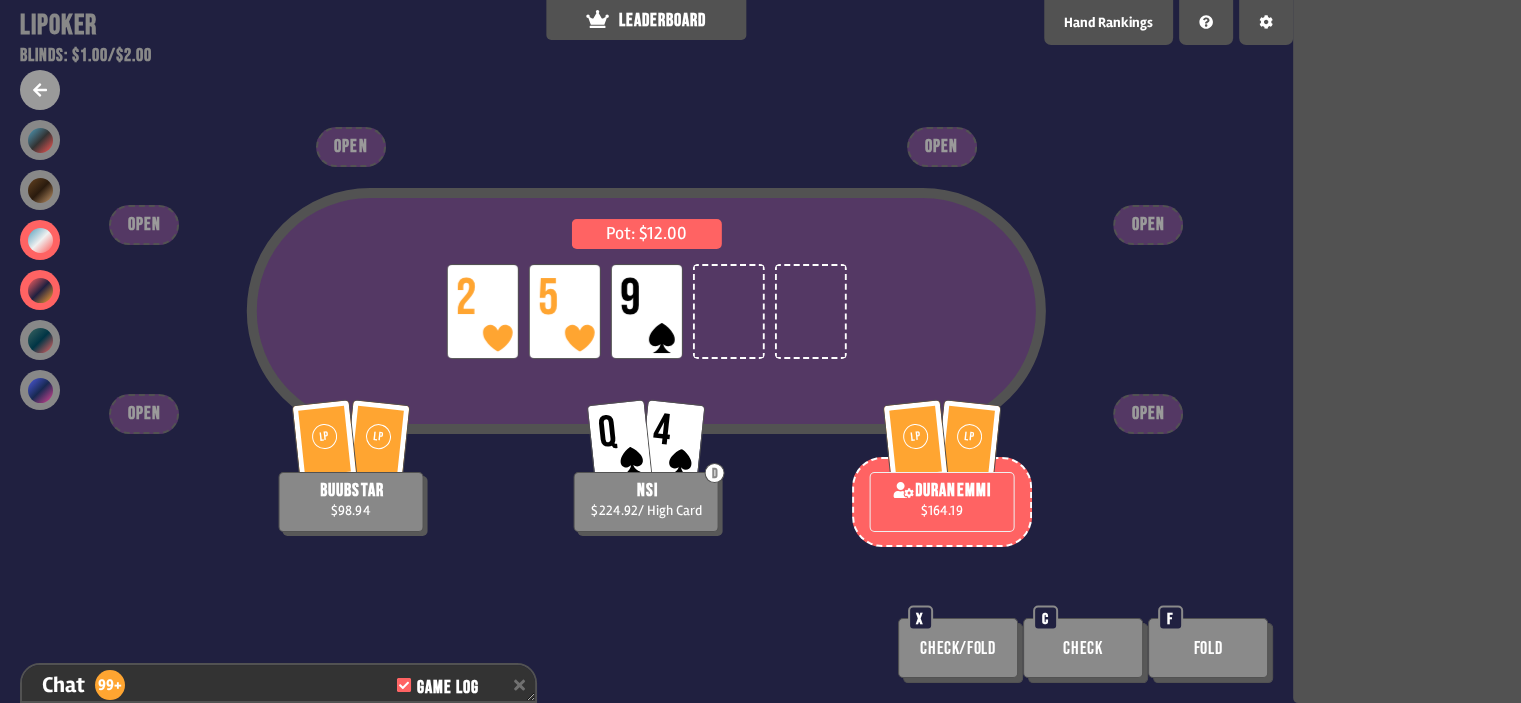 click at bounding box center [40, 240] 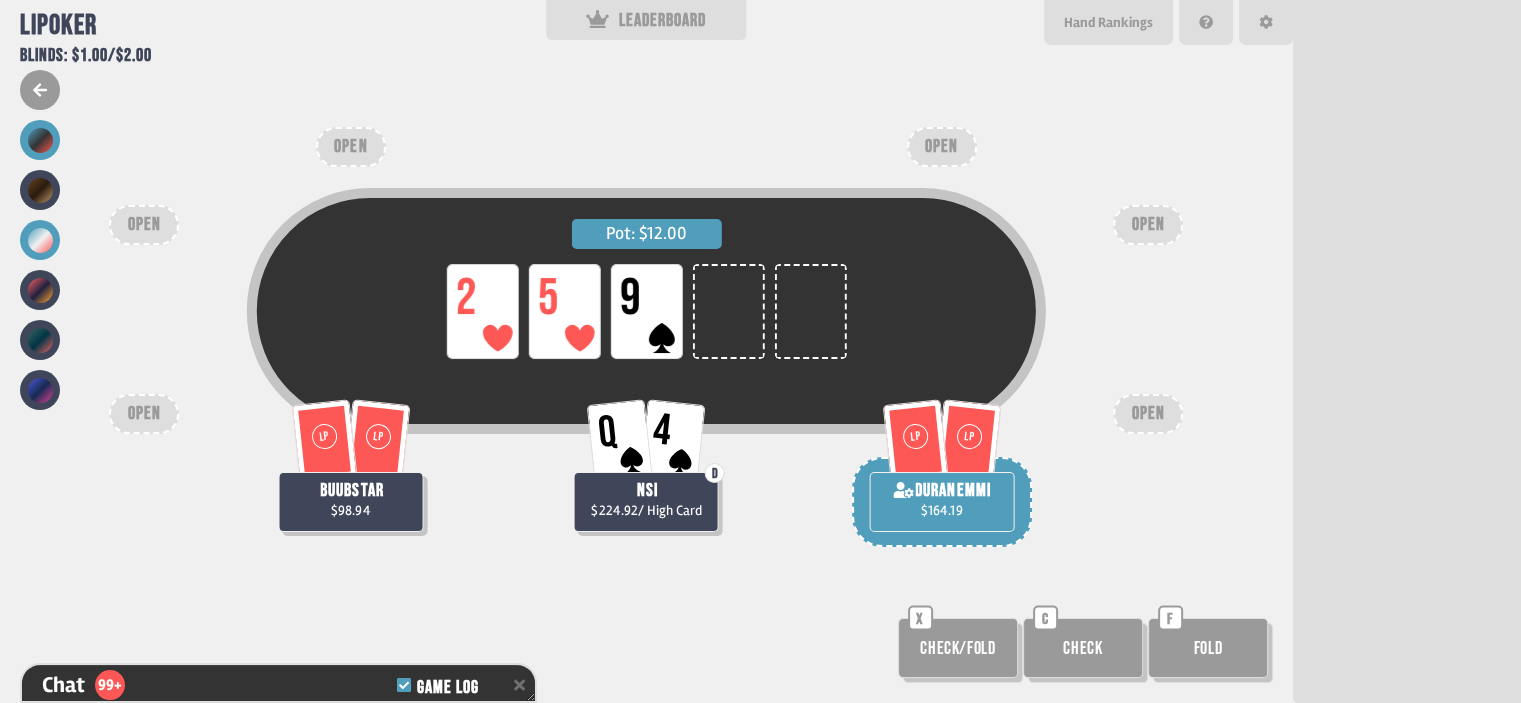 click at bounding box center (40, 140) 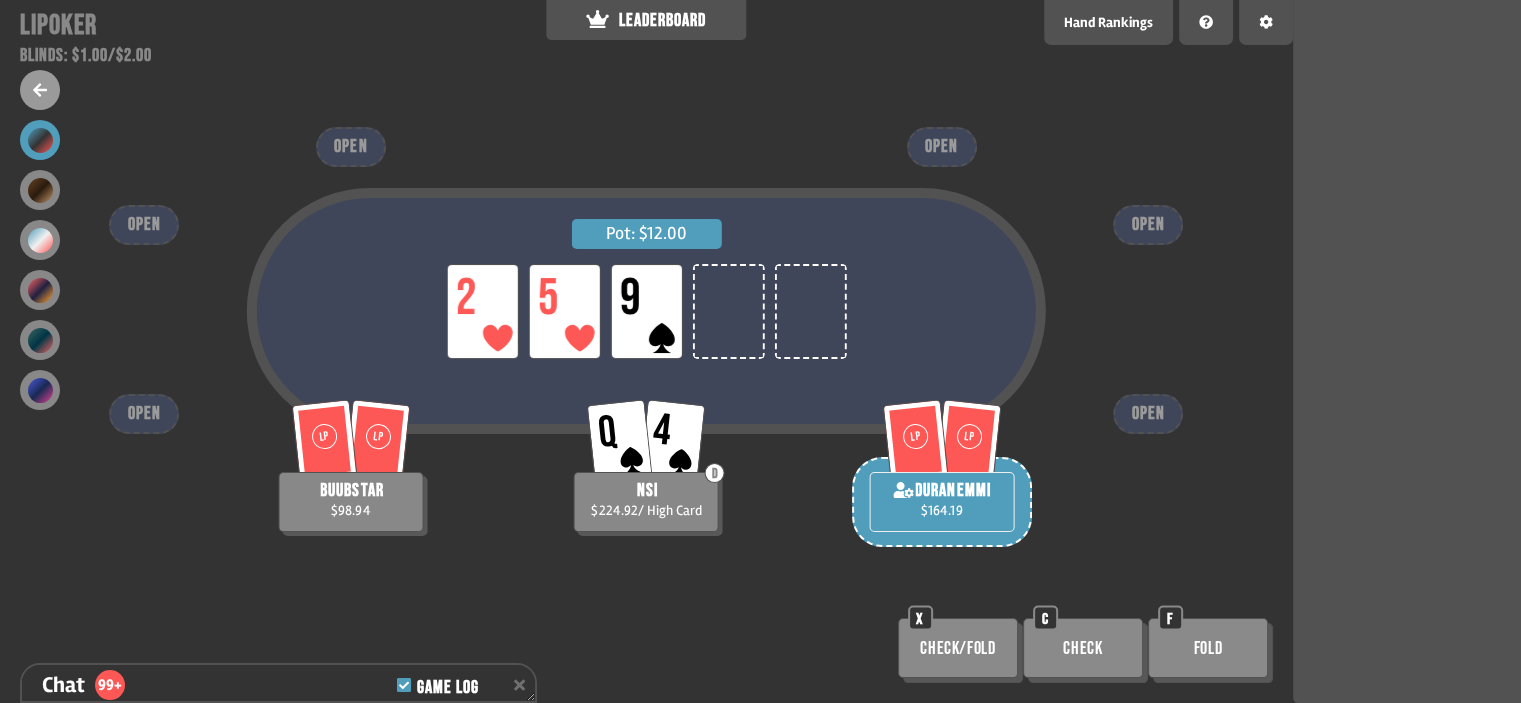 click on "Pot: $12.00   LP 2 LP 5 LP 9 LP LP duranemmi $164.19  LP LP buubstar $98.94  Q 4 D nsi $224.92   / High Card OPEN OPEN OPEN OPEN OPEN OPEN Check/Fold X Check C Fold F" at bounding box center [646, 351] 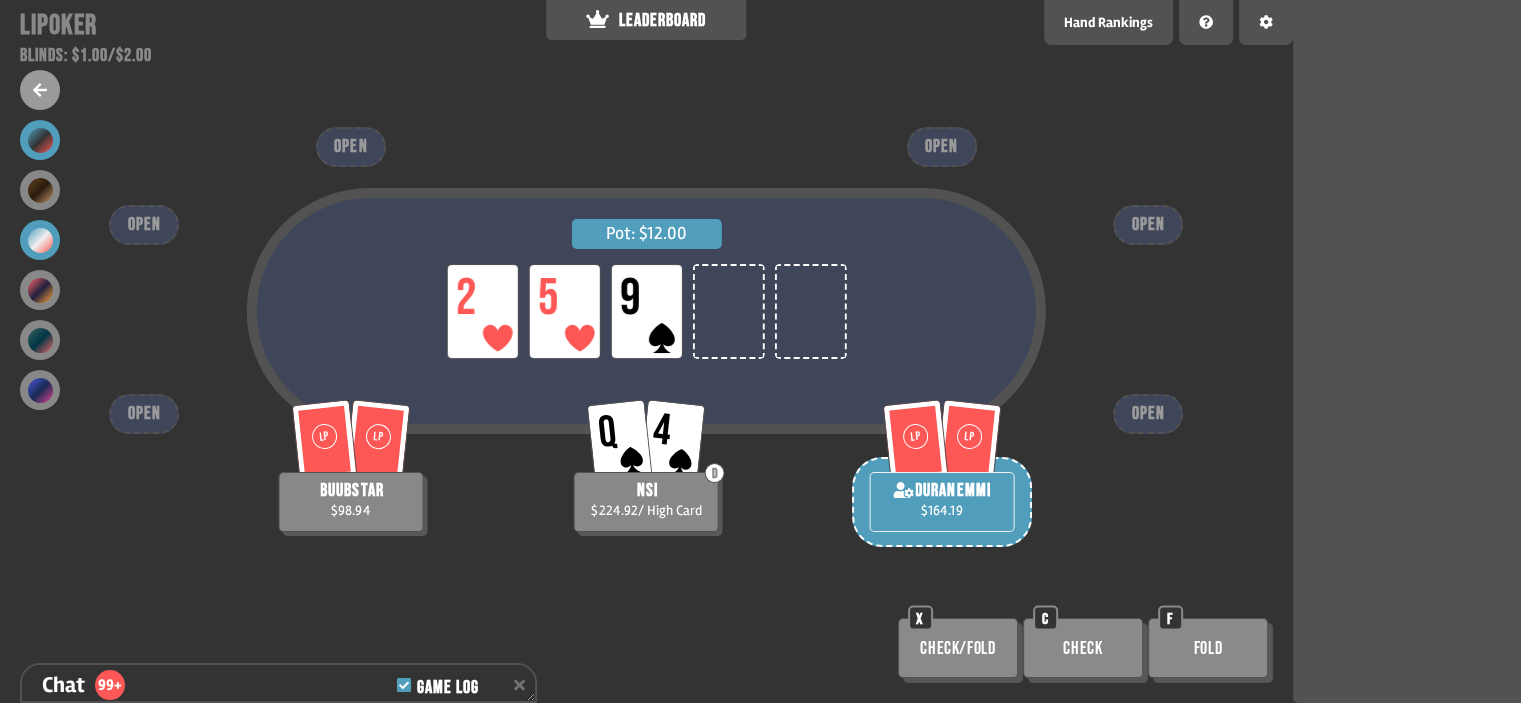 click at bounding box center (40, 240) 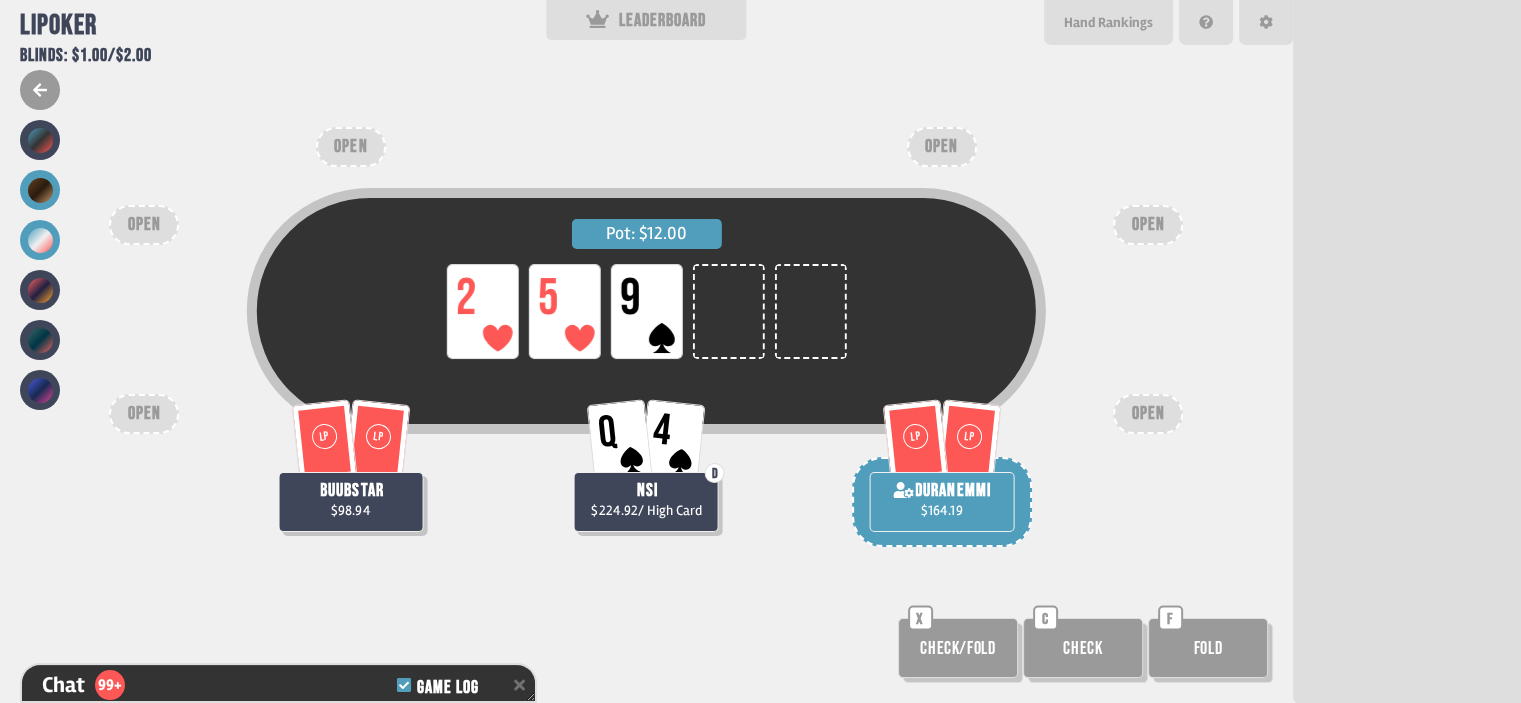 click at bounding box center [40, 190] 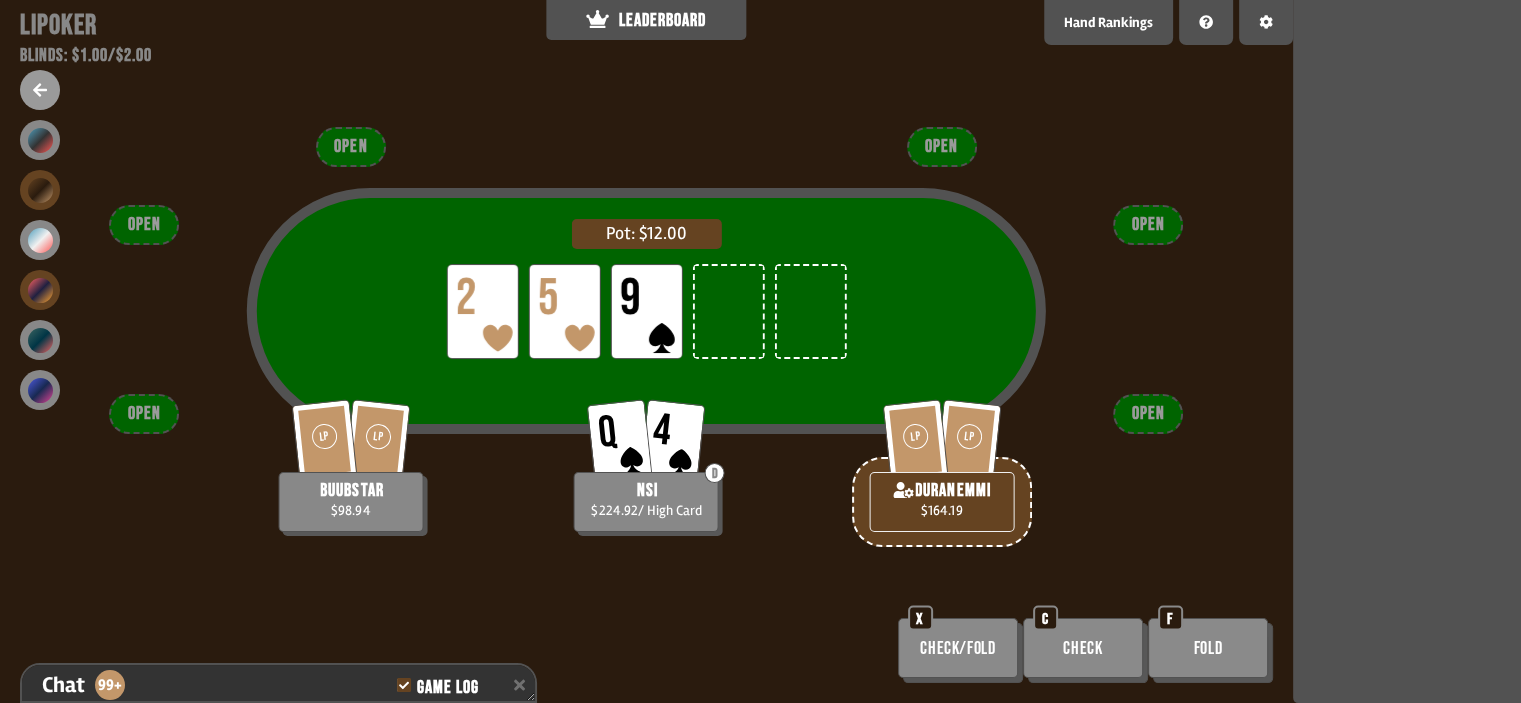 click at bounding box center (40, 290) 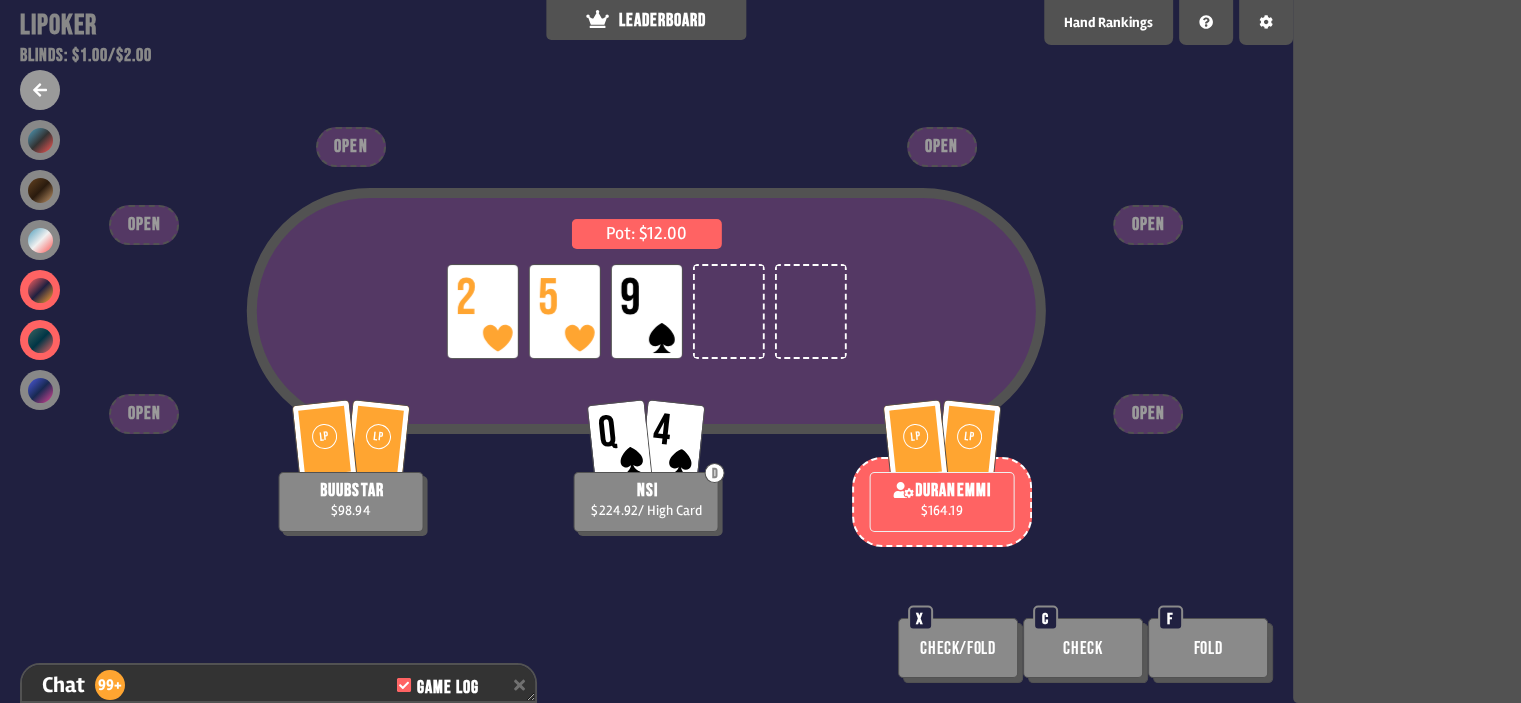 click at bounding box center [40, 340] 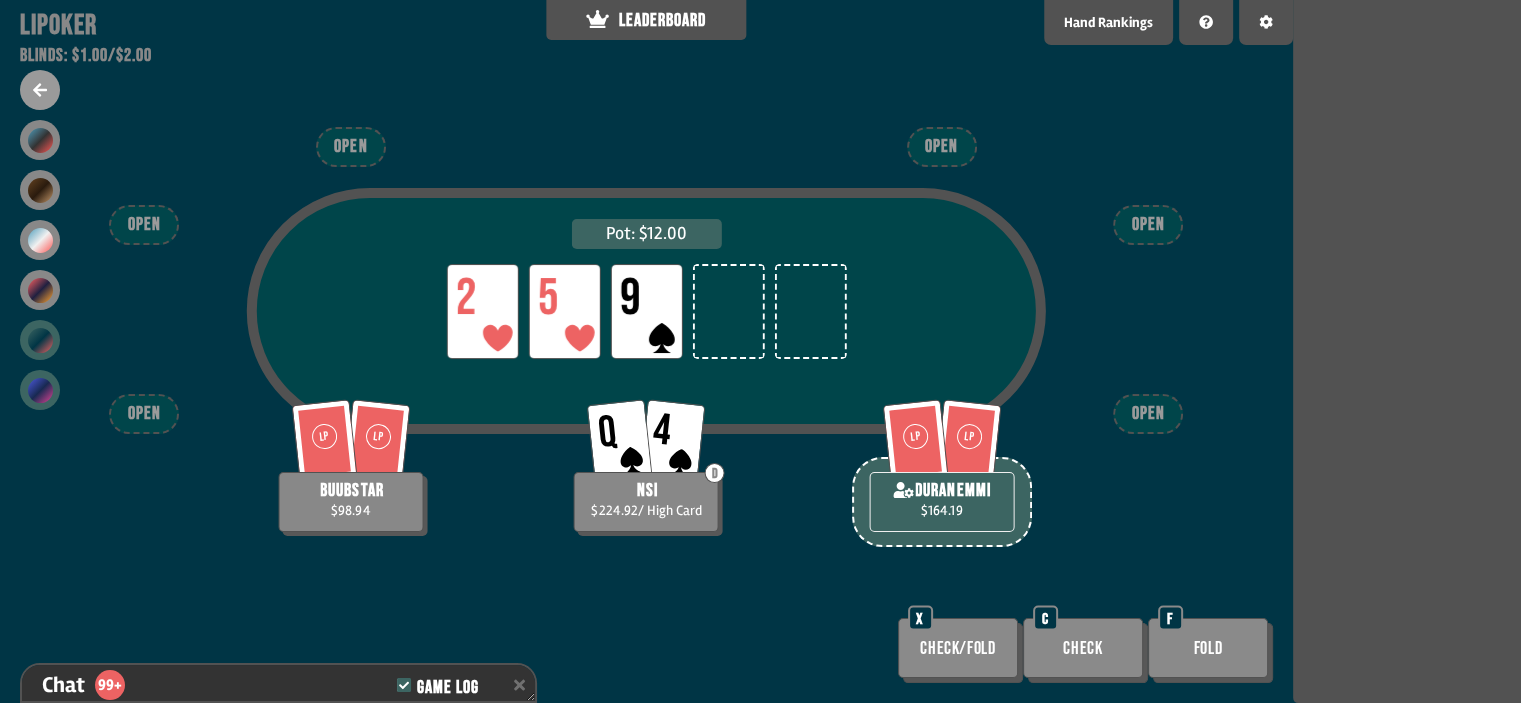 click at bounding box center (40, 390) 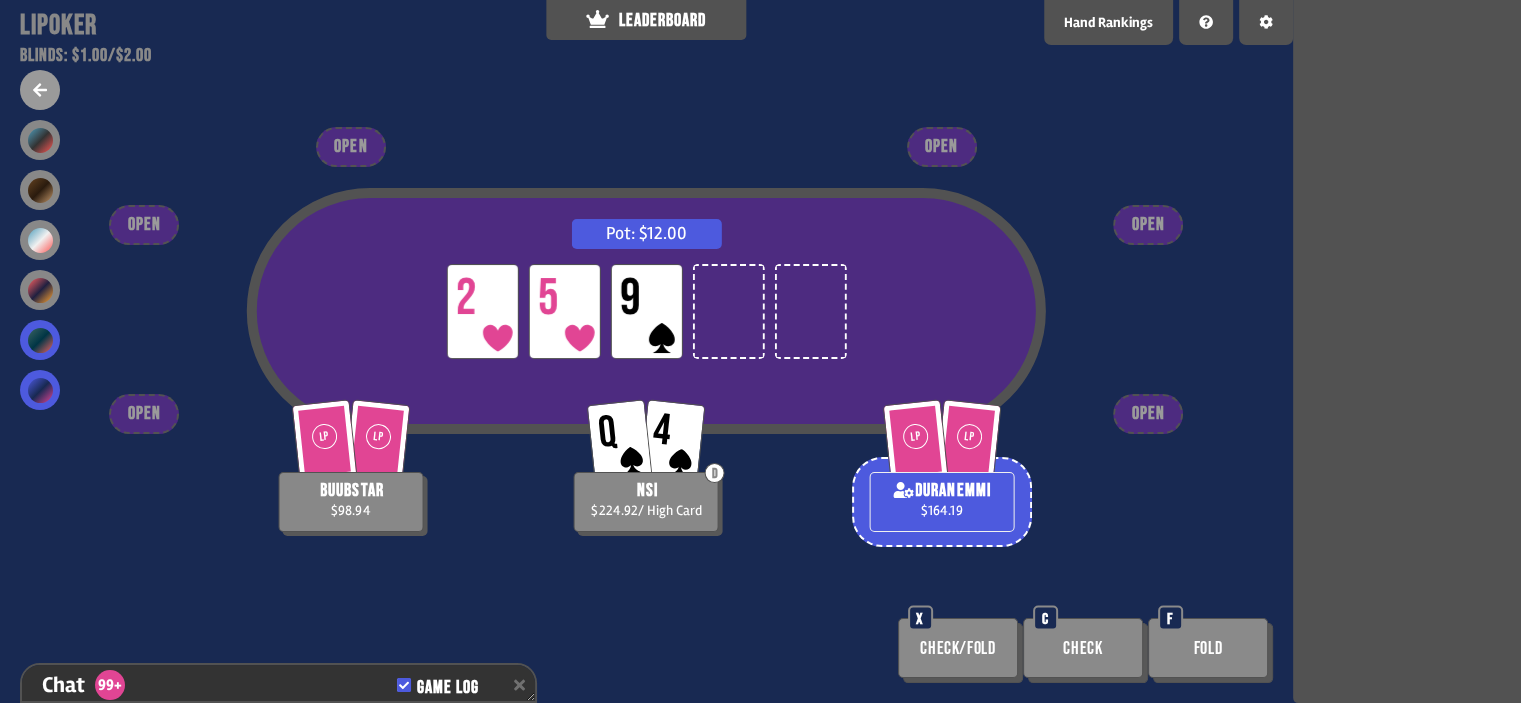 click at bounding box center (40, 340) 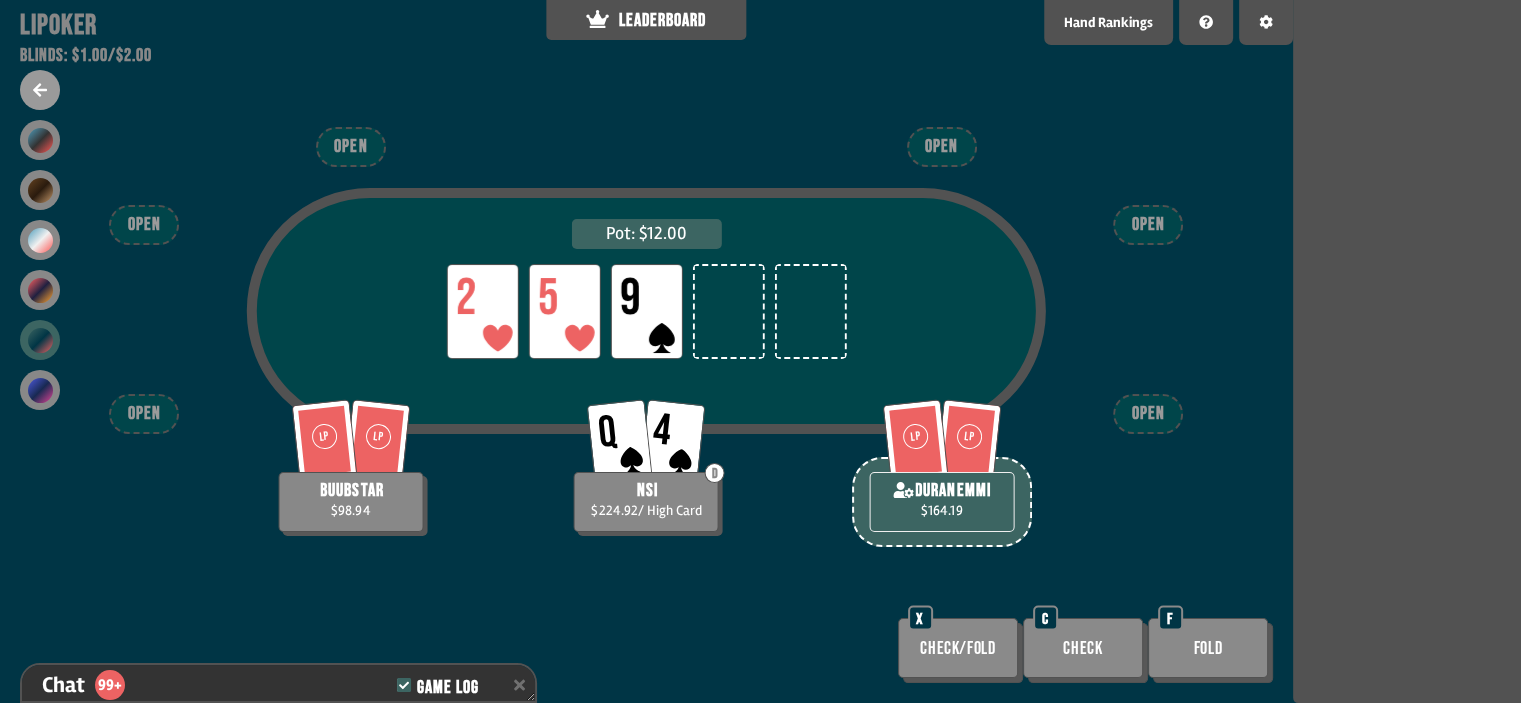 click at bounding box center [40, 90] 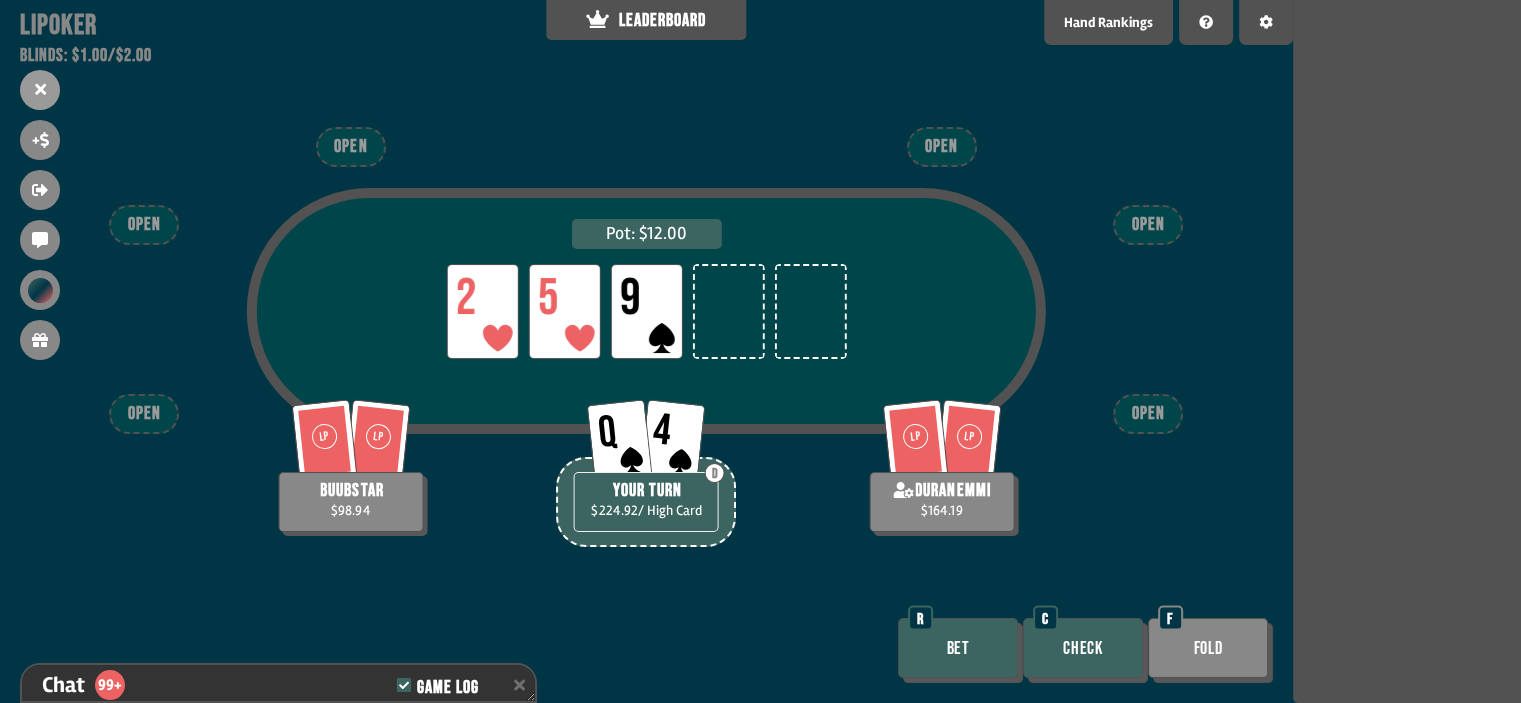 click on "Bet" at bounding box center (958, 648) 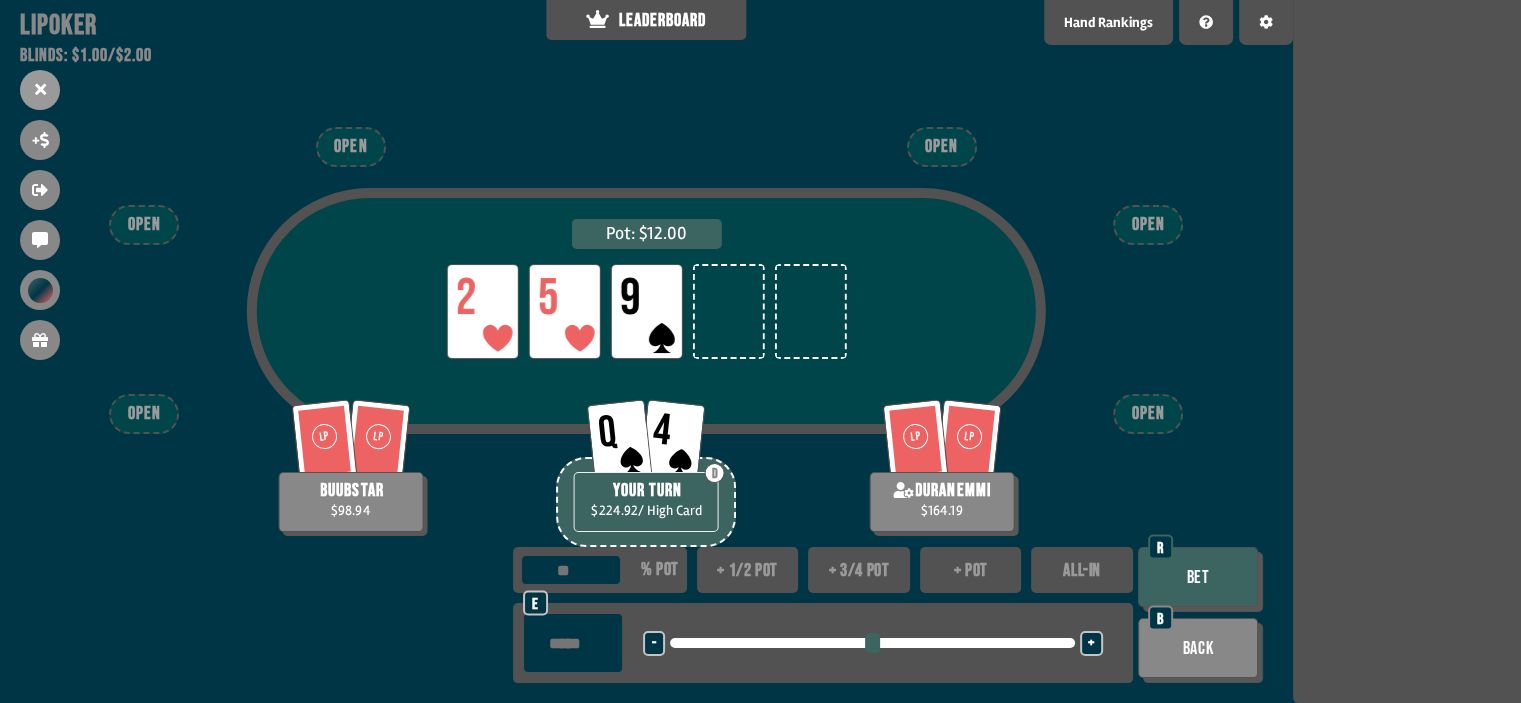 click on "*" at bounding box center [573, 643] 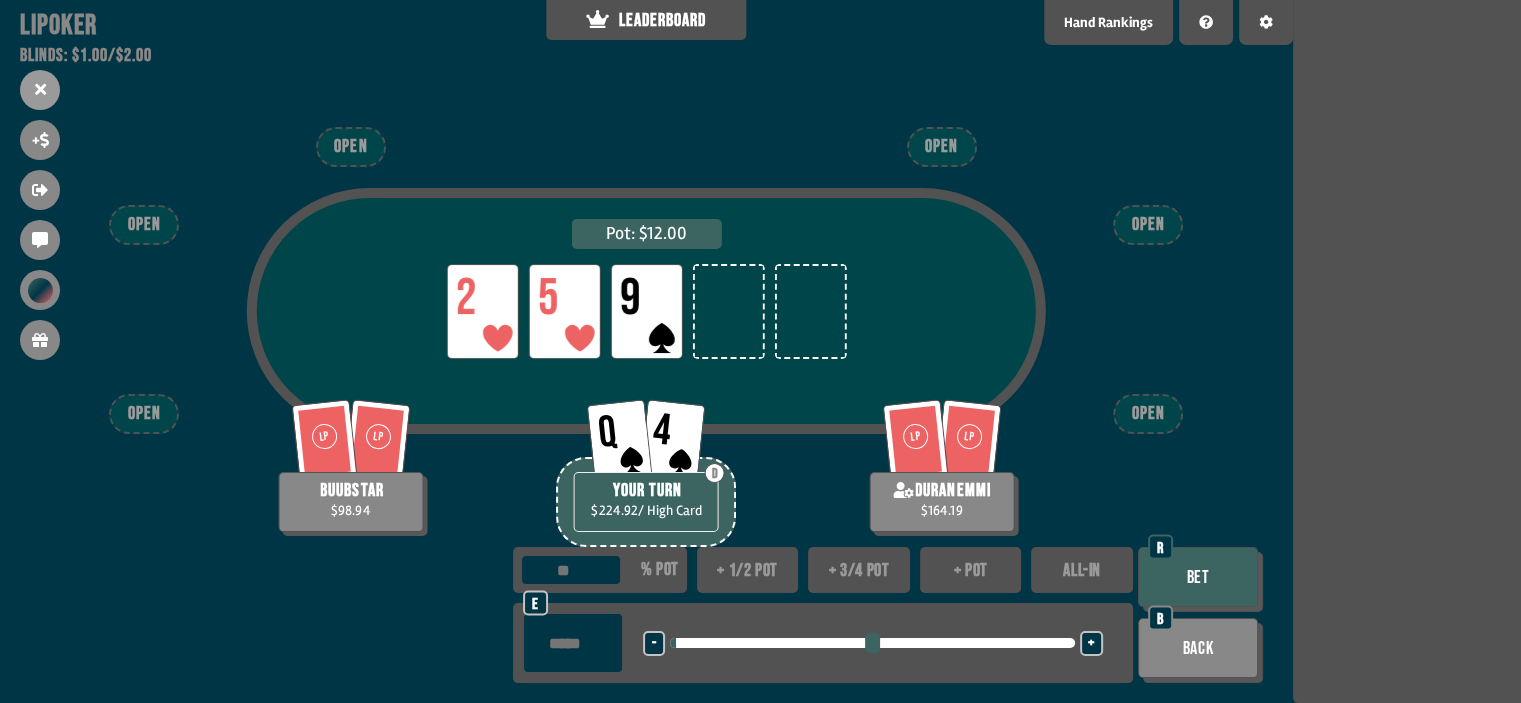 click on "Bet" at bounding box center [1198, 577] 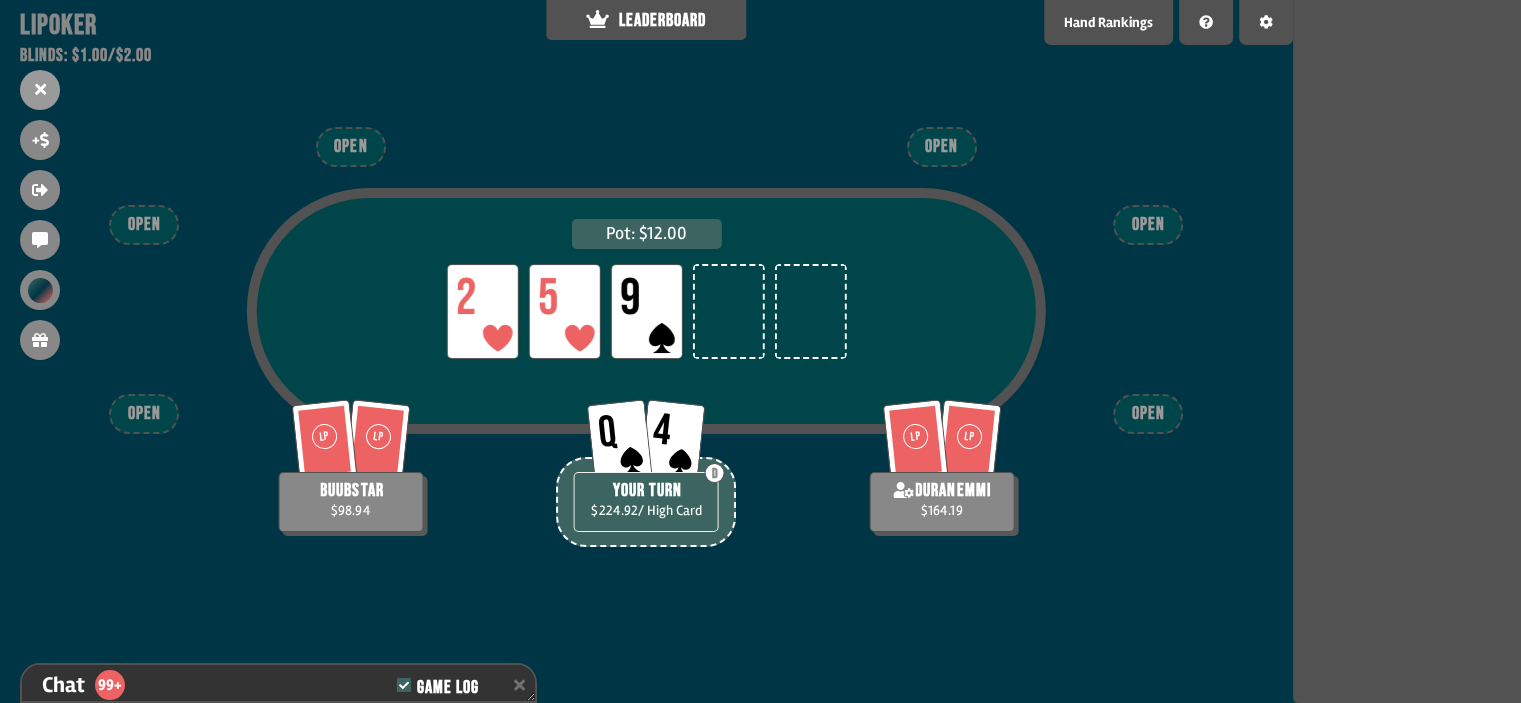 scroll, scrollTop: 12367, scrollLeft: 0, axis: vertical 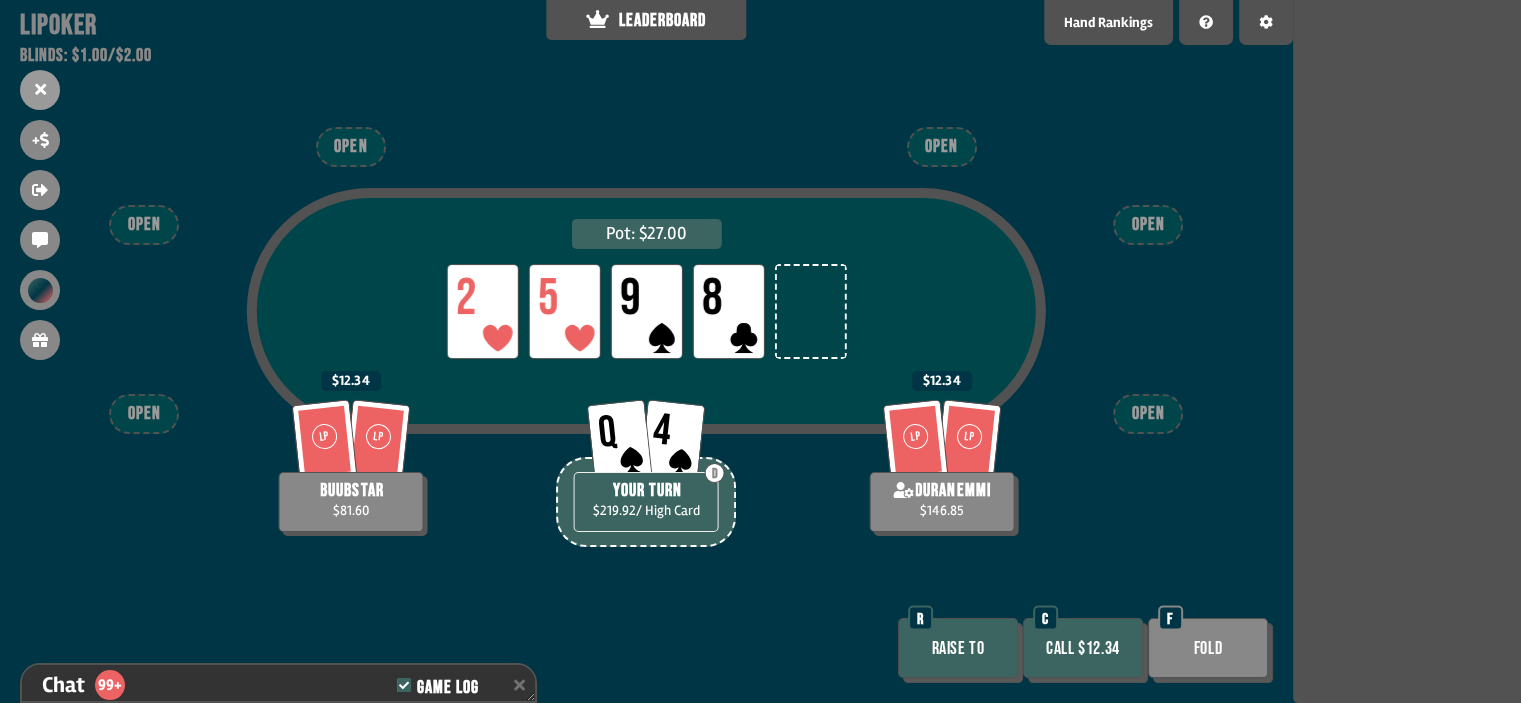 click on "Fold" at bounding box center [1208, 648] 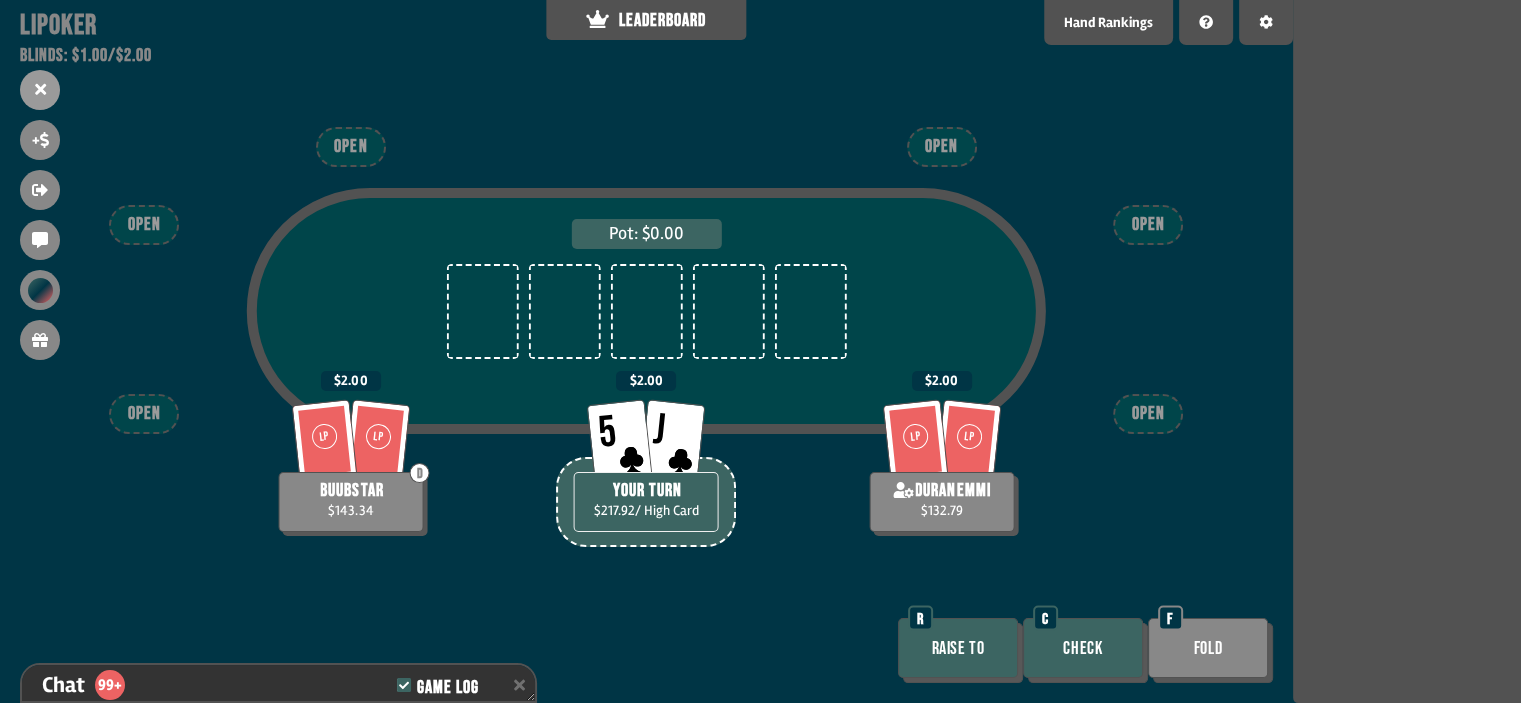 click on "Raise to" at bounding box center [958, 648] 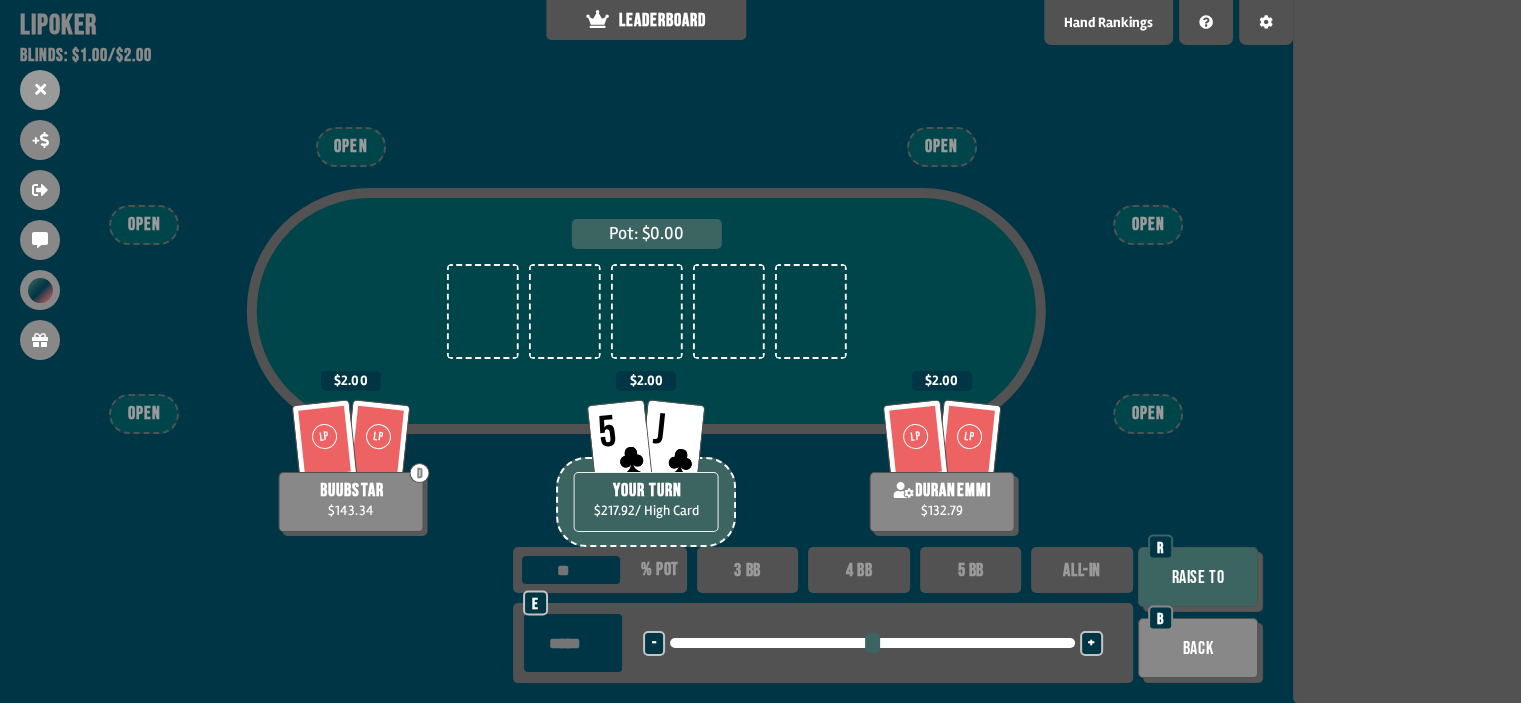 click at bounding box center (573, 643) 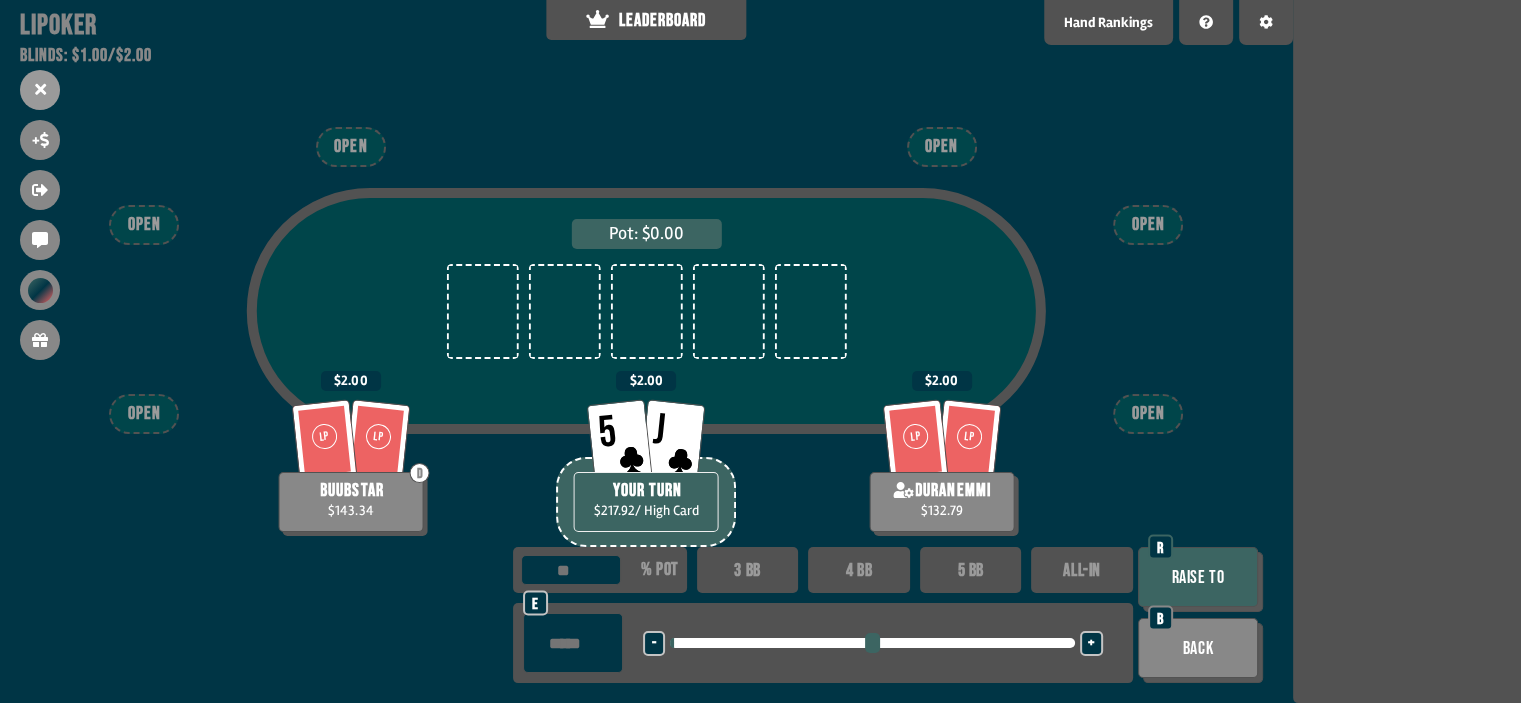 click on "4 BB" at bounding box center (859, 570) 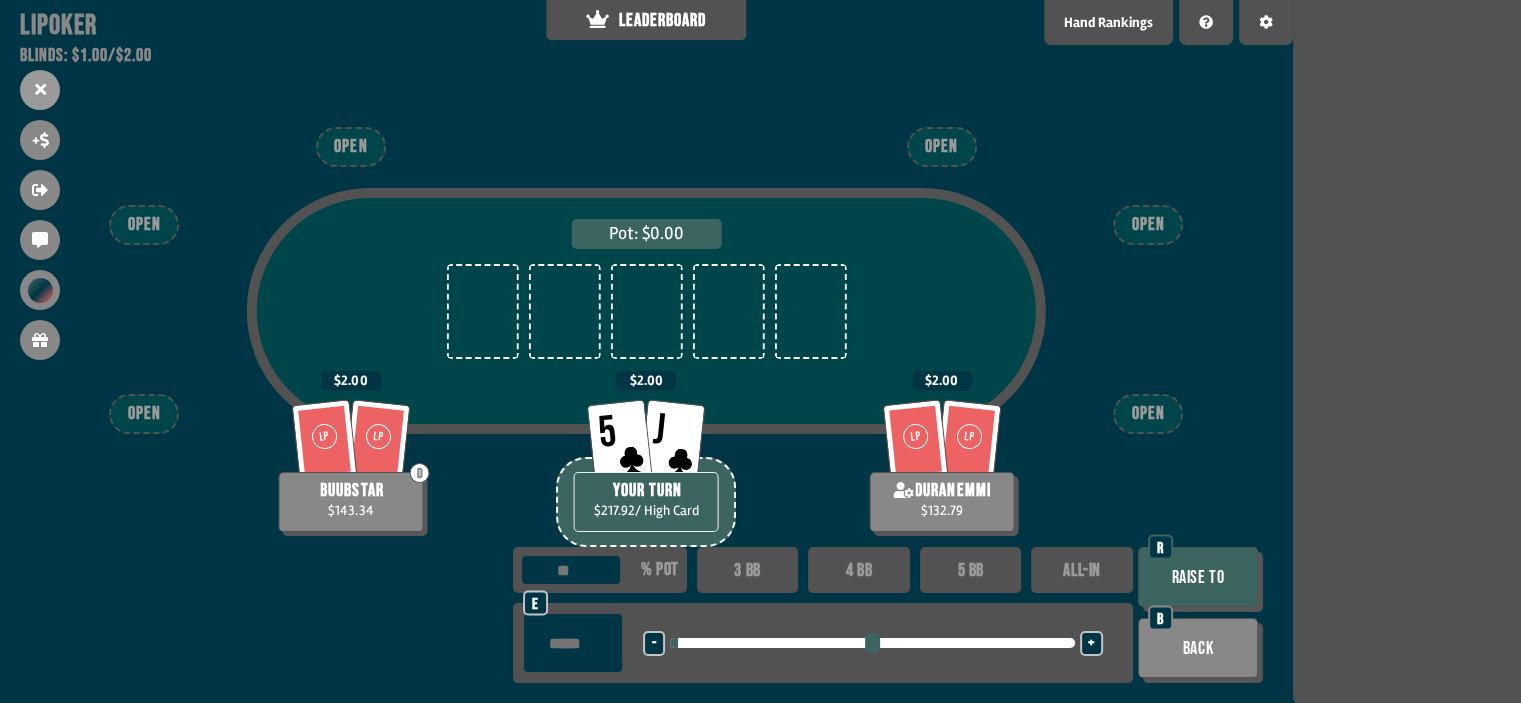 click on "Raise to" at bounding box center (1198, 577) 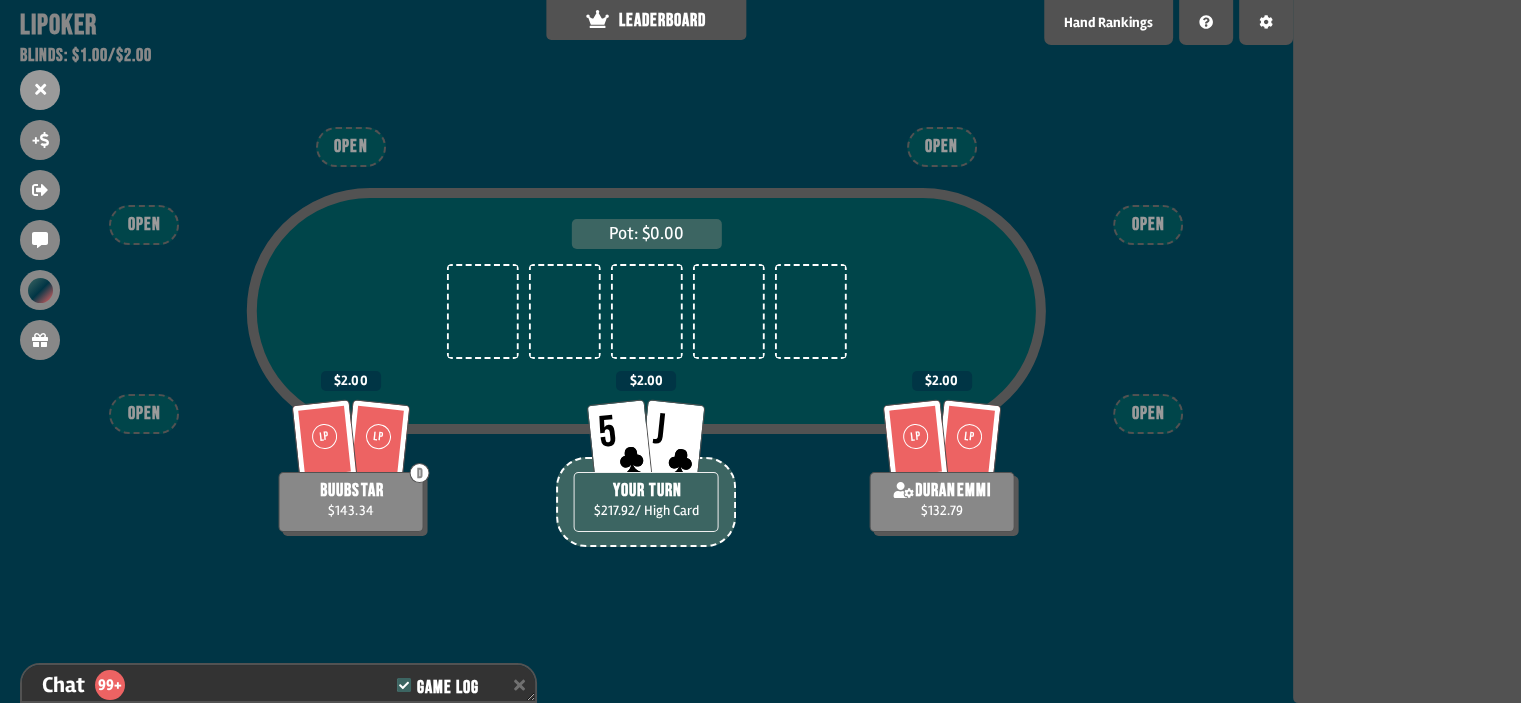 scroll, scrollTop: 12888, scrollLeft: 0, axis: vertical 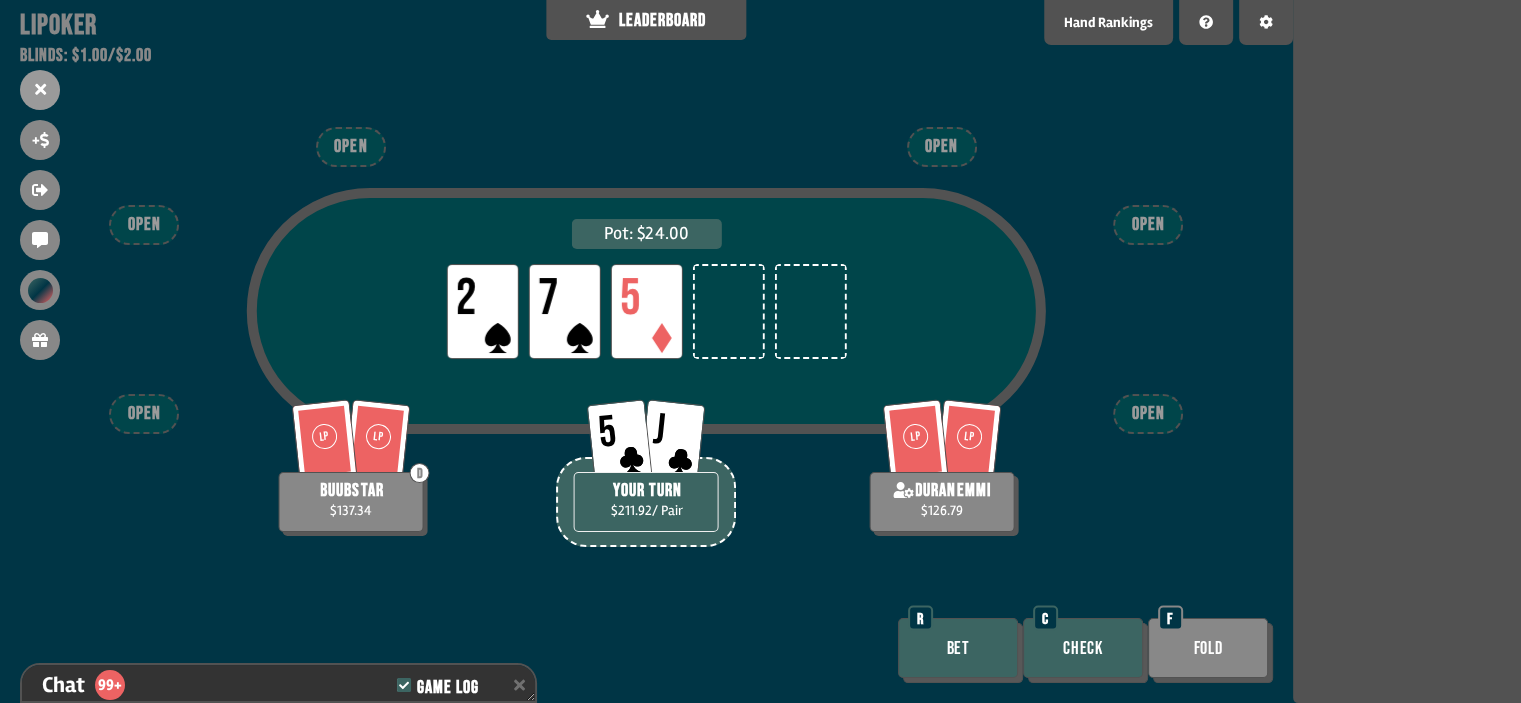 click on "Bet" at bounding box center (958, 648) 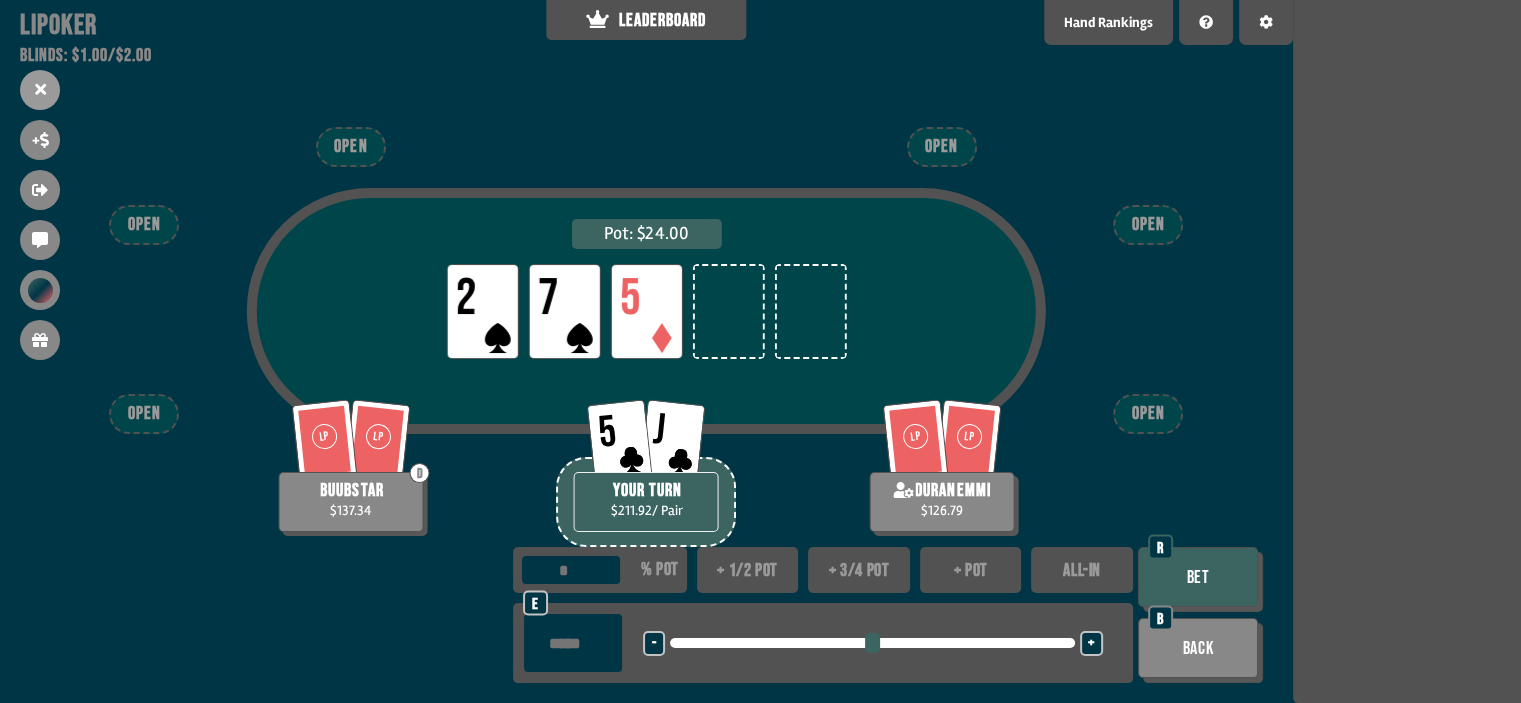 click at bounding box center [573, 643] 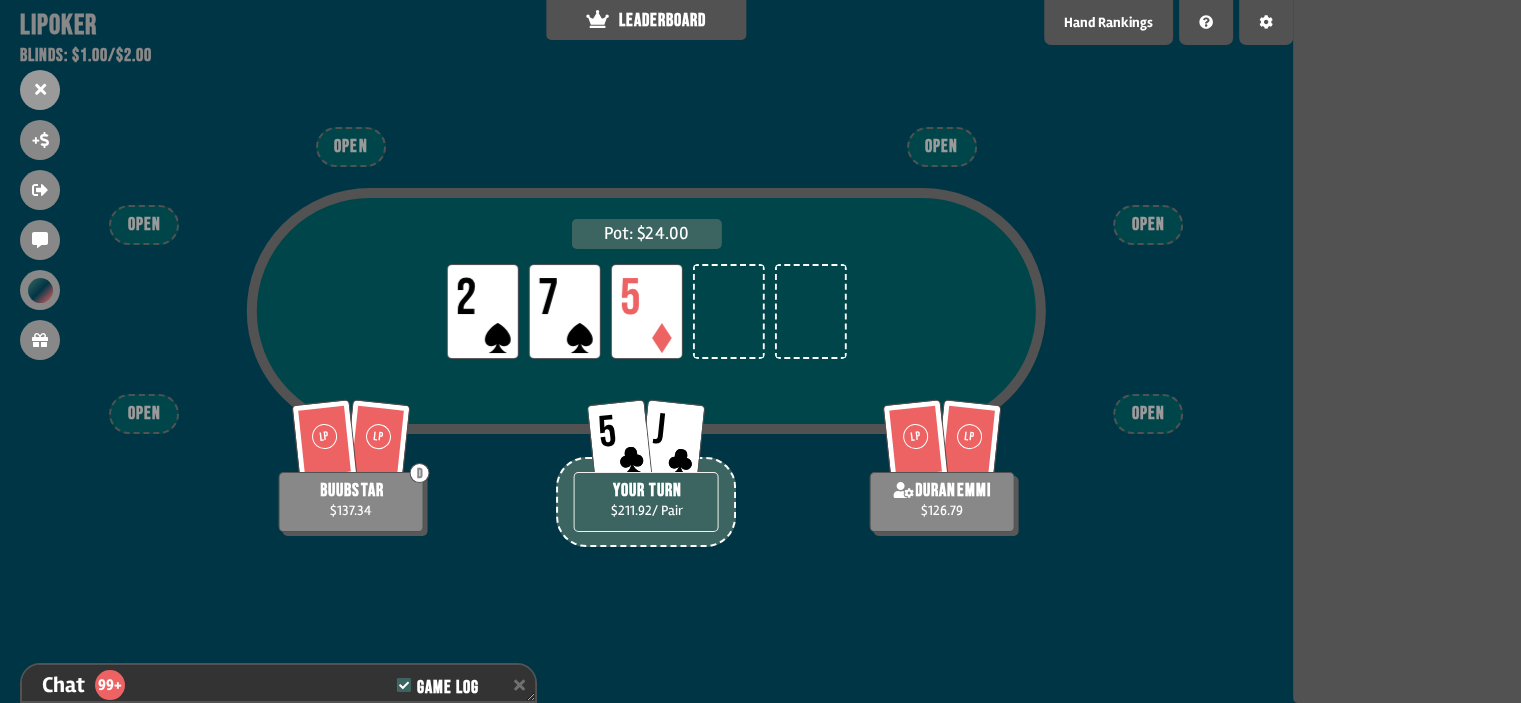 scroll, scrollTop: 13063, scrollLeft: 0, axis: vertical 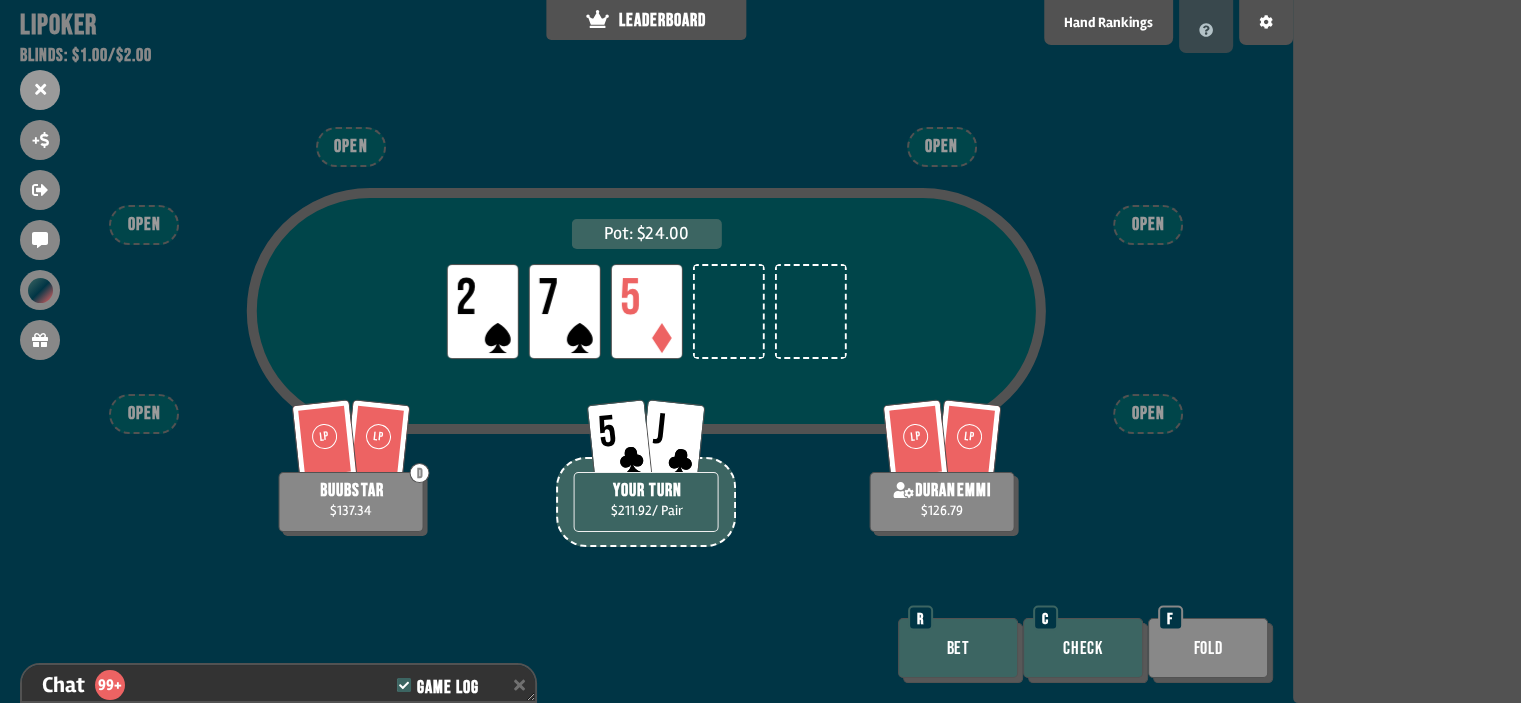 click at bounding box center [1206, 26] 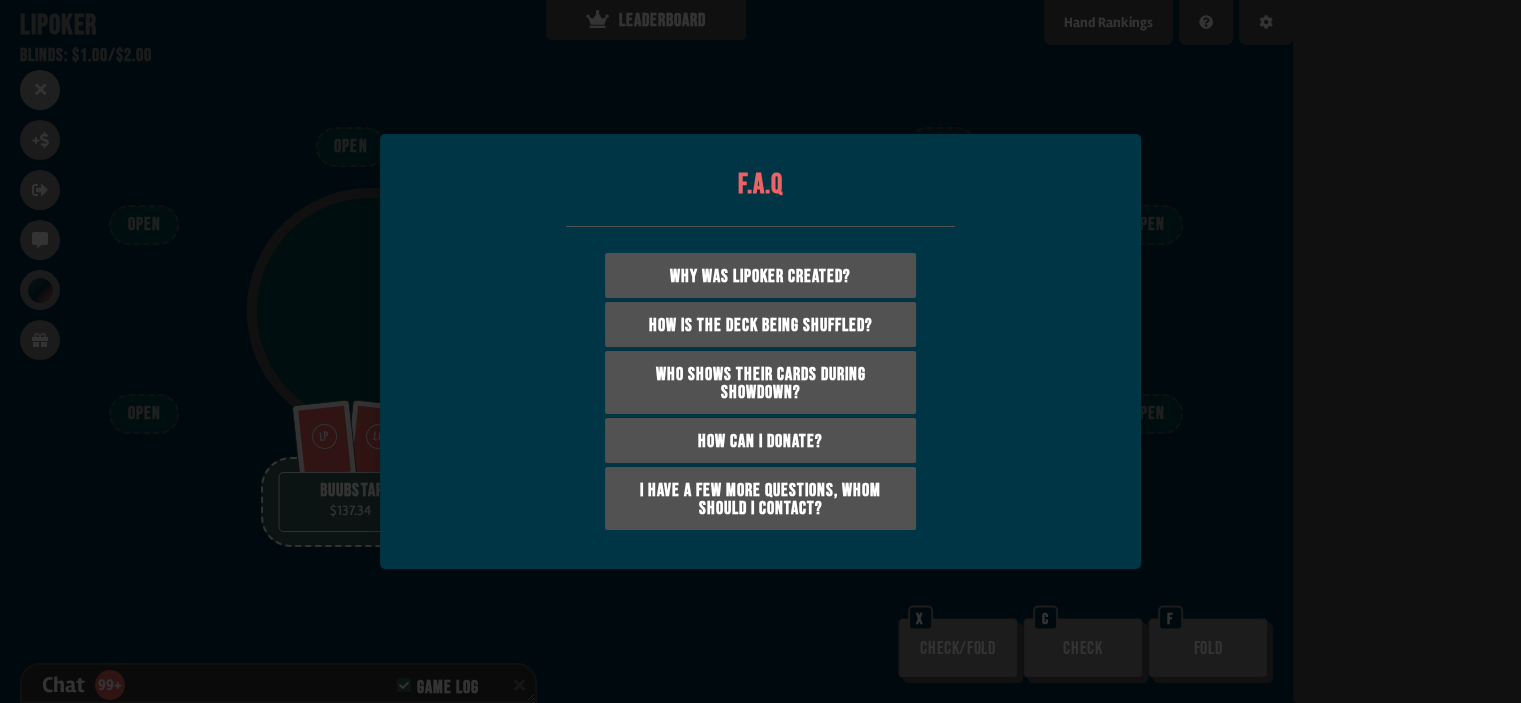click at bounding box center [760, 351] 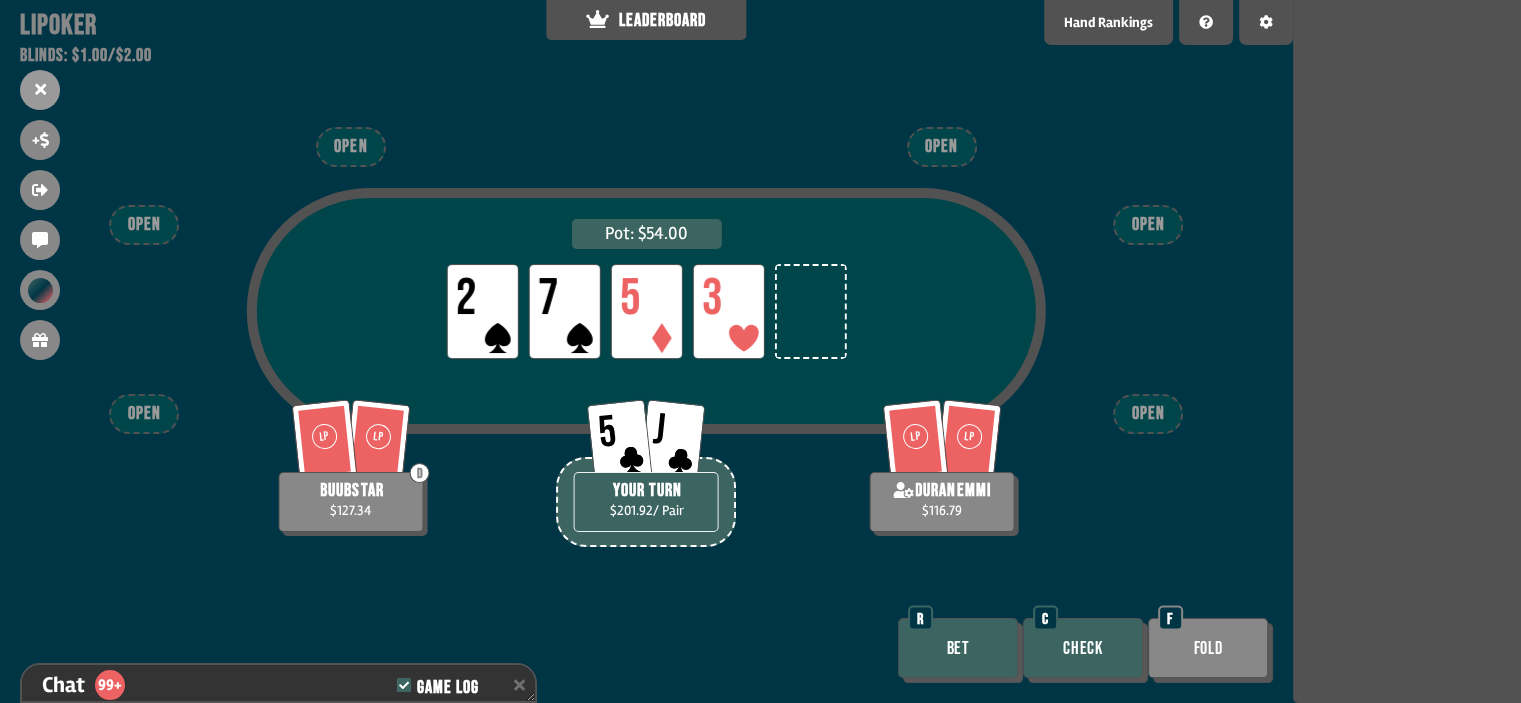 click on "Bet" at bounding box center (958, 648) 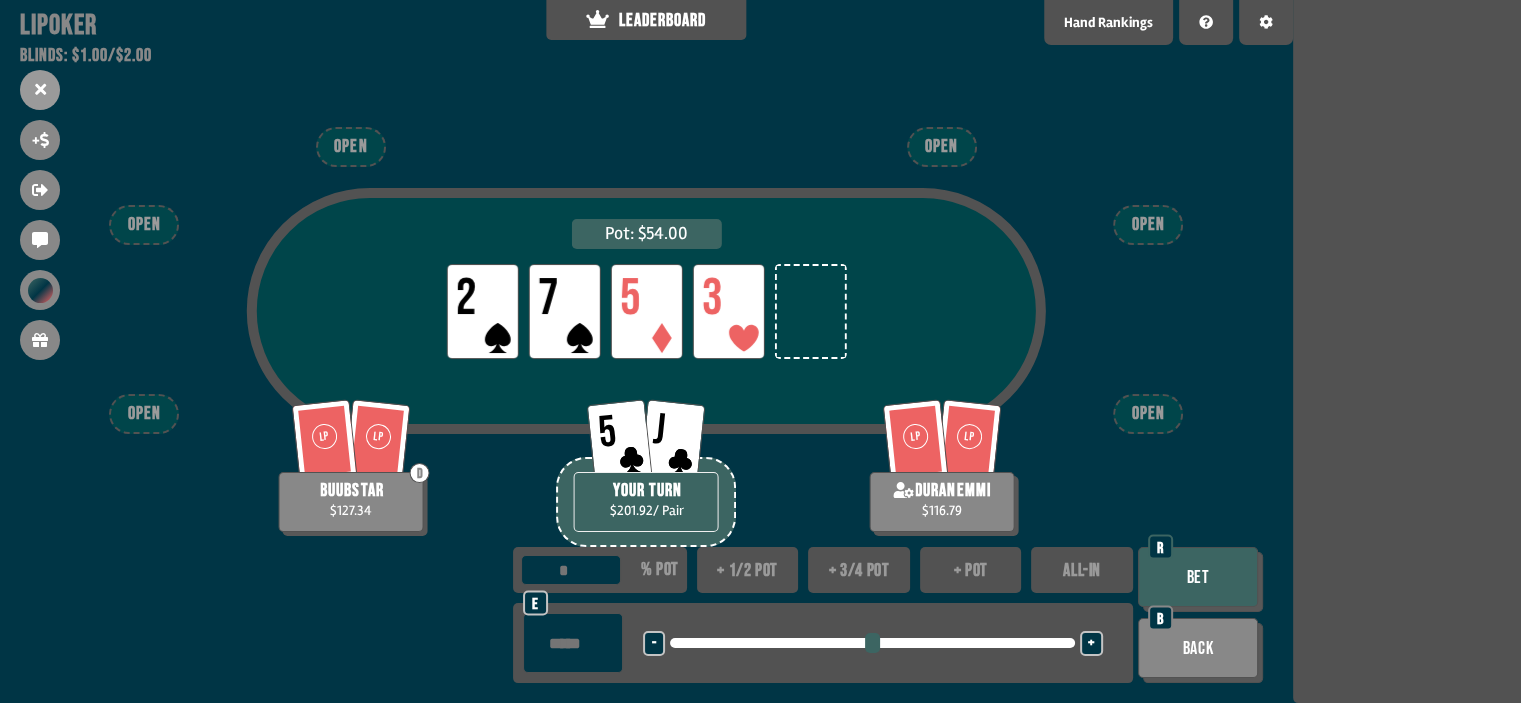 click at bounding box center (573, 643) 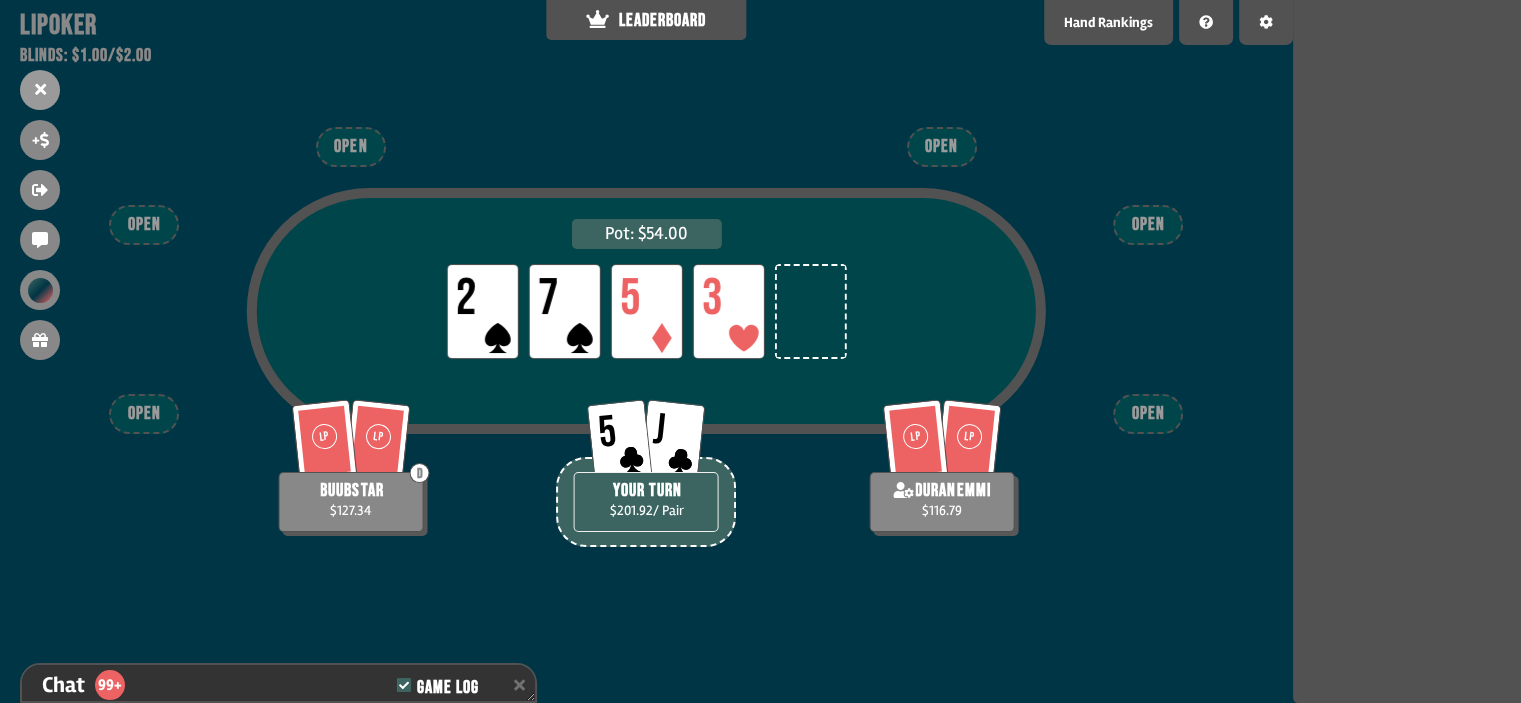 scroll, scrollTop: 13236, scrollLeft: 0, axis: vertical 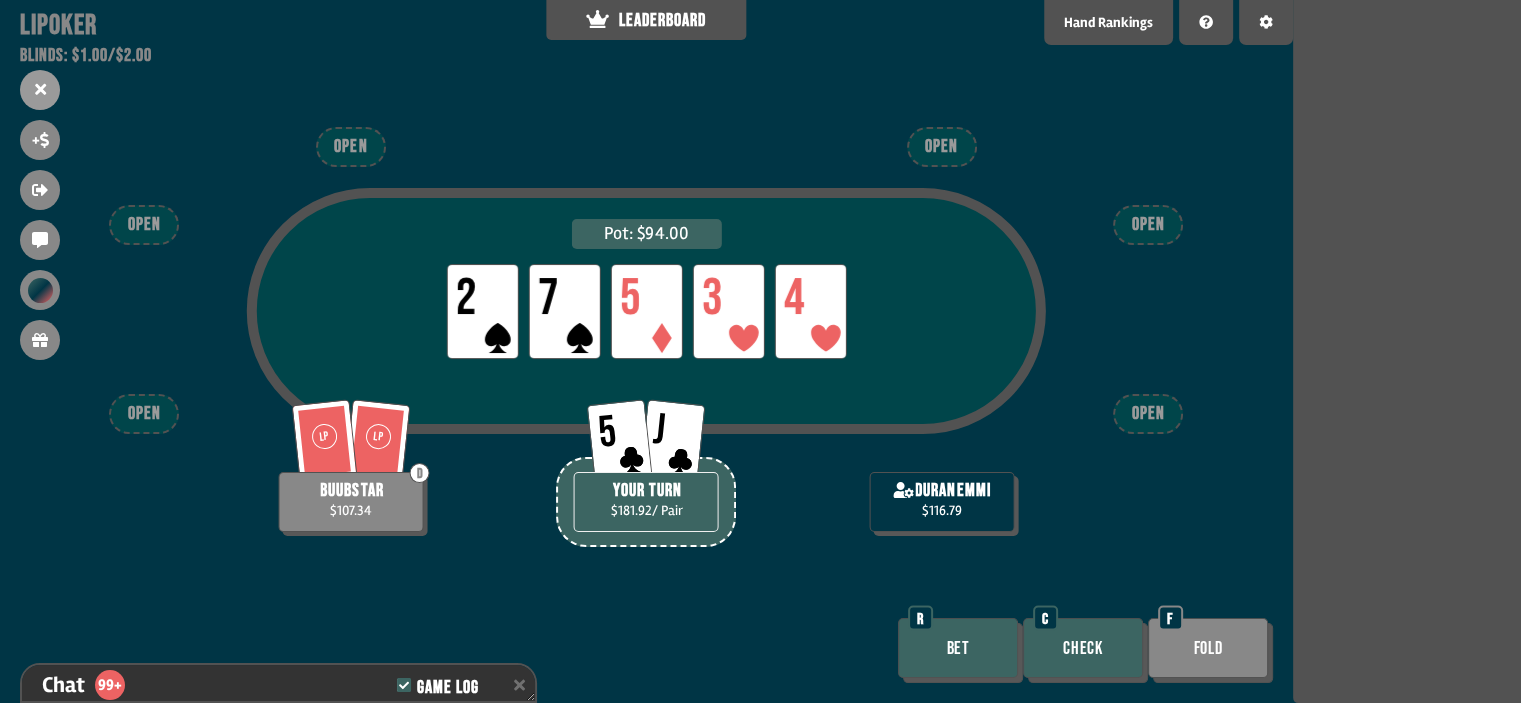click on "Bet" at bounding box center [958, 648] 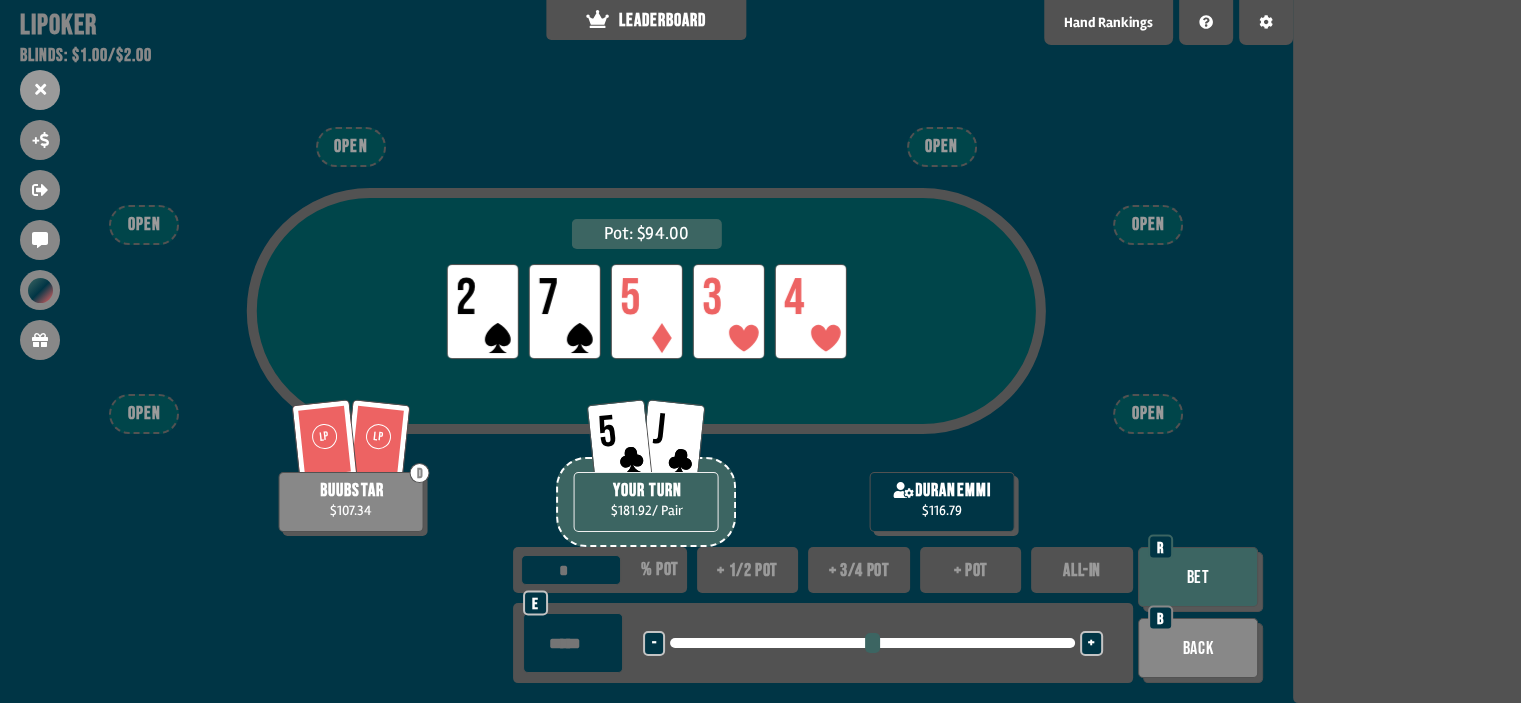 click on "Back" at bounding box center (1198, 648) 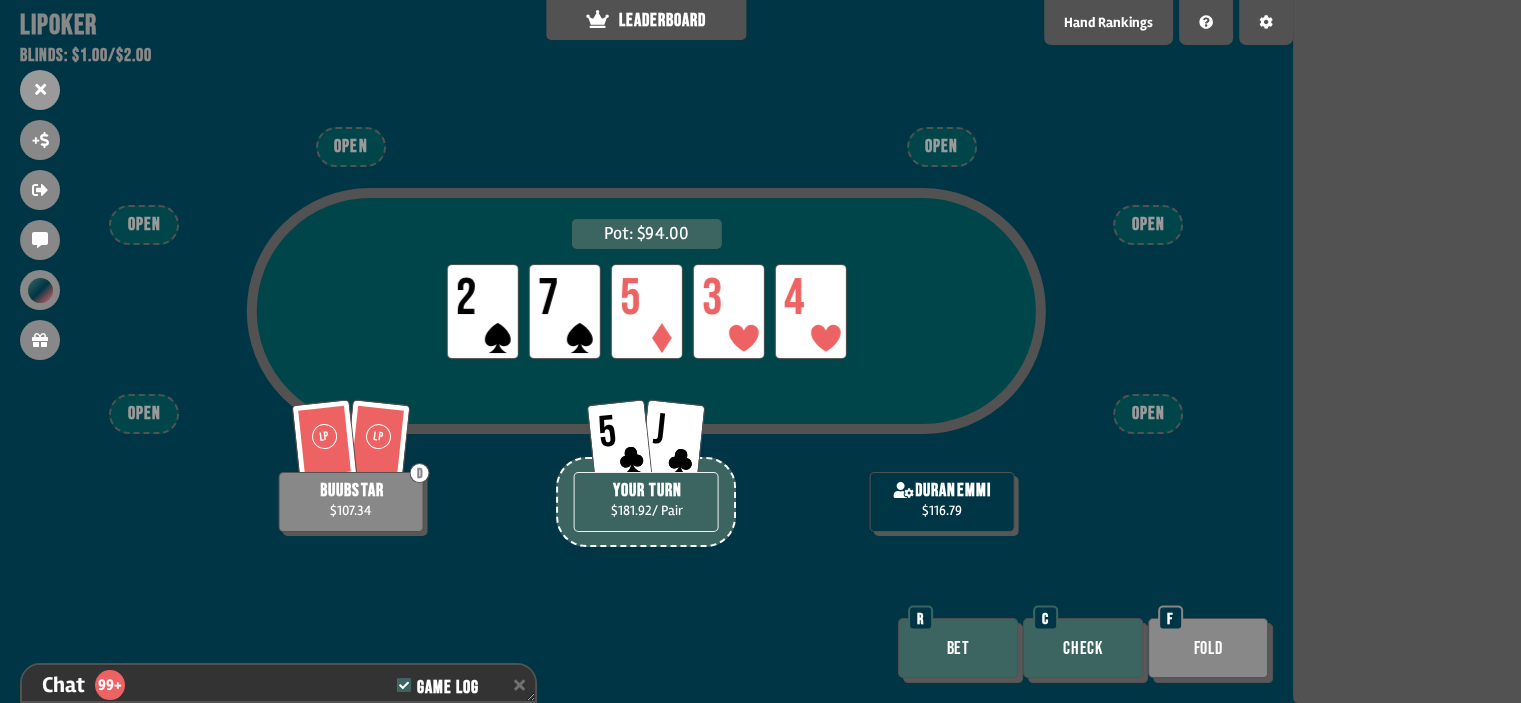 scroll, scrollTop: 13382, scrollLeft: 0, axis: vertical 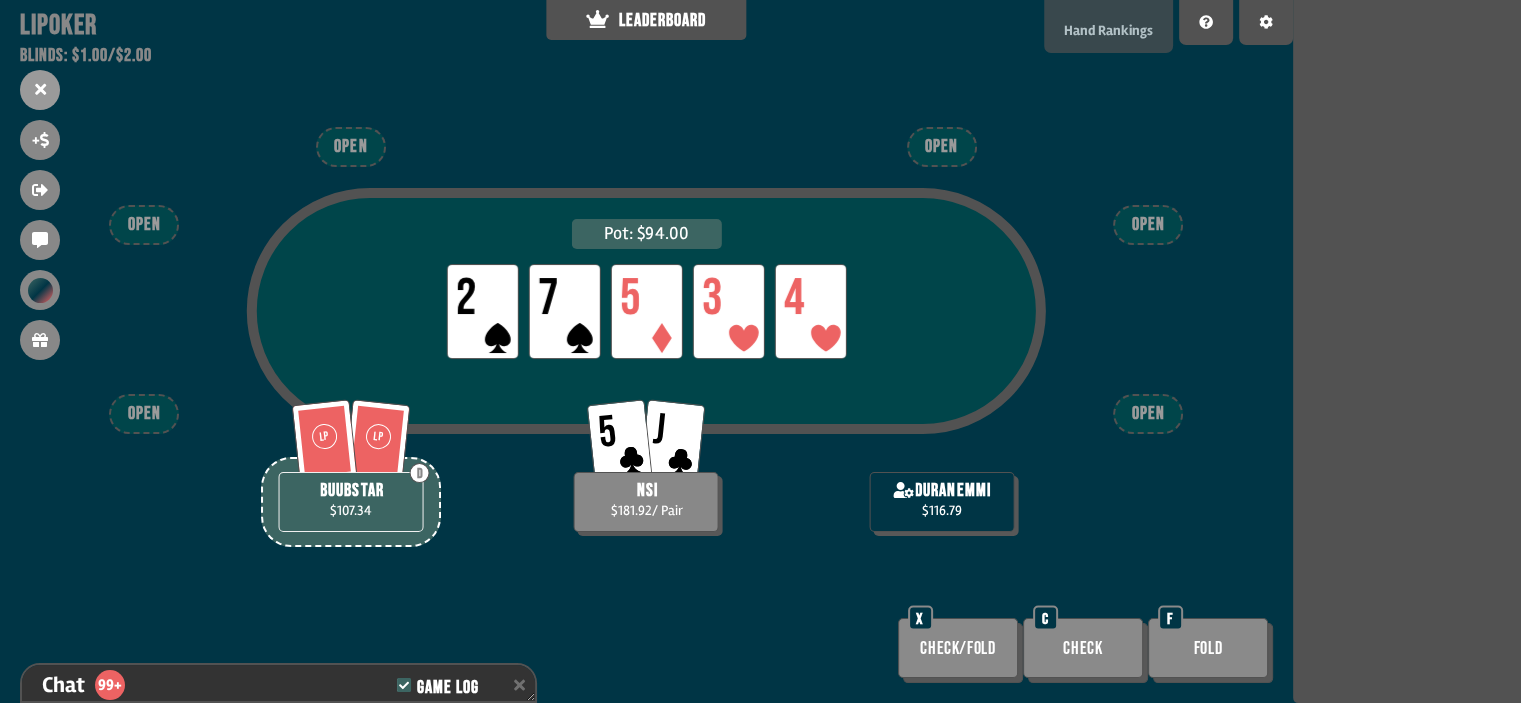 click on "Hand Rankings" at bounding box center (1108, 26) 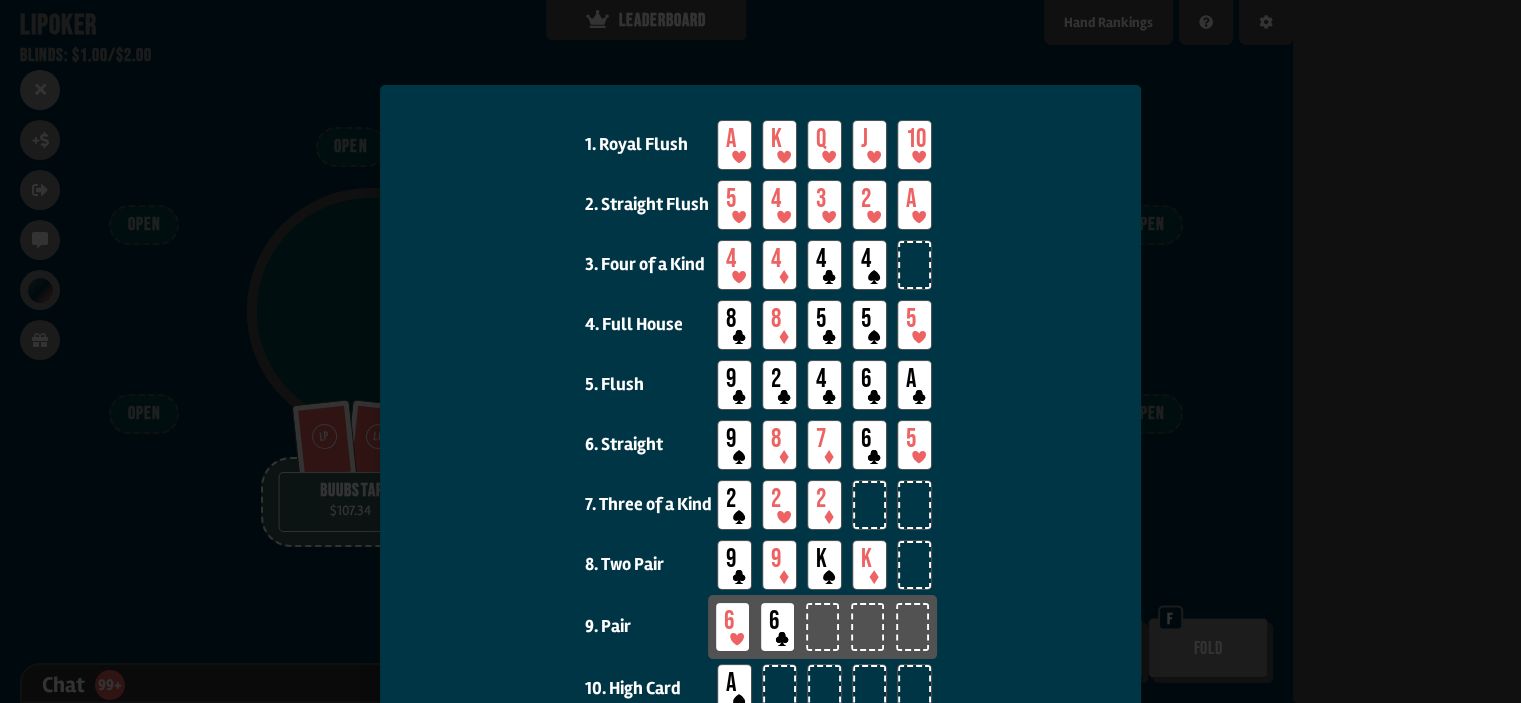 scroll, scrollTop: 0, scrollLeft: 0, axis: both 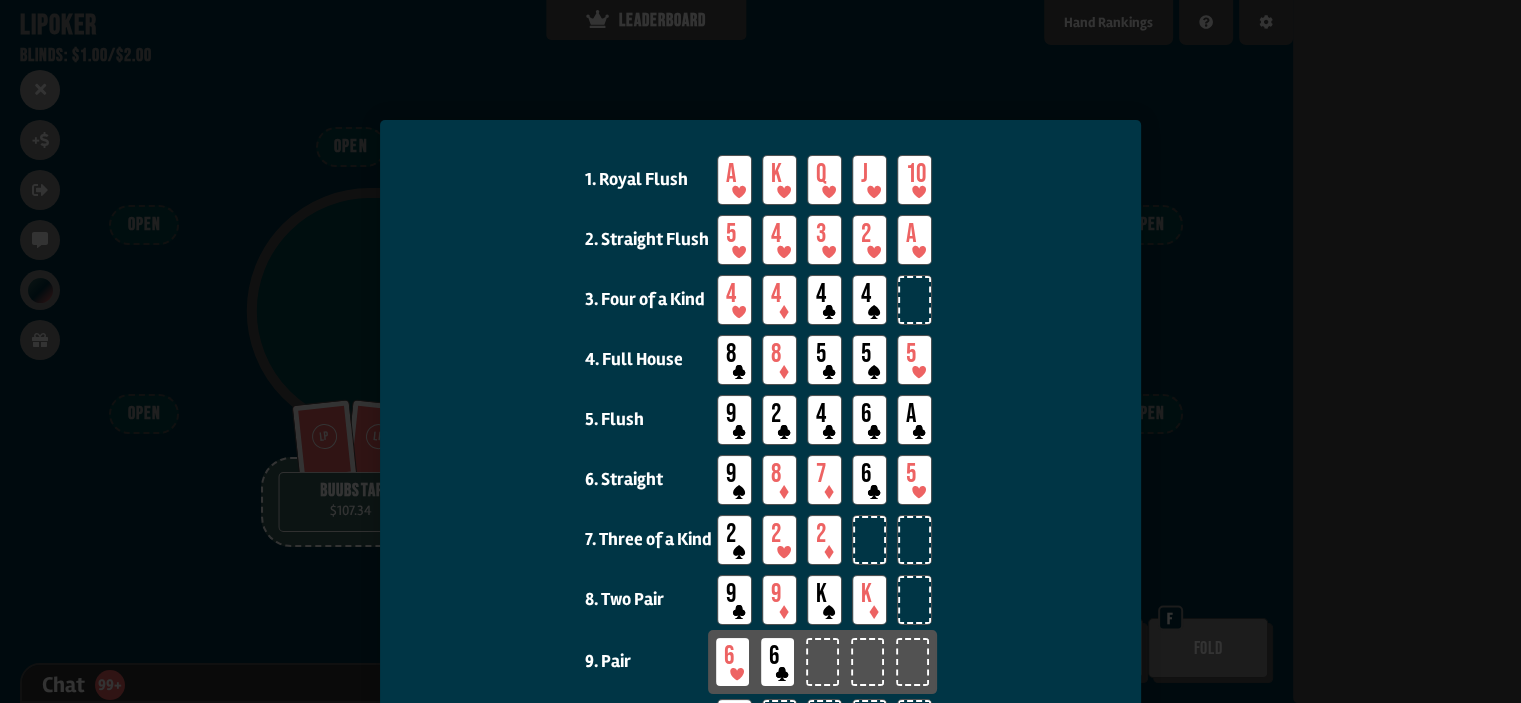 click at bounding box center [760, 351] 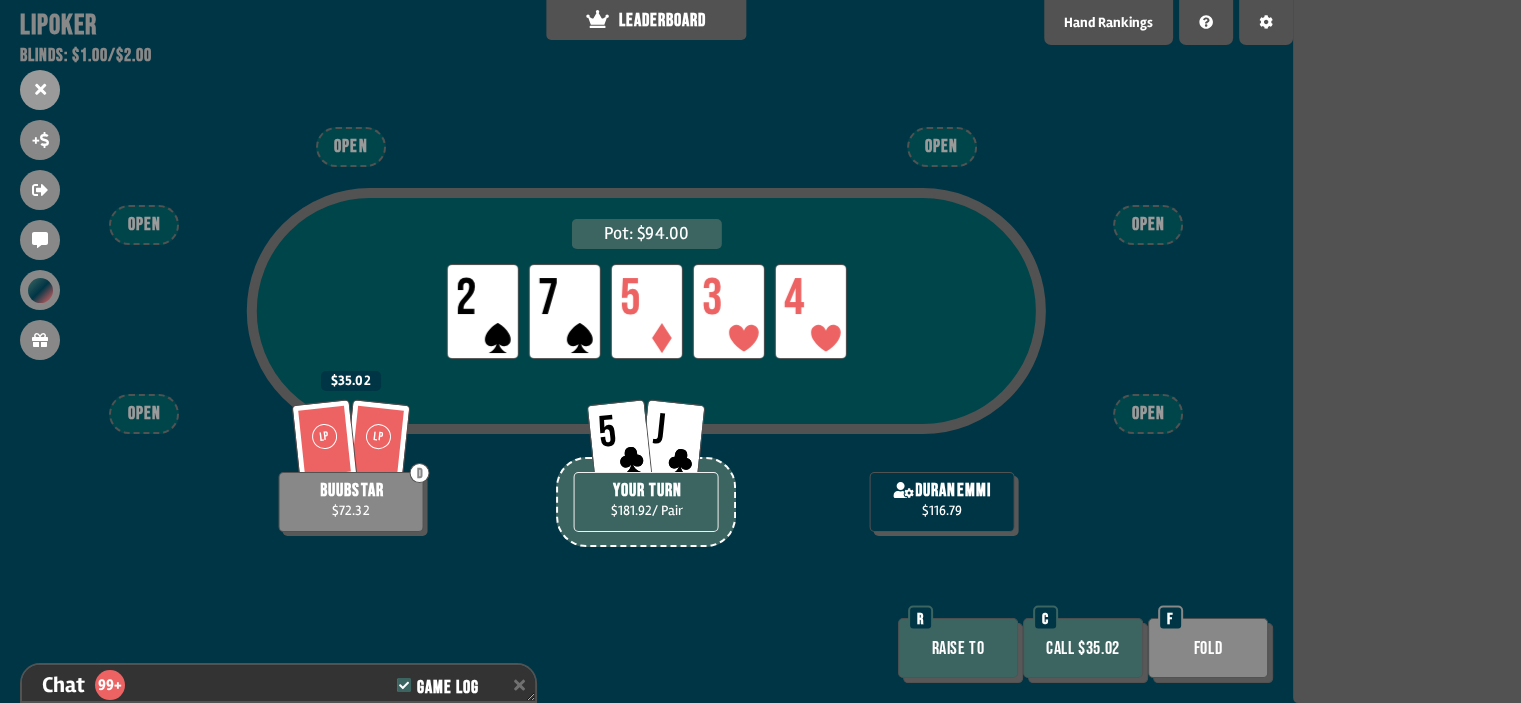 click on "Call $35.02" at bounding box center [1083, 648] 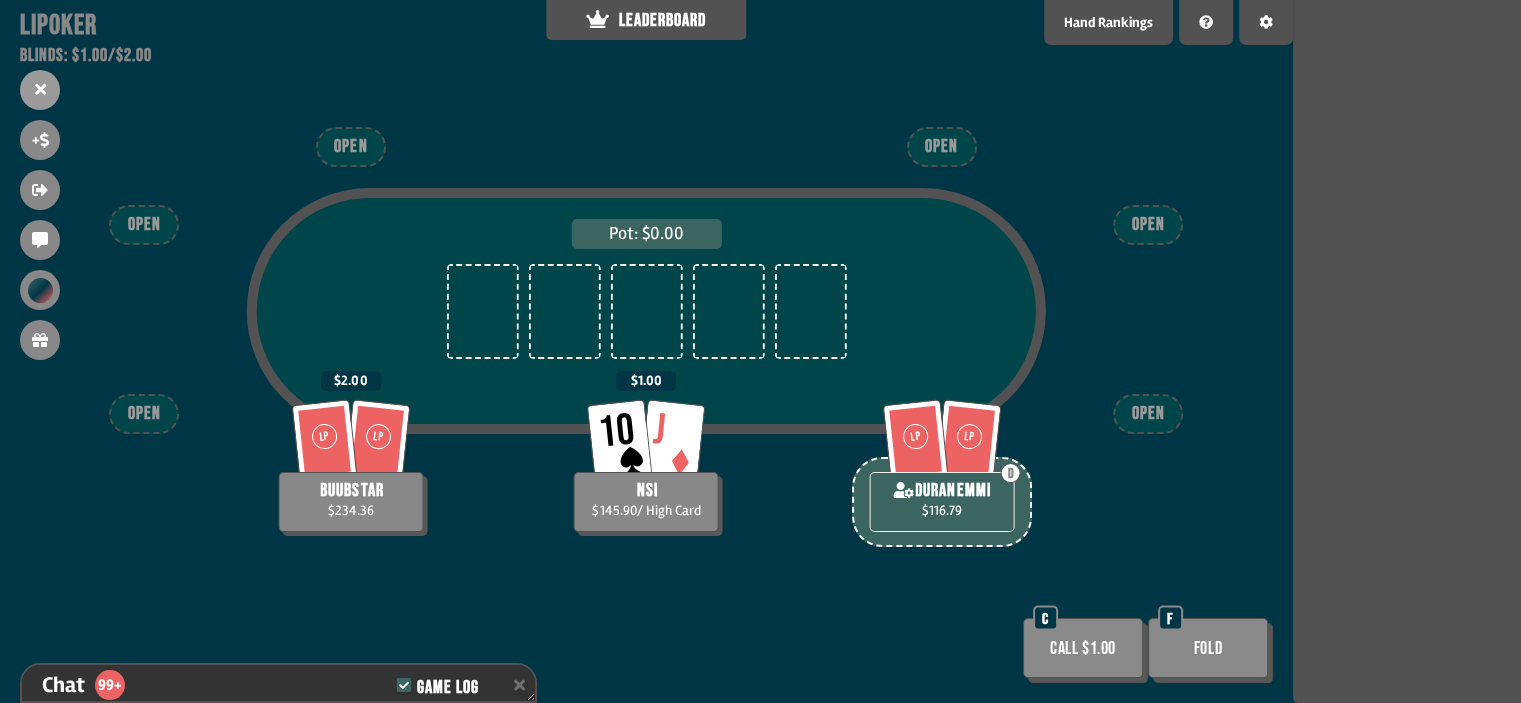 drag, startPoint x: 996, startPoint y: 478, endPoint x: 34, endPoint y: 138, distance: 1020.3156 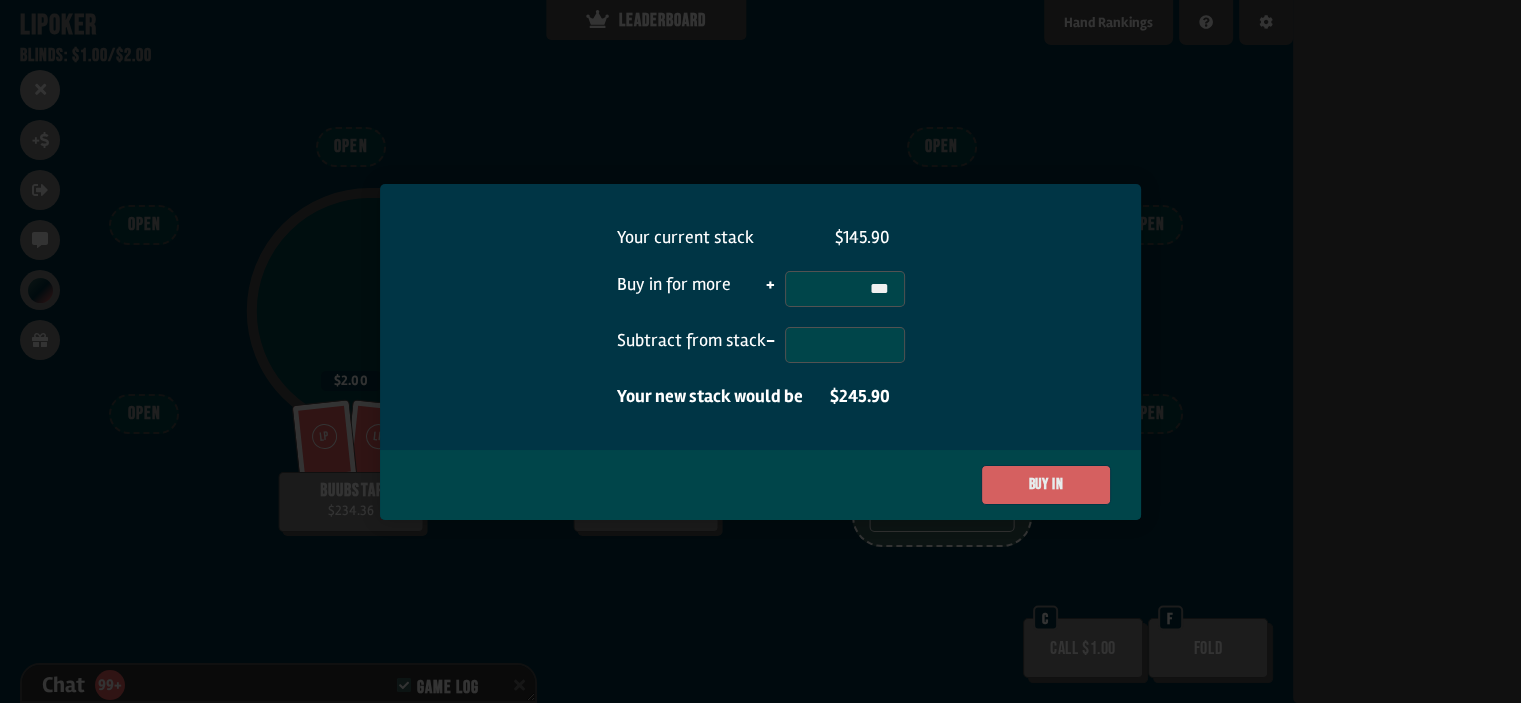 click on "Buy in" at bounding box center (1046, 485) 